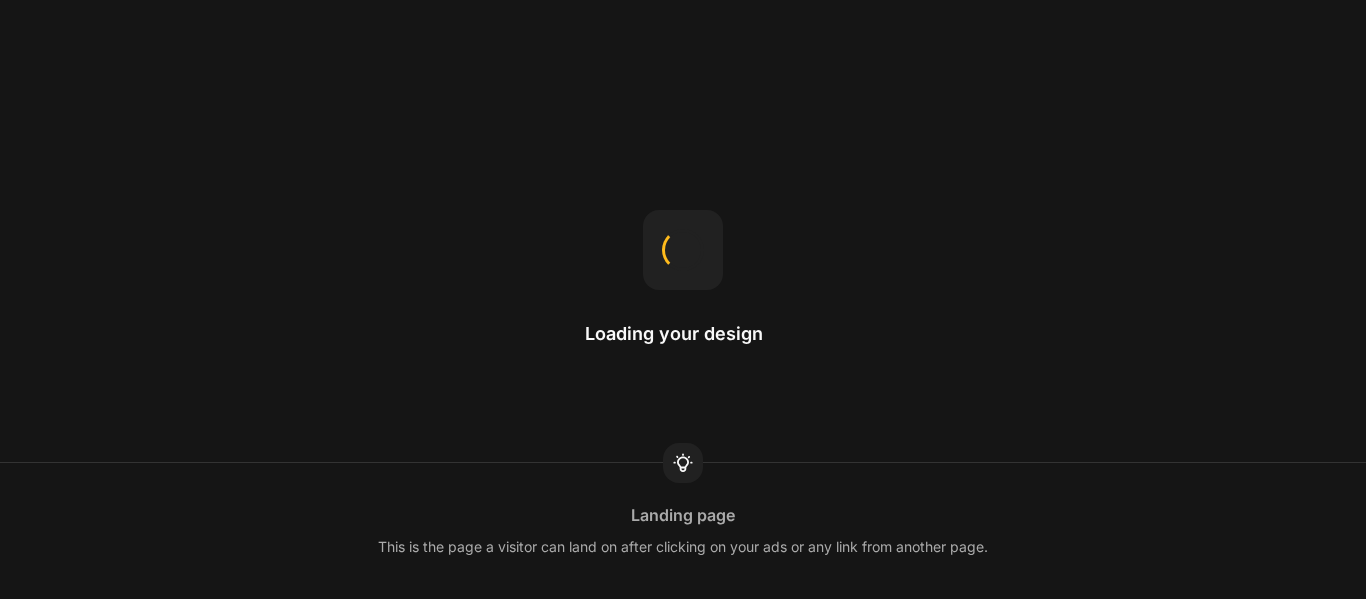 scroll, scrollTop: 0, scrollLeft: 0, axis: both 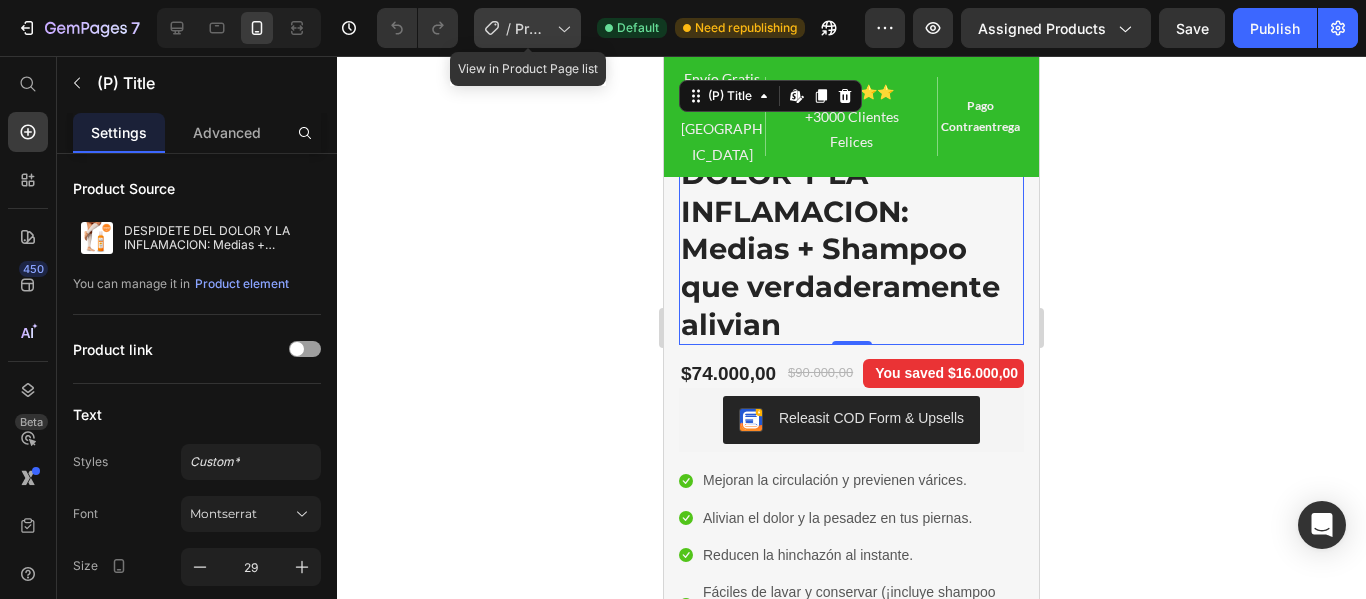 click on "Product Page - [DATE] 21:25:44" at bounding box center [532, 28] 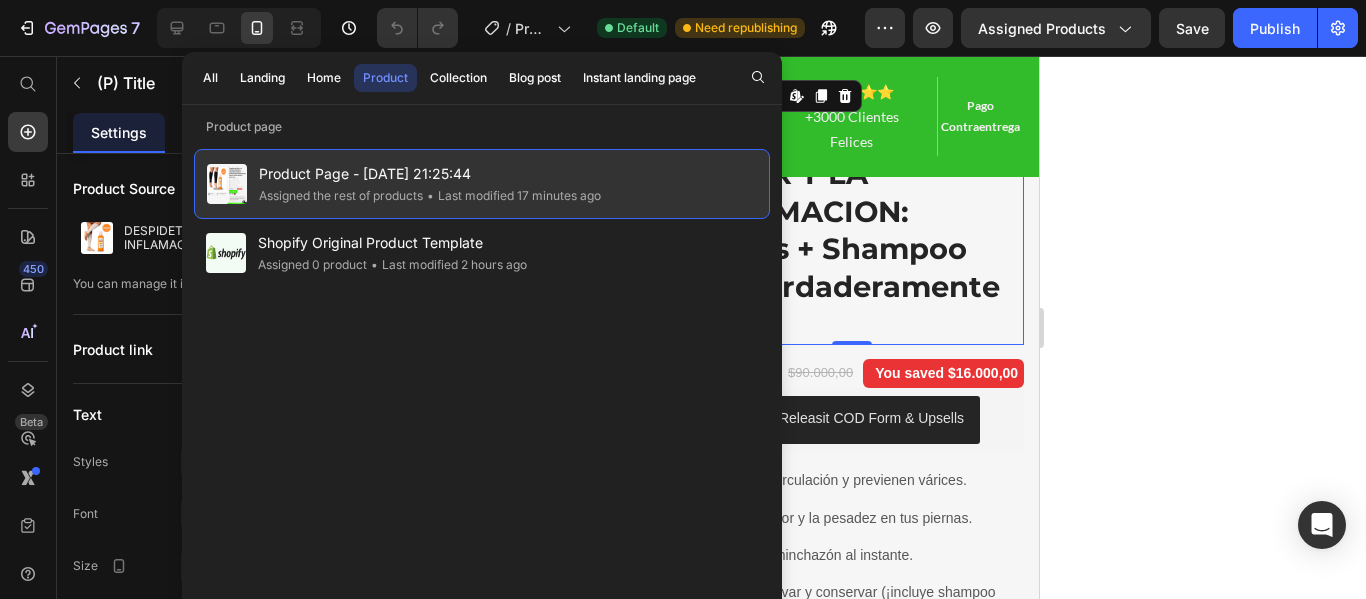 click on "Product Page - [DATE] 21:25:44" at bounding box center [430, 174] 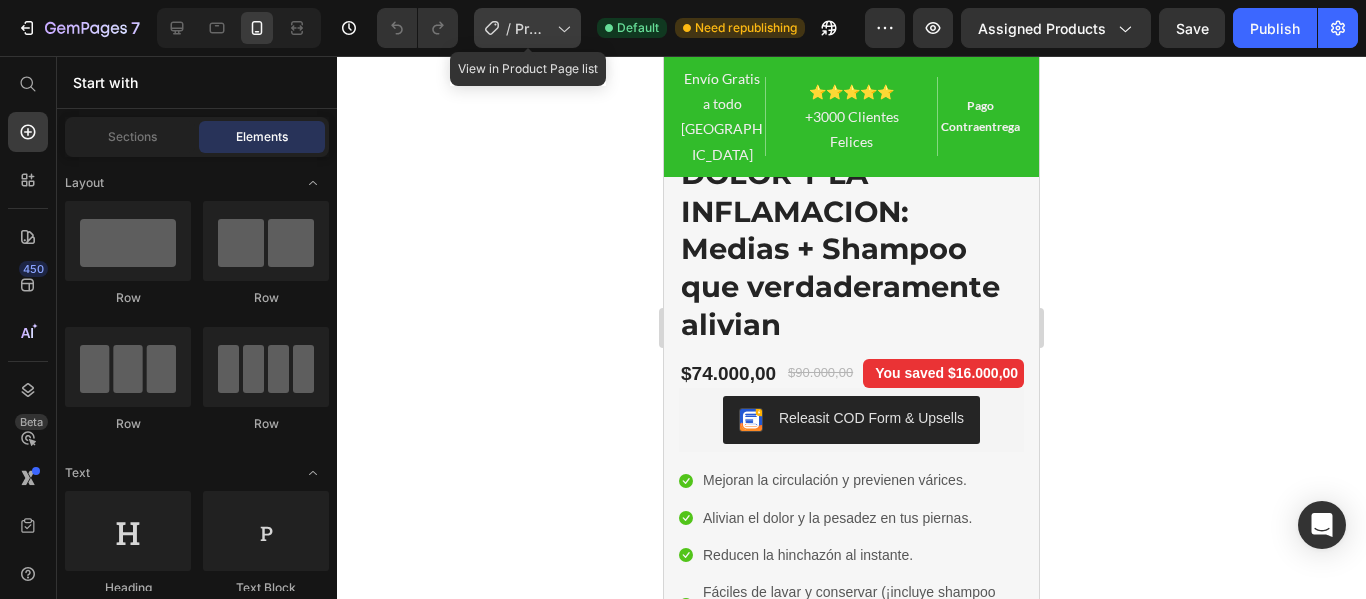 click on "Product Page - [DATE] 21:25:44" at bounding box center [532, 28] 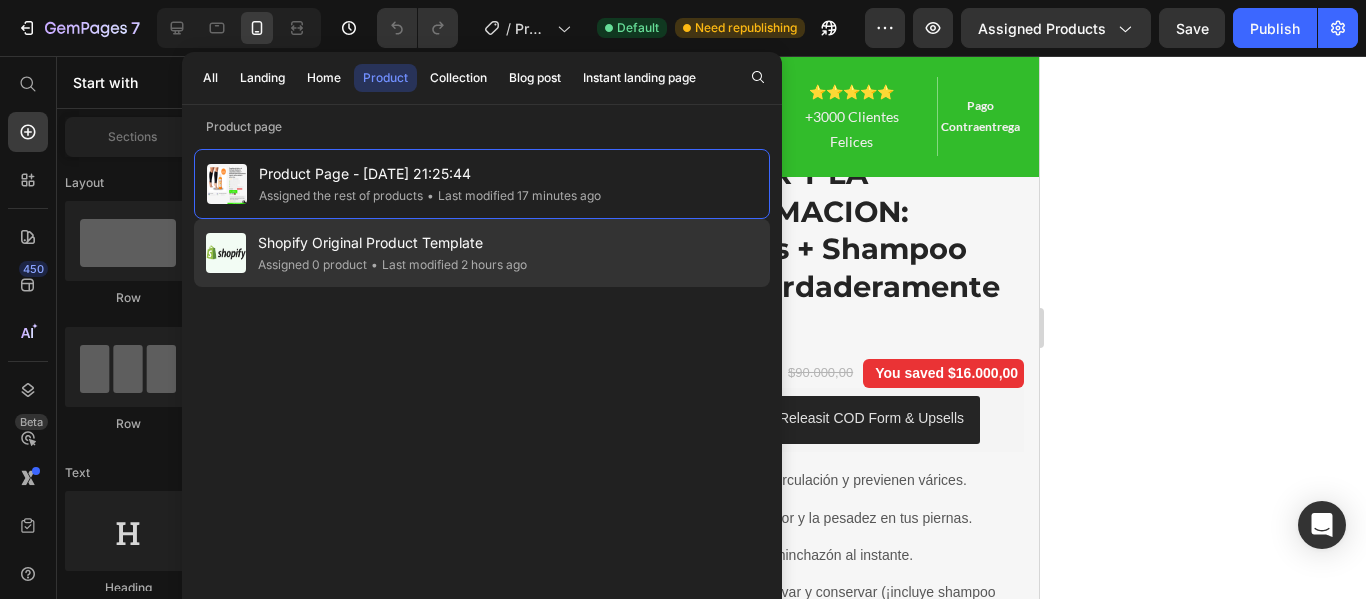 click on "• Last modified 2 hours ago" 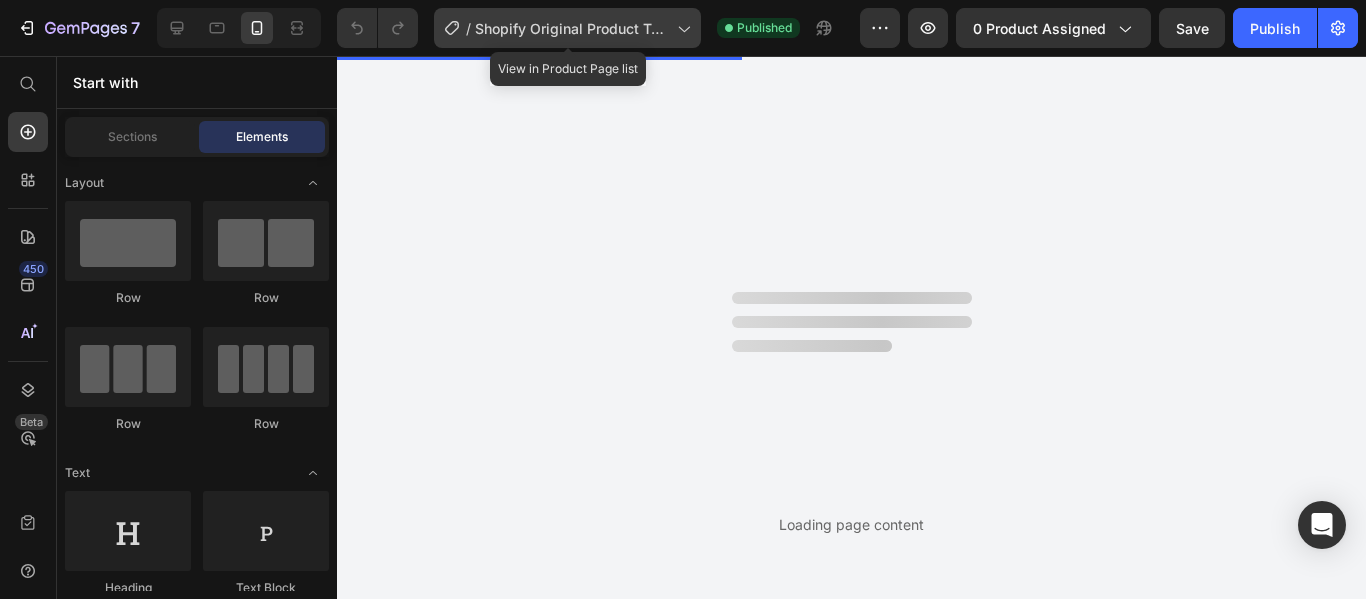 scroll, scrollTop: 0, scrollLeft: 0, axis: both 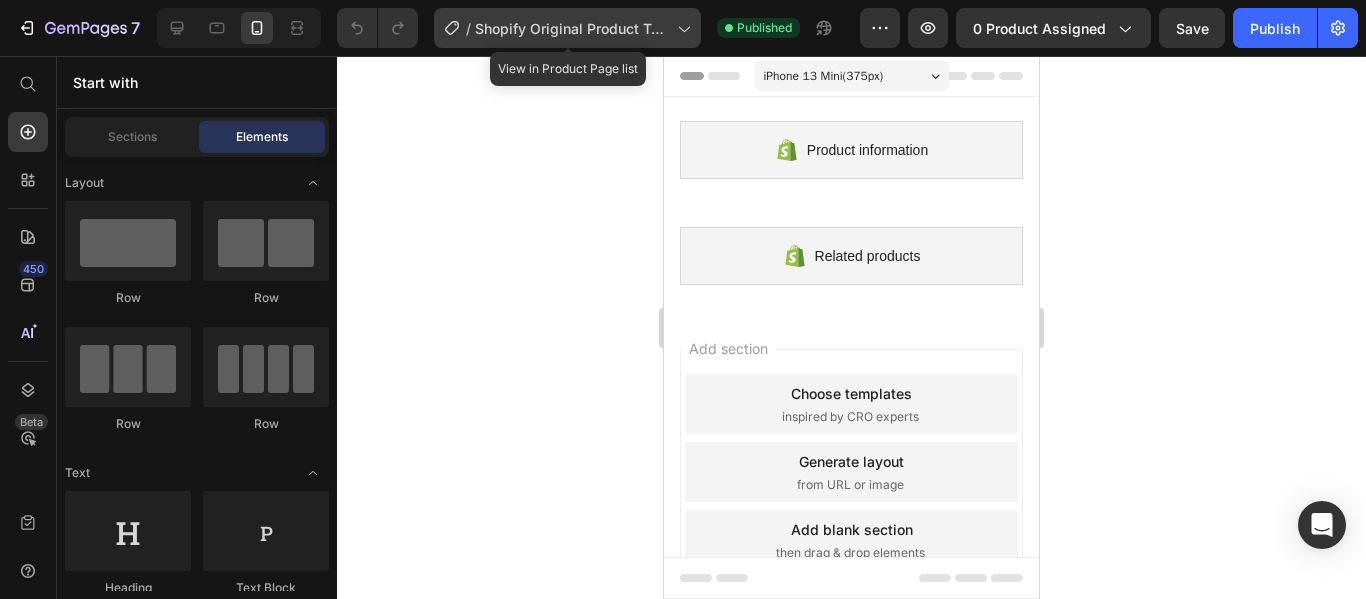 click on "Shopify Original Product Template" at bounding box center [572, 28] 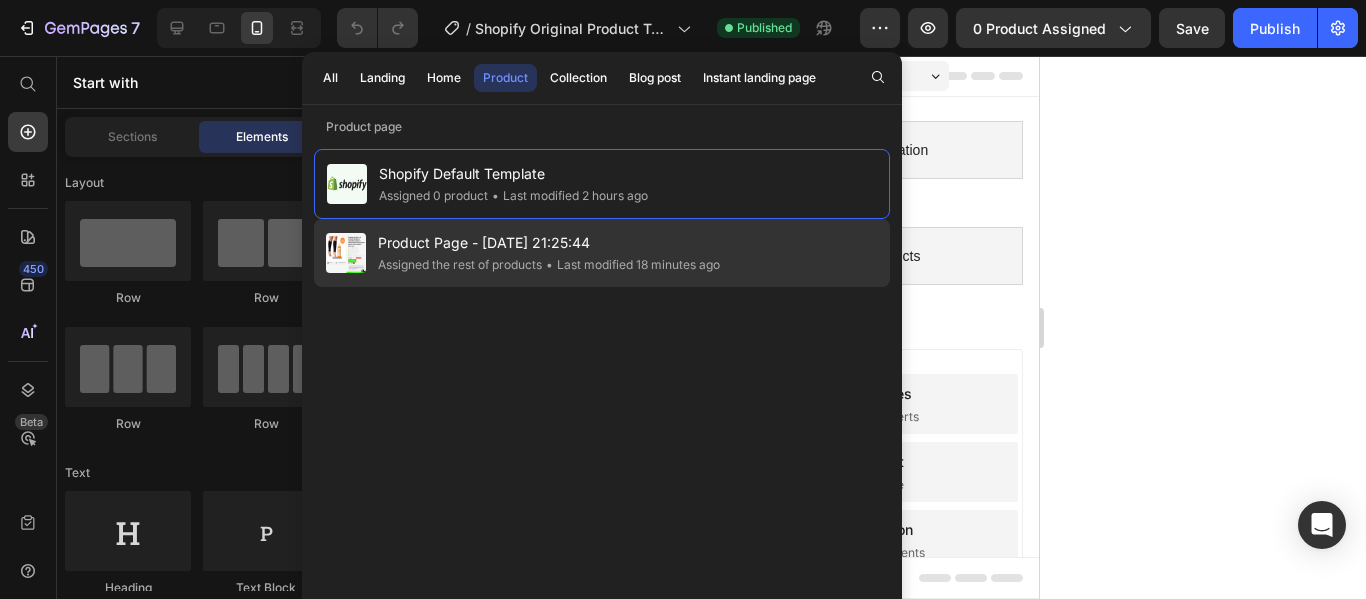 click on "Product Page - [DATE] 21:25:44" at bounding box center [549, 243] 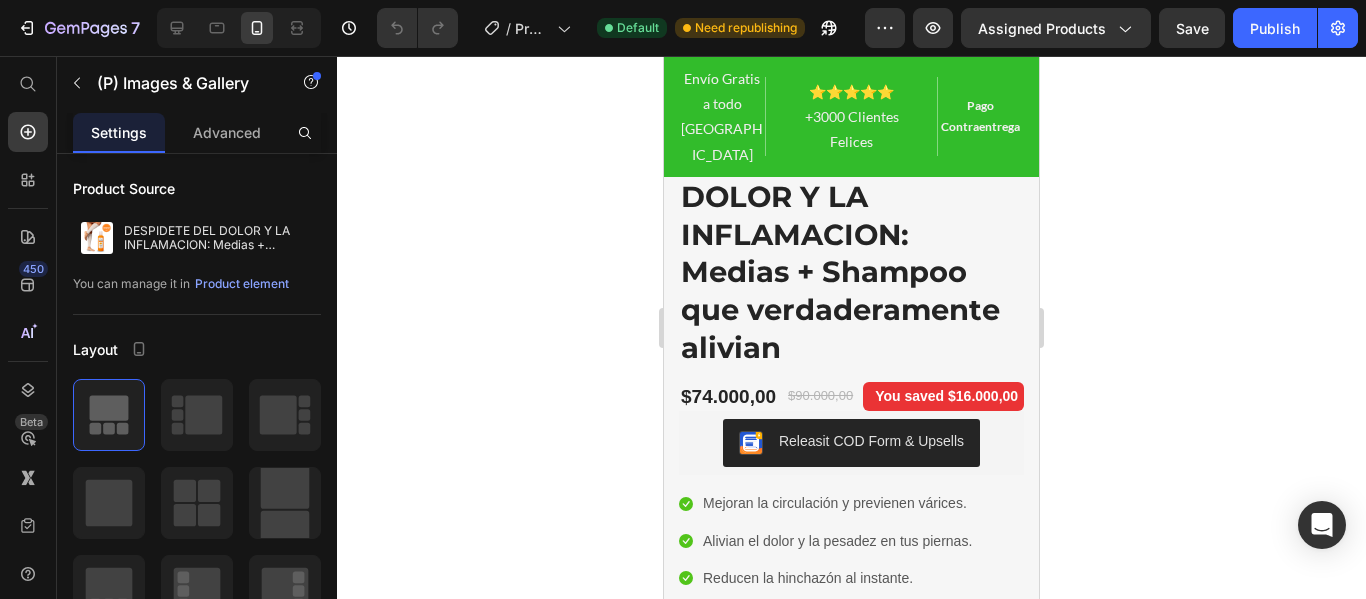 scroll, scrollTop: 320, scrollLeft: 0, axis: vertical 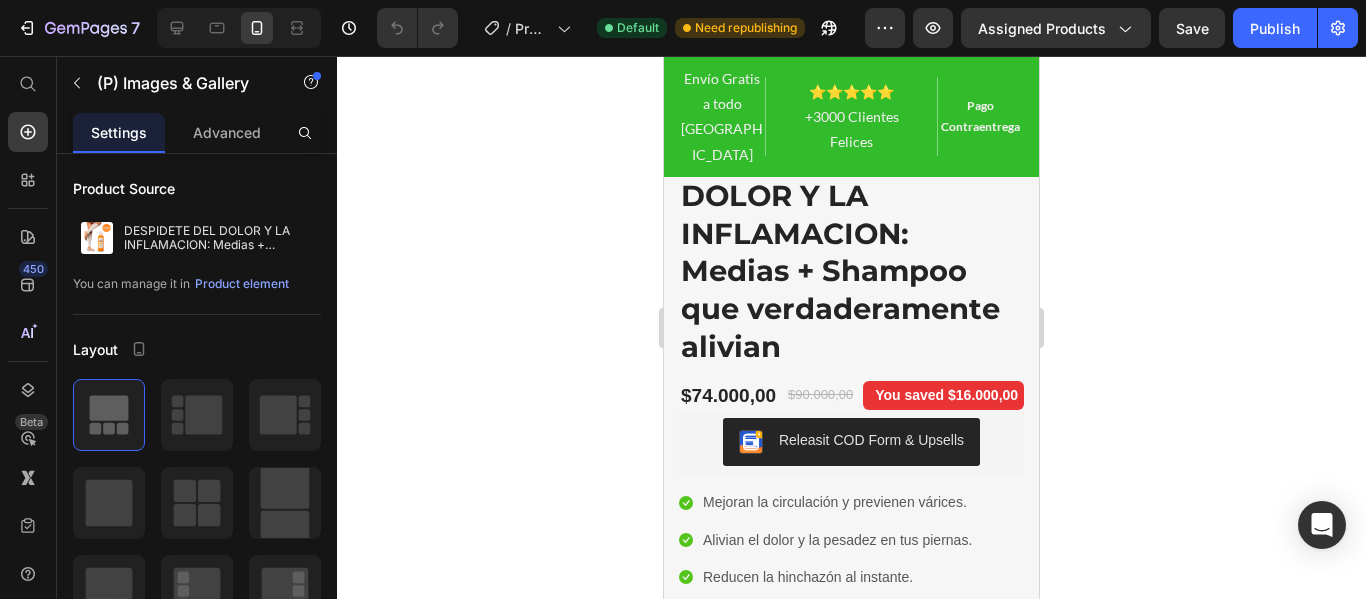 click 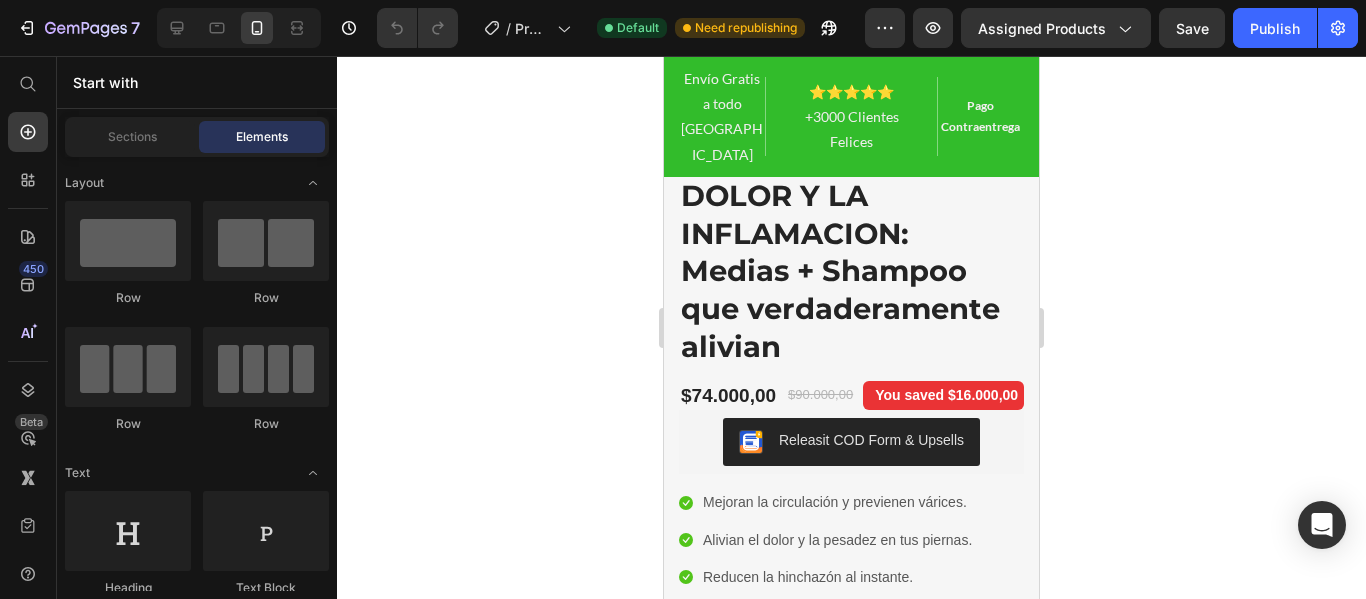 click 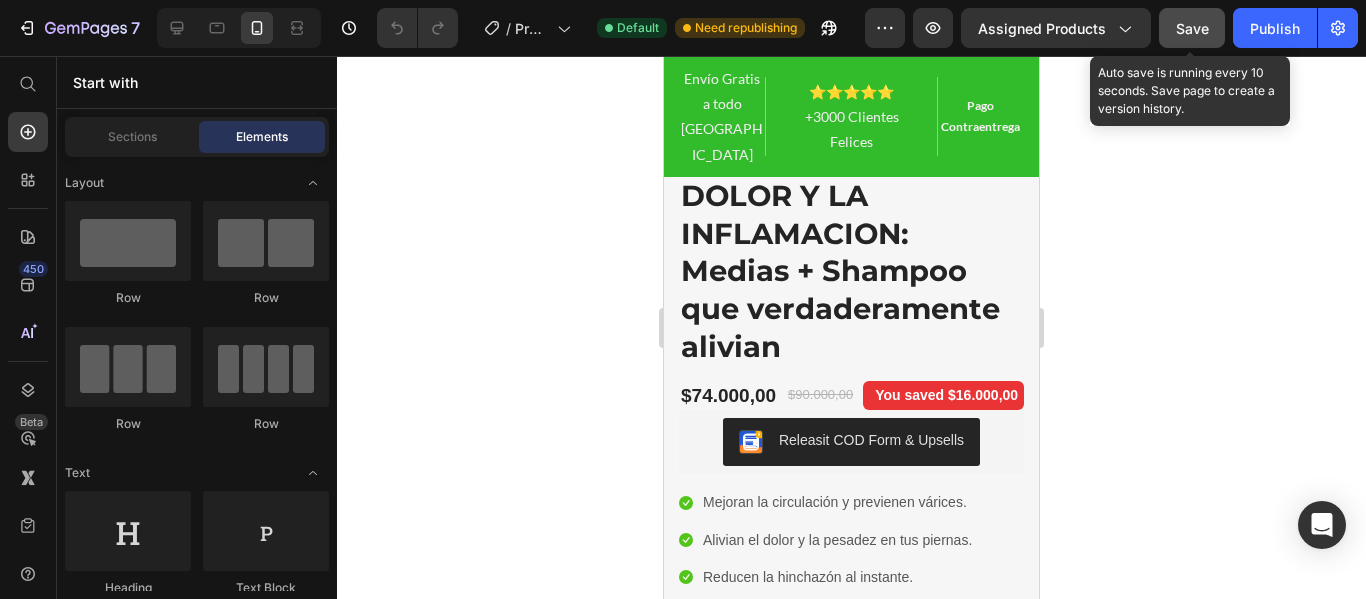 click on "Save" 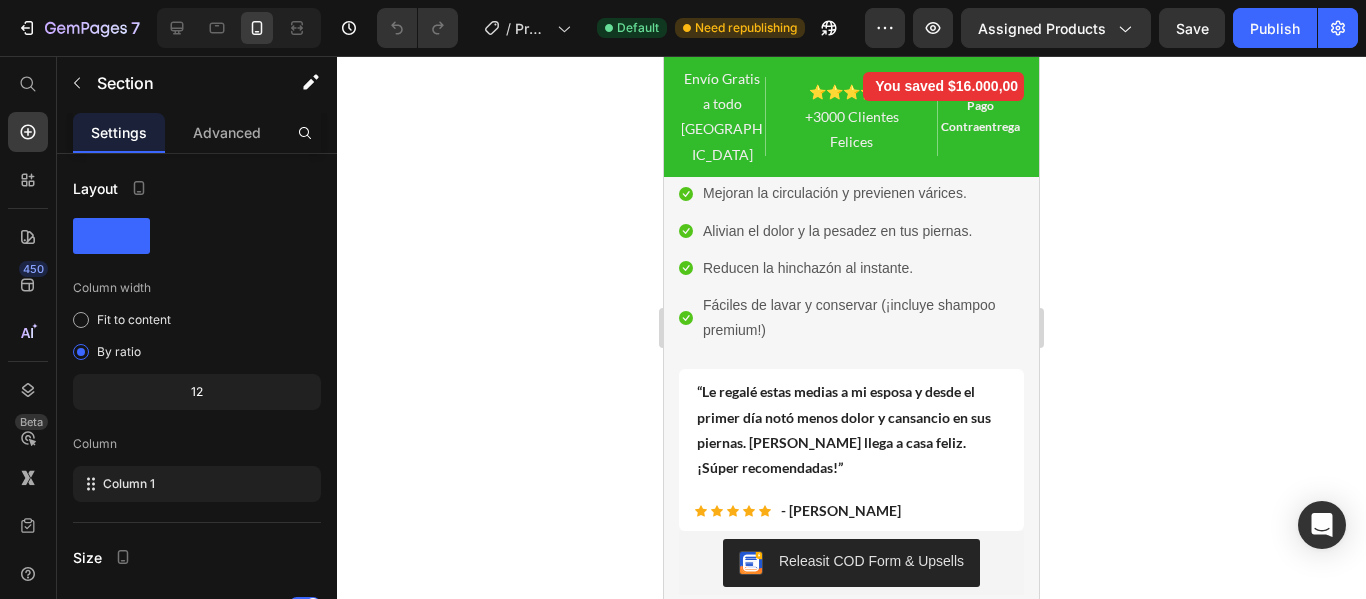 scroll, scrollTop: 592, scrollLeft: 0, axis: vertical 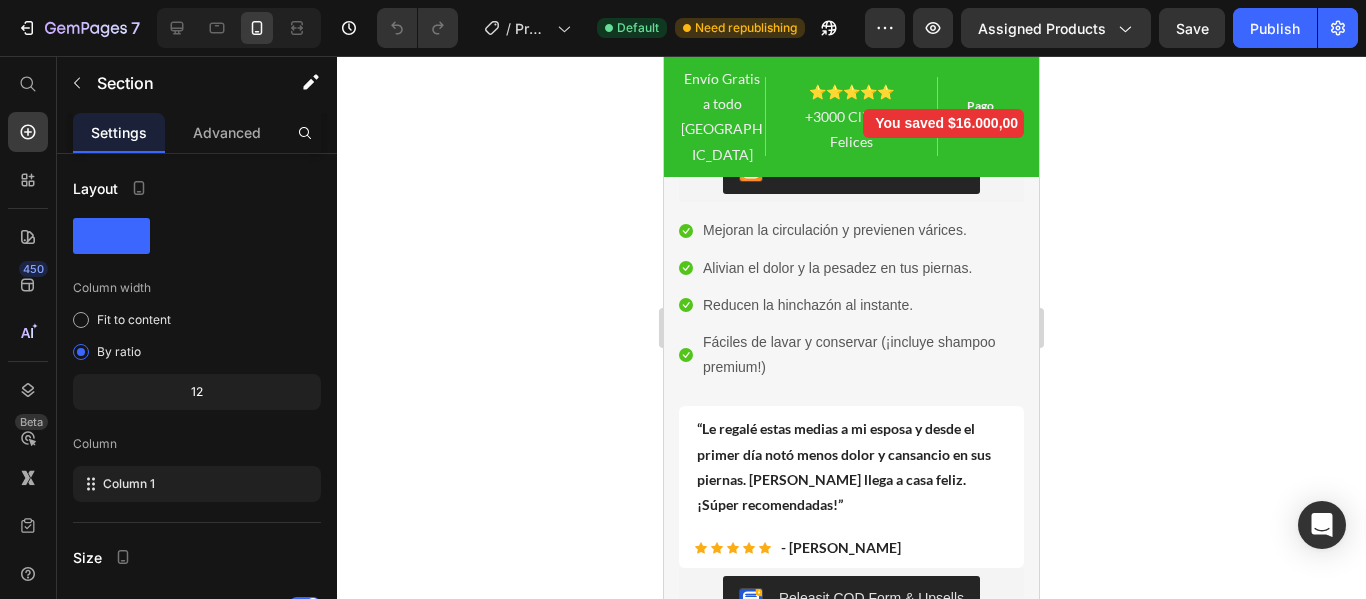 click 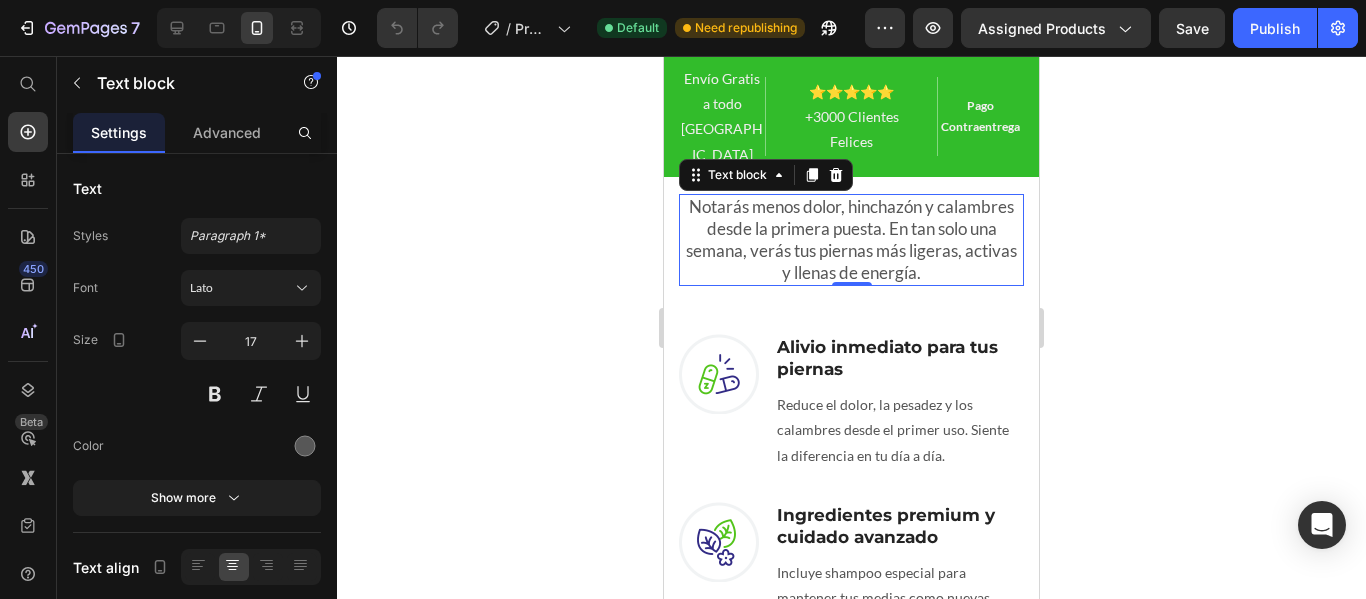 scroll, scrollTop: 1377, scrollLeft: 0, axis: vertical 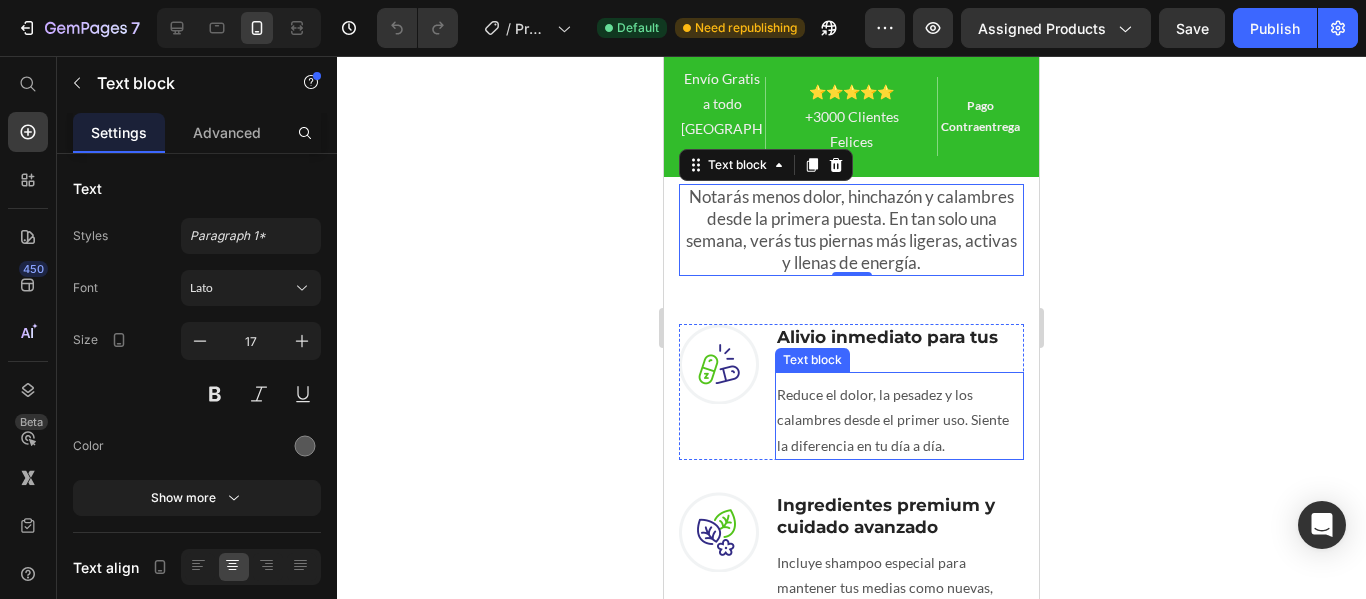 click on "Reduce el dolor, la pesadez y los calambres desde el primer uso. Siente la diferencia en tu día a día." at bounding box center [899, 420] 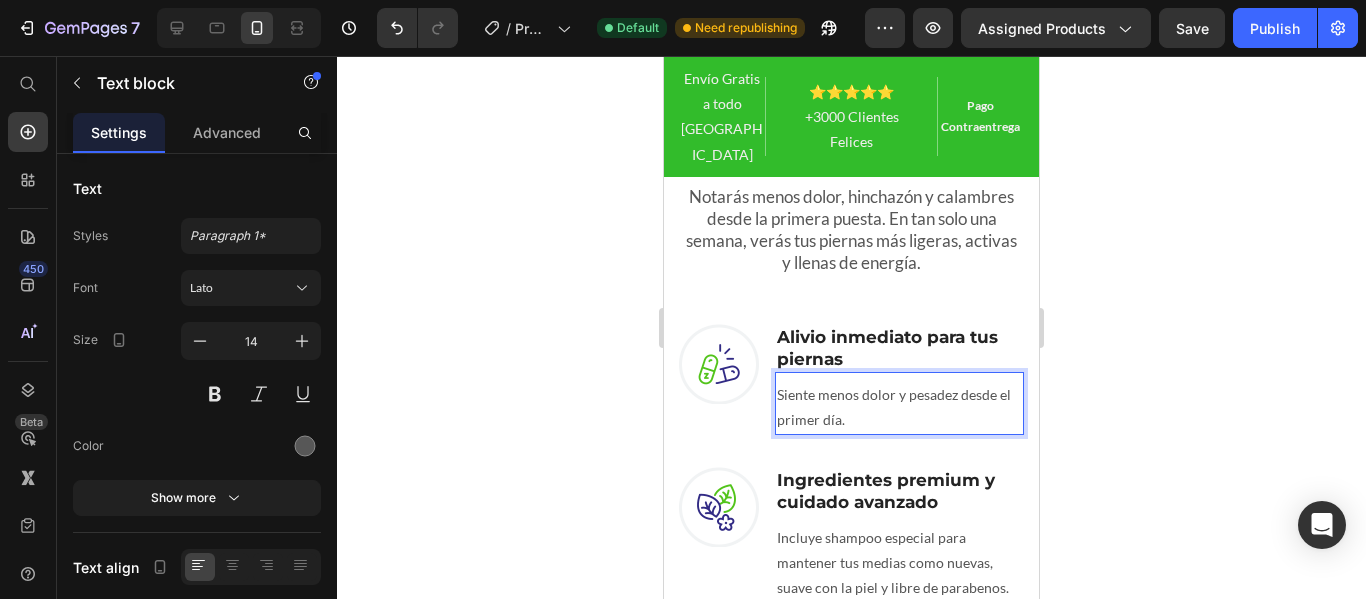 click 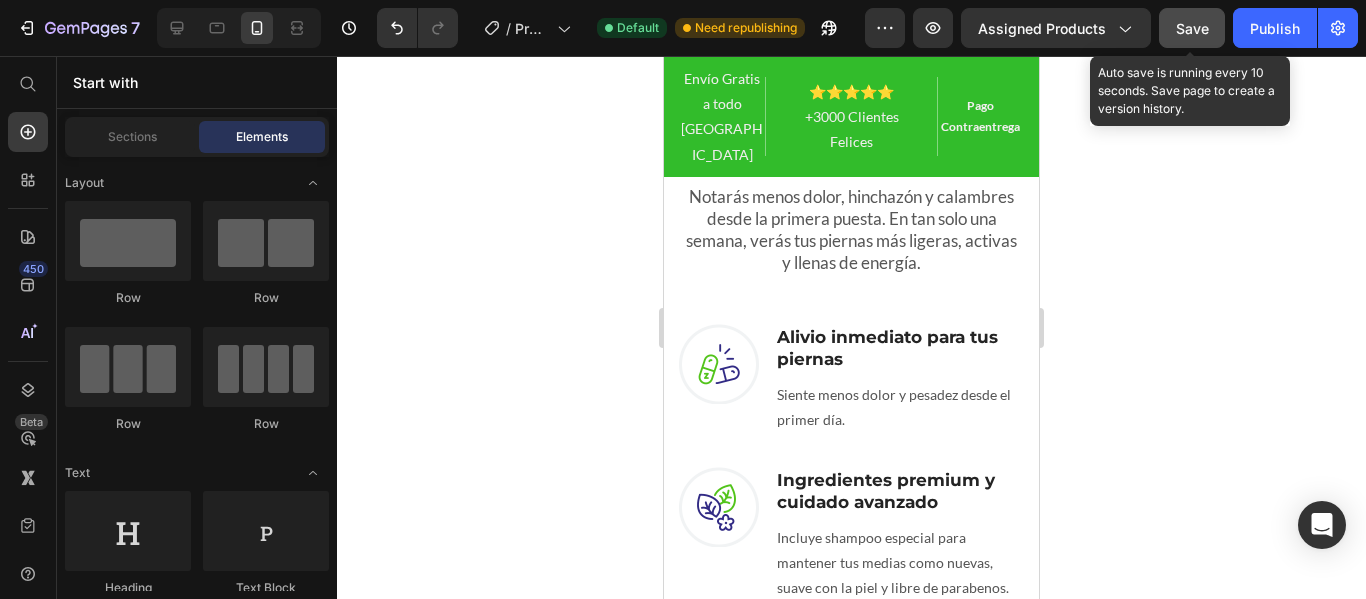 click on "Save" at bounding box center (1192, 28) 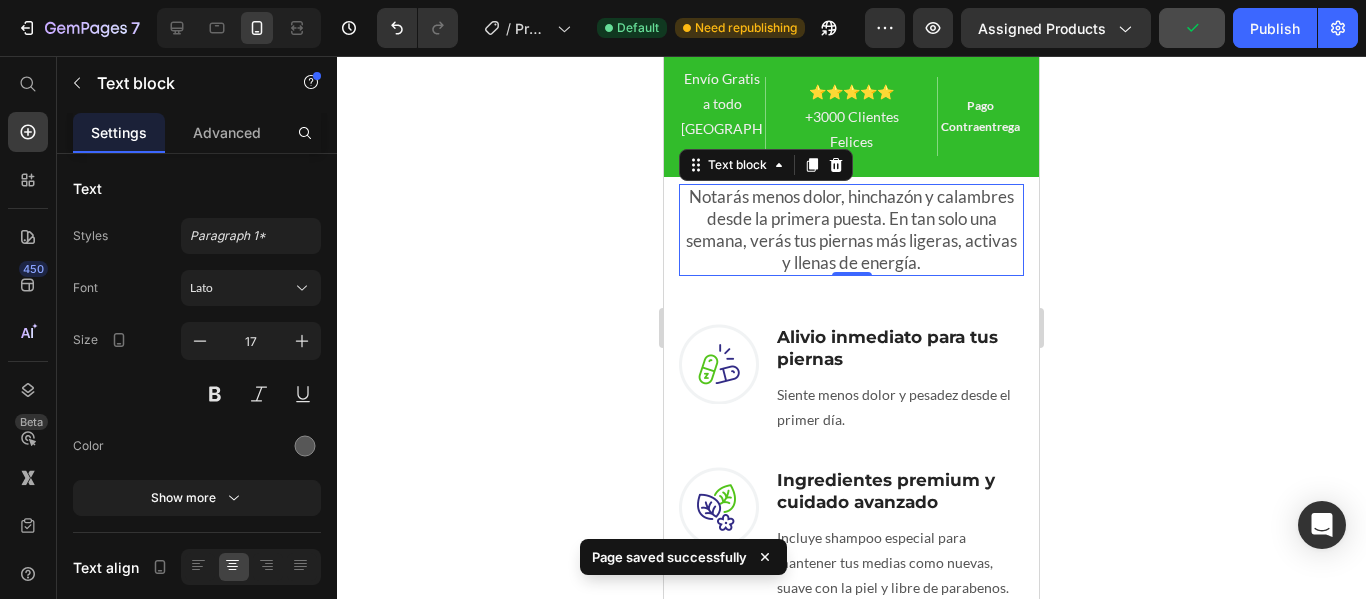 scroll, scrollTop: 1547, scrollLeft: 0, axis: vertical 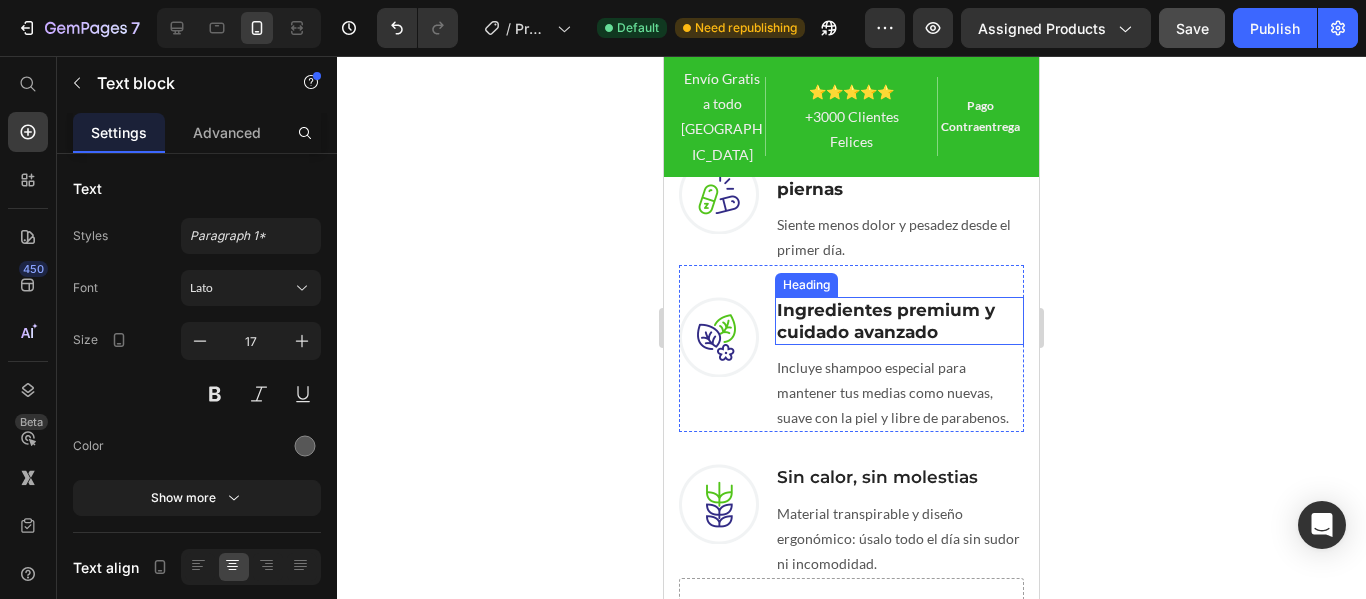 click on "Ingredientes premium y cuidado avanzado" at bounding box center [886, 321] 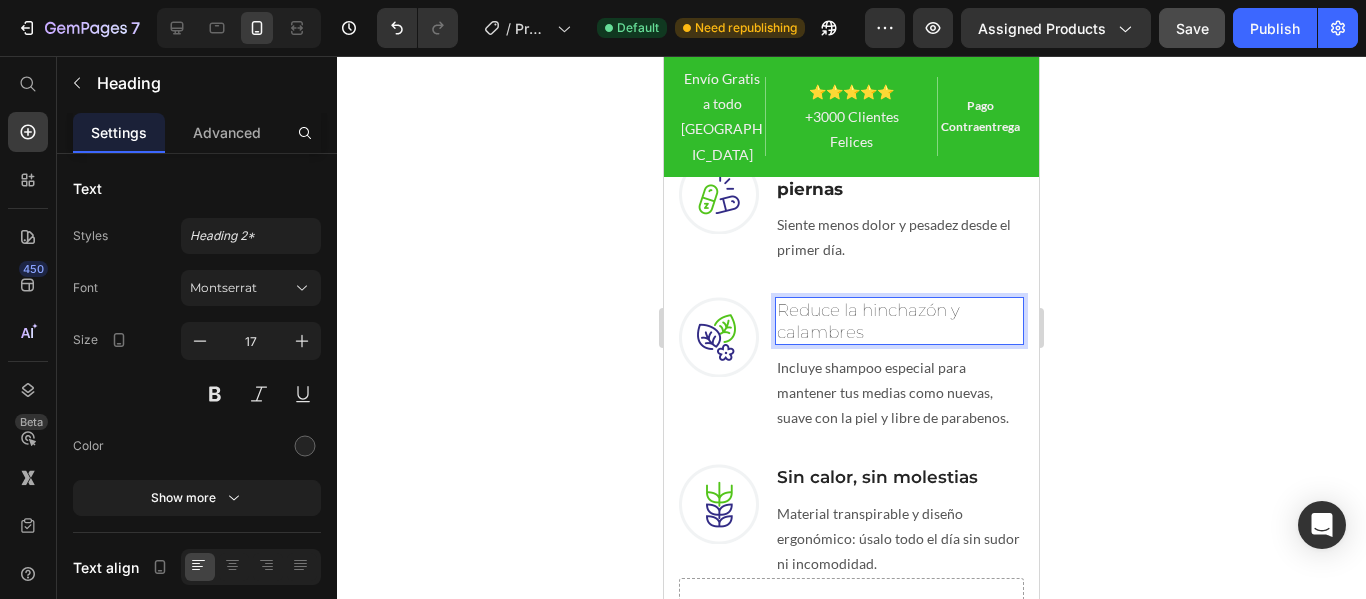 click on "Reduce la hinchazón y calambres" at bounding box center [899, 321] 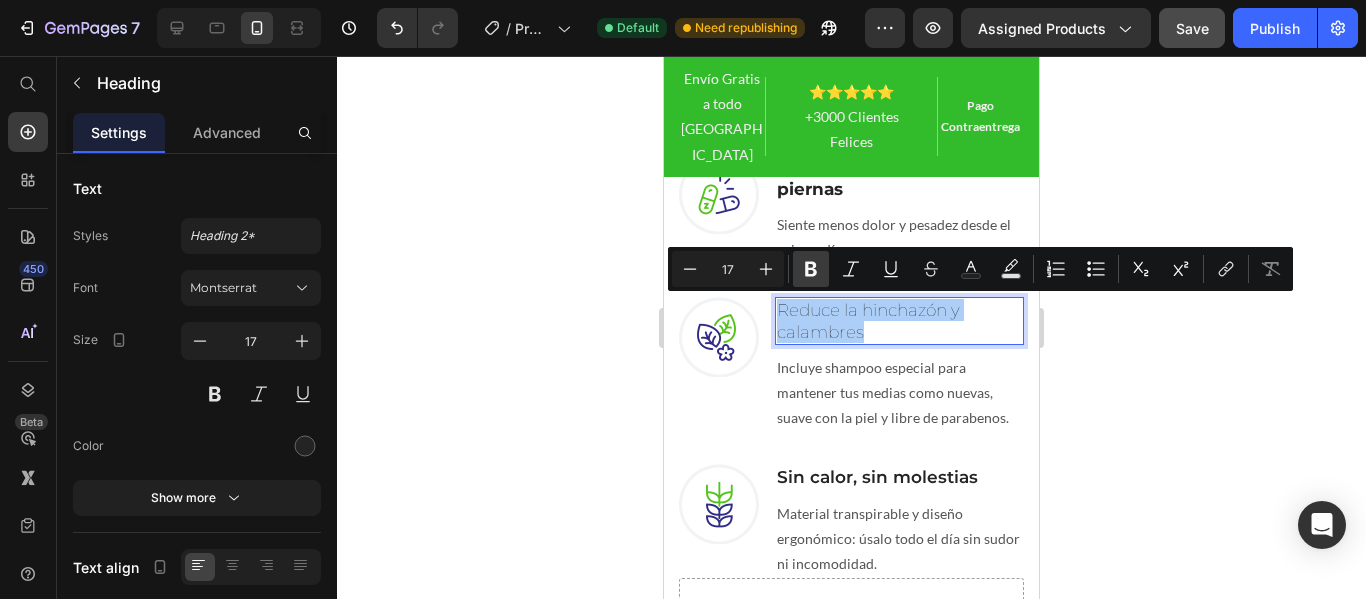click 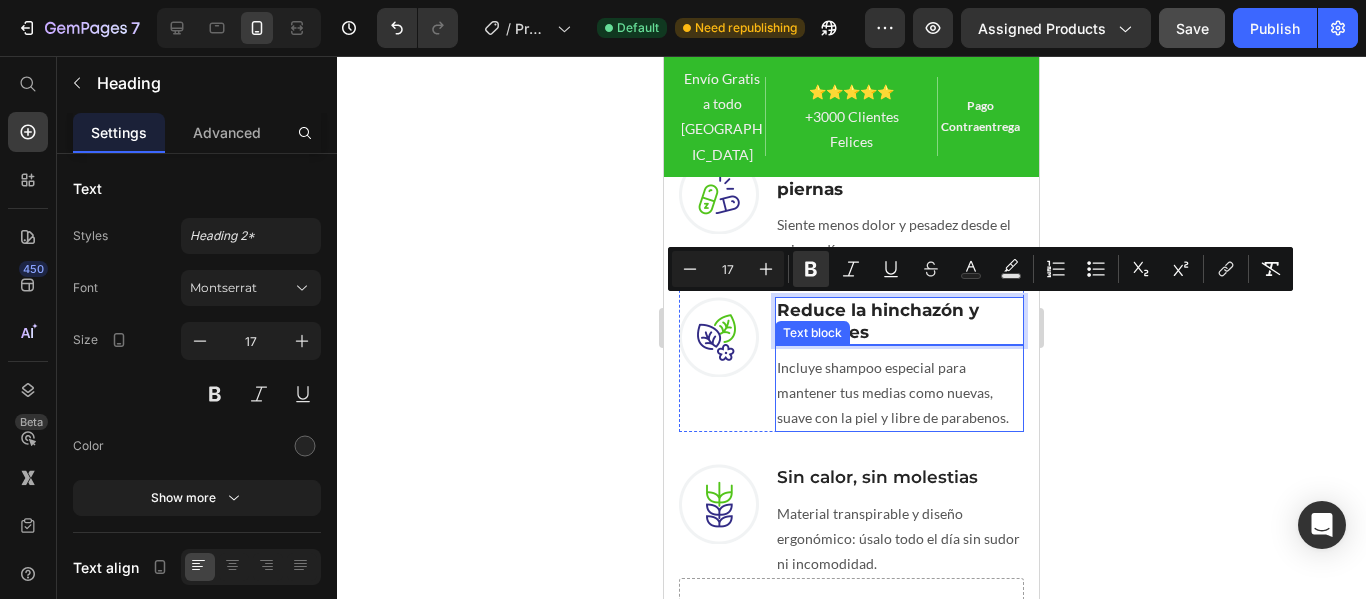 click on "Incluye shampoo especial para mantener tus medias como nuevas, suave con la piel y libre de parabenos." at bounding box center [899, 393] 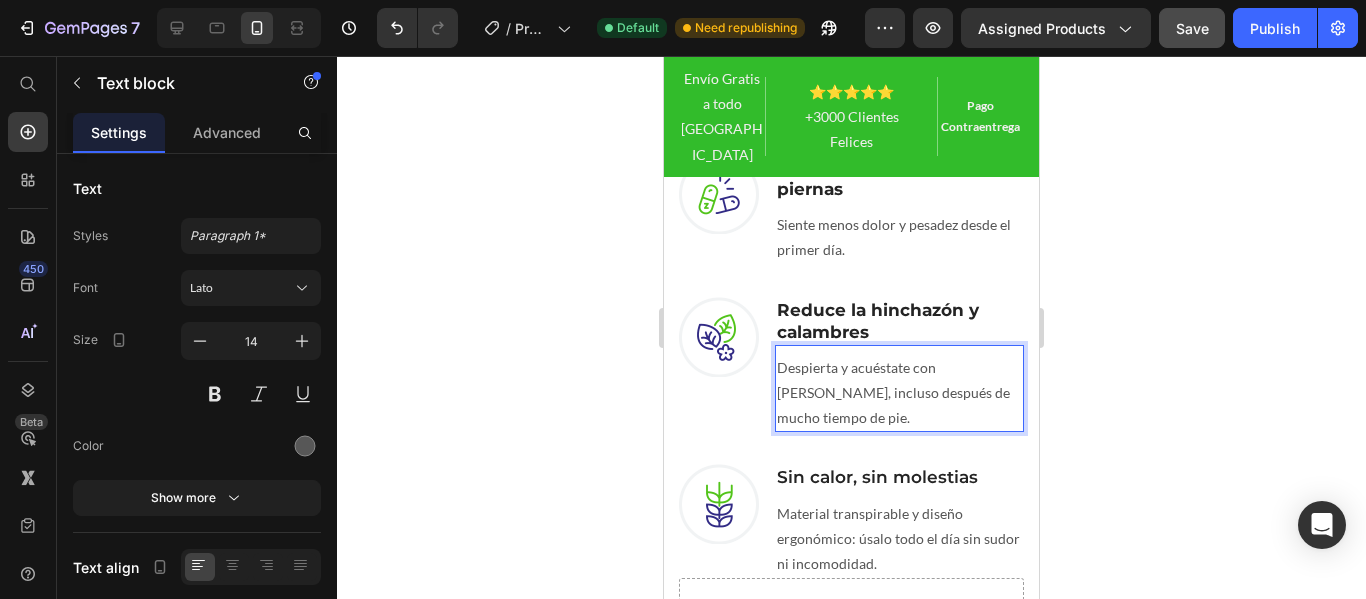 click on "Despierta y acuéstate con [PERSON_NAME], incluso después de mucho tiempo de pie." at bounding box center (899, 393) 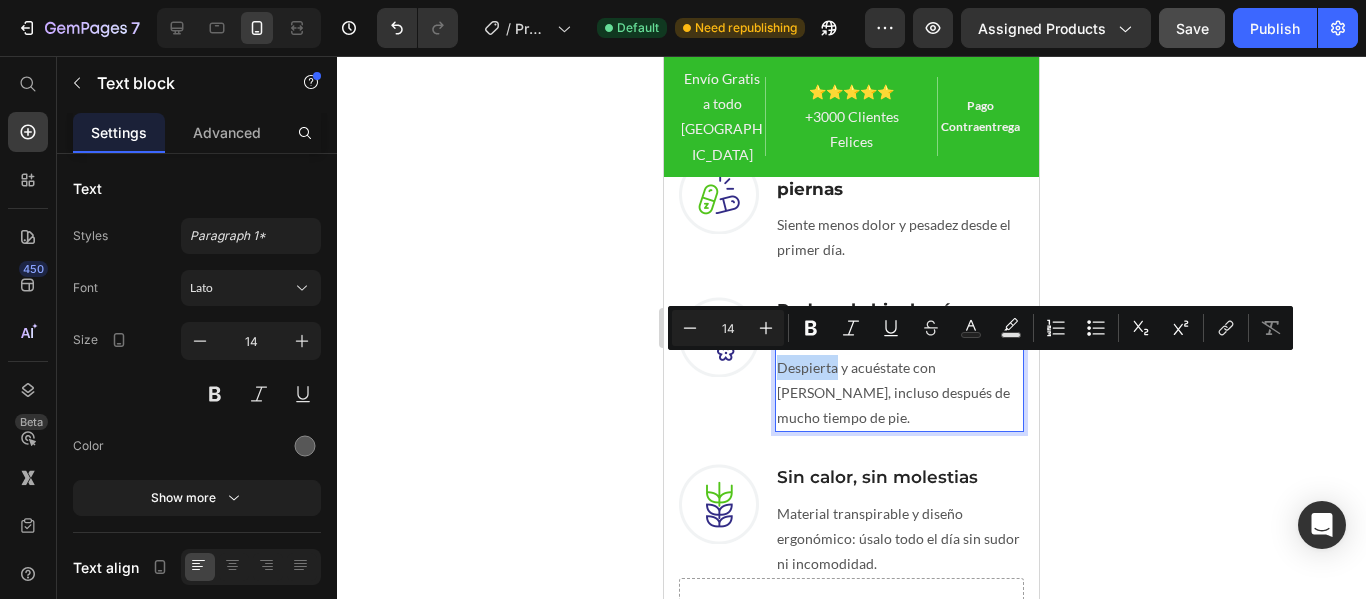 click on "Despierta y acuéstate con [PERSON_NAME], incluso después de mucho tiempo de pie." at bounding box center (899, 393) 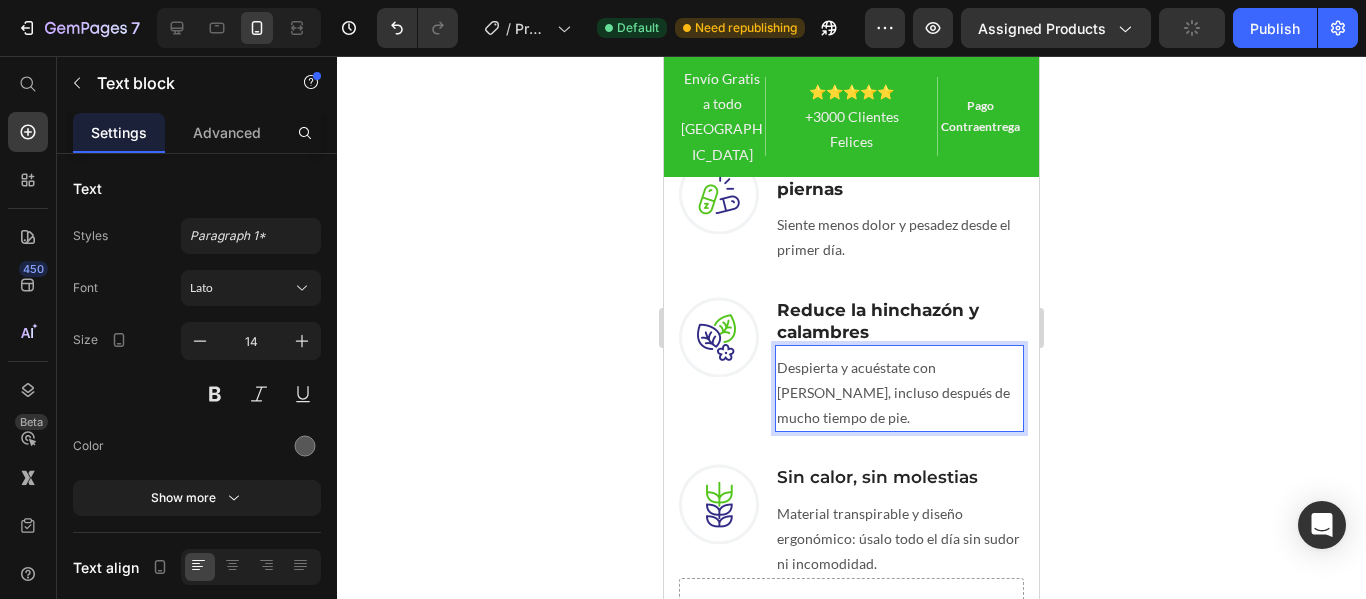 click 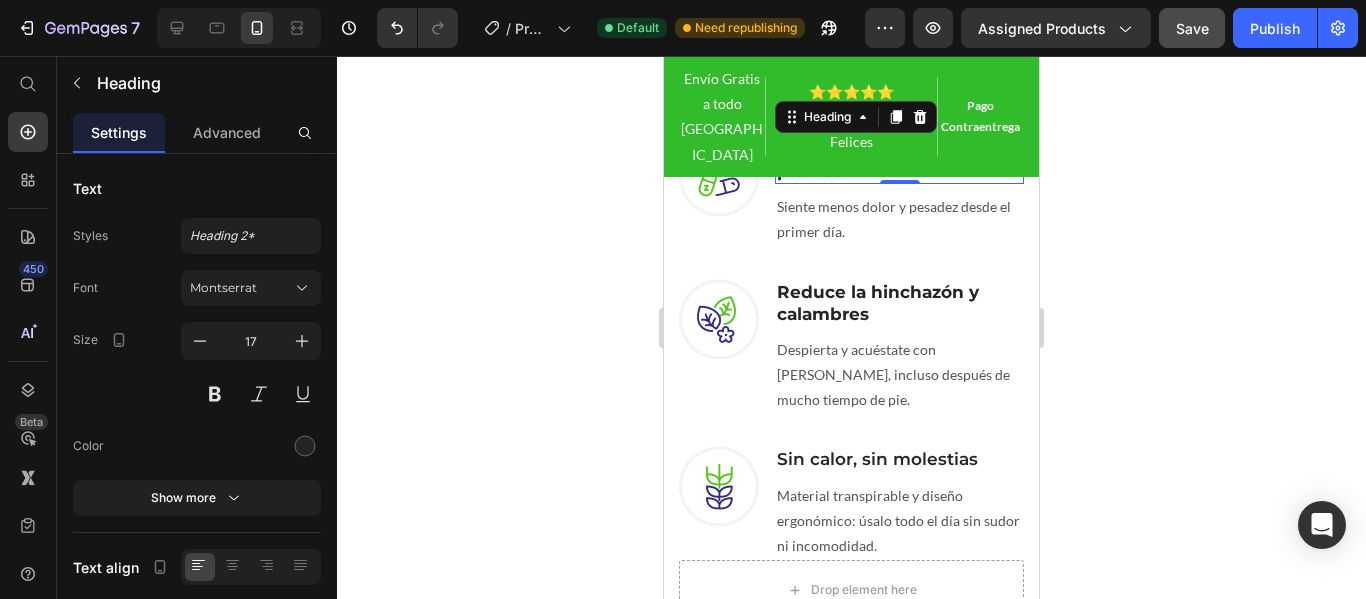 scroll, scrollTop: 1568, scrollLeft: 0, axis: vertical 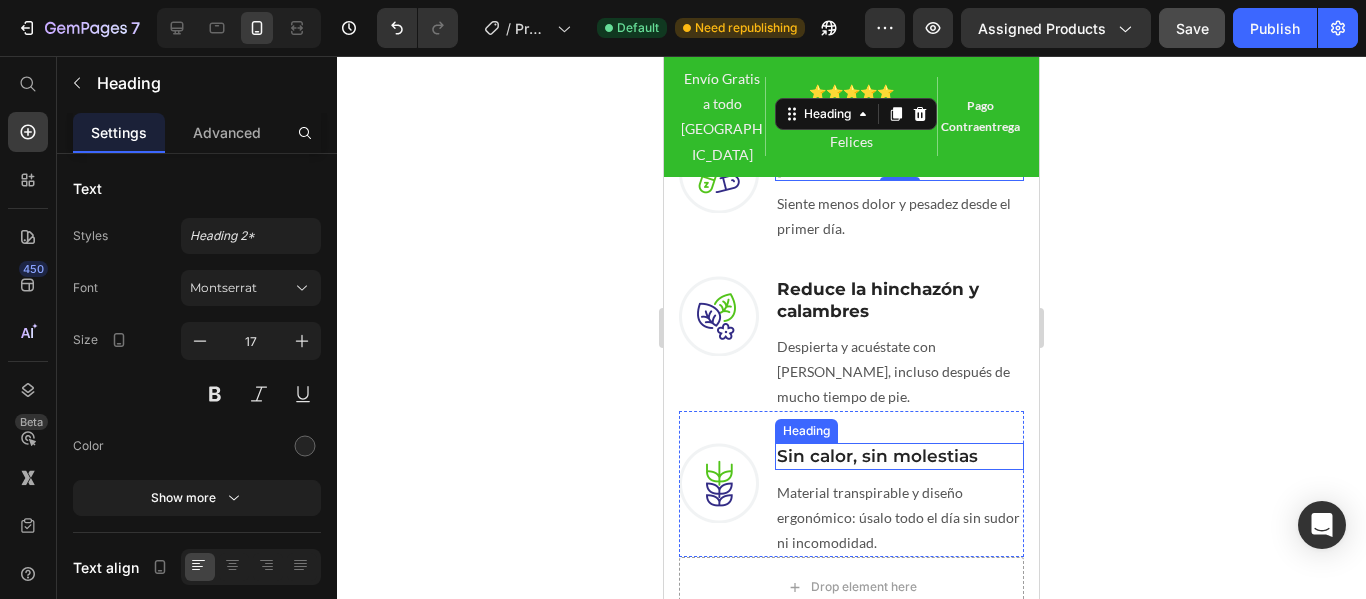 click on "Sin calor, sin molestias" at bounding box center (899, 456) 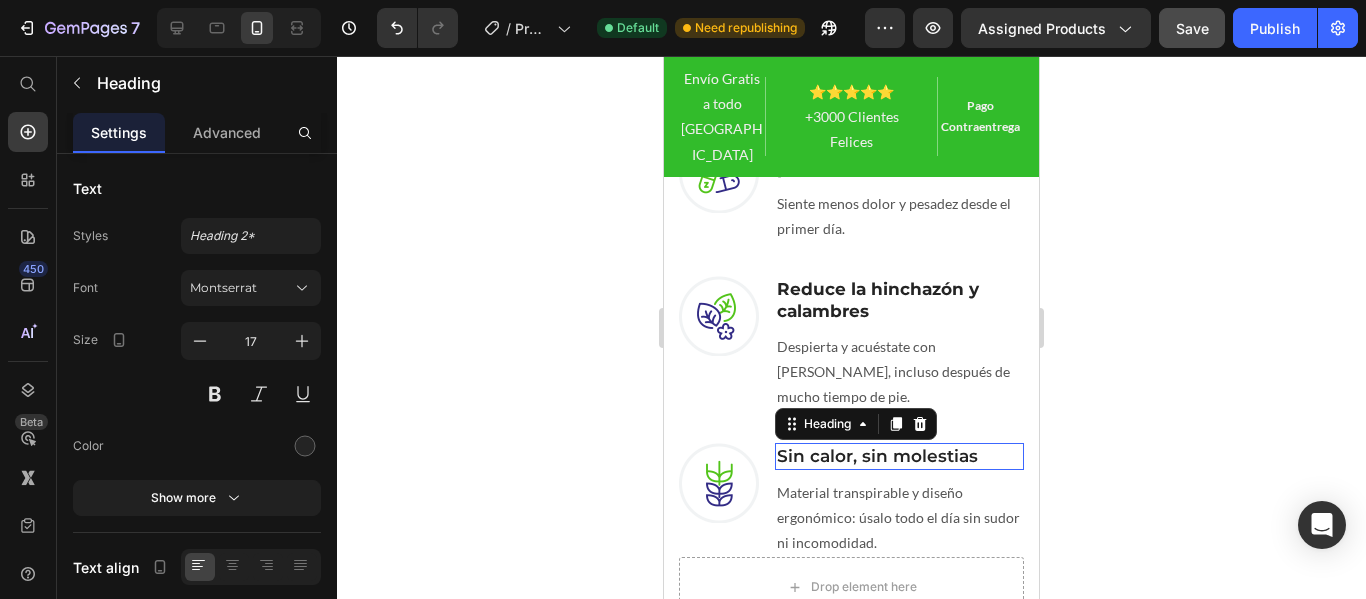 click on "Sin calor, sin molestias" at bounding box center [899, 456] 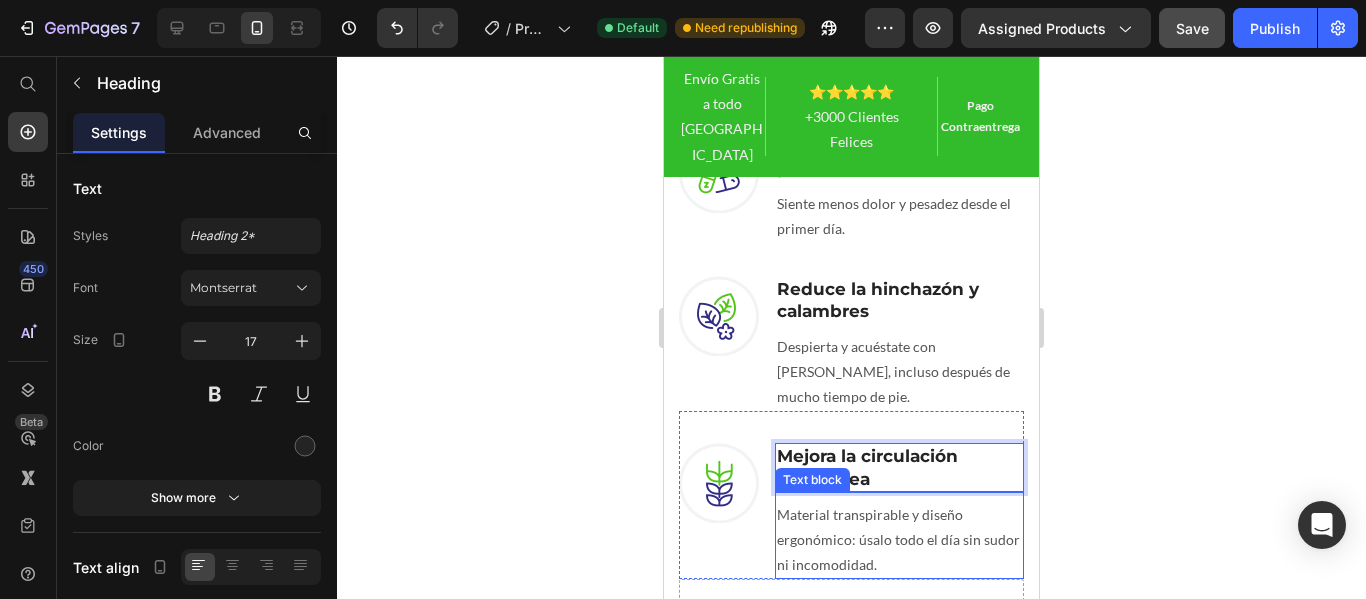 click on "Material transpirable y diseño ergonómico: úsalo todo el día sin sudor ni incomodidad." at bounding box center (899, 540) 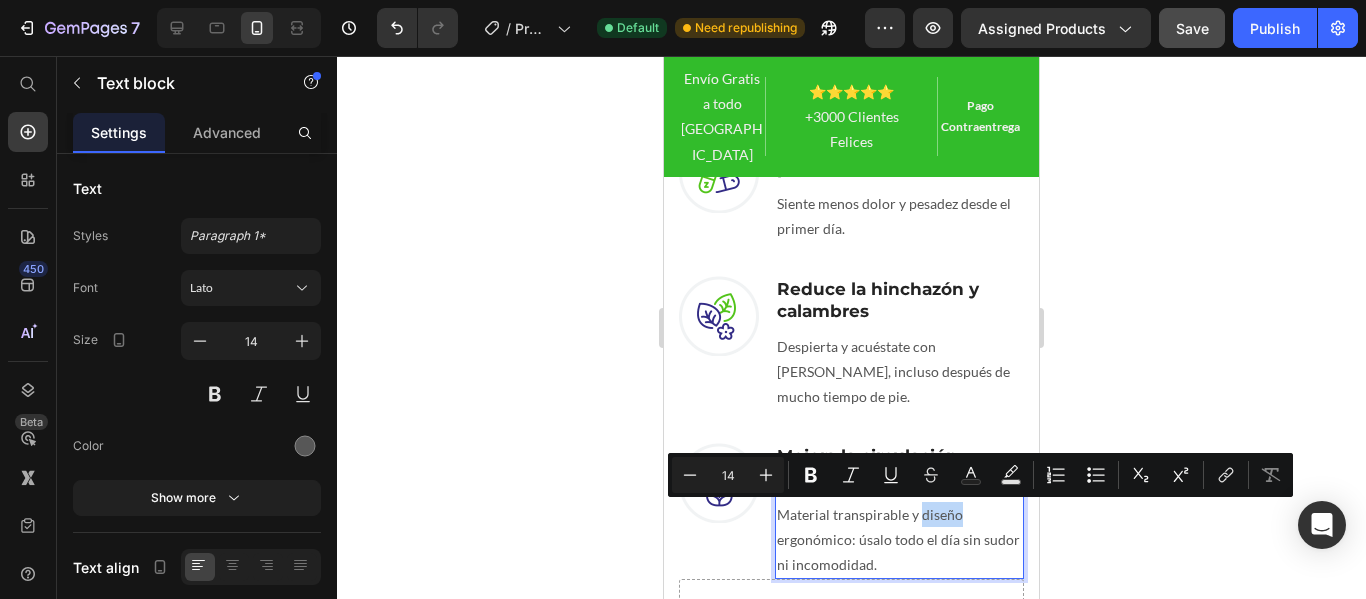 click on "Material transpirable y diseño ergonómico: úsalo todo el día sin sudor ni incomodidad." at bounding box center [899, 540] 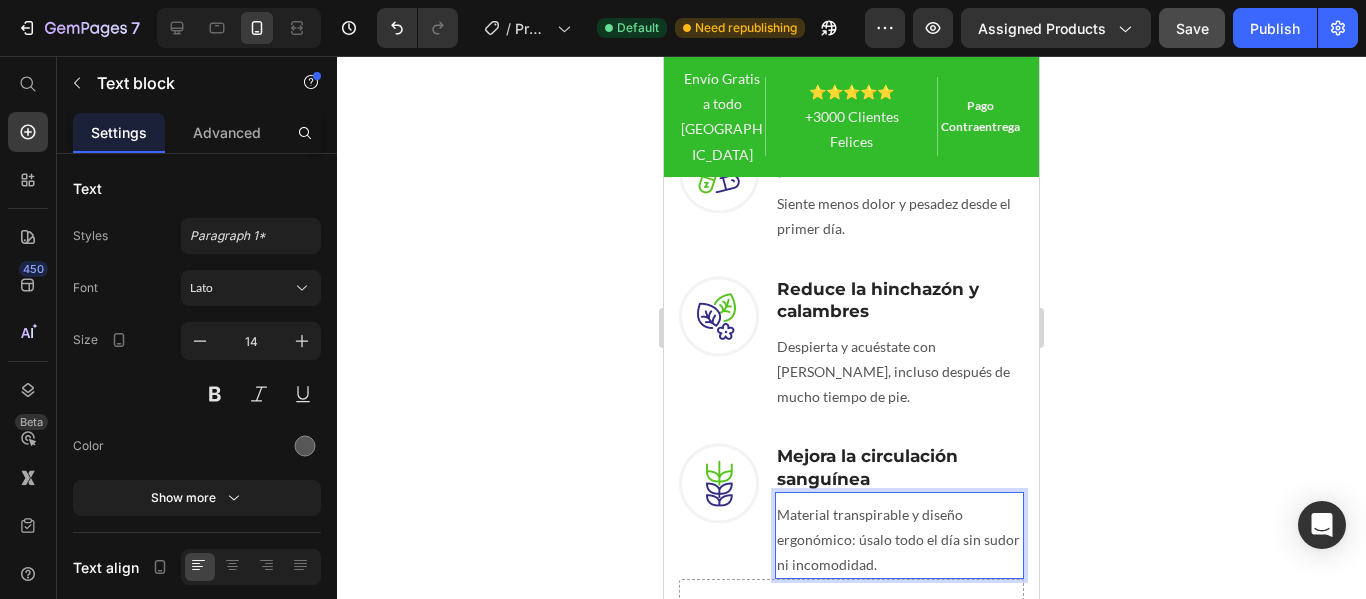 click on "Material transpirable y diseño ergonómico: úsalo todo el día sin sudor ni incomodidad." at bounding box center [899, 540] 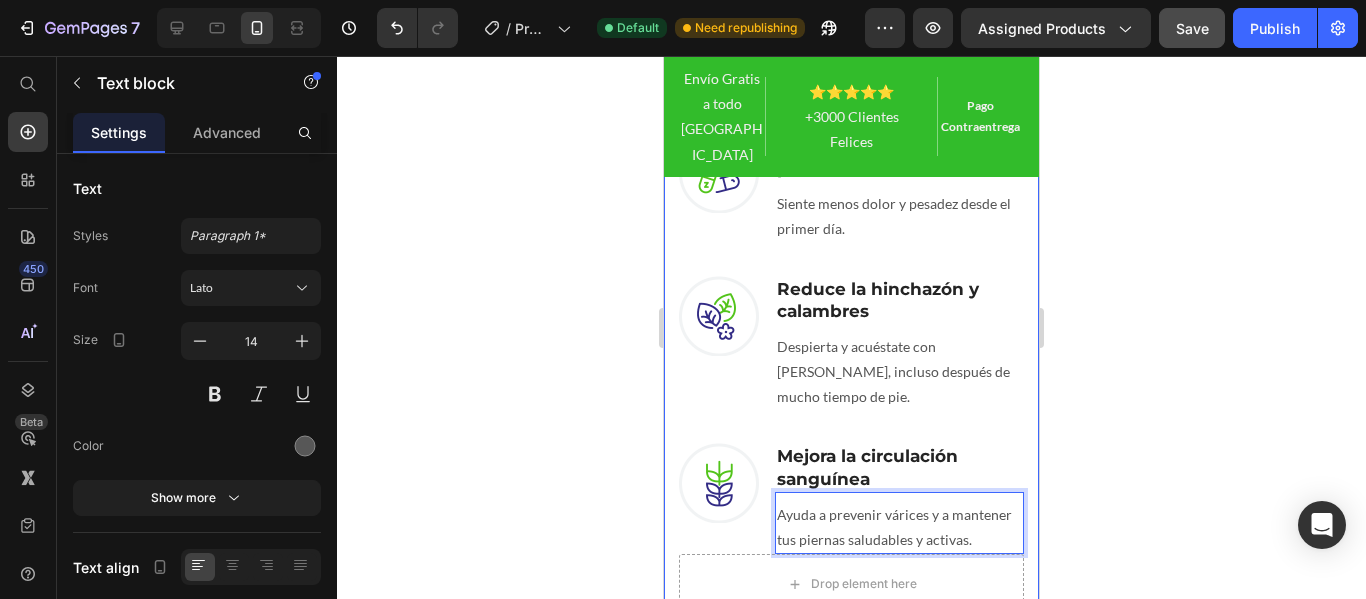 click 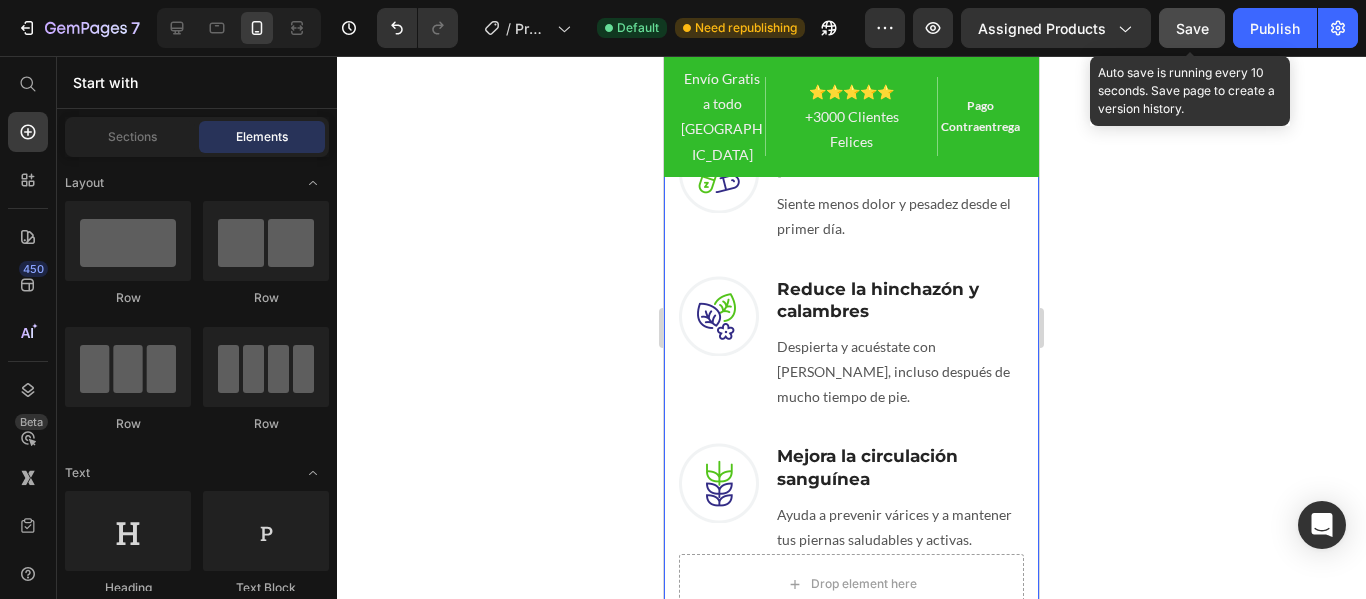 click on "Save" 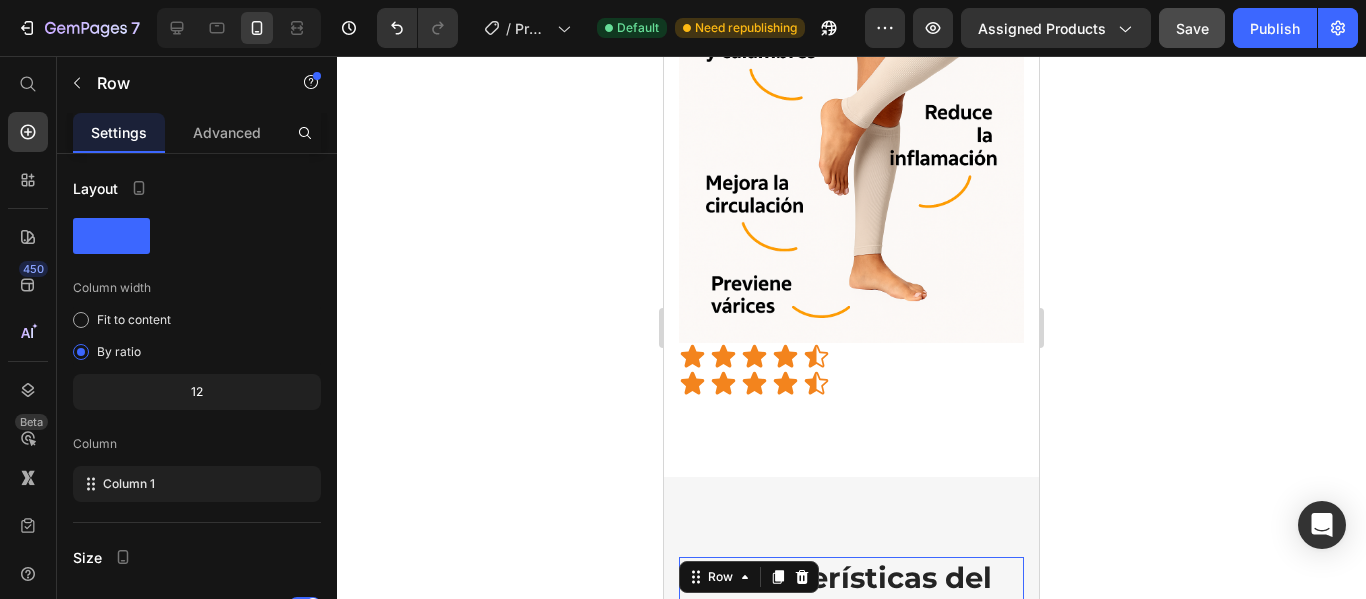 scroll, scrollTop: 2277, scrollLeft: 0, axis: vertical 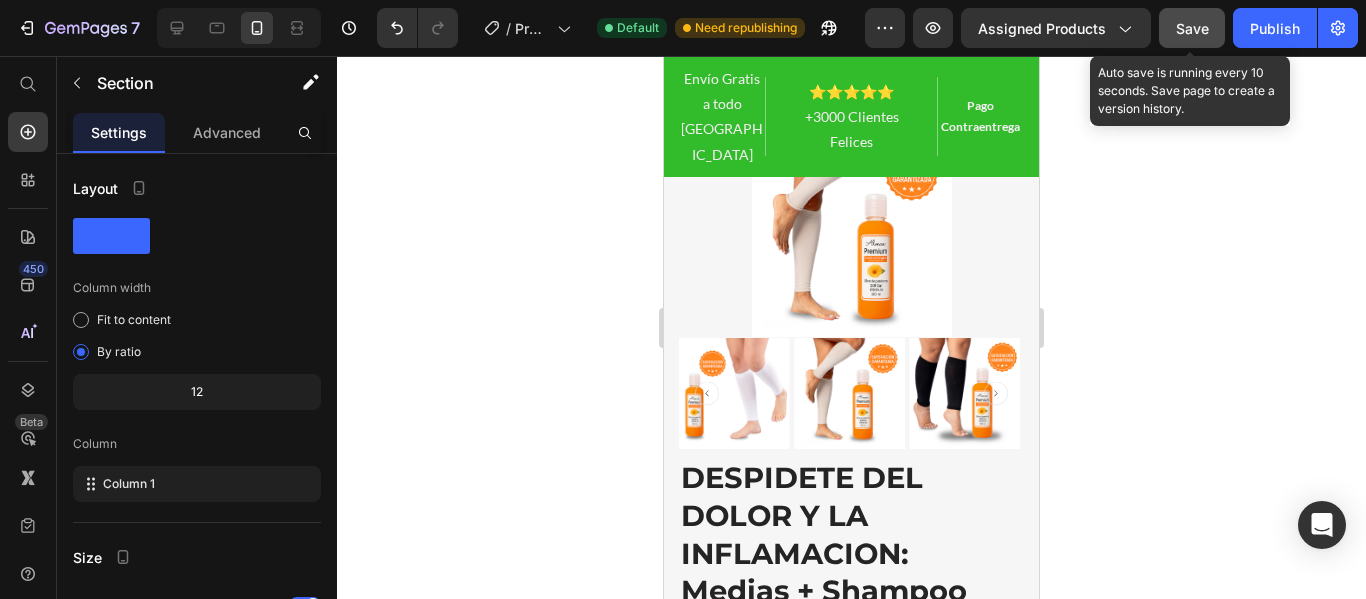 click on "Save" 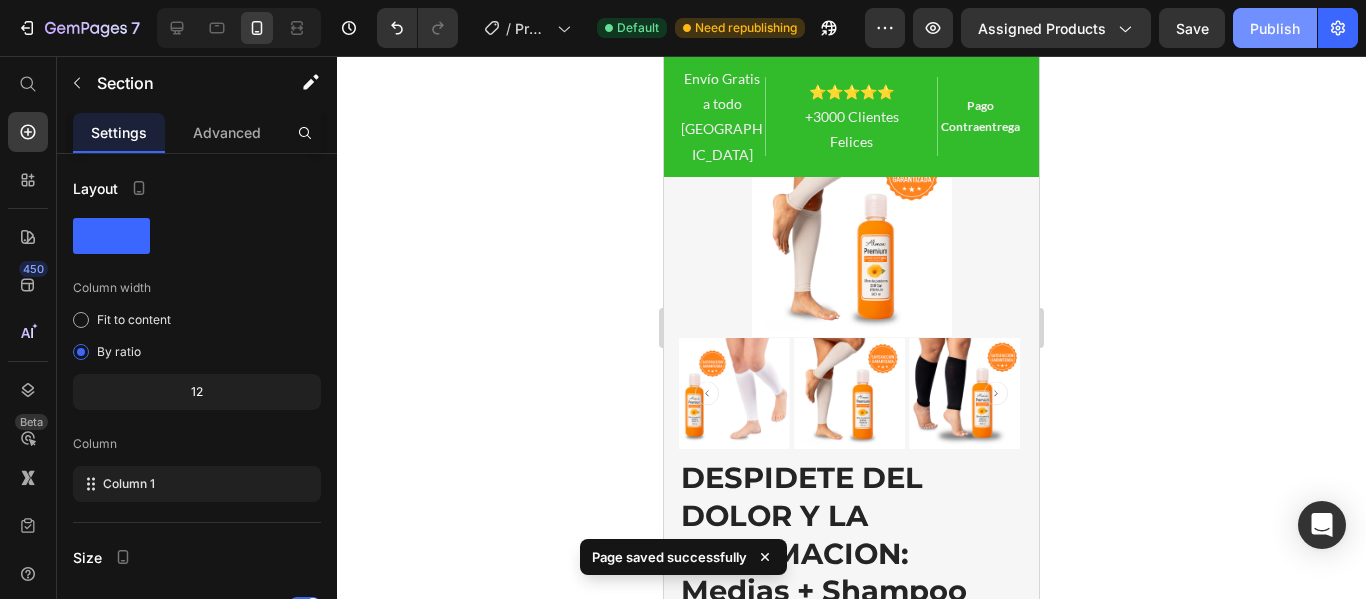 click on "Publish" at bounding box center [1275, 28] 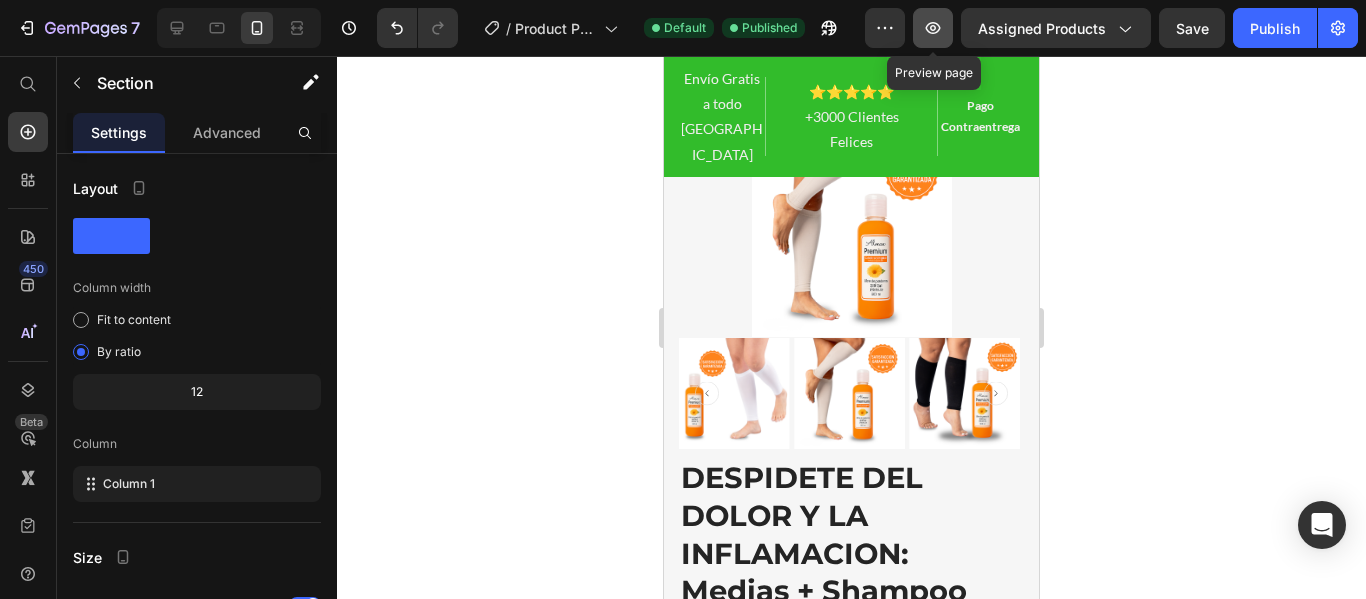 click 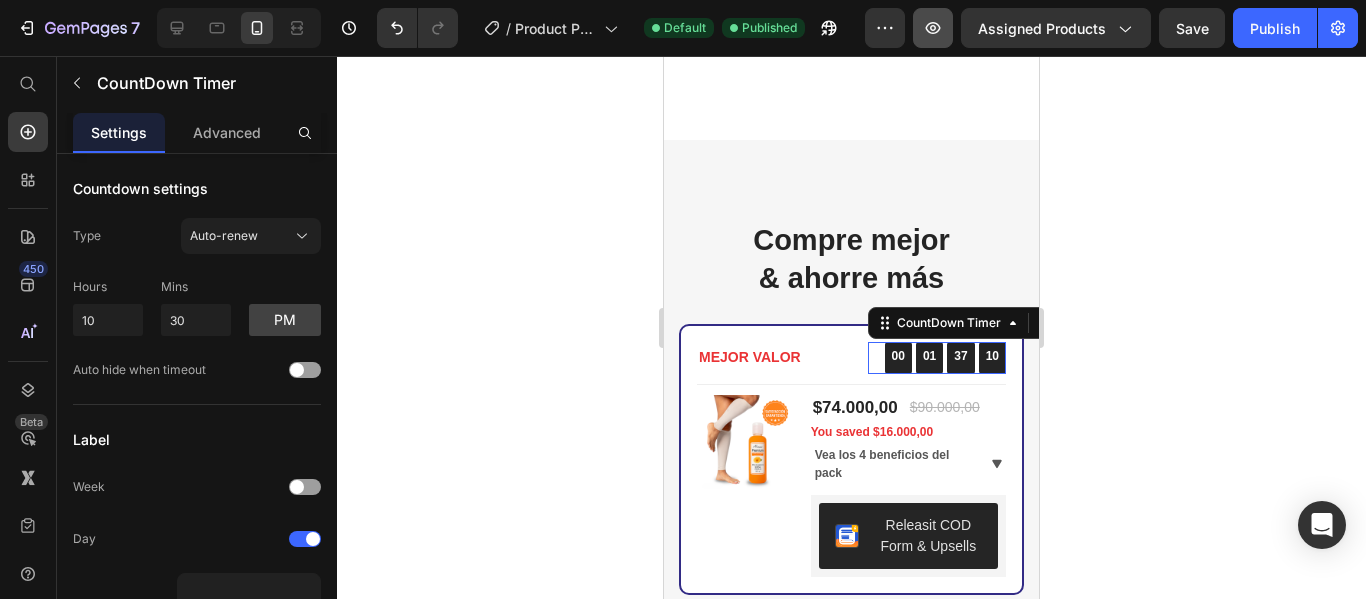 scroll, scrollTop: 6502, scrollLeft: 0, axis: vertical 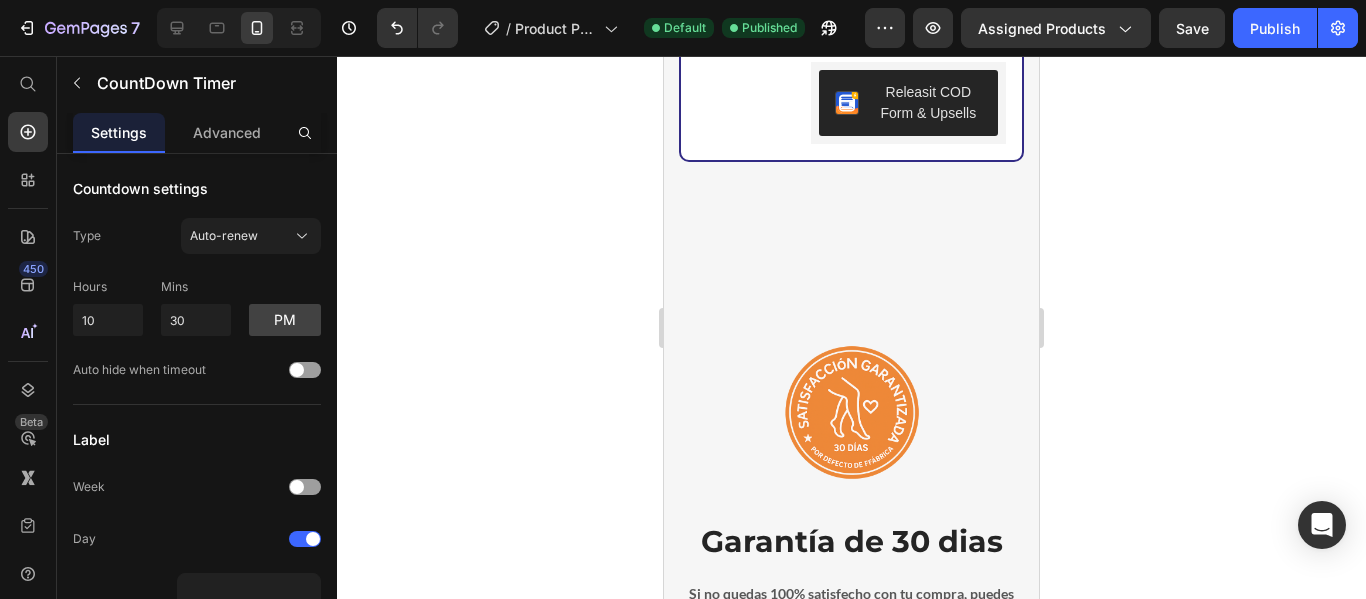 click at bounding box center (851, 413) 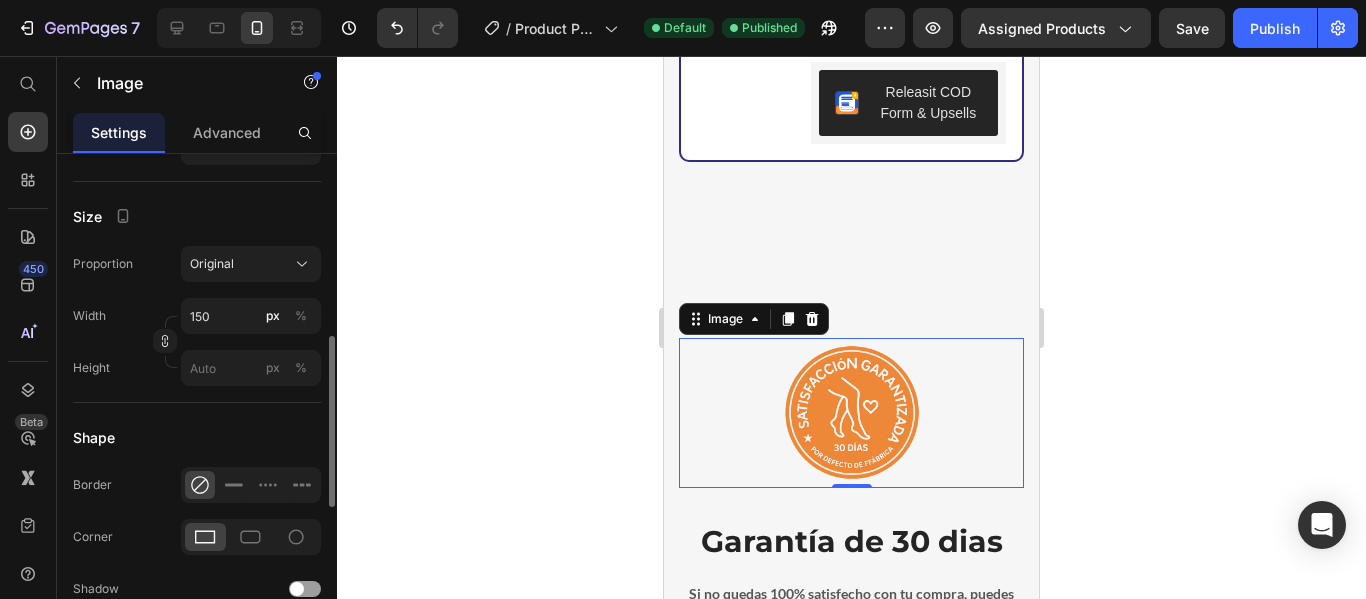 scroll, scrollTop: 533, scrollLeft: 0, axis: vertical 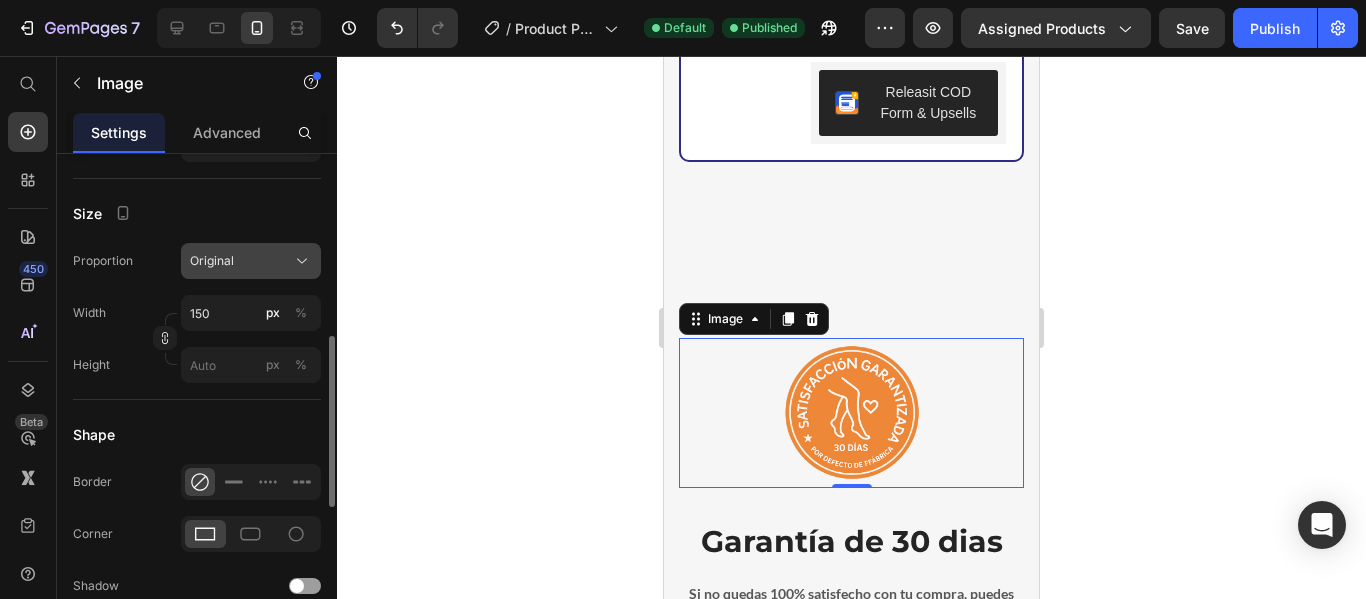 click on "Original" 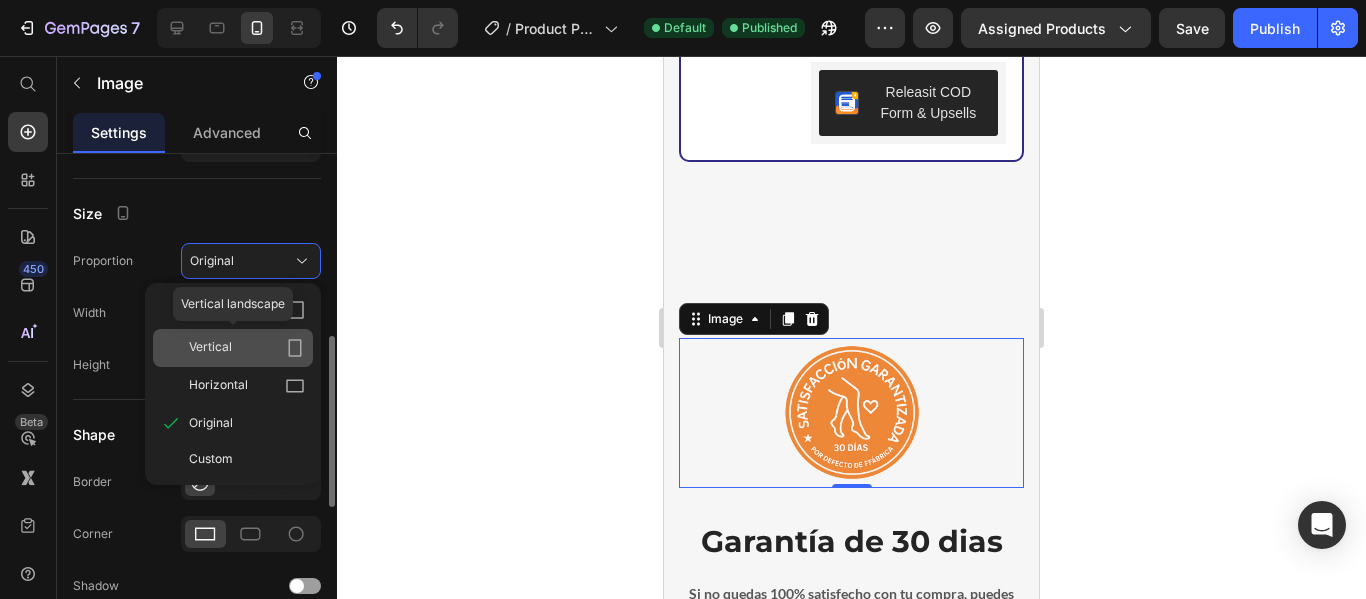 click on "Vertical" at bounding box center [247, 348] 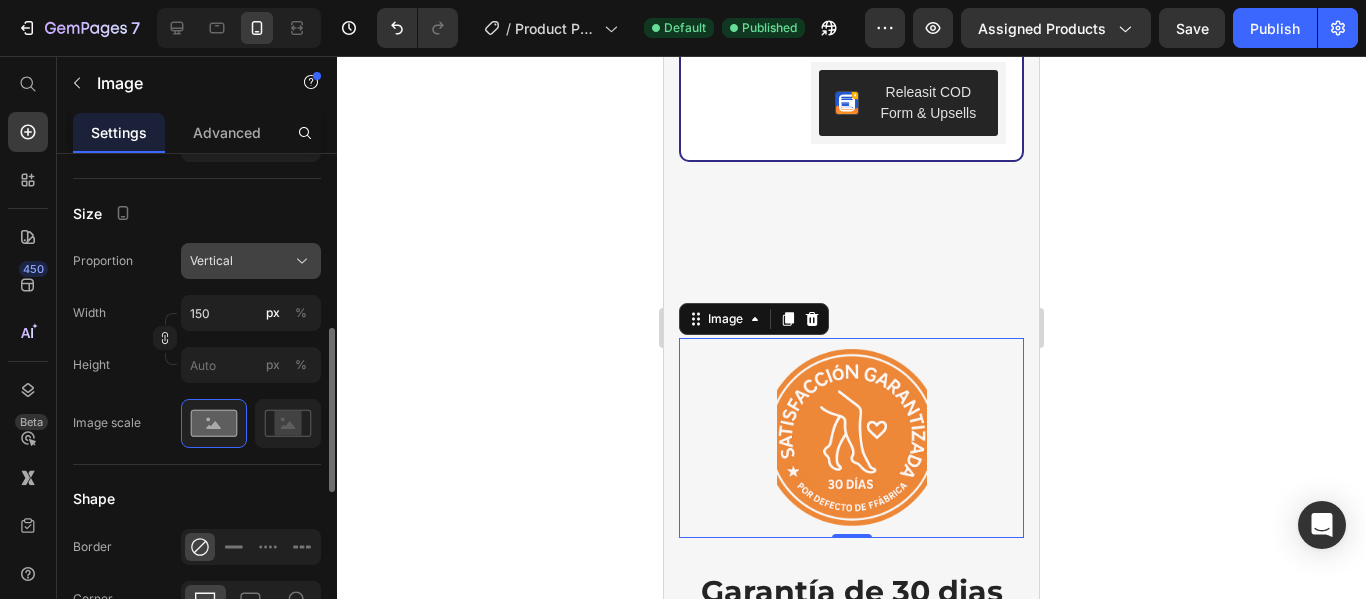 click on "Vertical" 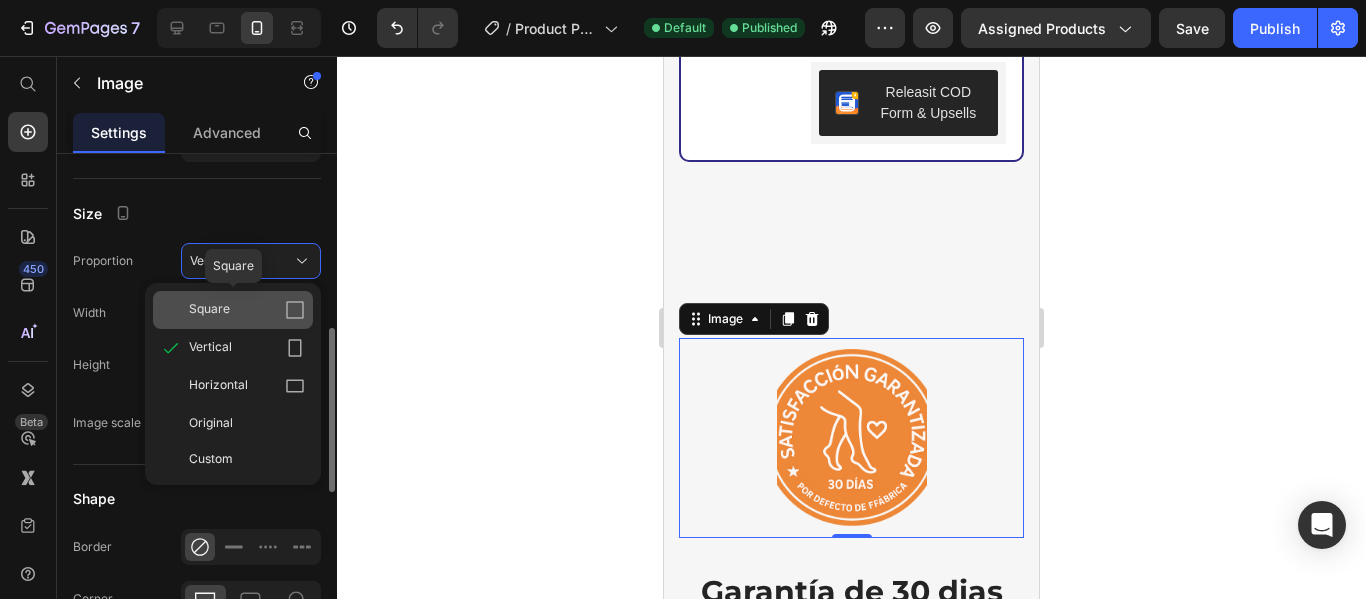 click on "Square" at bounding box center [247, 310] 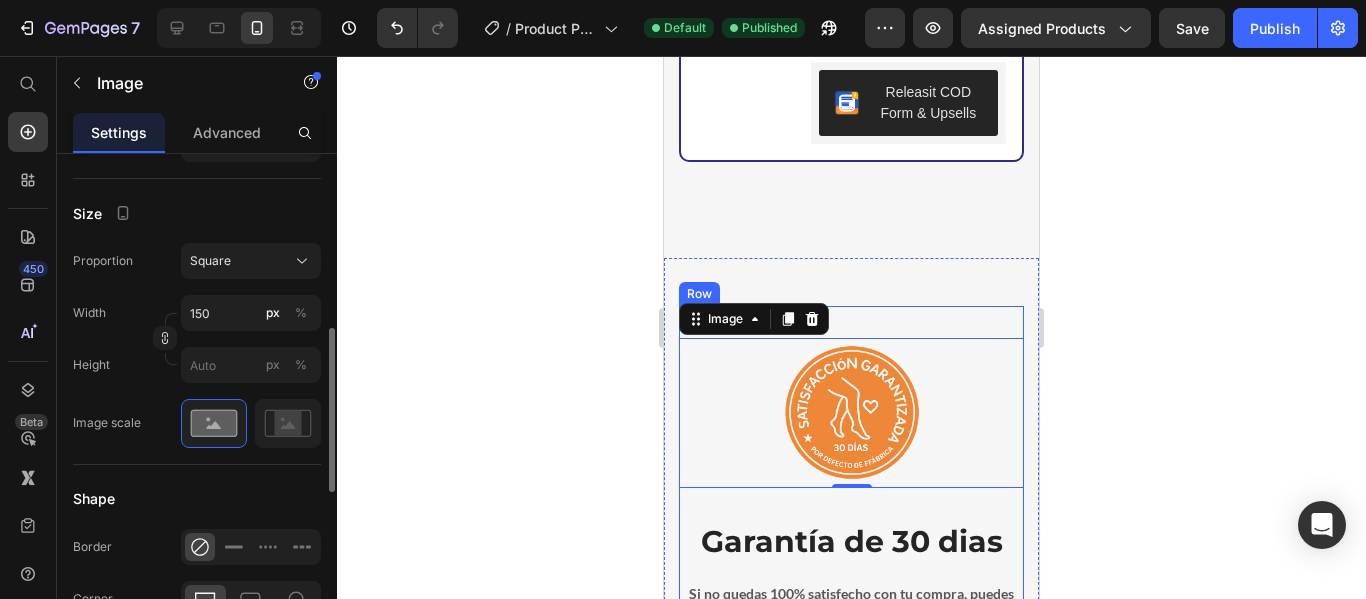 click on "Image   0 Garantía de 30 dias Heading Si no quedas 100% satisfecho con tu compra, puedes devolver tus medias durante 30 dias, sin complicaciones. Con miles de clientes felices, nos comprometemos a ofrecerte la mejor calidad, atención personalizada y garantía de satisfacción total. ¡Tu bienestar es nuestra prioridad! Text block Row" at bounding box center [851, 548] 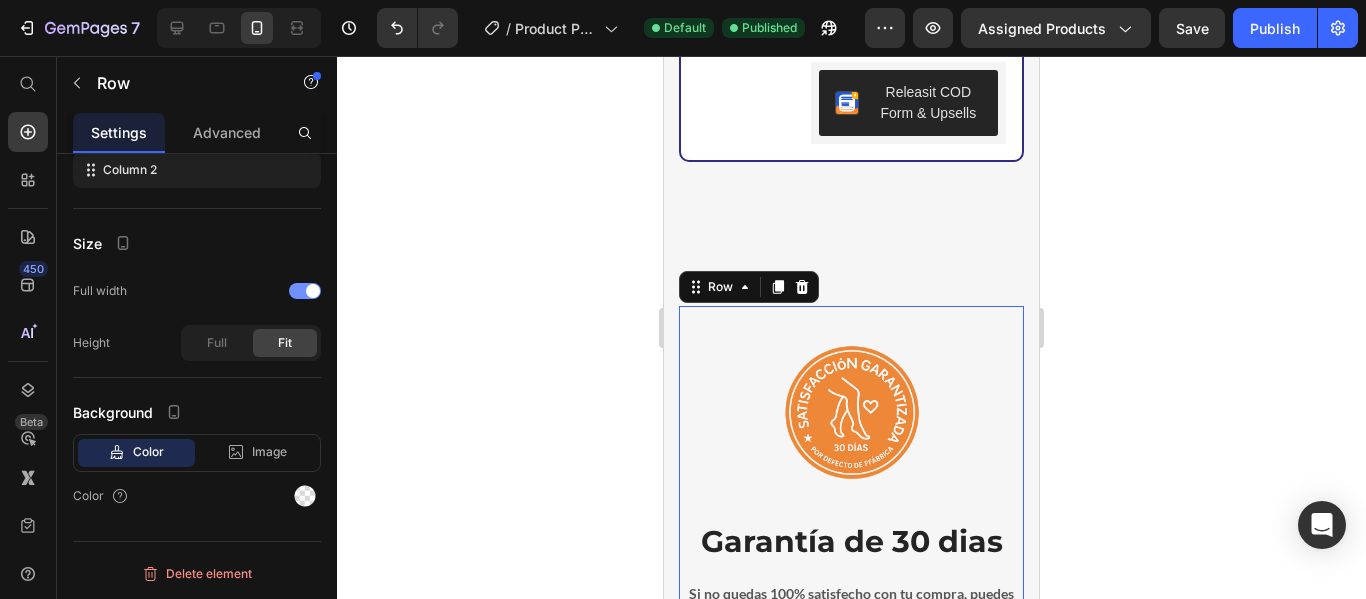 scroll, scrollTop: 0, scrollLeft: 0, axis: both 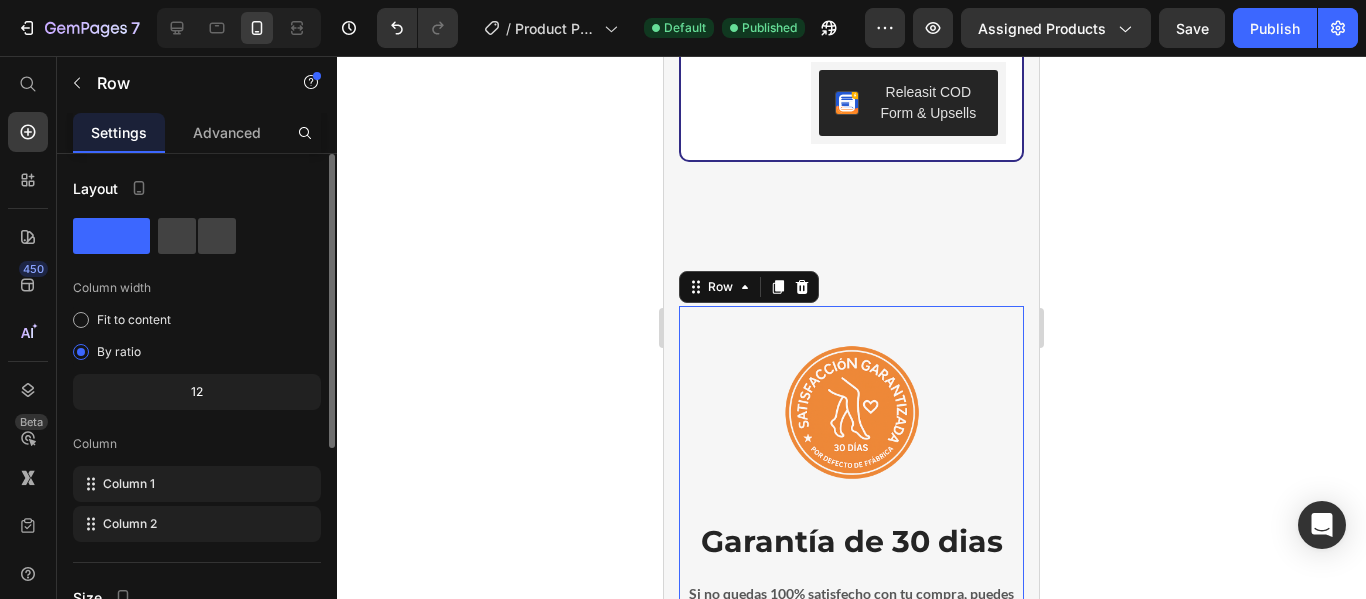 click on "Image Garantía de 30 dias Heading Si no quedas 100% satisfecho con tu compra, puedes devolver tus medias durante 30 dias, sin complicaciones. Con miles de clientes felices, nos comprometemos a ofrecerte la mejor calidad, atención personalizada y garantía de satisfacción total. ¡Tu bienestar es nuestra prioridad! Text block Row   0" at bounding box center [851, 548] 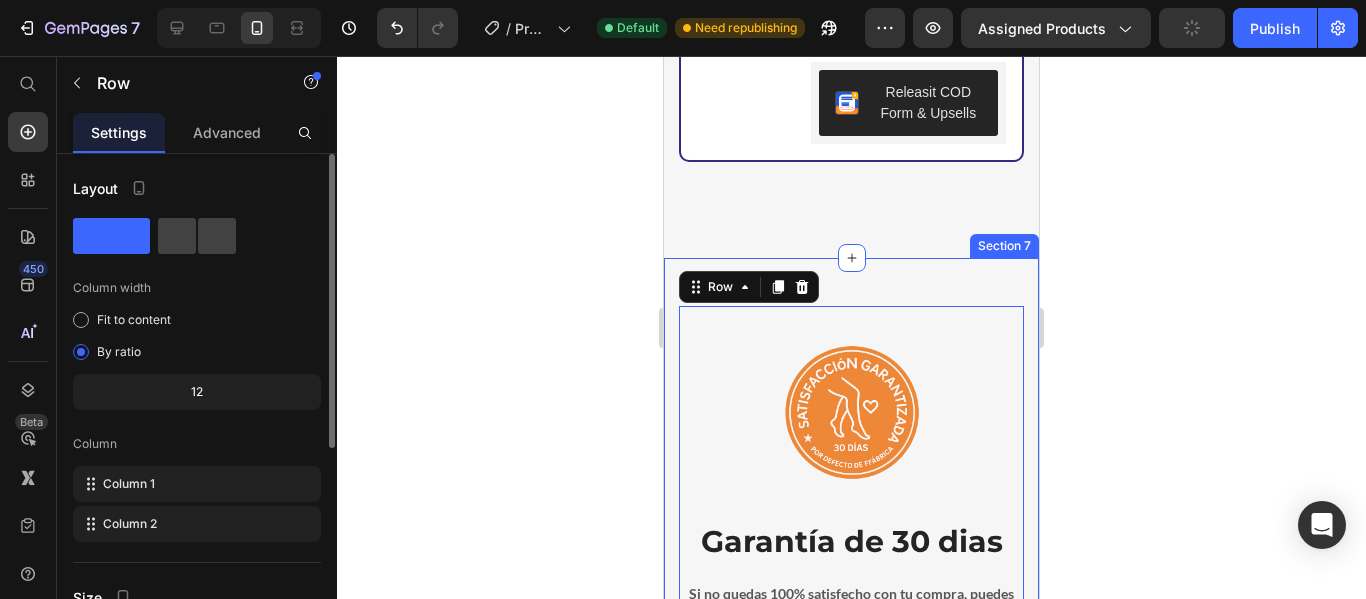 click on "Image Garantía de 30 dias Heading Si no quedas 100% satisfecho con tu compra, puedes devolver tus medias durante 30 dias, sin complicaciones. Con miles de clientes felices, nos comprometemos a ofrecerte la mejor calidad, atención personalizada y garantía de satisfacción total. ¡Tu bienestar es nuestra prioridad! Text block Row   0 Section 7" at bounding box center (851, 548) 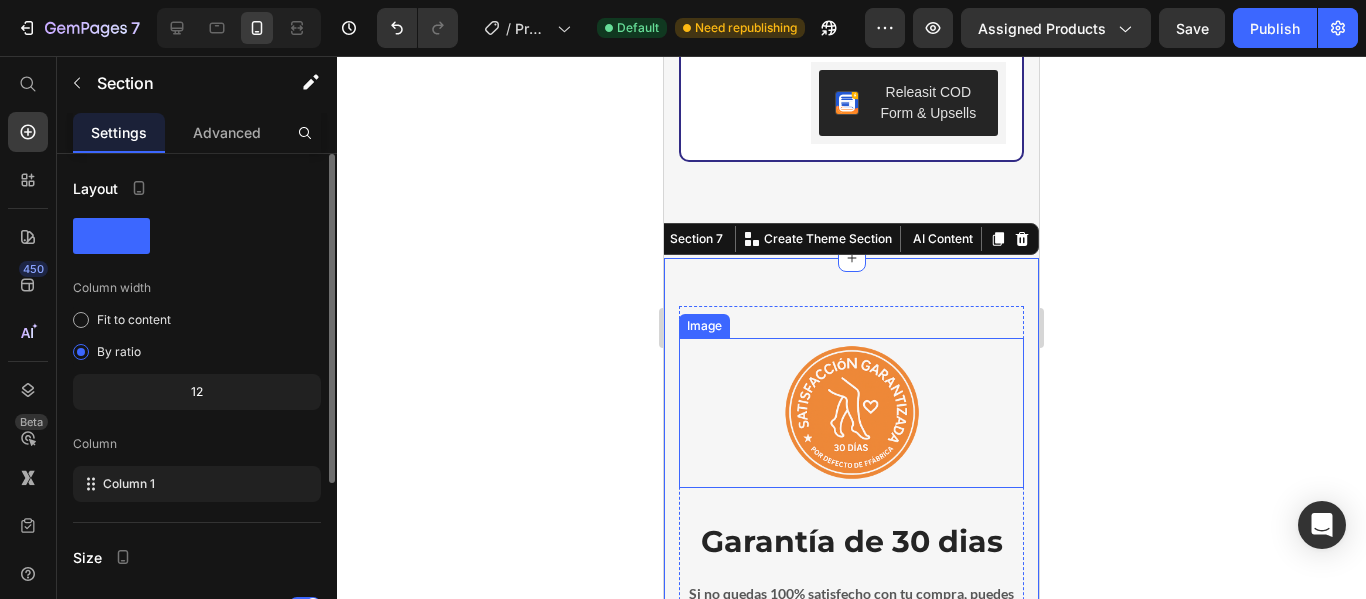 click at bounding box center (851, 413) 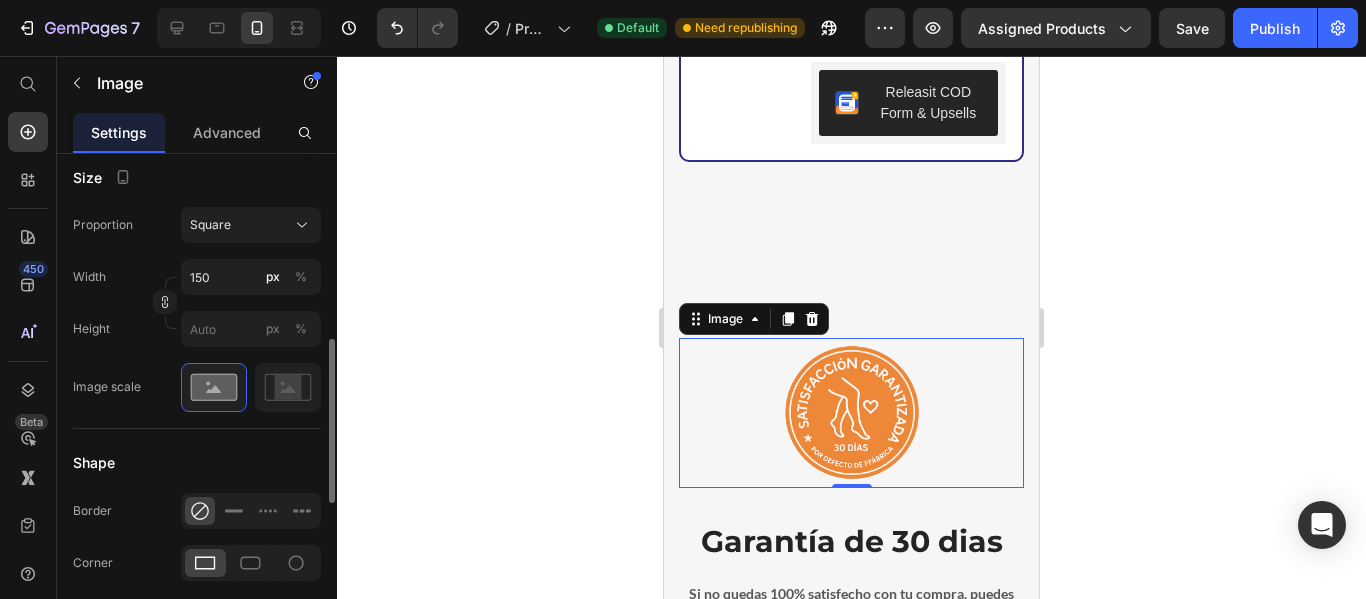 scroll, scrollTop: 575, scrollLeft: 0, axis: vertical 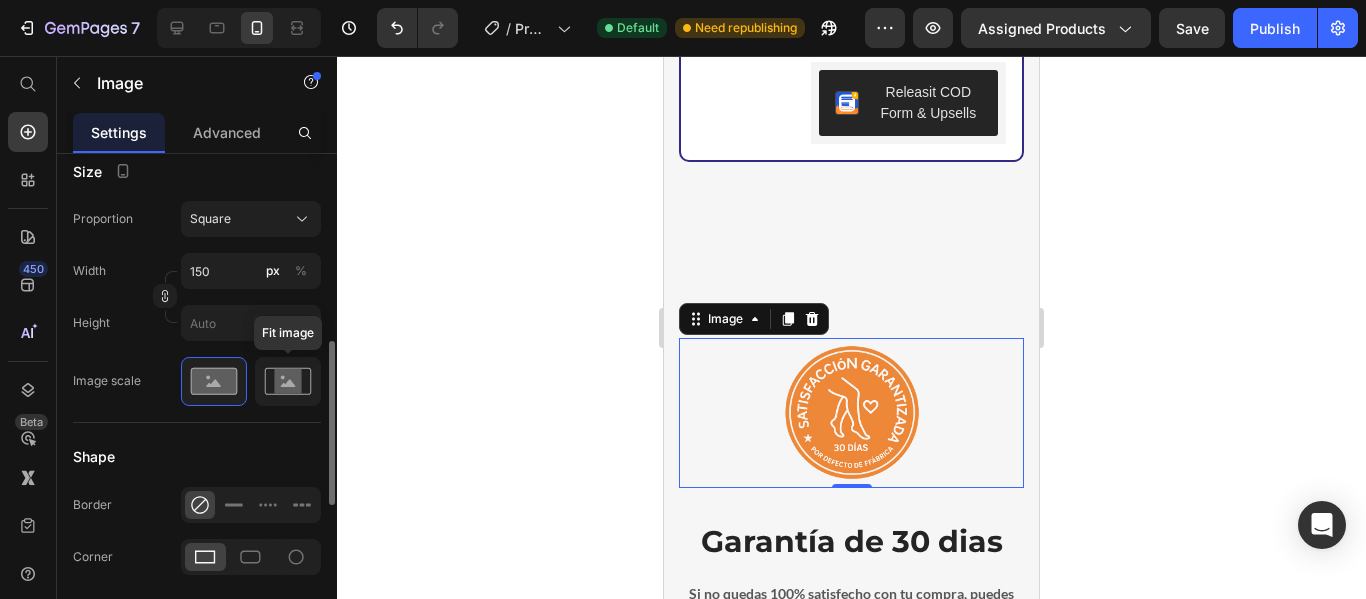 click 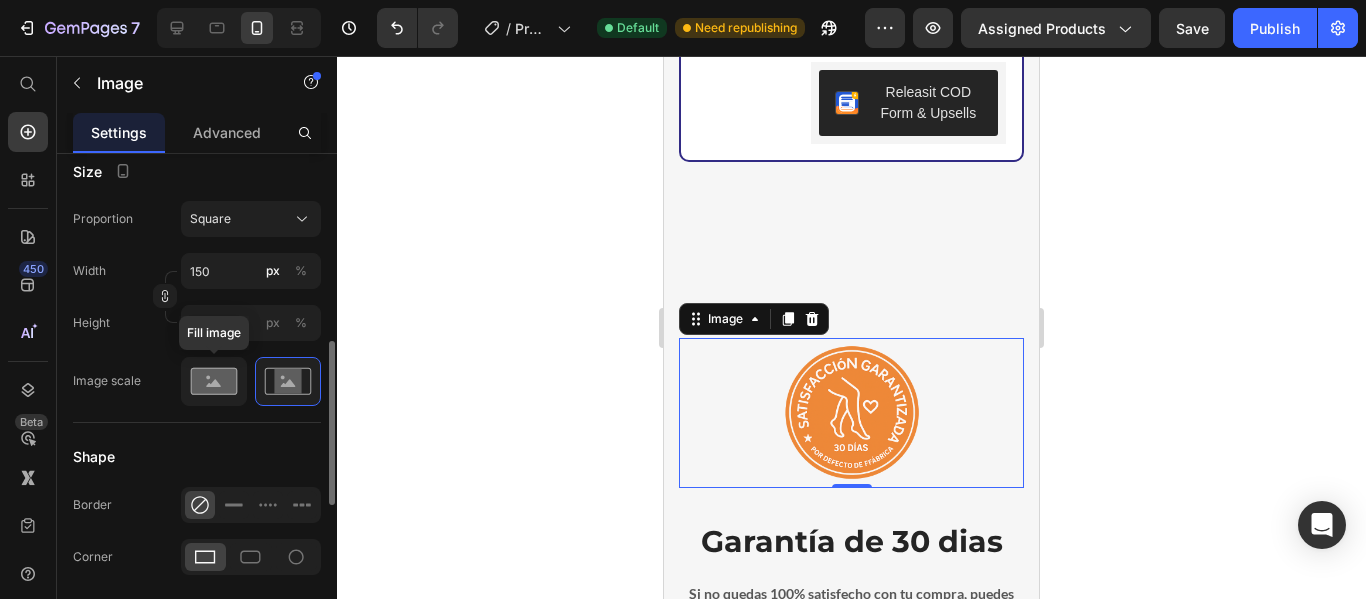 click 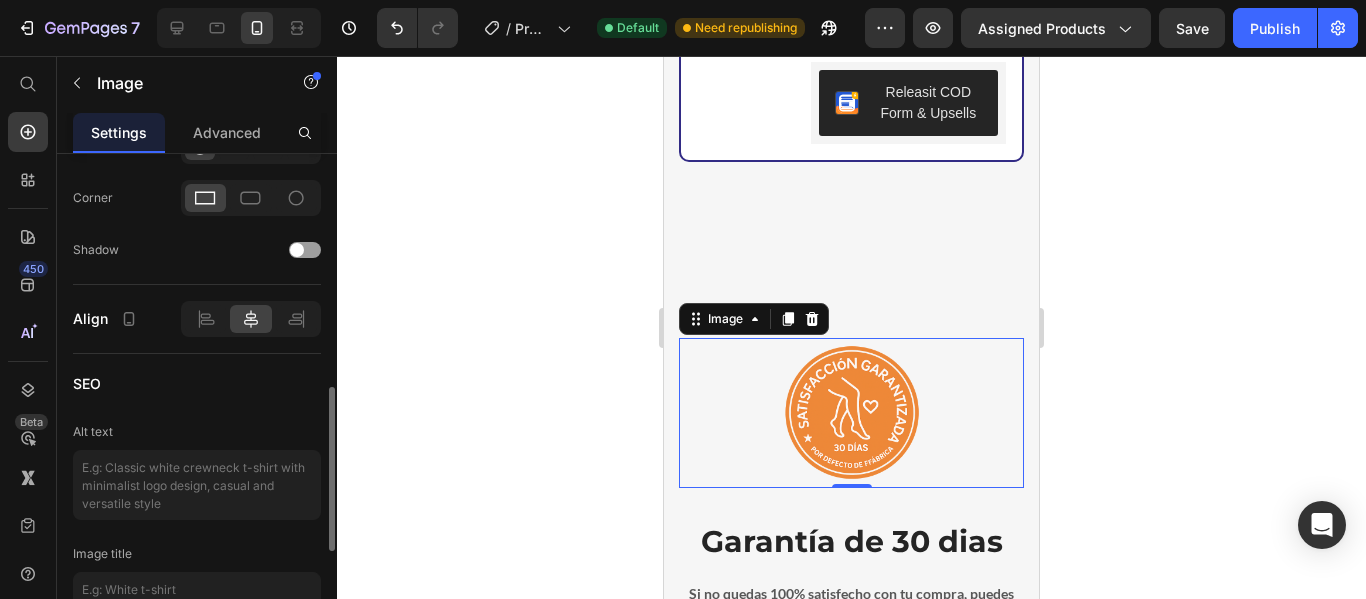 scroll, scrollTop: 1034, scrollLeft: 0, axis: vertical 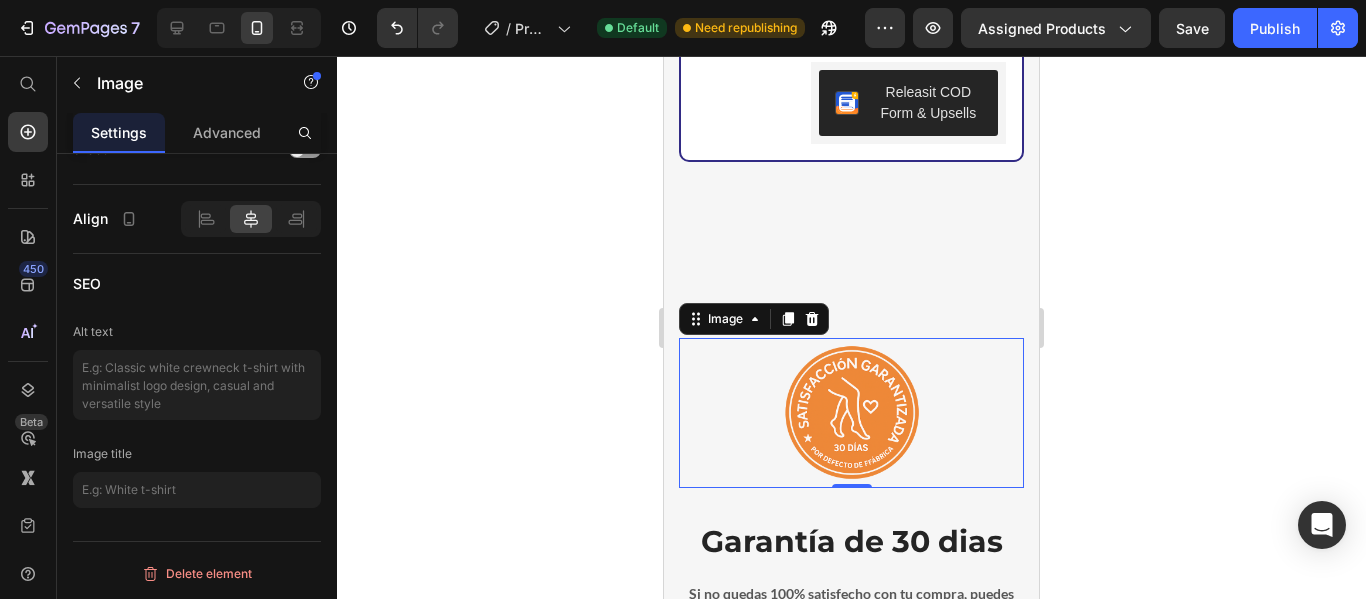 click 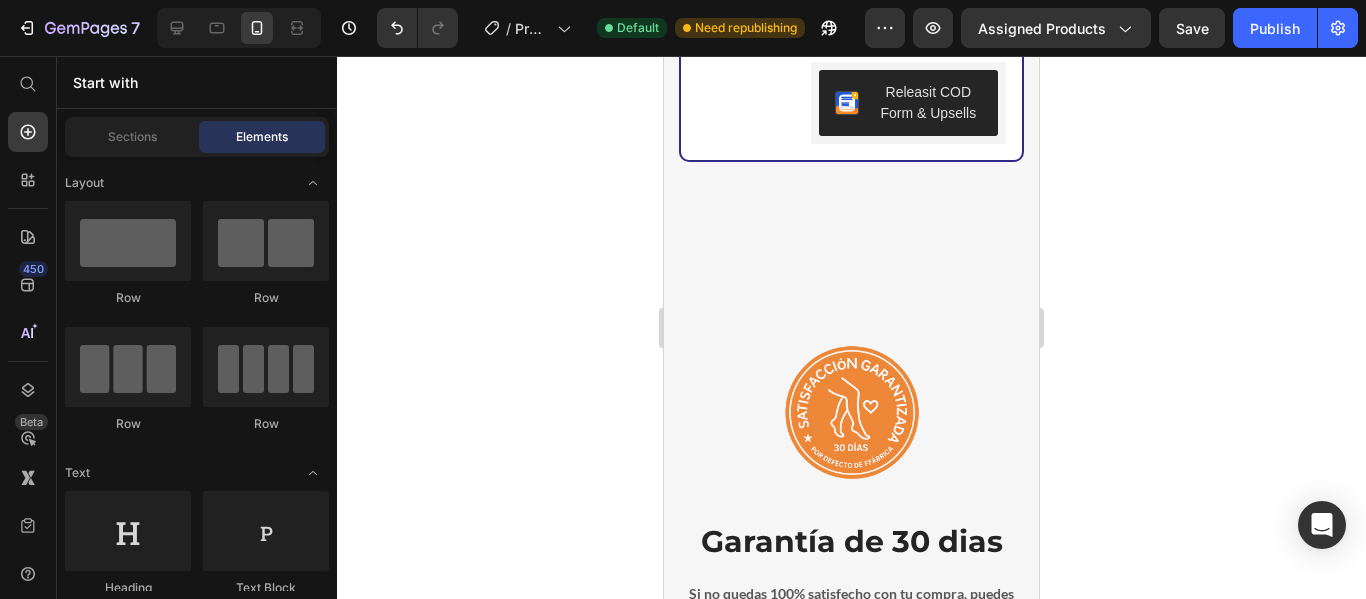 click on "Compre mejor  & ahorre más Heading MEJOR VALOR Text block 00 01 35 47 CountDown Timer Row                Title Line (P) Images & Gallery $74.000,00 (P) Price $90.000,00 (P) Price Row You saved $16.000,00 Product Badge
Vea los 4 beneficios del pack Accordion Releasit COD Form & Upsells Releasit COD Form & Upsells Product Row Section 5" at bounding box center [851, -18] 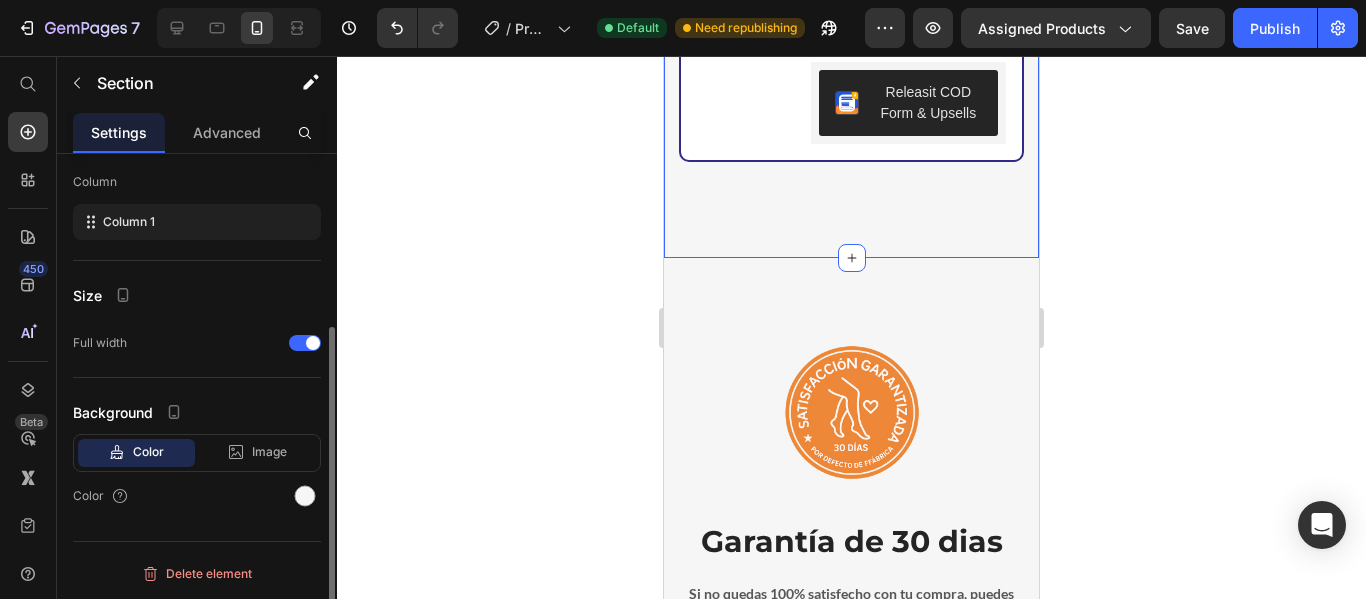 scroll, scrollTop: 0, scrollLeft: 0, axis: both 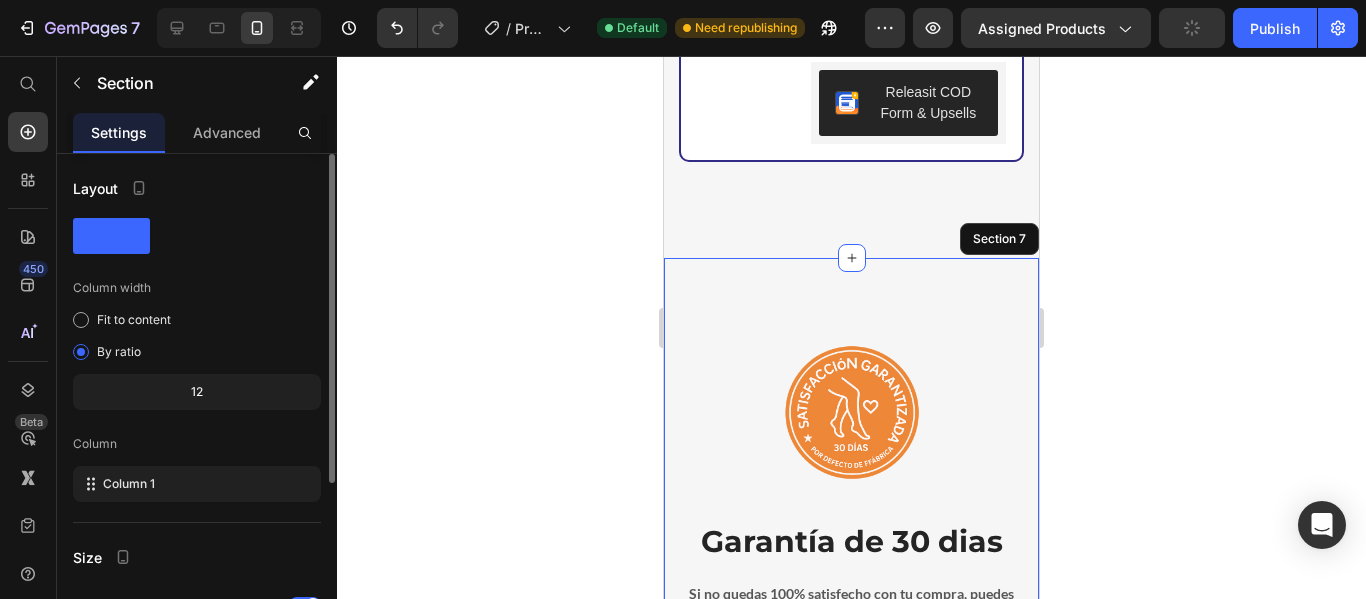 click on "Image Garantía de 30 dias Heading Si no quedas 100% satisfecho con tu compra, puedes devolver tus medias durante 30 dias, sin complicaciones. Con miles de clientes felices, nos comprometemos a ofrecerte la mejor calidad, atención personalizada y garantía de satisfacción total. ¡Tu bienestar es nuestra prioridad! Text block Row Section 7" at bounding box center (851, 548) 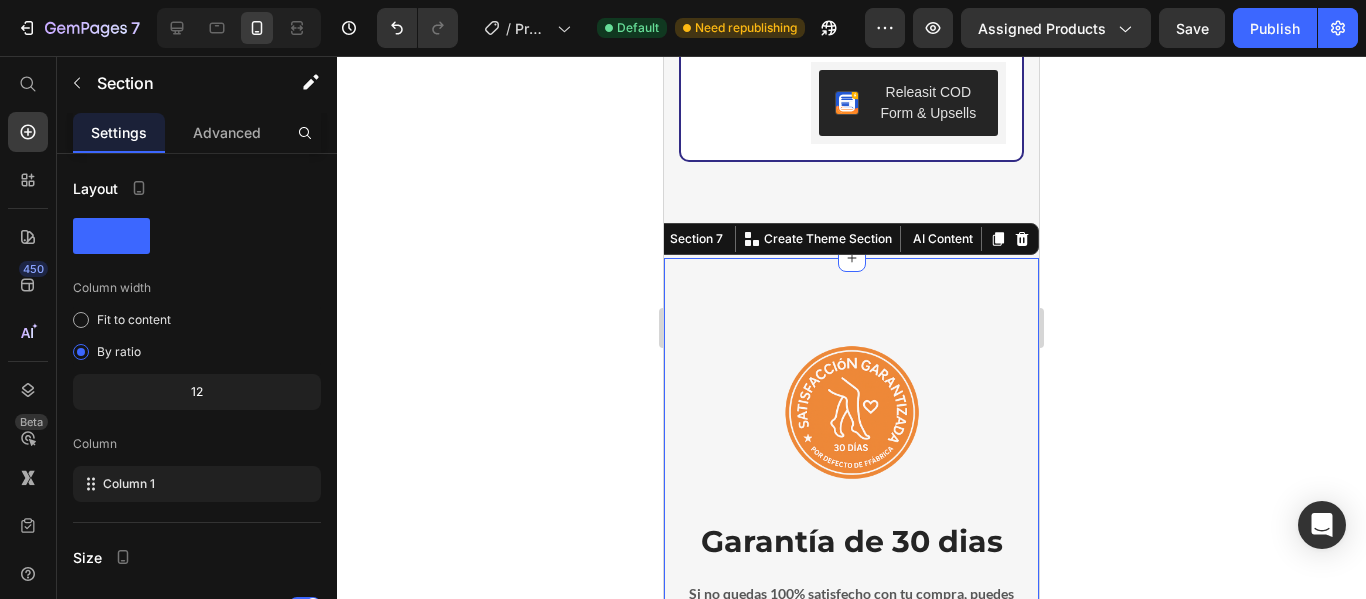 click on "Image Garantía de 30 dias Heading Si no quedas 100% satisfecho con tu compra, puedes devolver tus medias durante 30 dias, sin complicaciones. Con miles de clientes felices, nos comprometemos a ofrecerte la mejor calidad, atención personalizada y garantía de satisfacción total. ¡Tu bienestar es nuestra prioridad! Text block Row" at bounding box center [851, 548] 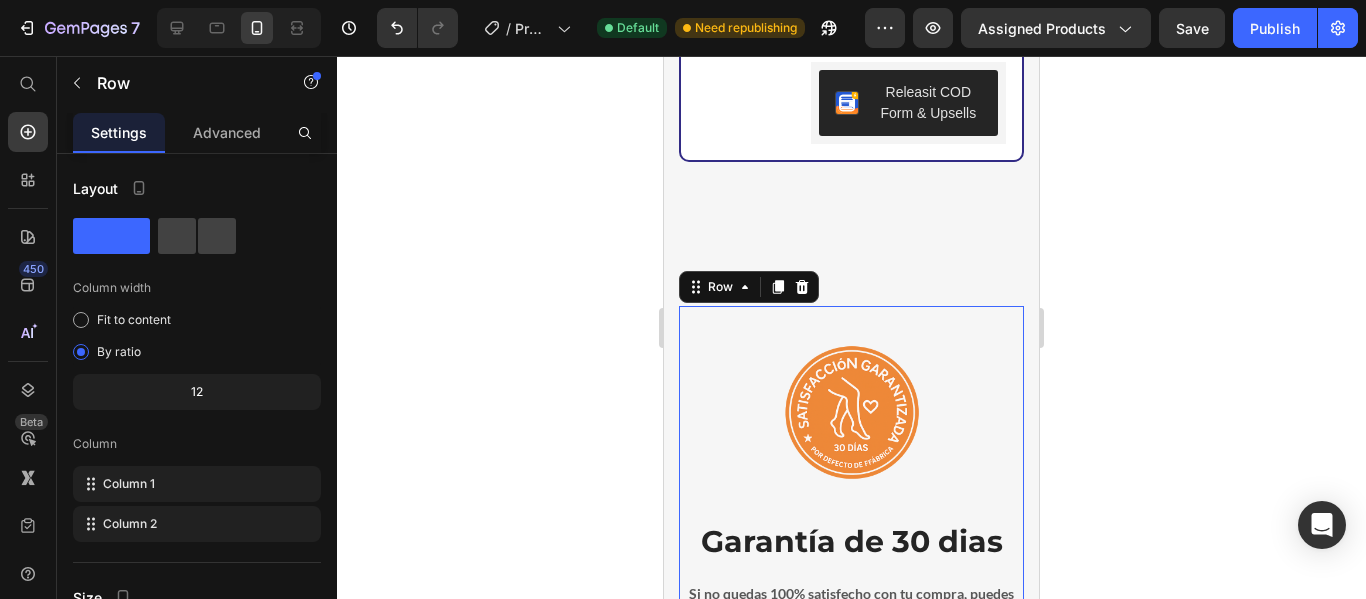 click on "Compre mejor  & ahorre más Heading MEJOR VALOR Text block 00 01 35 41 CountDown Timer Row                Title Line (P) Images & Gallery $74.000,00 (P) Price $90.000,00 (P) Price Row You saved $16.000,00 Product Badge
Vea los 4 beneficios del pack Accordion Releasit COD Form & Upsells Releasit COD Form & Upsells Product Row Section 5" at bounding box center [851, -18] 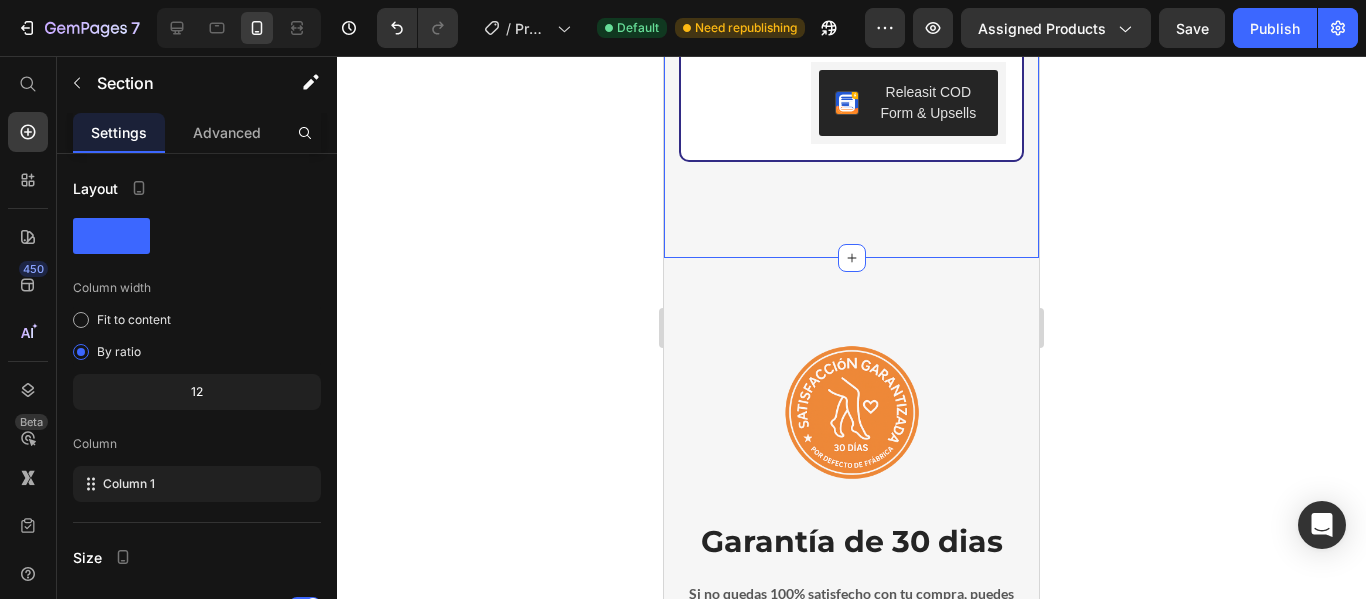 click on "Image Garantía de 30 dias Heading Si no quedas 100% satisfecho con tu compra, puedes devolver tus medias durante 30 dias, sin complicaciones. Con miles de clientes felices, nos comprometemos a ofrecerte la mejor calidad, atención personalizada y garantía de satisfacción total. ¡Tu bienestar es nuestra prioridad! Text block Row" at bounding box center (851, 548) 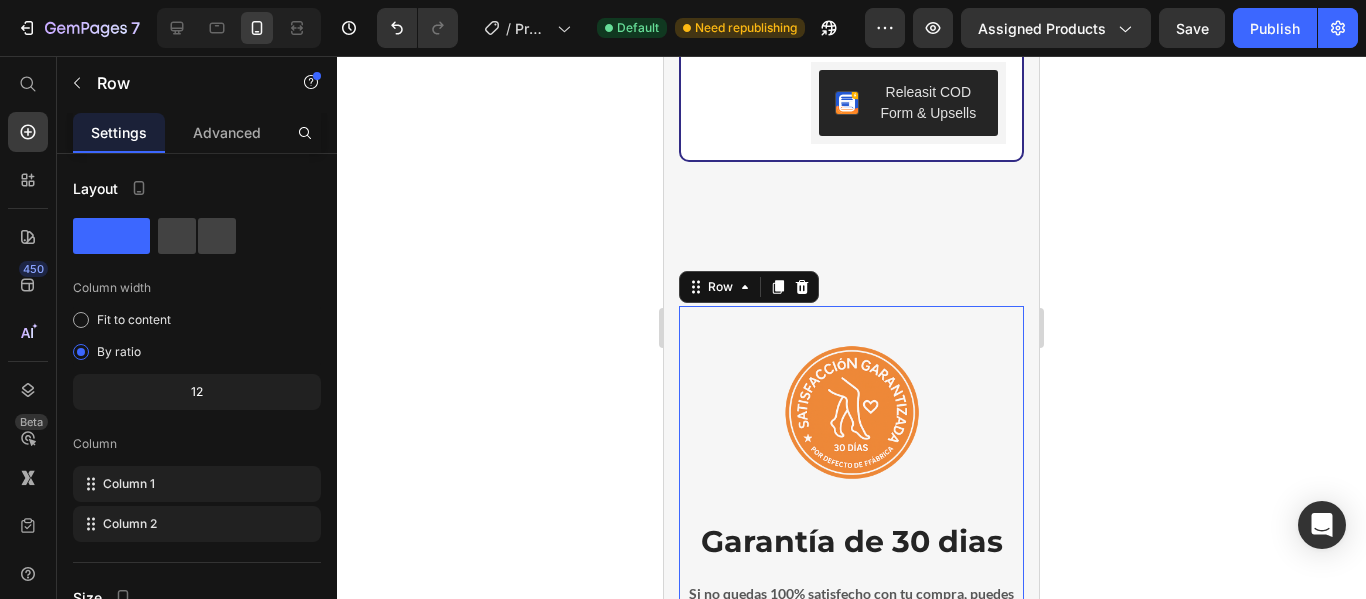 click 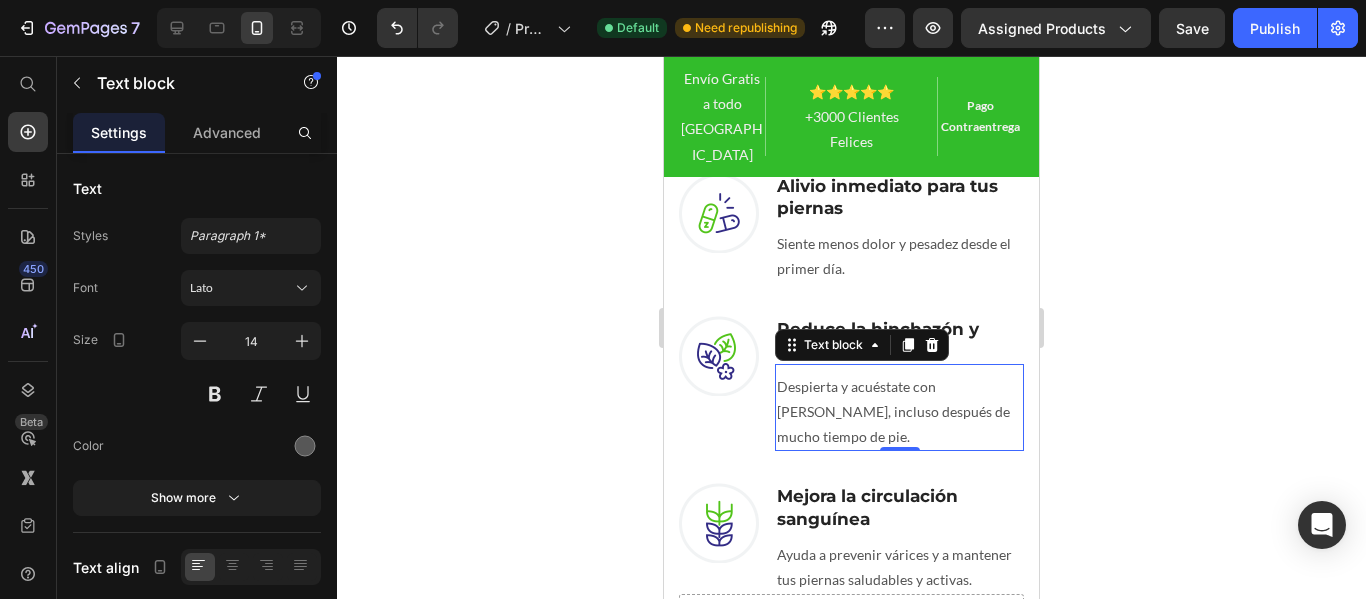 scroll, scrollTop: 1534, scrollLeft: 0, axis: vertical 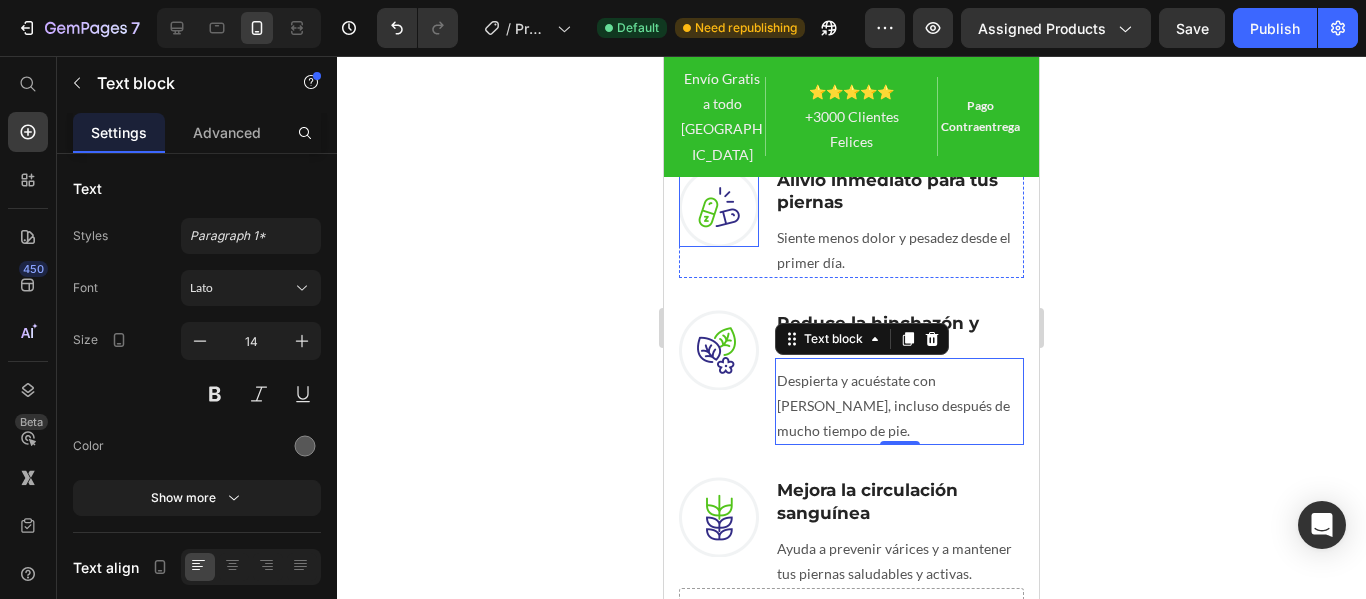 click at bounding box center [719, 207] 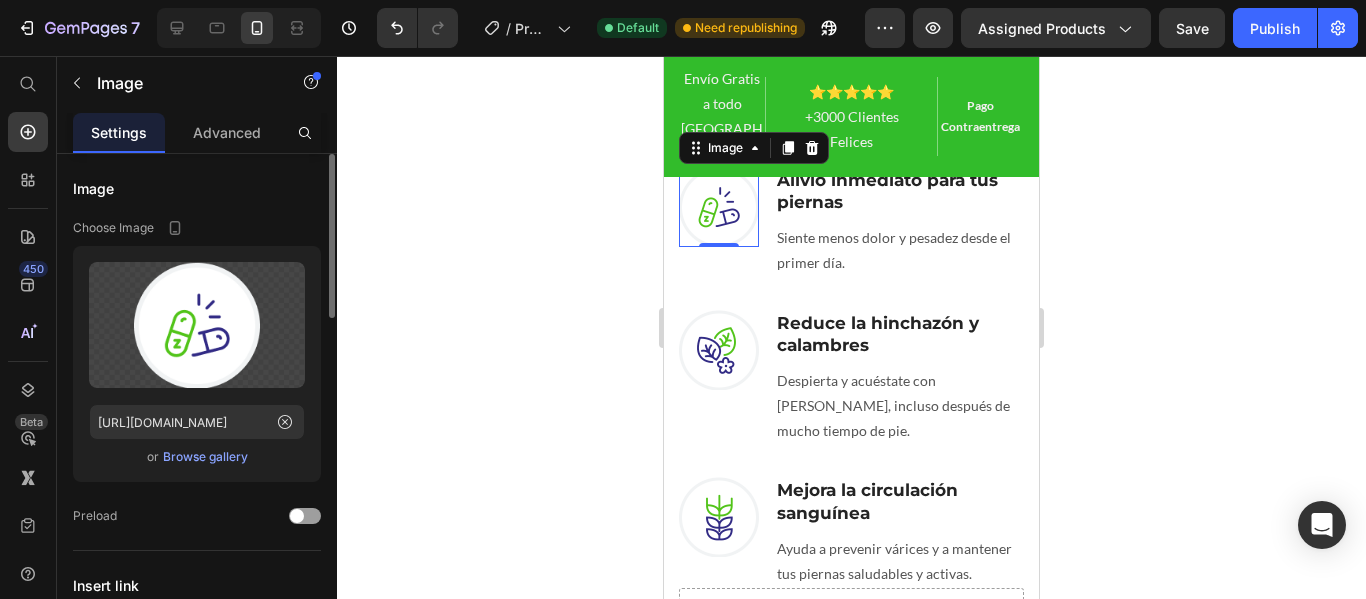 click on "Browse gallery" at bounding box center [205, 457] 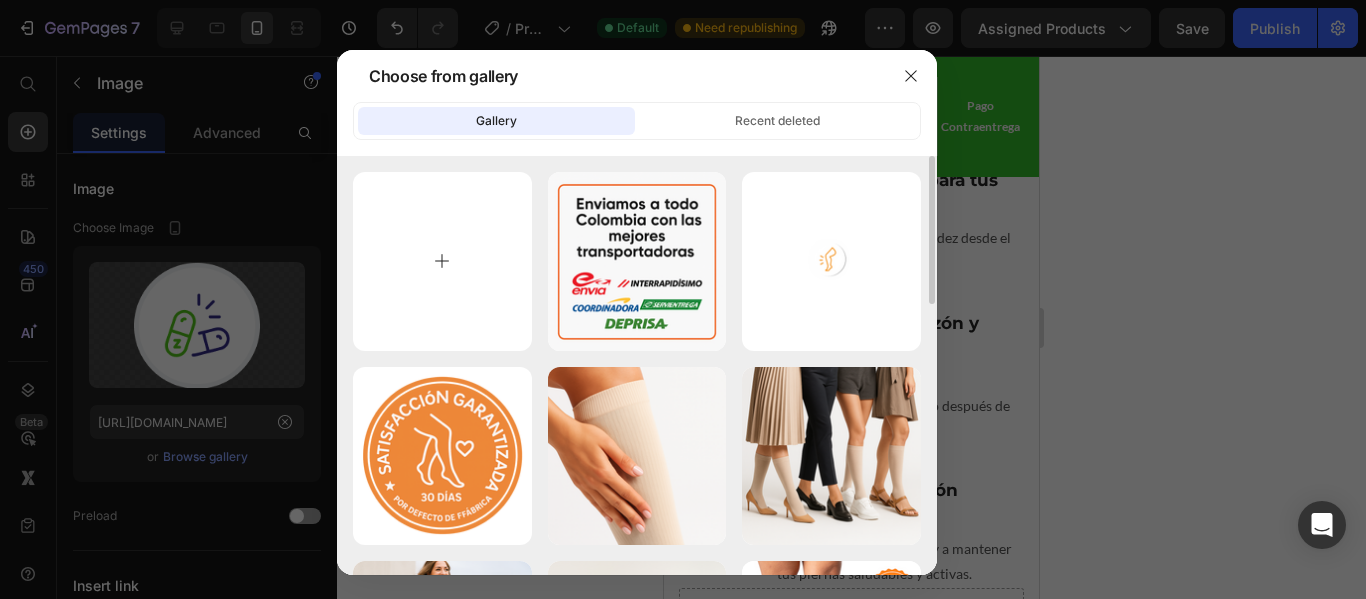 click at bounding box center [442, 261] 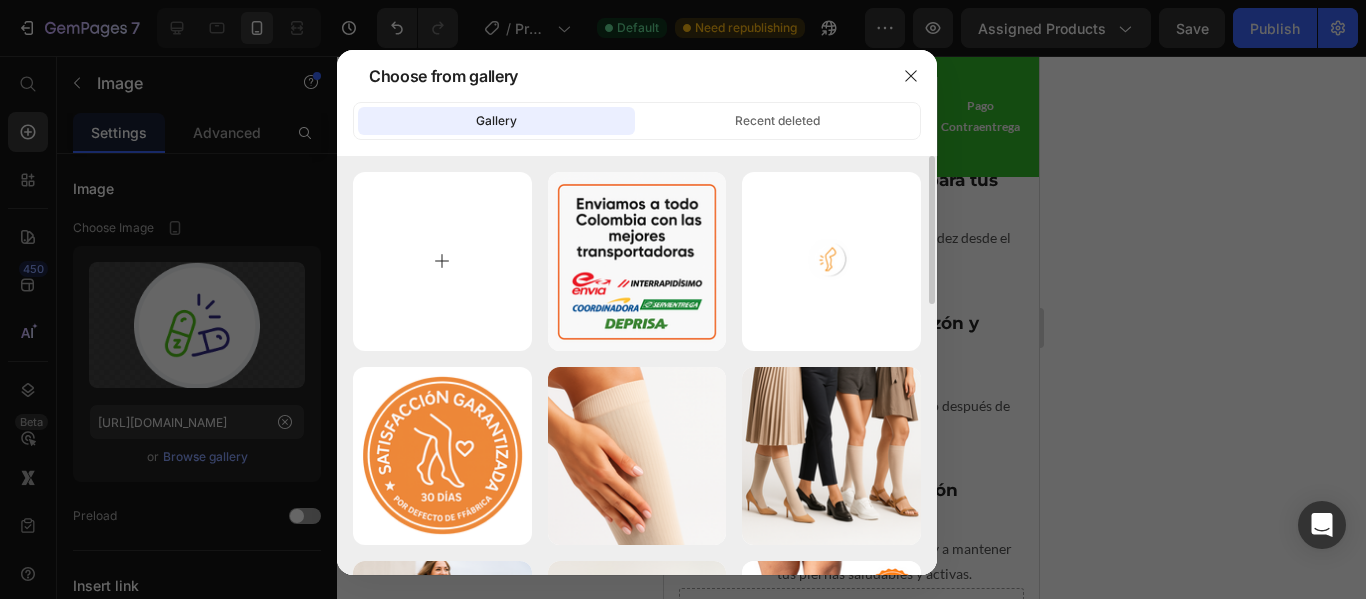 type on "C:\fakepath\ChatGPT Image 25 jul 2025, 09_03_51 p.m..png" 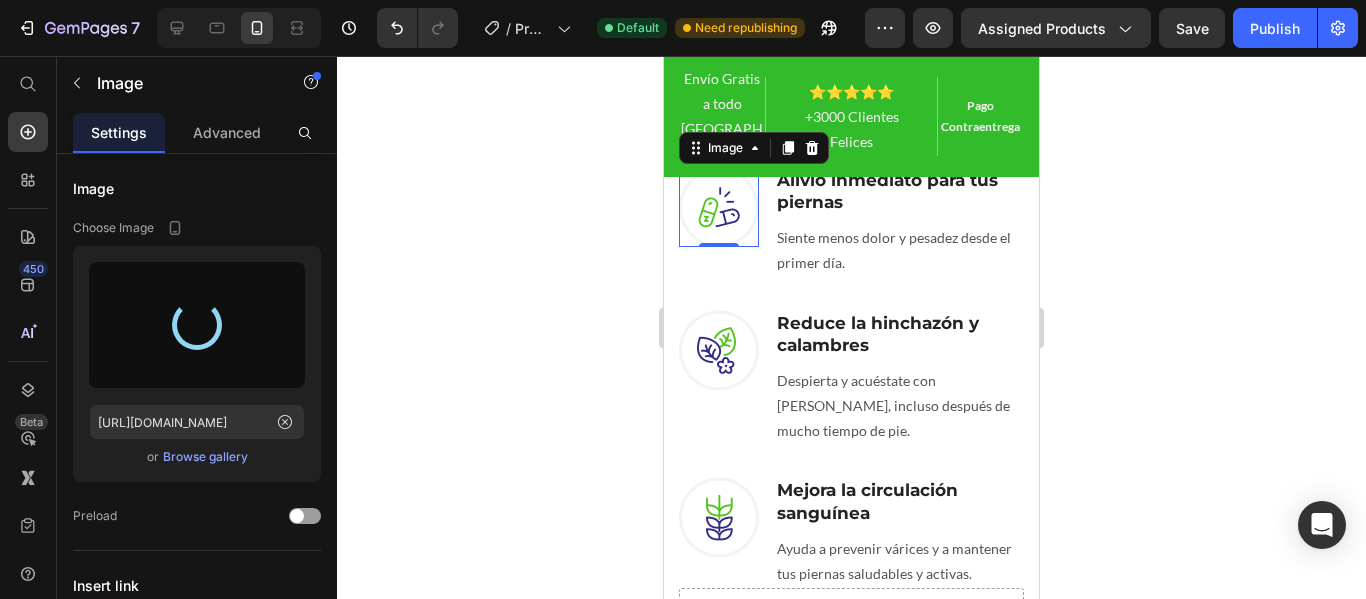 type on "https://cdn.shopify.com/s/files/1/0926/6796/9809/files/gempages_559935409660887920-3e19c00f-8b7d-41c0-8875-24df07a66ff2.png" 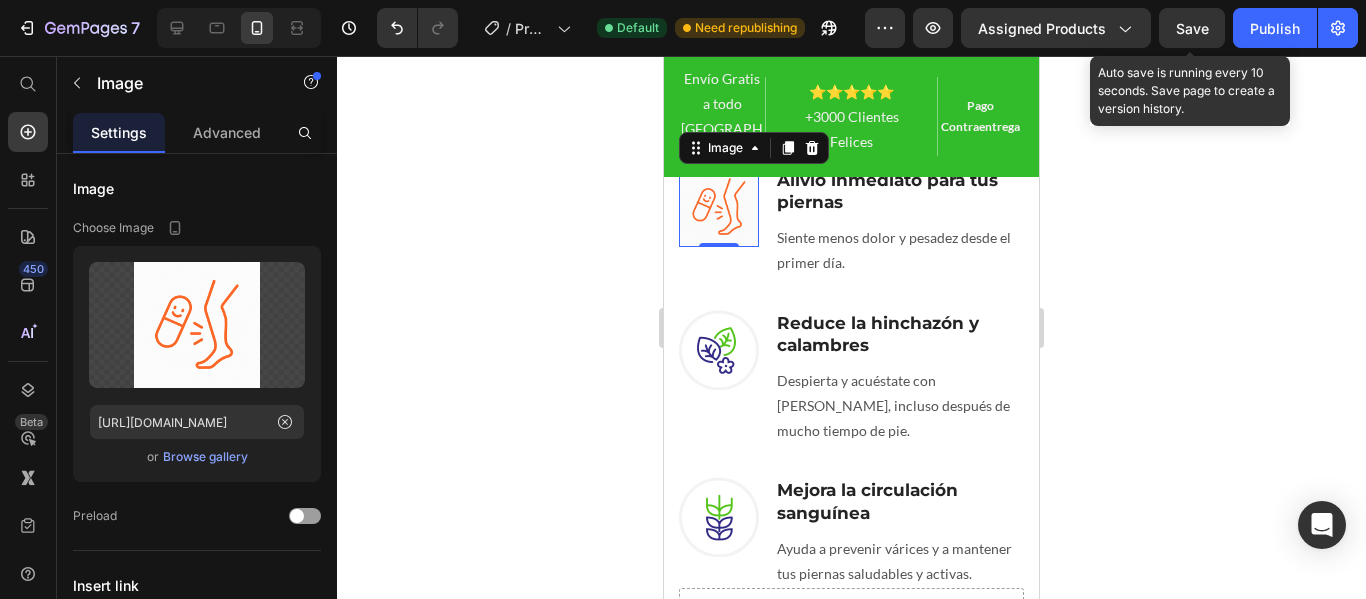 click on "Save" at bounding box center (1192, 28) 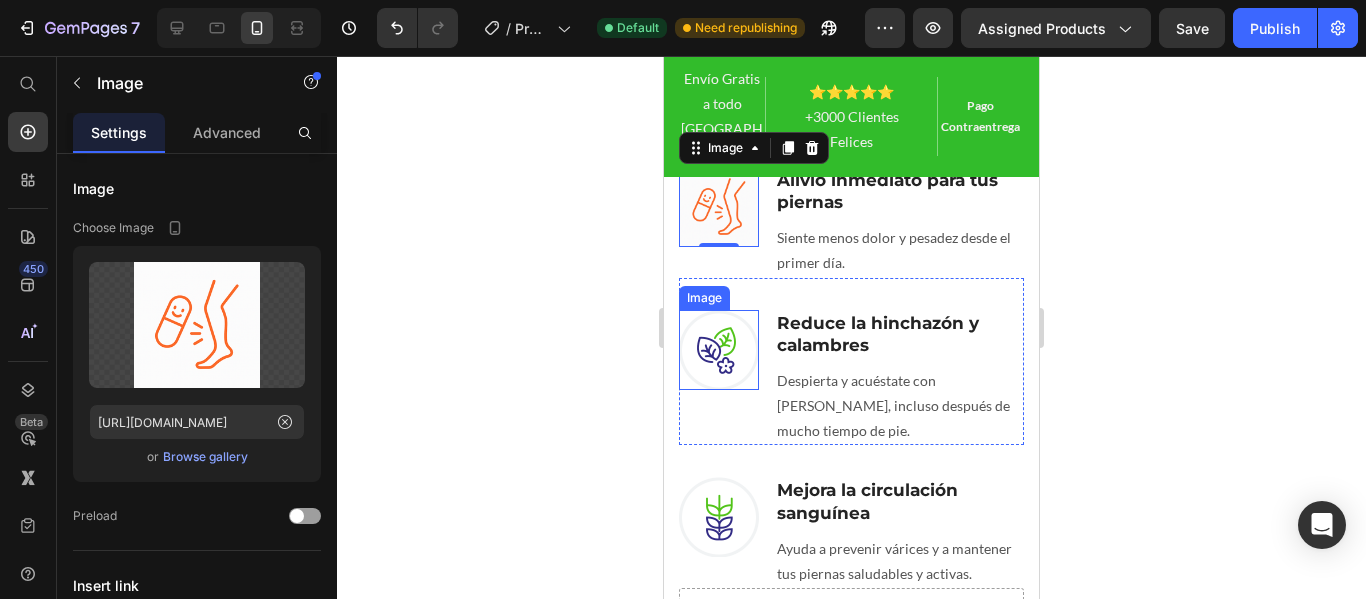 click at bounding box center [719, 350] 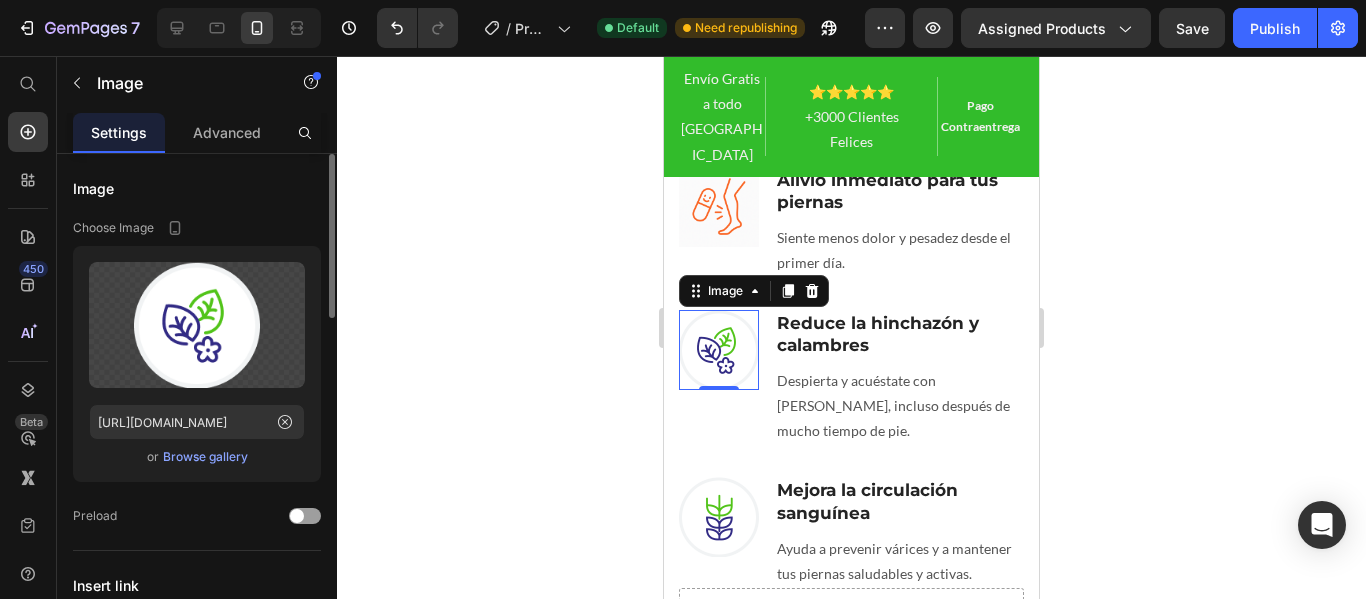 click on "Browse gallery" at bounding box center (205, 457) 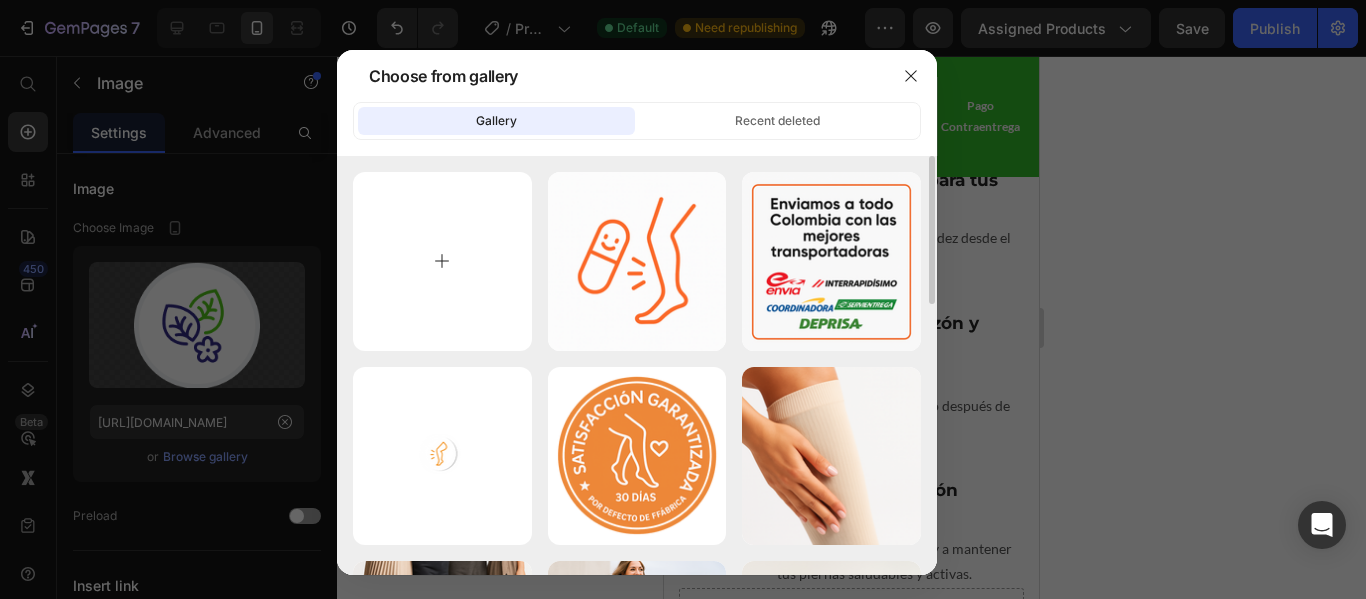 click at bounding box center (442, 261) 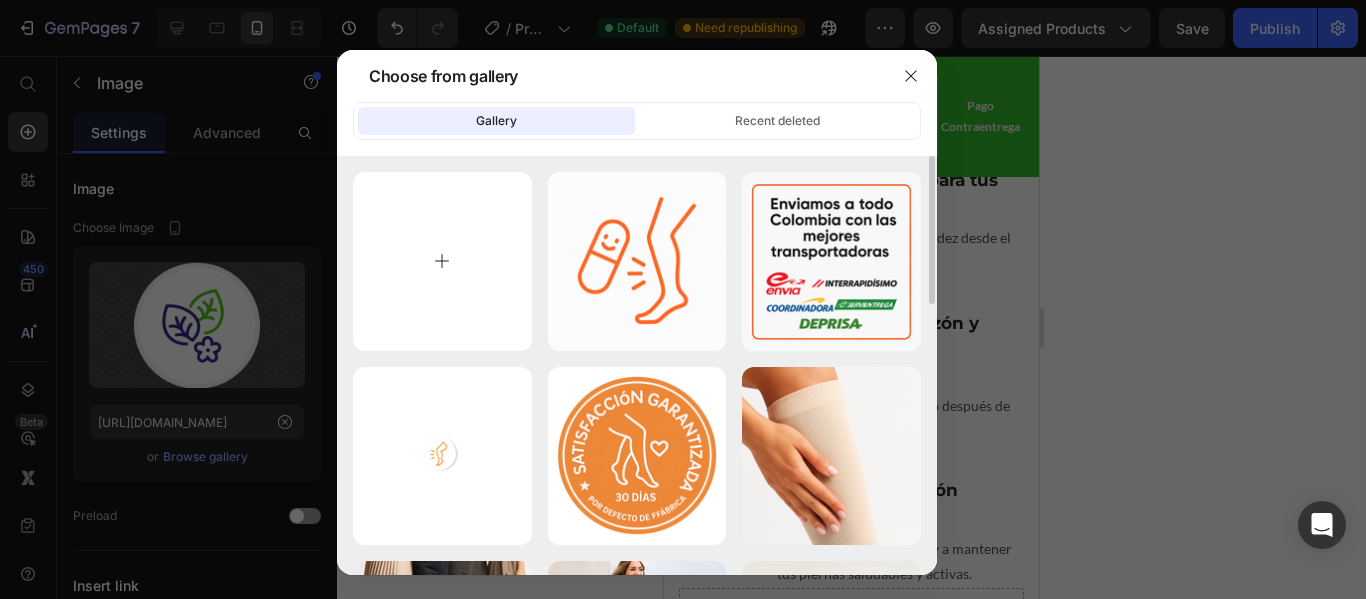type on "C:\fakepath\ChatGPT Image 25 jul 2025, 09_04_51 p.m..png" 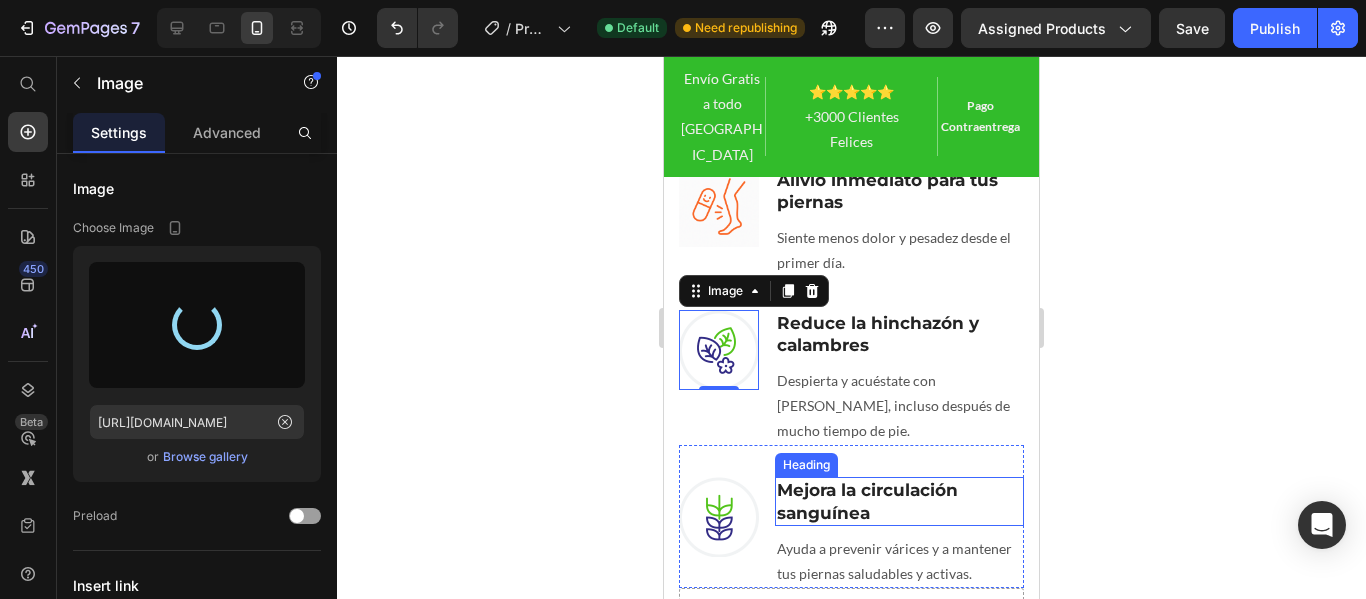 click on "Mejora la circulación sanguínea" at bounding box center [867, 501] 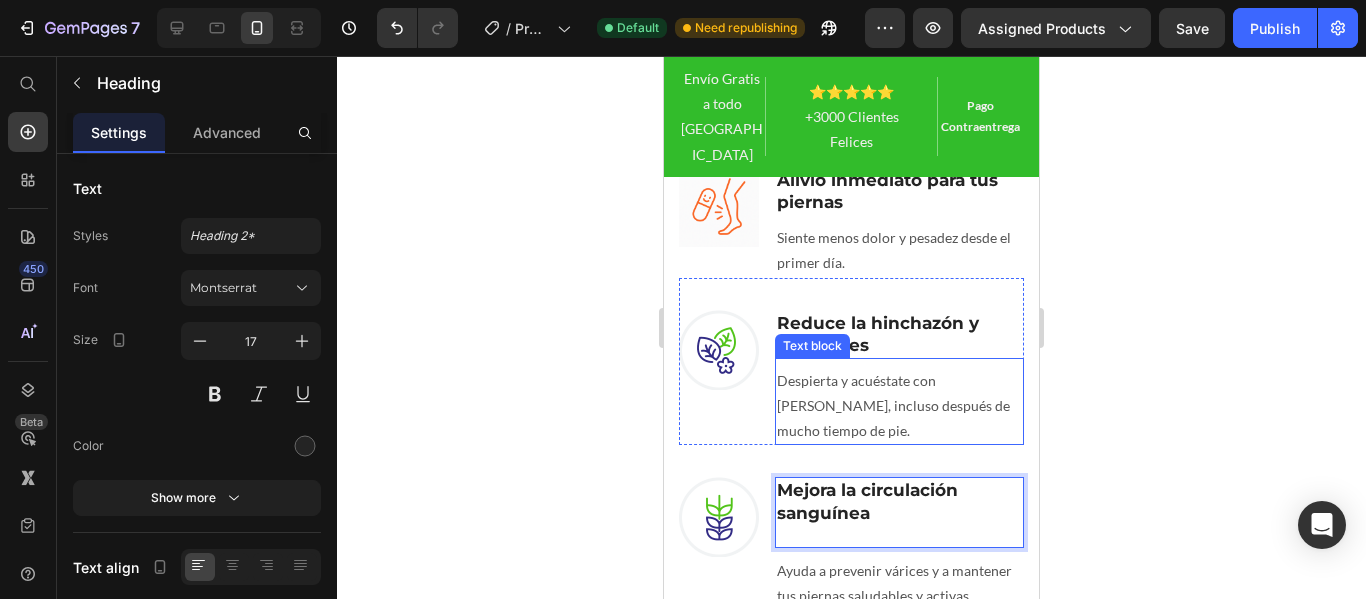 click 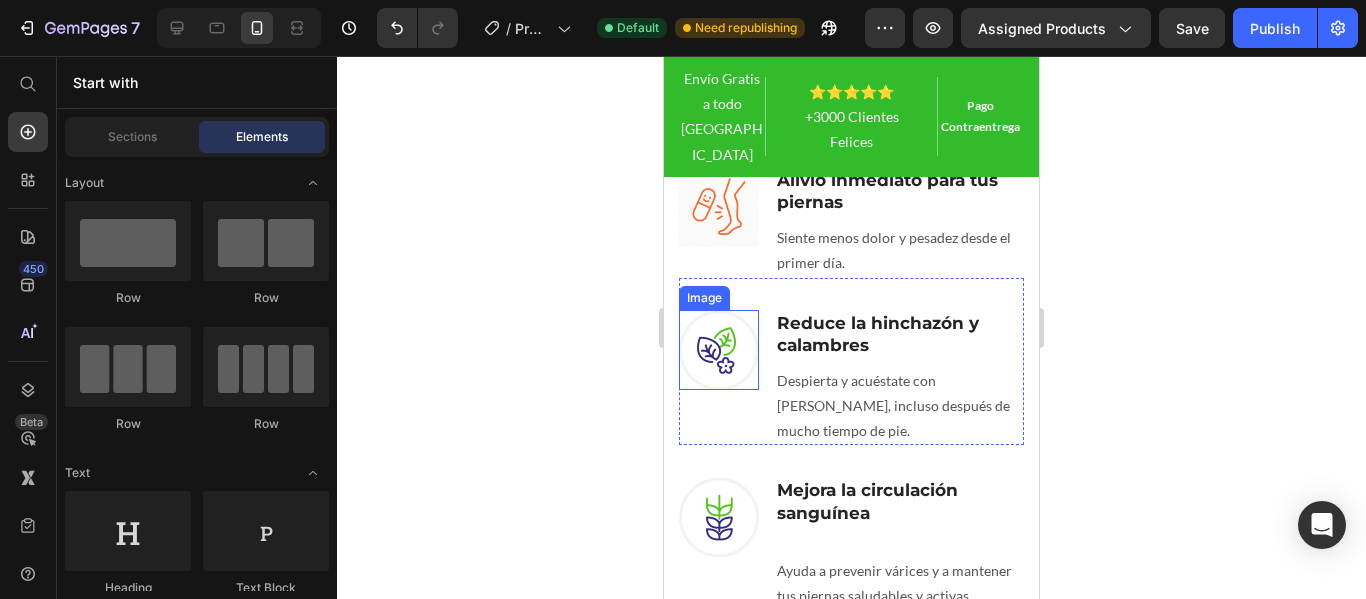 click at bounding box center (719, 350) 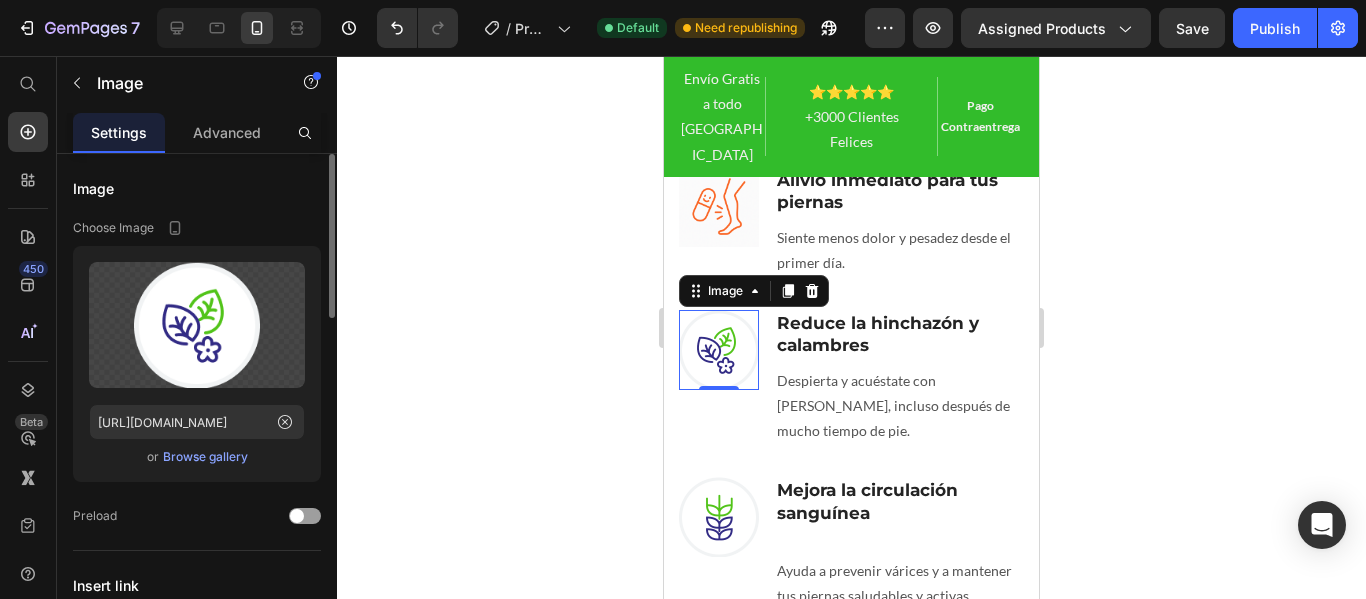 click on "Browse gallery" at bounding box center [205, 457] 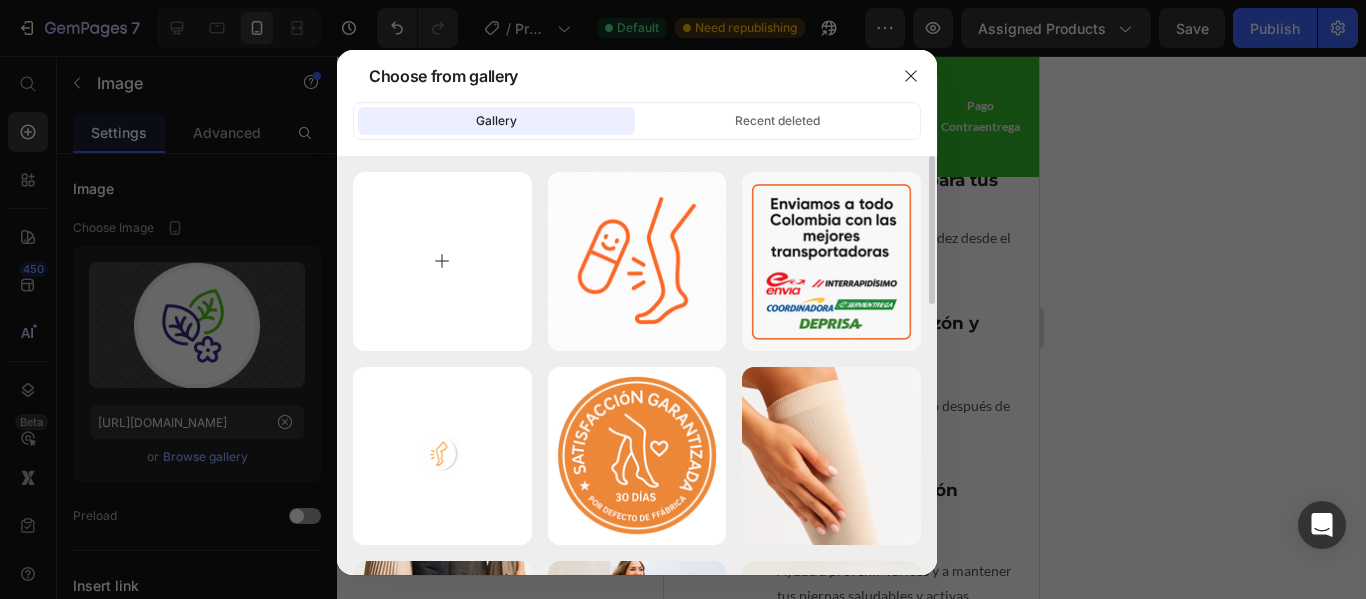 click at bounding box center [442, 261] 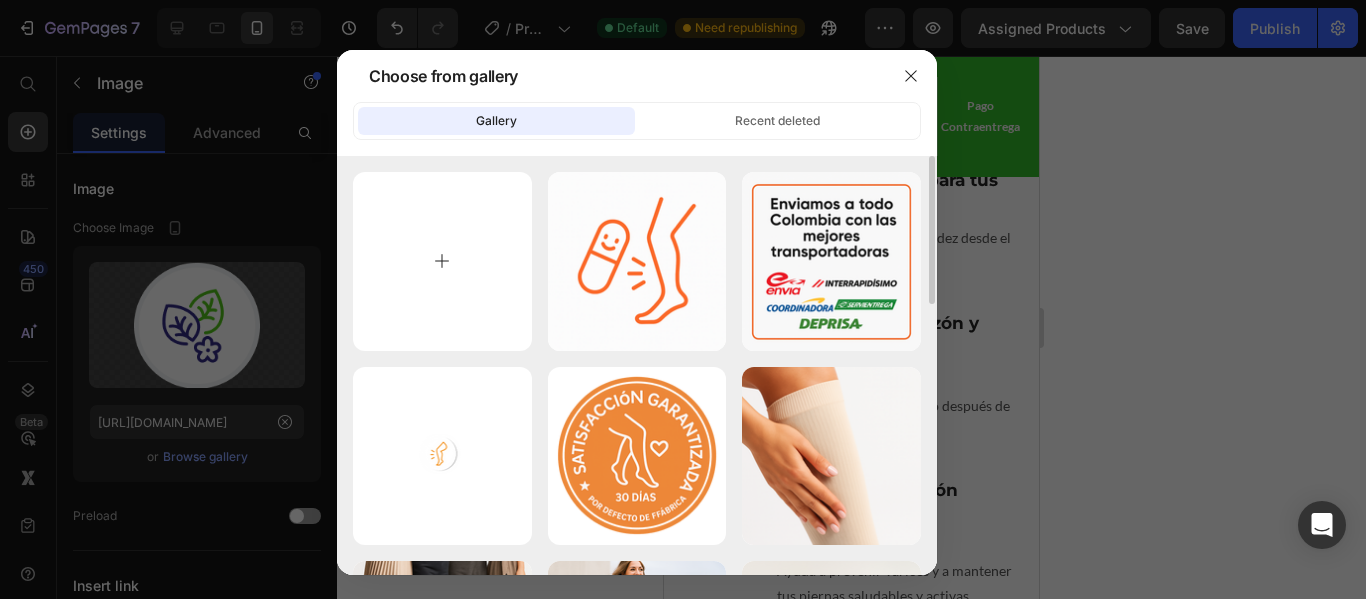 type on "C:\fakepath\ChatGPT Image 25 jul 2025, 09_04_51 p.m..png" 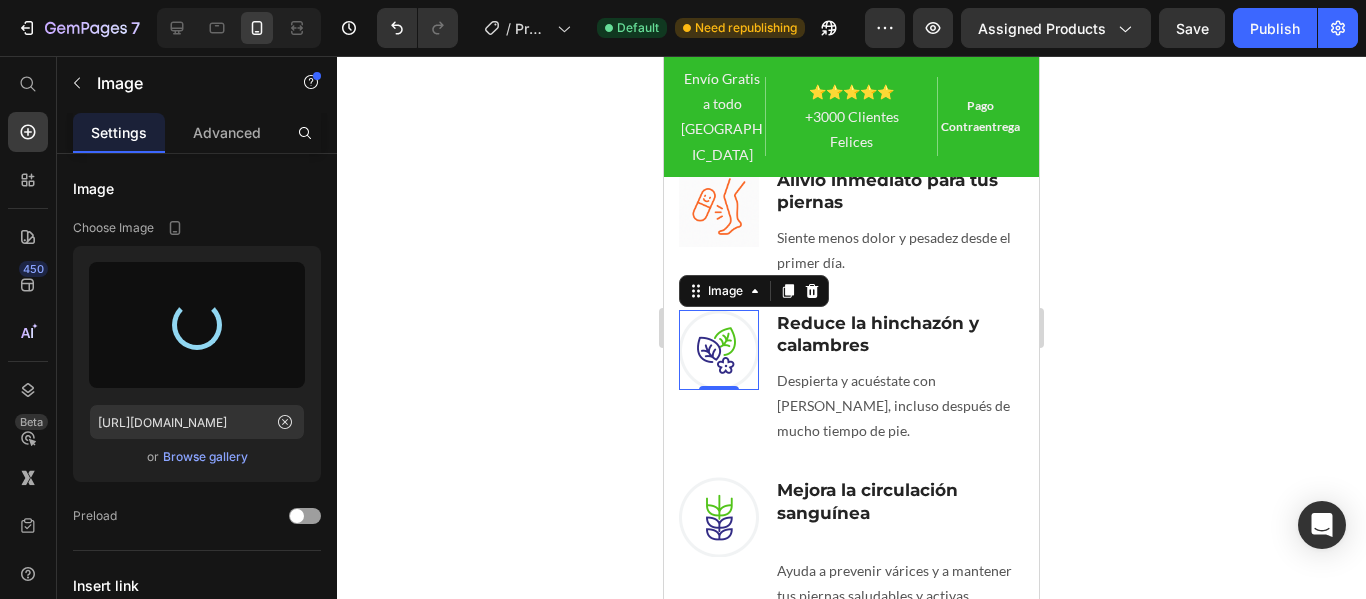 type on "https://cdn.shopify.com/s/files/1/0926/6796/9809/files/gempages_559935409660887920-29c7c3a5-5015-4107-94e3-d3d6a0efe829.png" 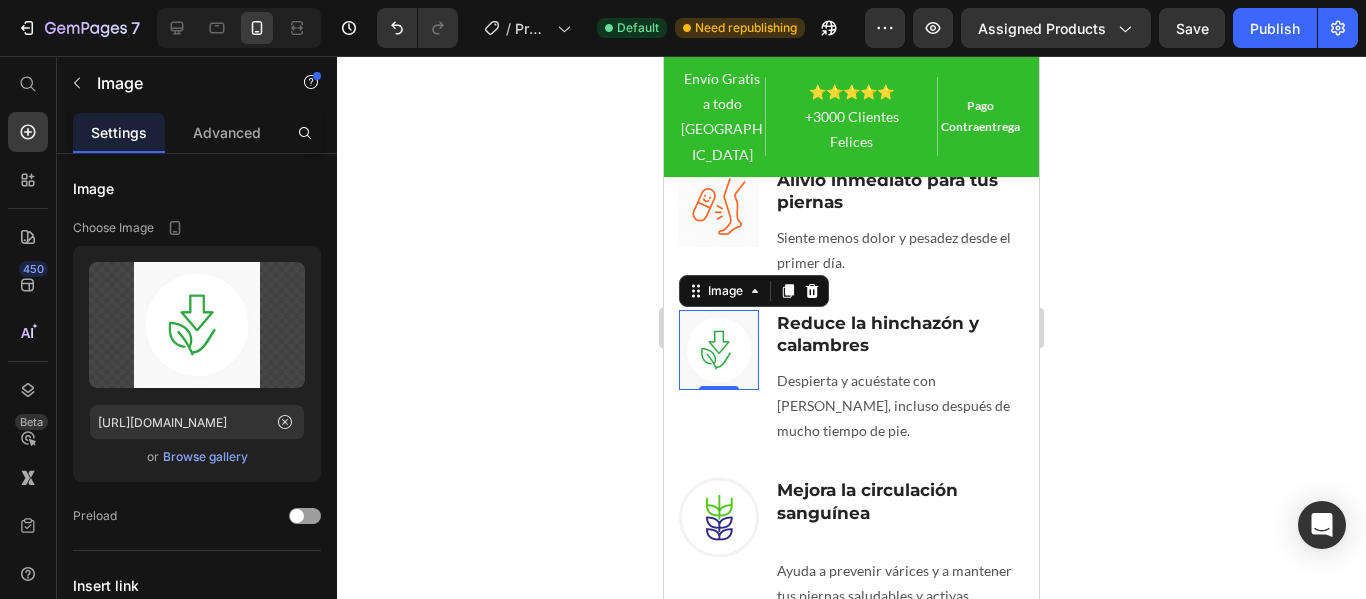 click 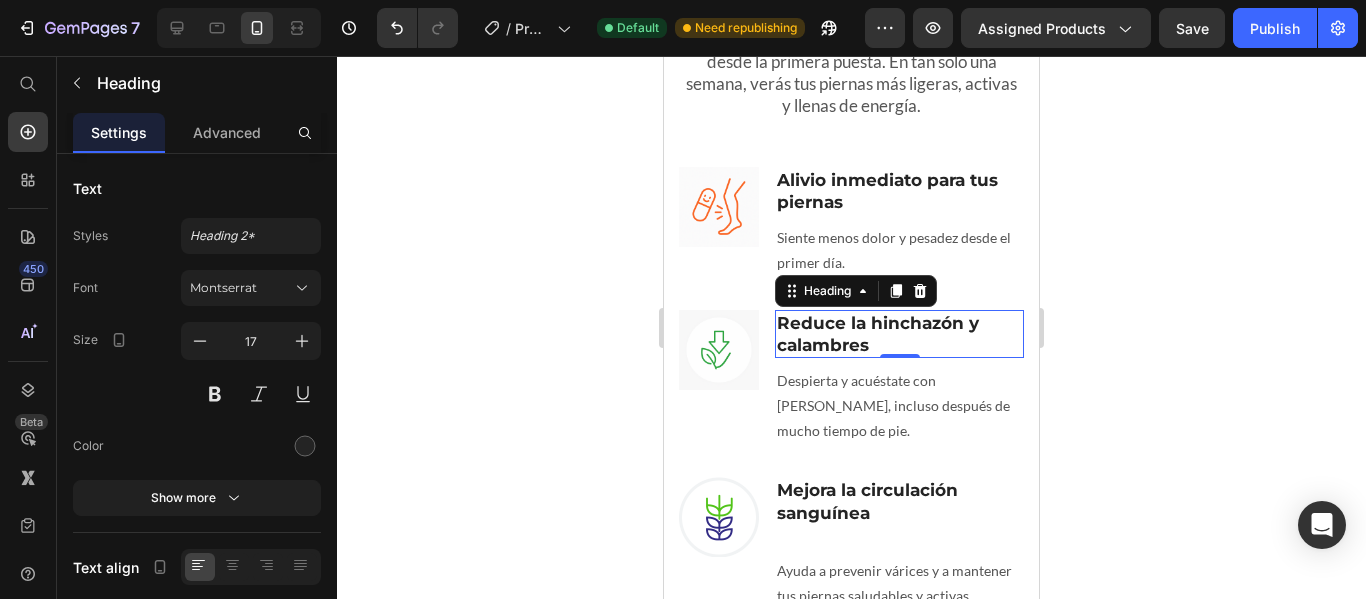 scroll, scrollTop: 1729, scrollLeft: 0, axis: vertical 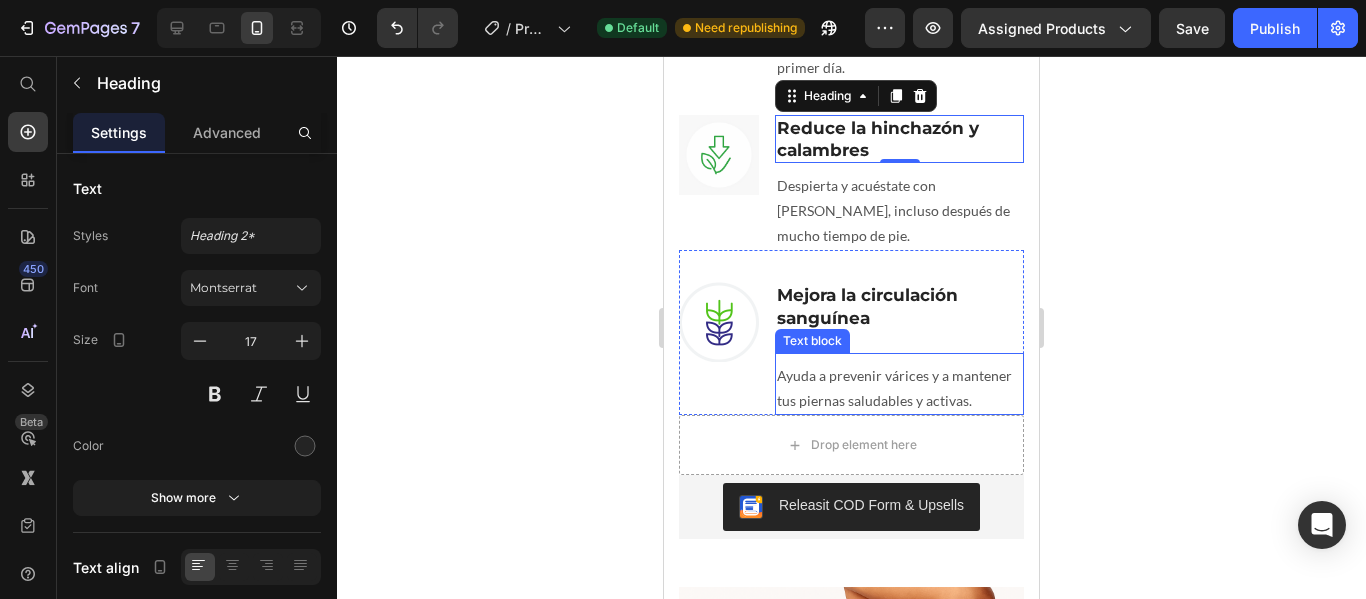 click on "Ayuda a prevenir várices y a mantener tus piernas saludables y activas." at bounding box center [899, 388] 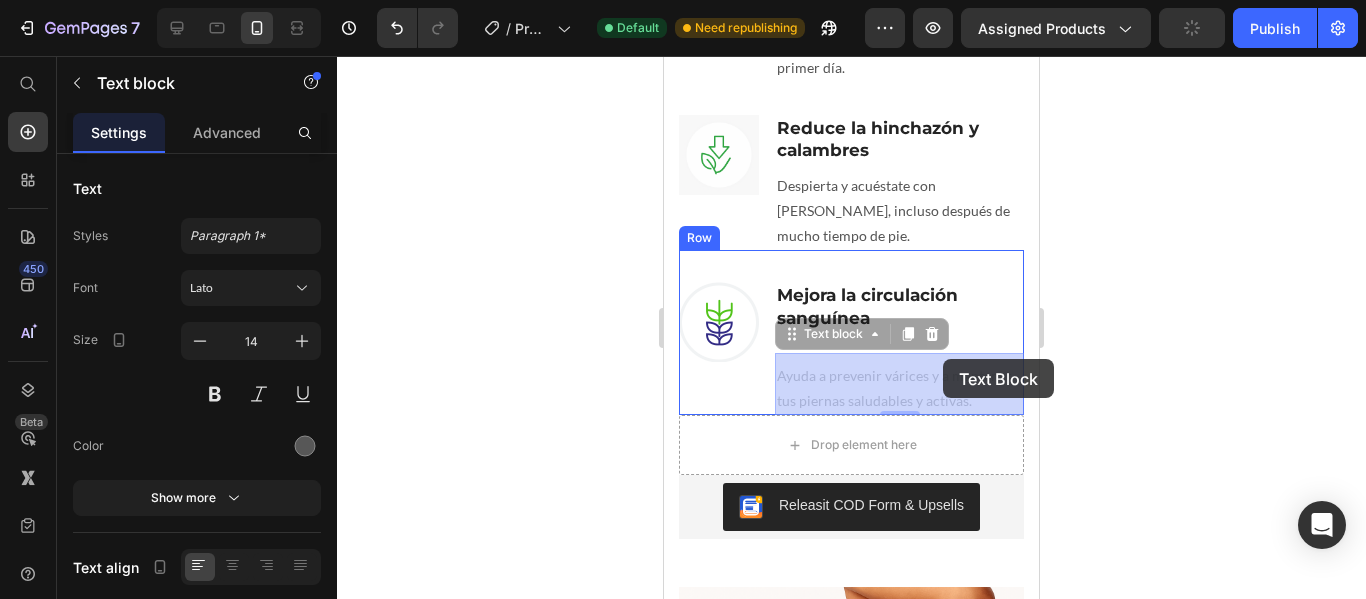 drag, startPoint x: 956, startPoint y: 384, endPoint x: 943, endPoint y: 362, distance: 25.553865 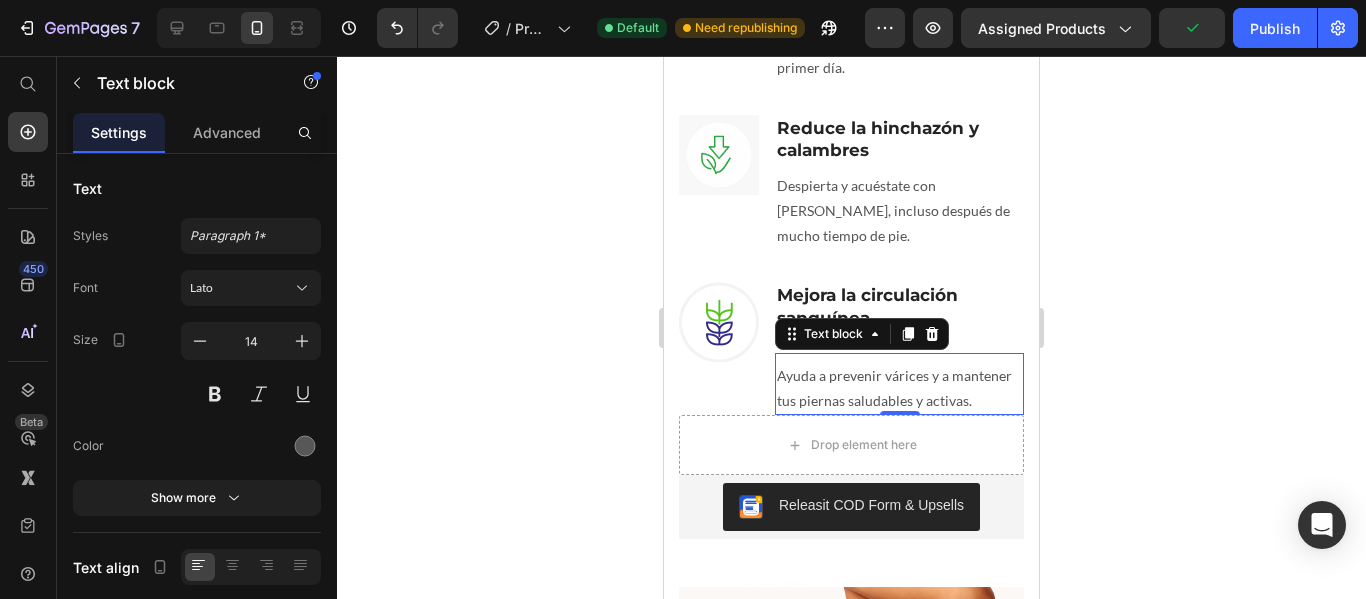 click on "Ayuda a prevenir várices y a mantener tus piernas saludables y activas." at bounding box center [899, 388] 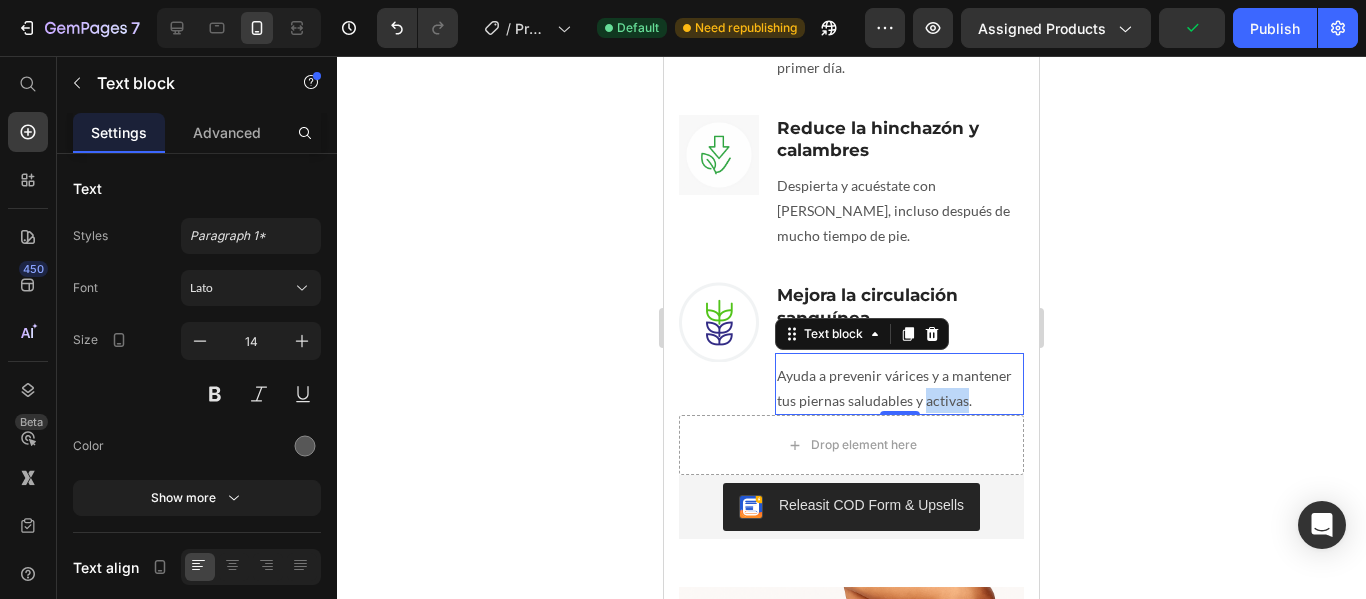 click on "Ayuda a prevenir várices y a mantener tus piernas saludables y activas." at bounding box center (899, 388) 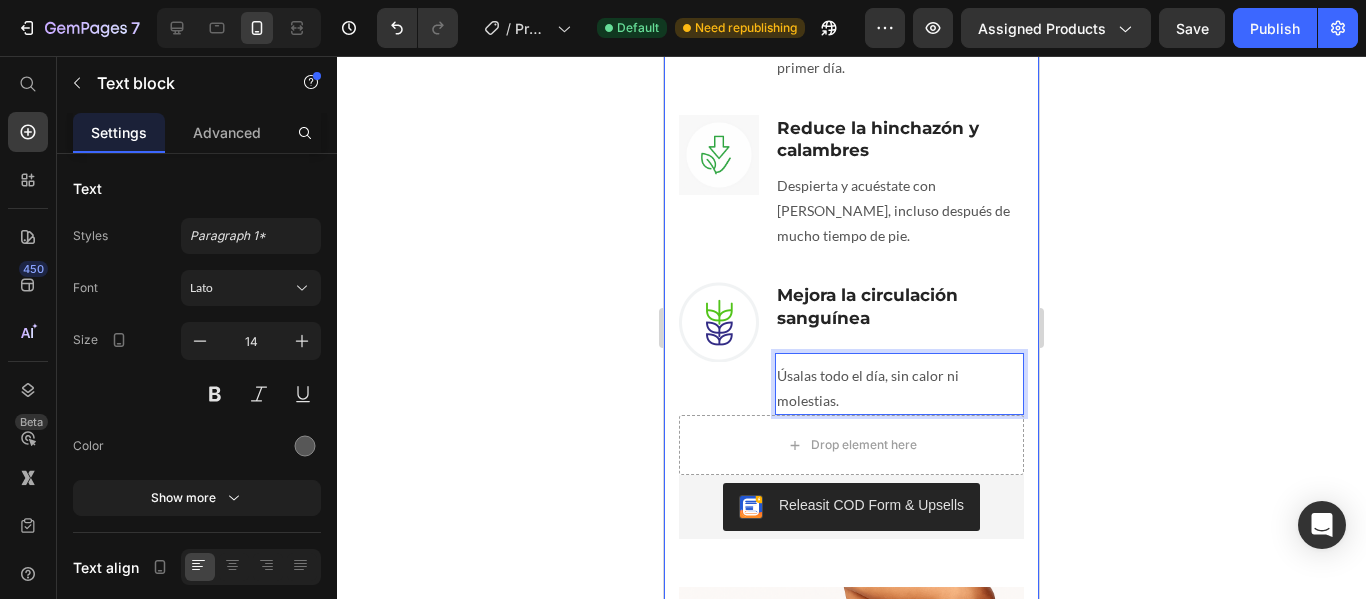 click 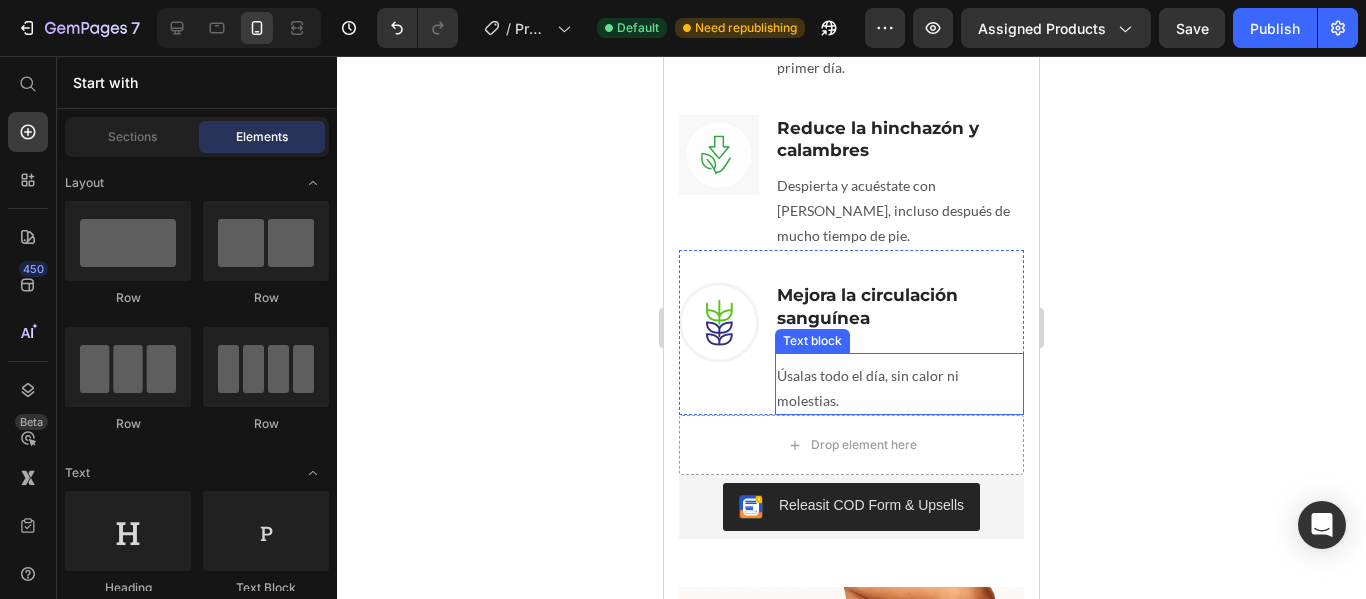 click on "Úsalas todo el día, sin calor ni molestias." at bounding box center (899, 388) 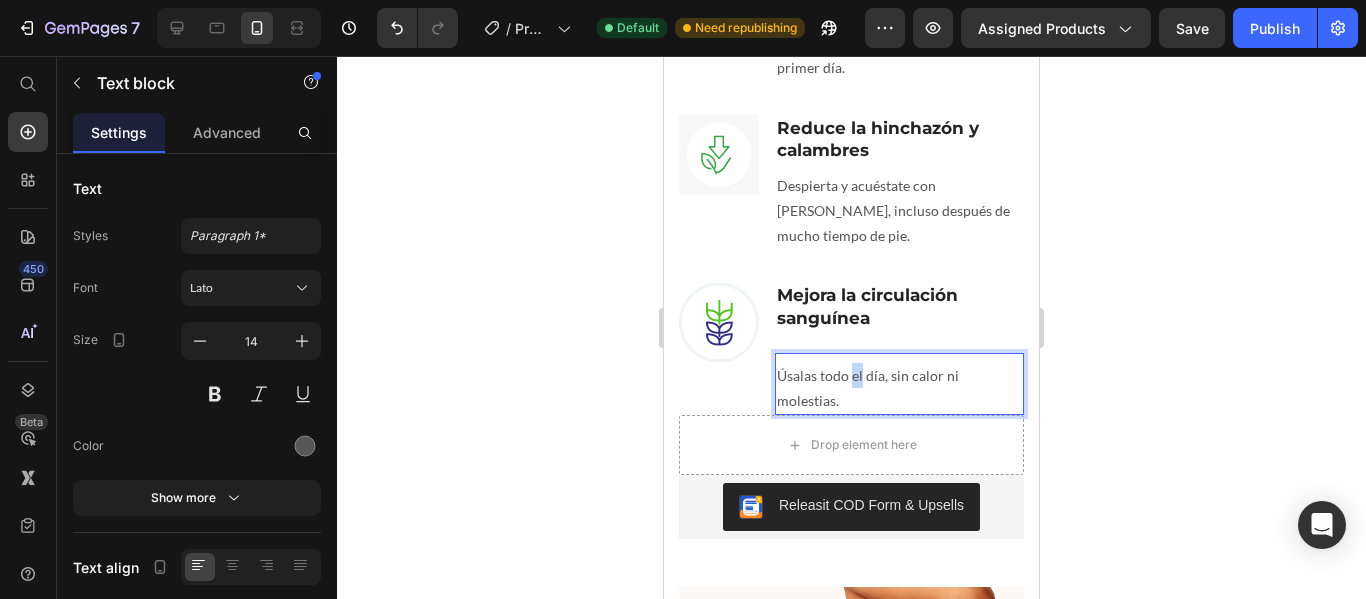 click on "Úsalas todo el día, sin calor ni molestias." at bounding box center [899, 388] 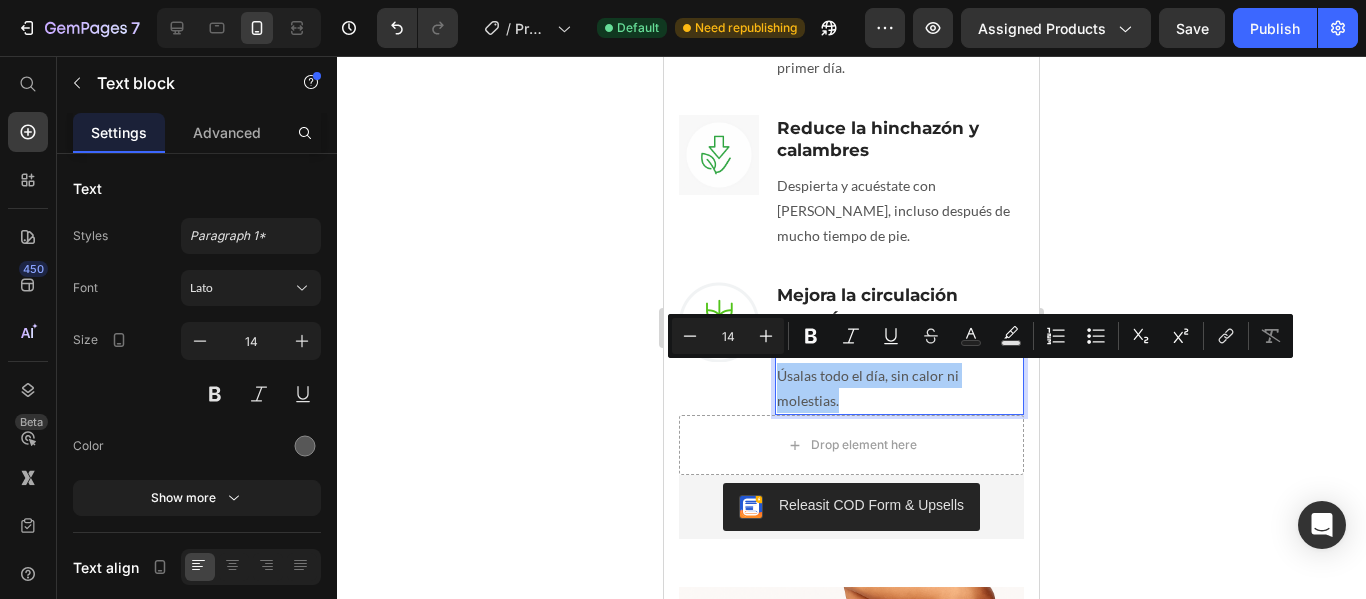 click 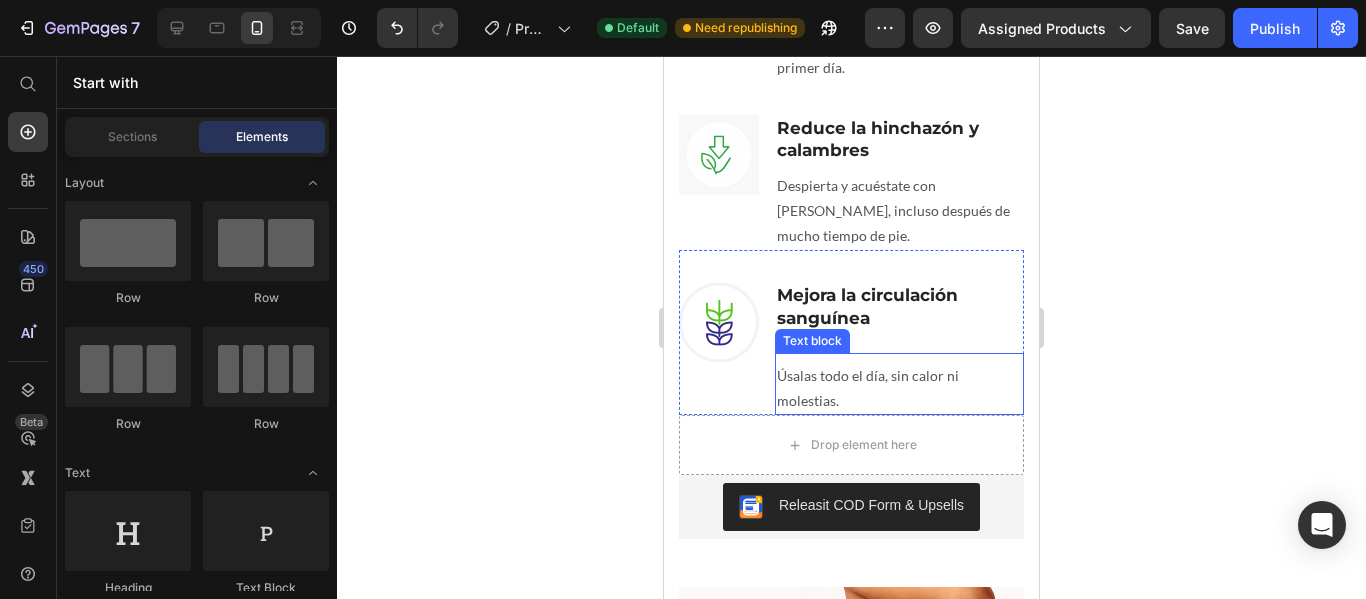 click on "Úsalas todo el día, sin calor ni molestias." at bounding box center [899, 388] 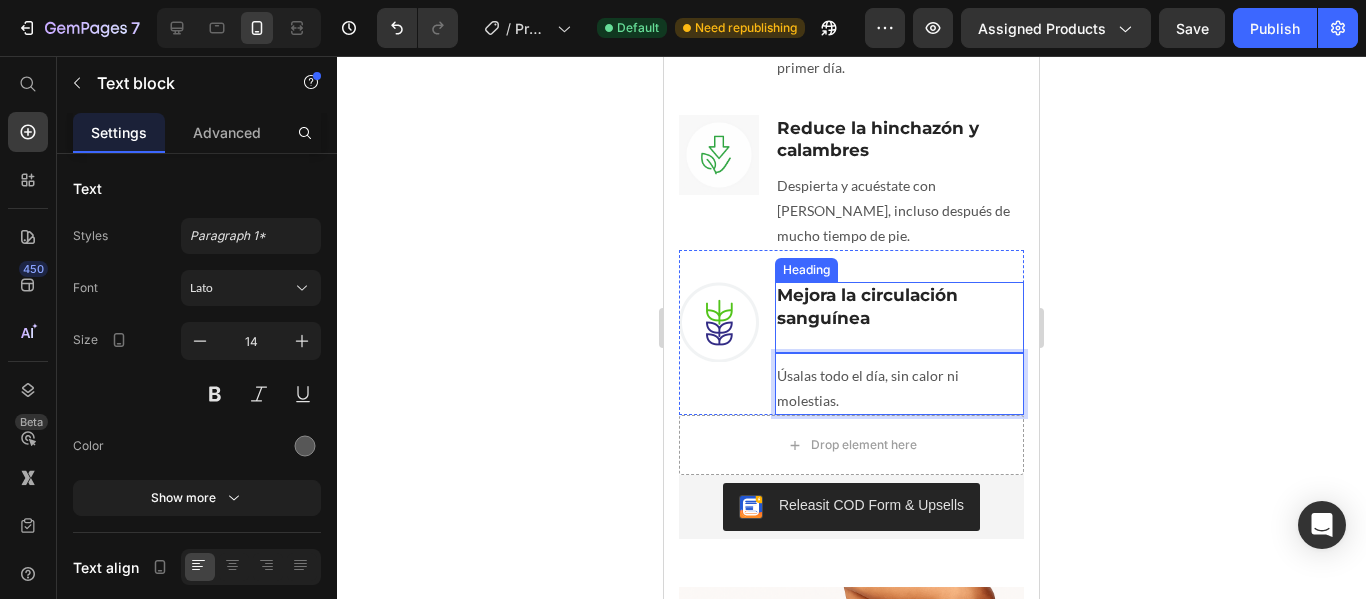 click 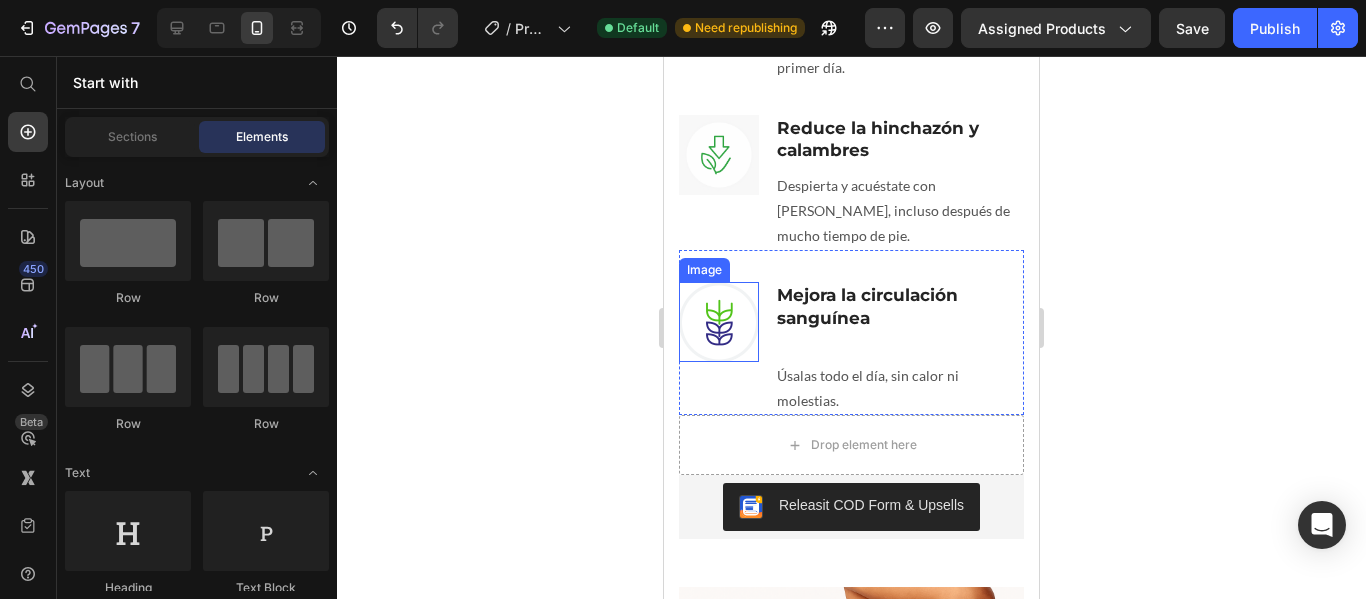 click at bounding box center [719, 322] 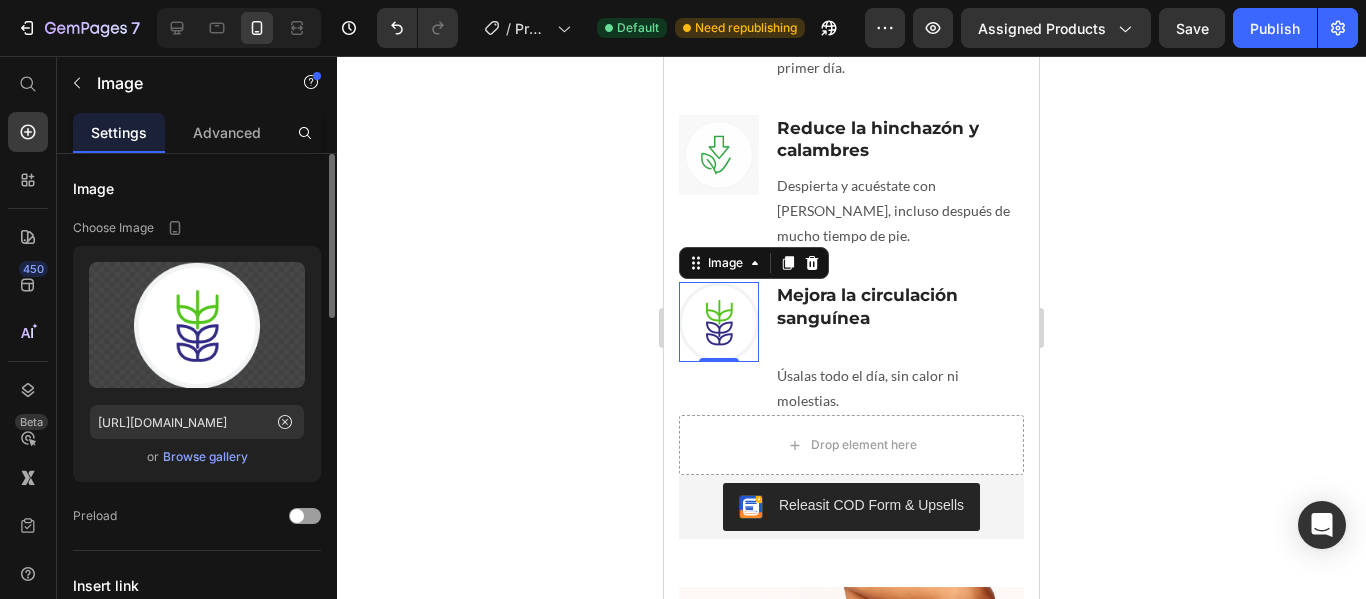 click on "Browse gallery" at bounding box center (205, 457) 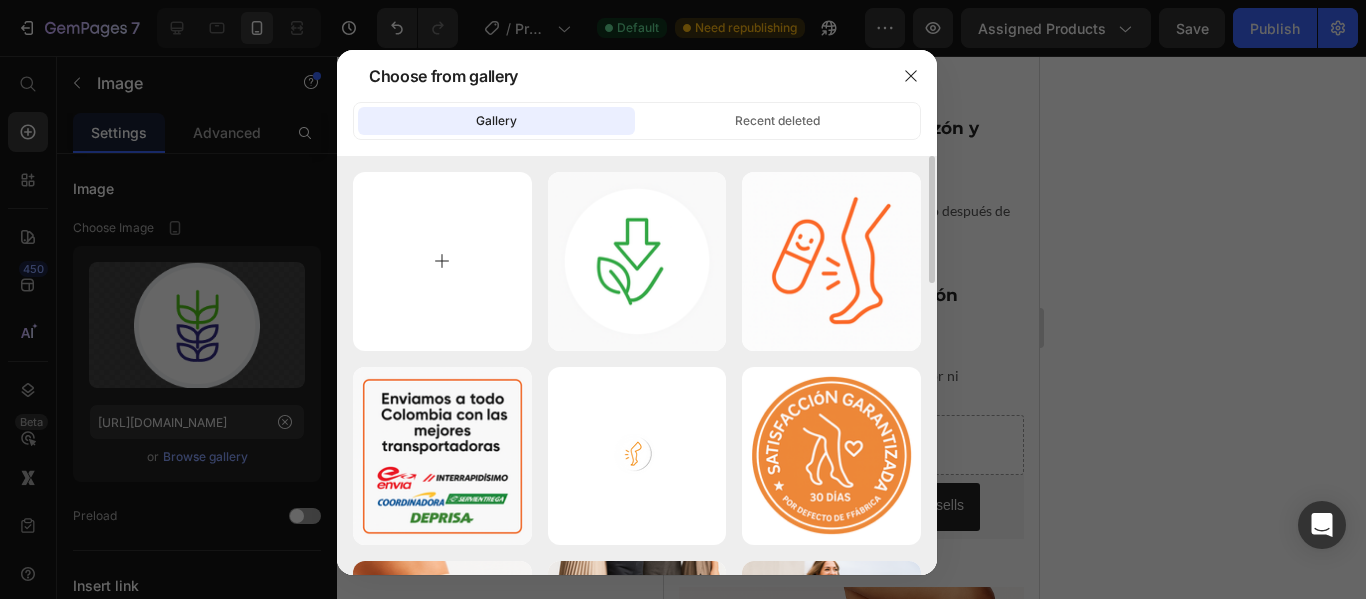 click at bounding box center (442, 261) 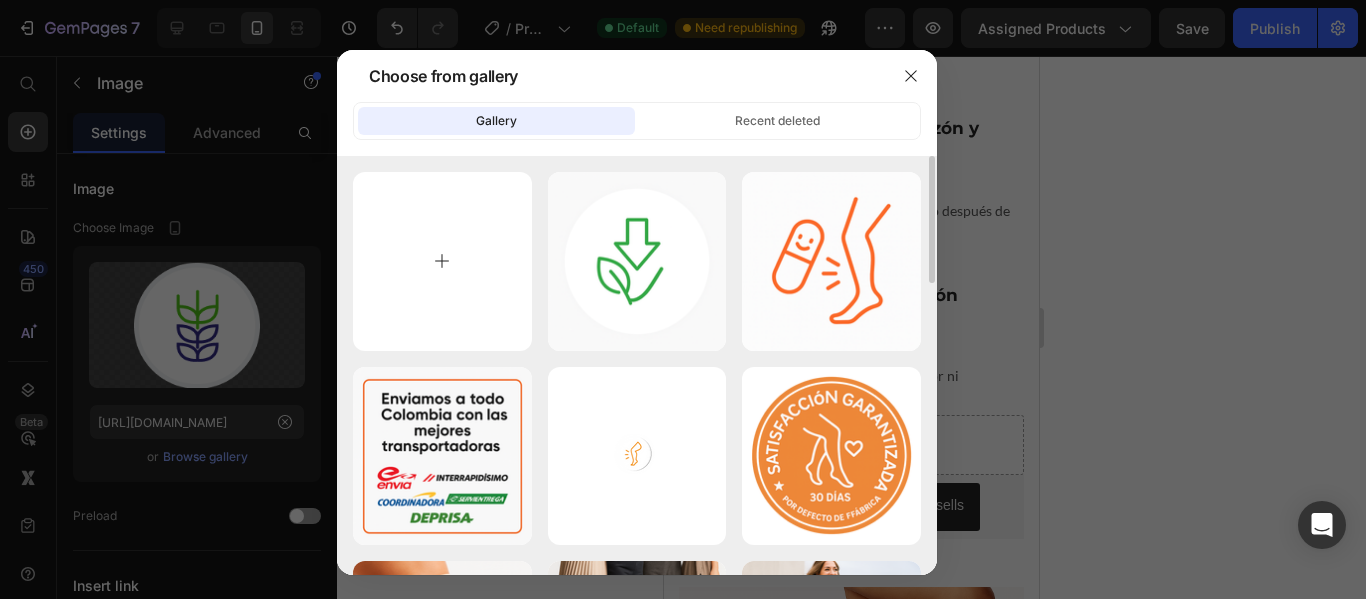 type on "C:\fakepath\ChatGPT Image 25 jul 2025, 09_09_05 p.m..png" 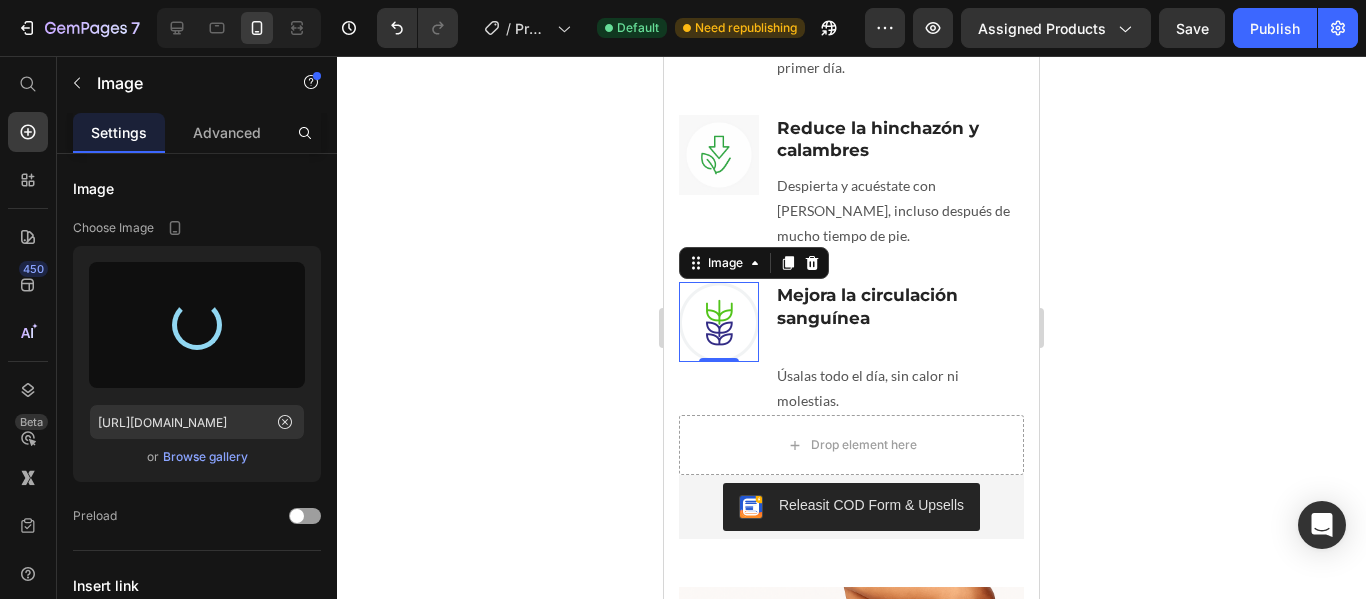 type on "https://cdn.shopify.com/s/files/1/0926/6796/9809/files/gempages_559935409660887920-295287b1-db7a-4702-983e-97602f13099d.png" 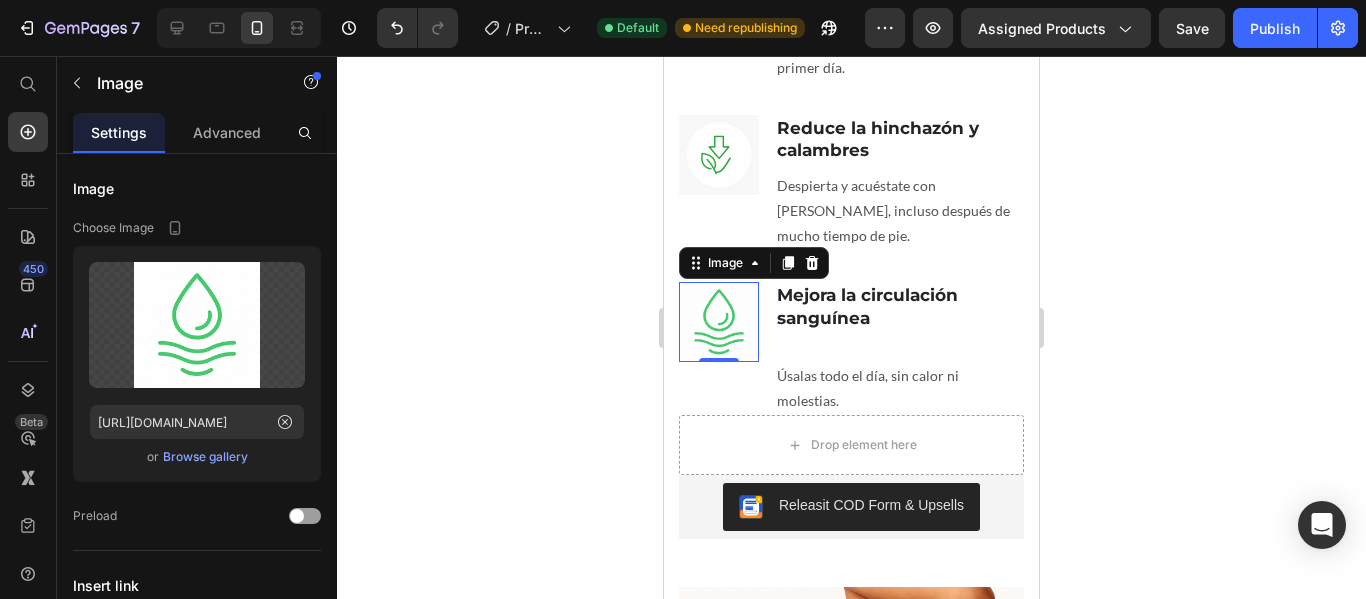 click 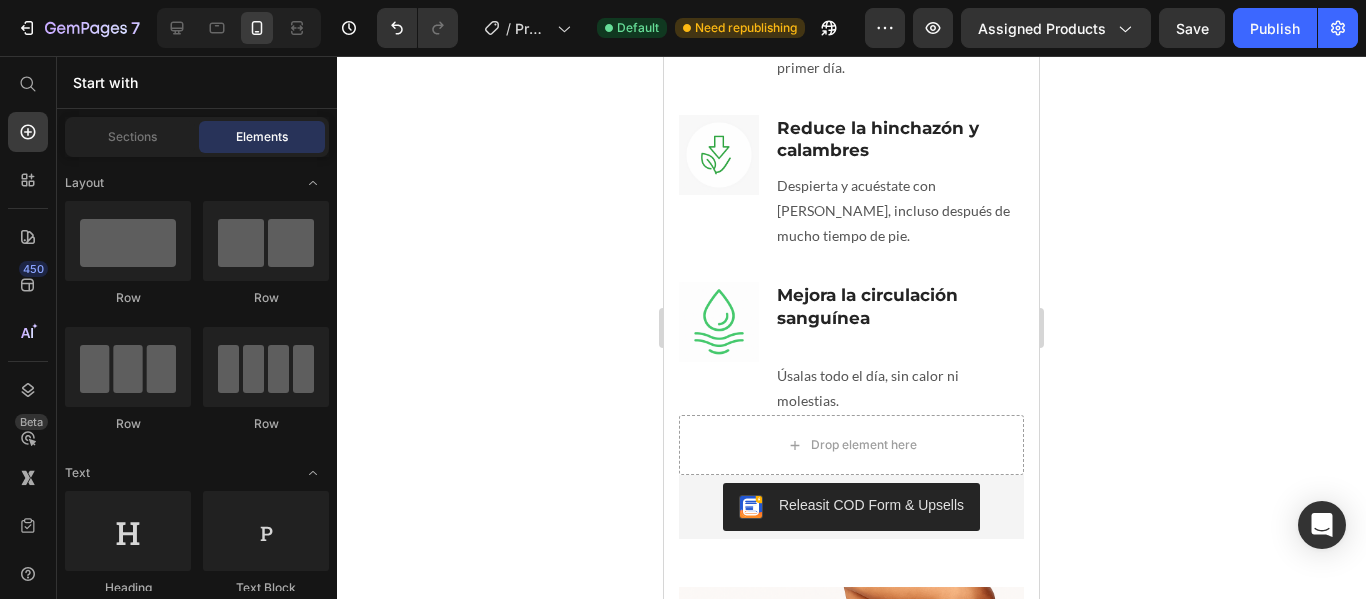 click 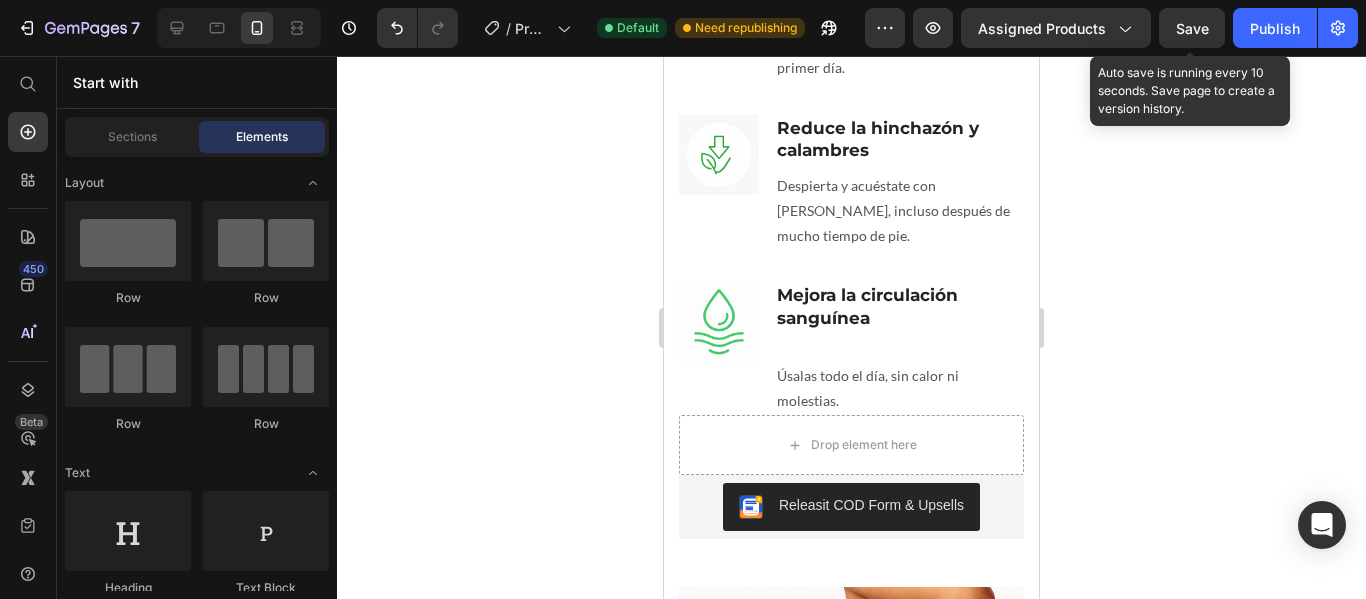 click on "Save" at bounding box center (1192, 28) 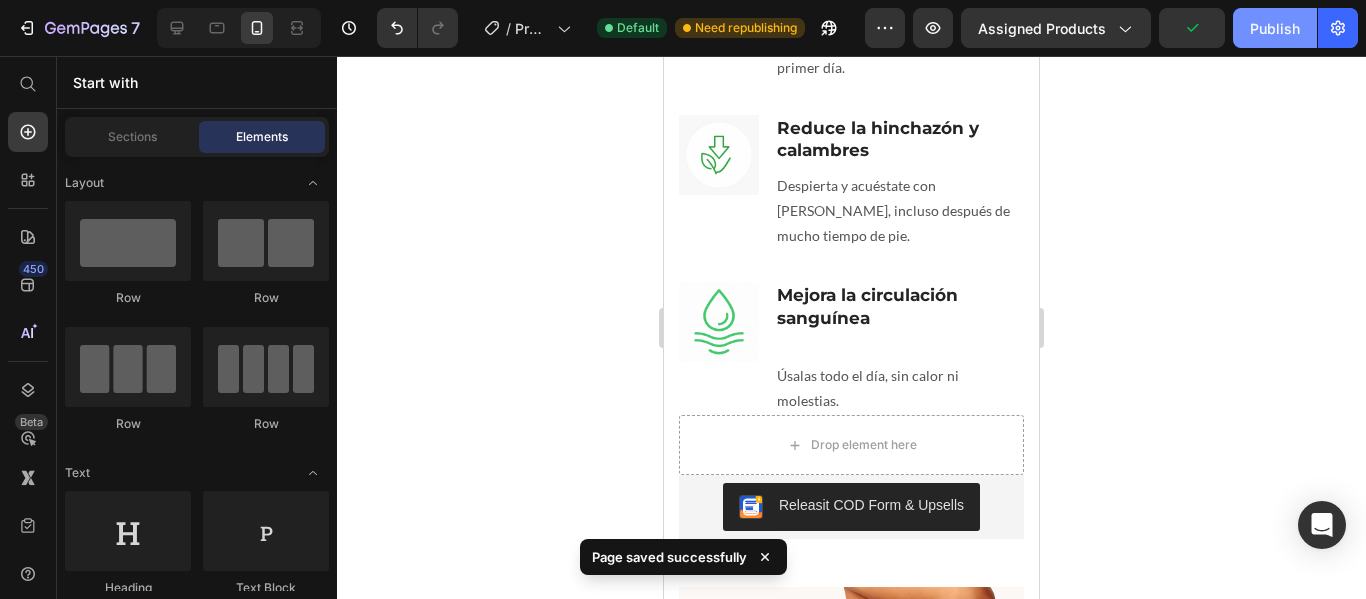 click on "Publish" at bounding box center [1275, 28] 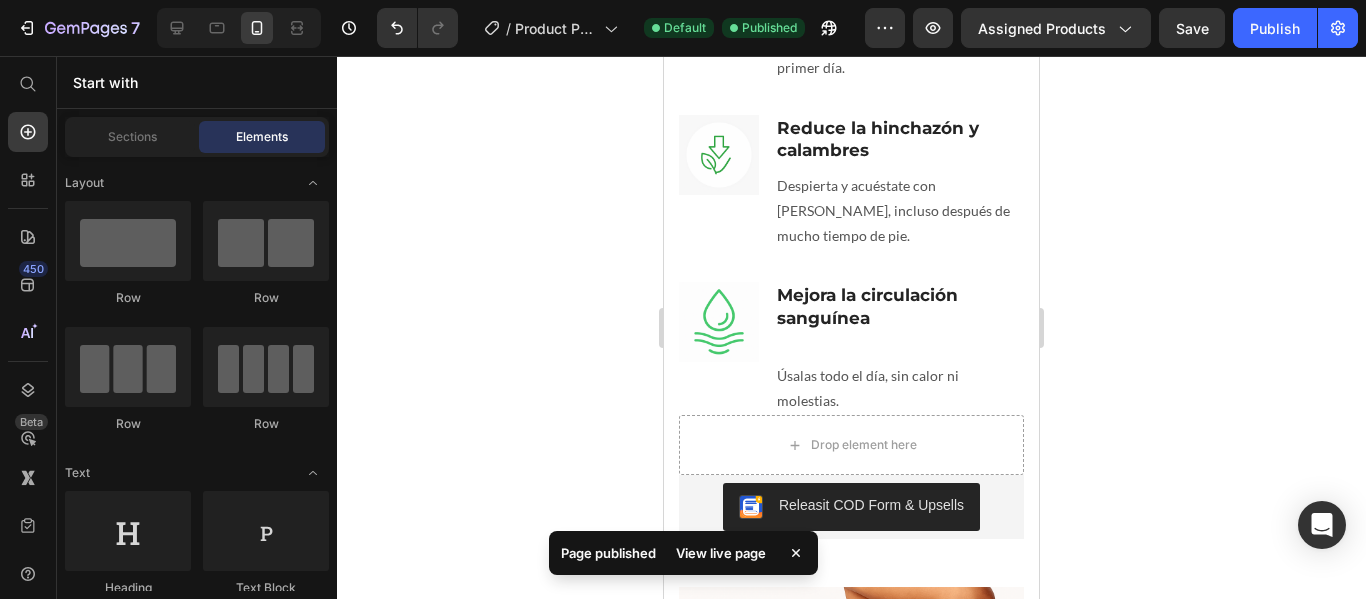 click 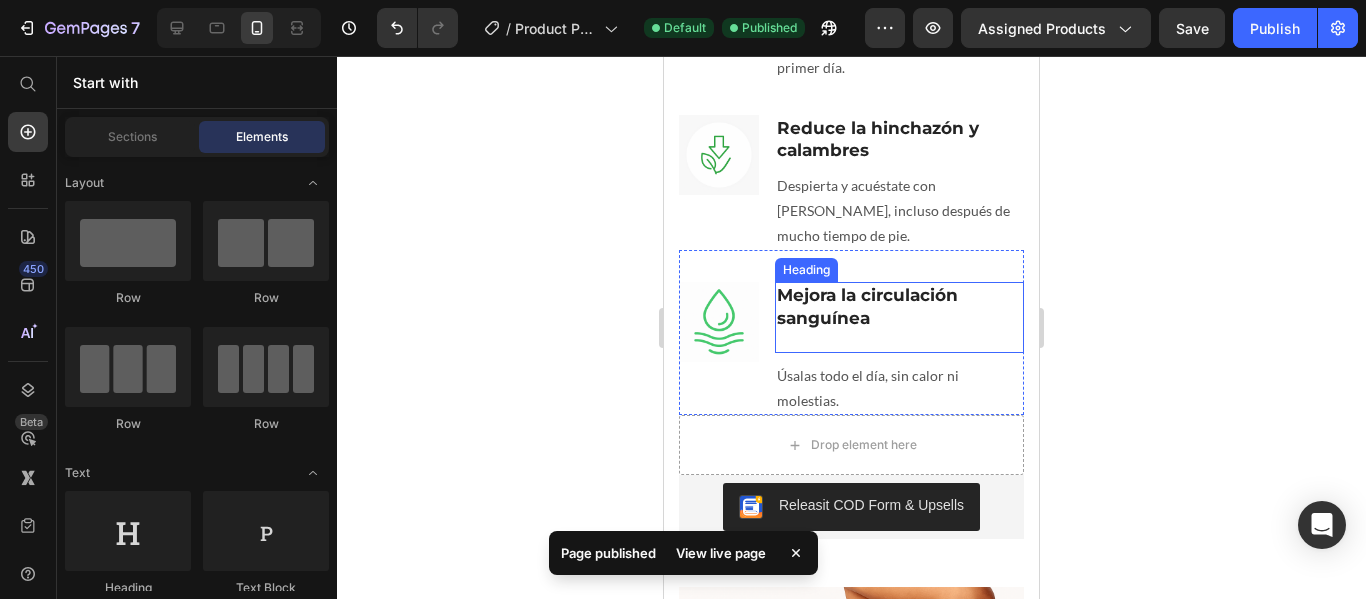 click on "⁠⁠⁠⁠⁠⁠⁠ Mejora la circulación sanguínea" at bounding box center (899, 317) 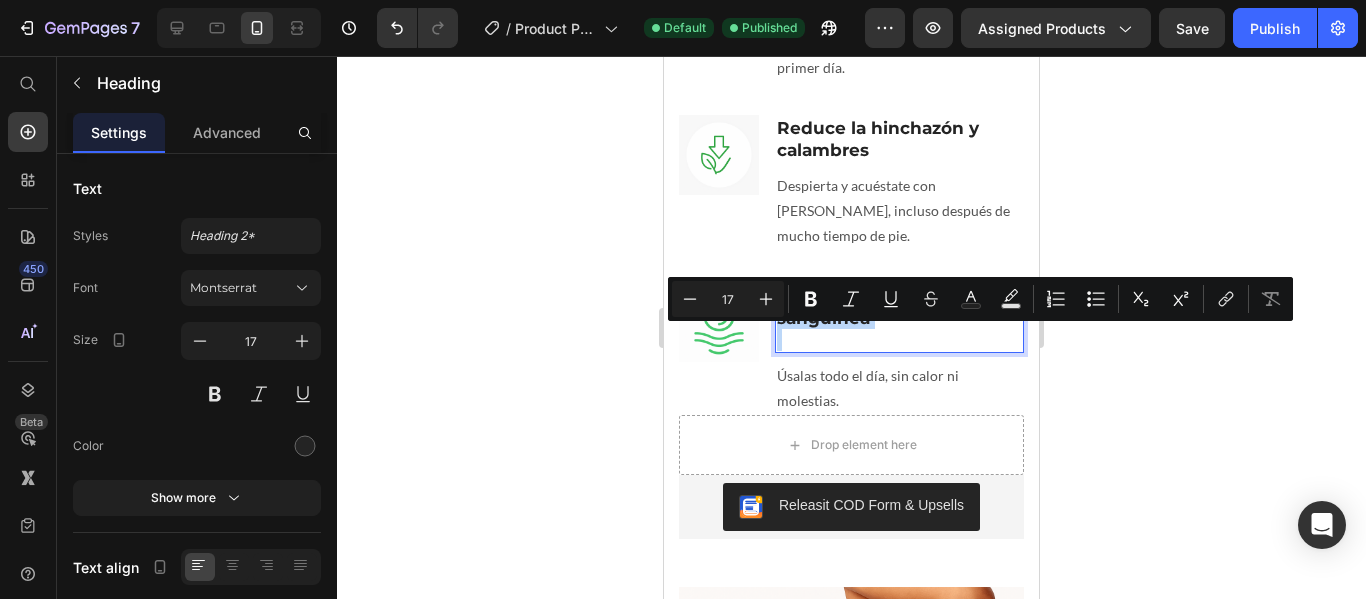drag, startPoint x: 924, startPoint y: 330, endPoint x: 919, endPoint y: 317, distance: 13.928389 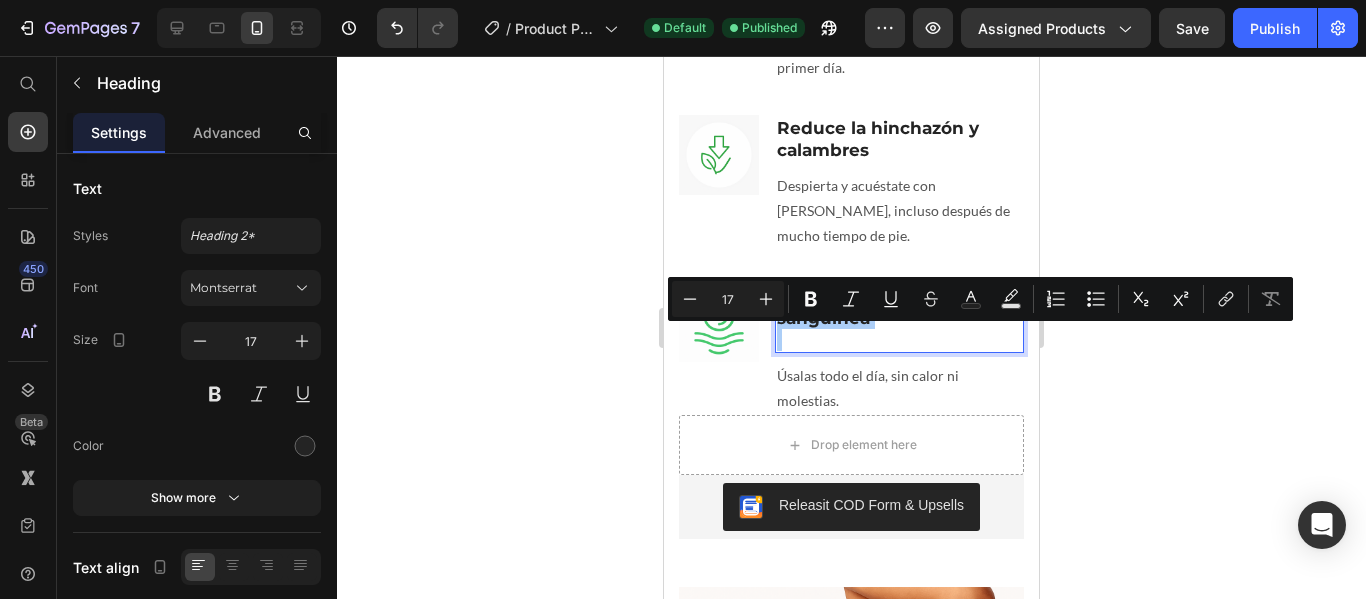 click 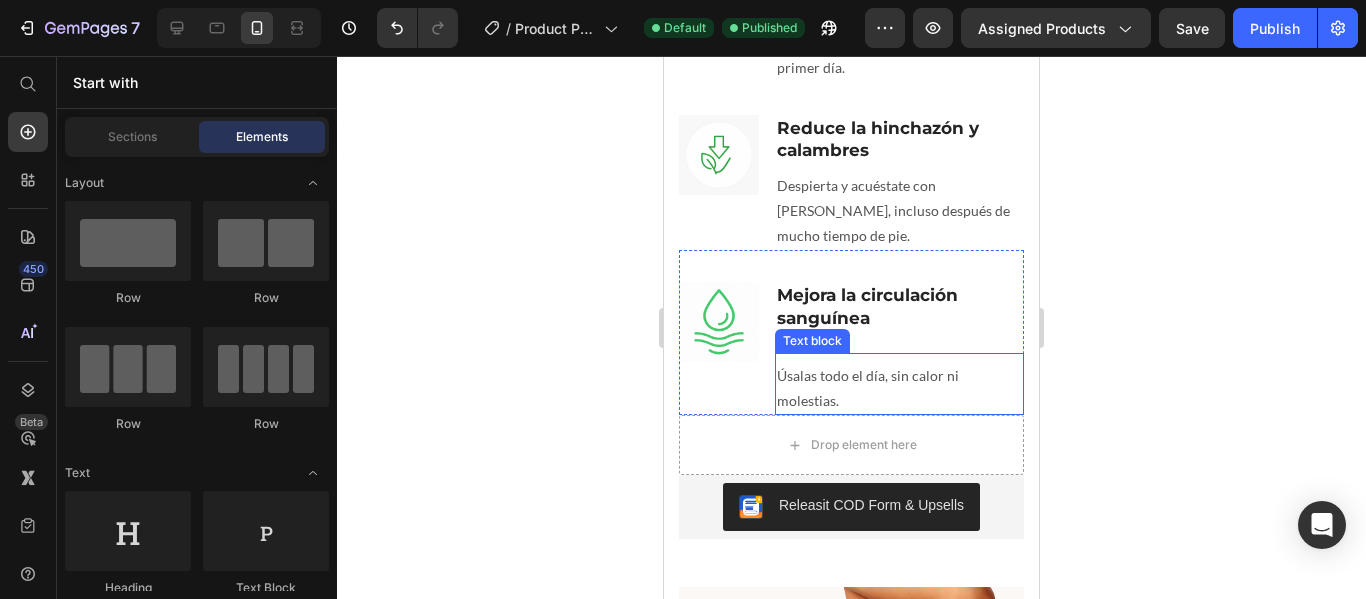 click on "Úsalas todo el día, sin calor ni molestias." at bounding box center (899, 388) 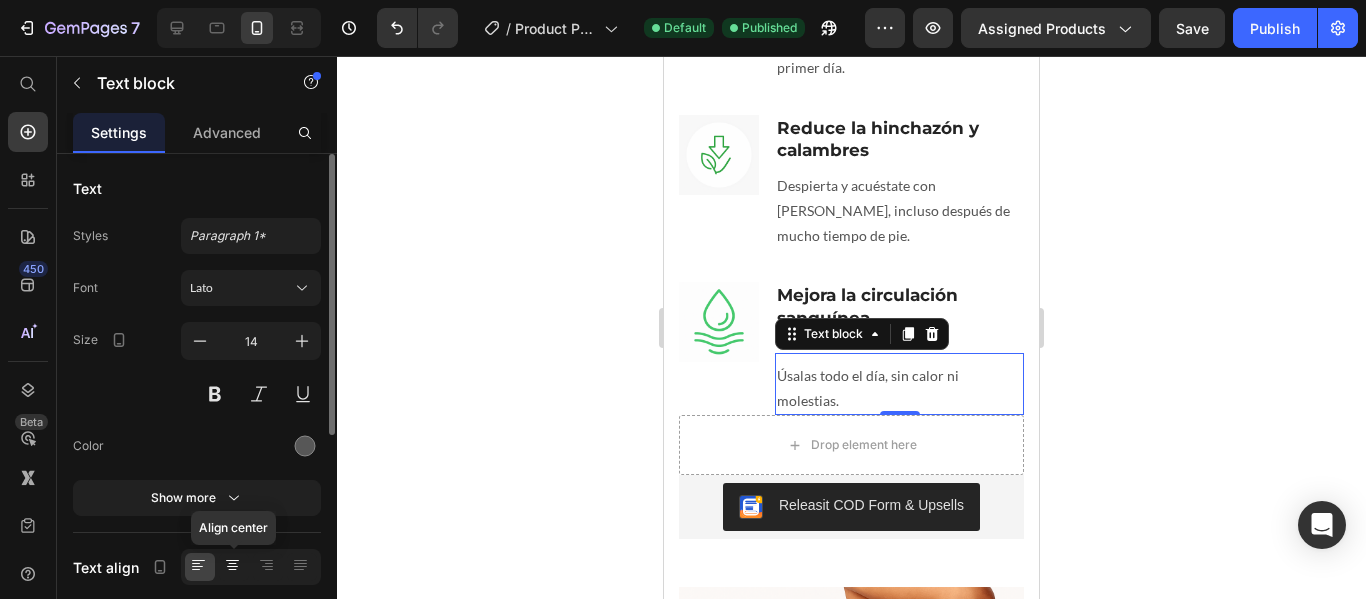 click 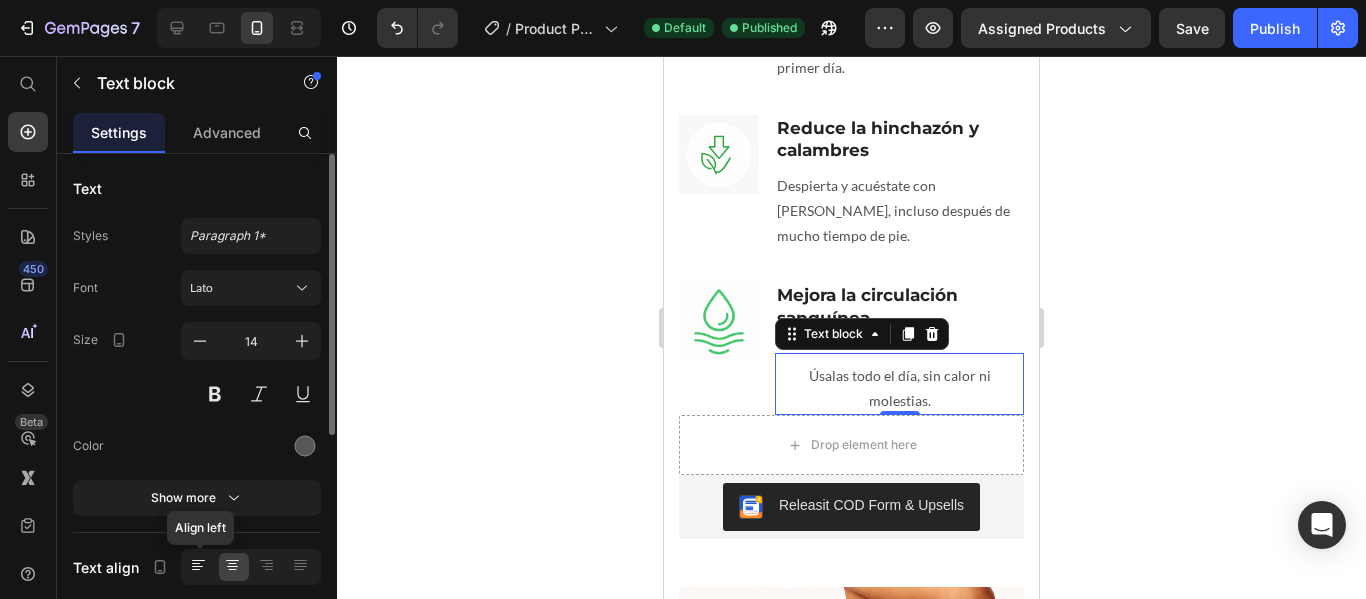 click 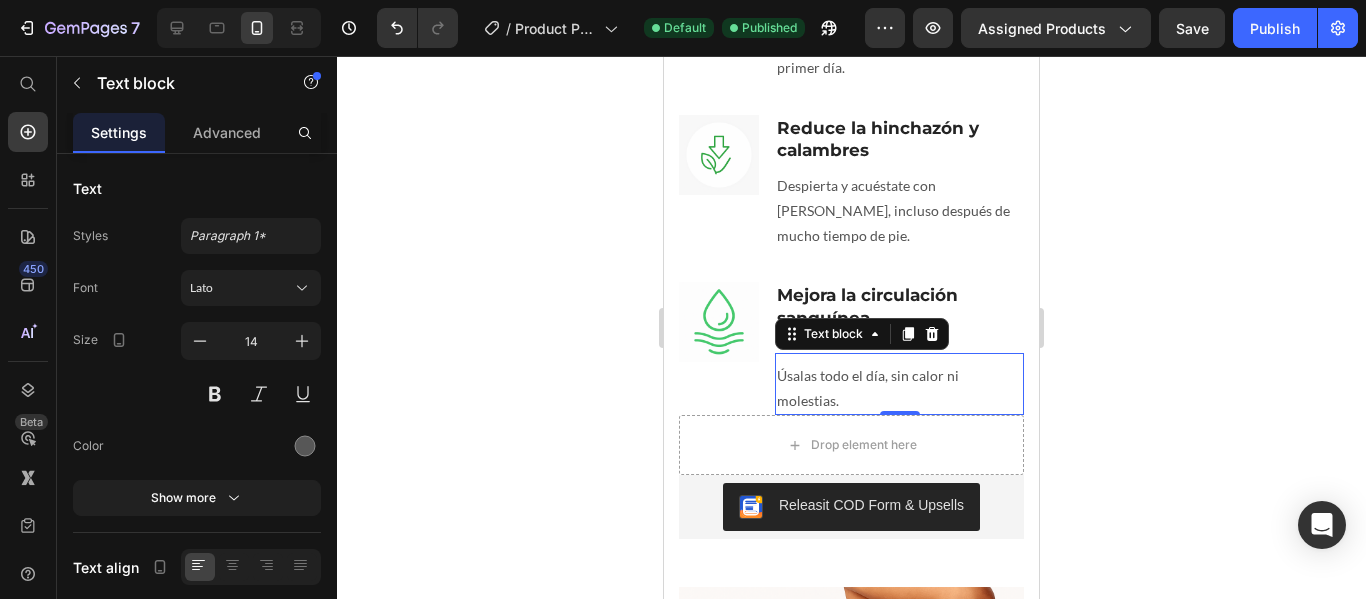 click 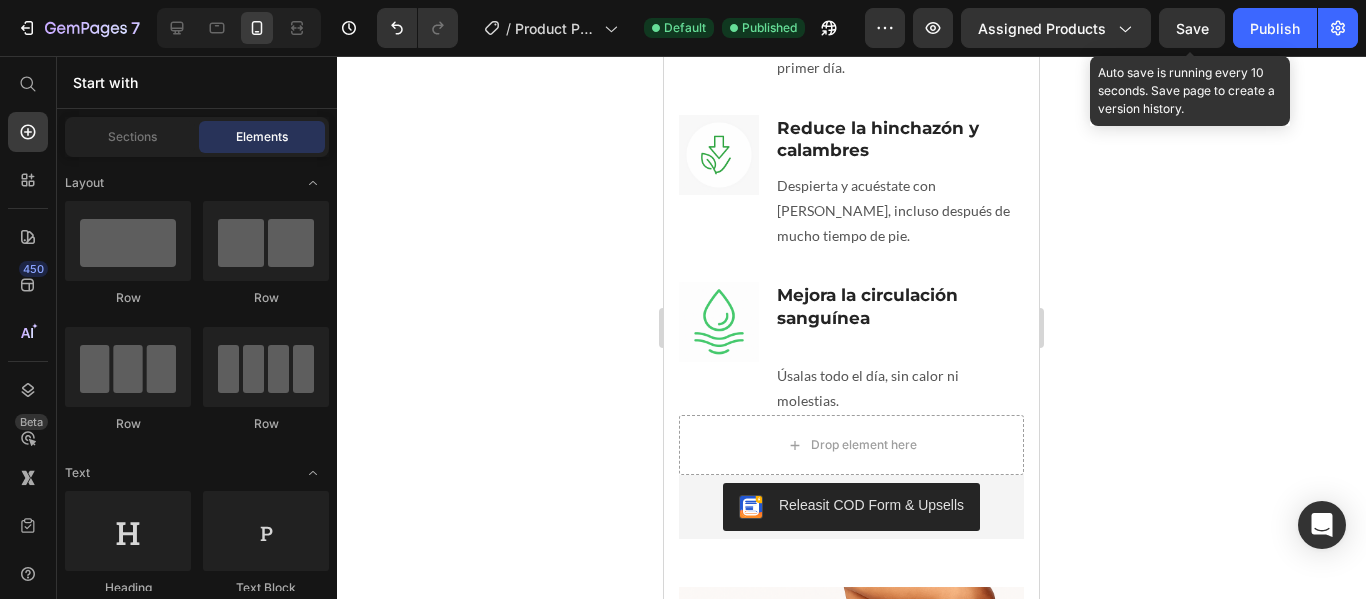 click on "Save" at bounding box center [1192, 28] 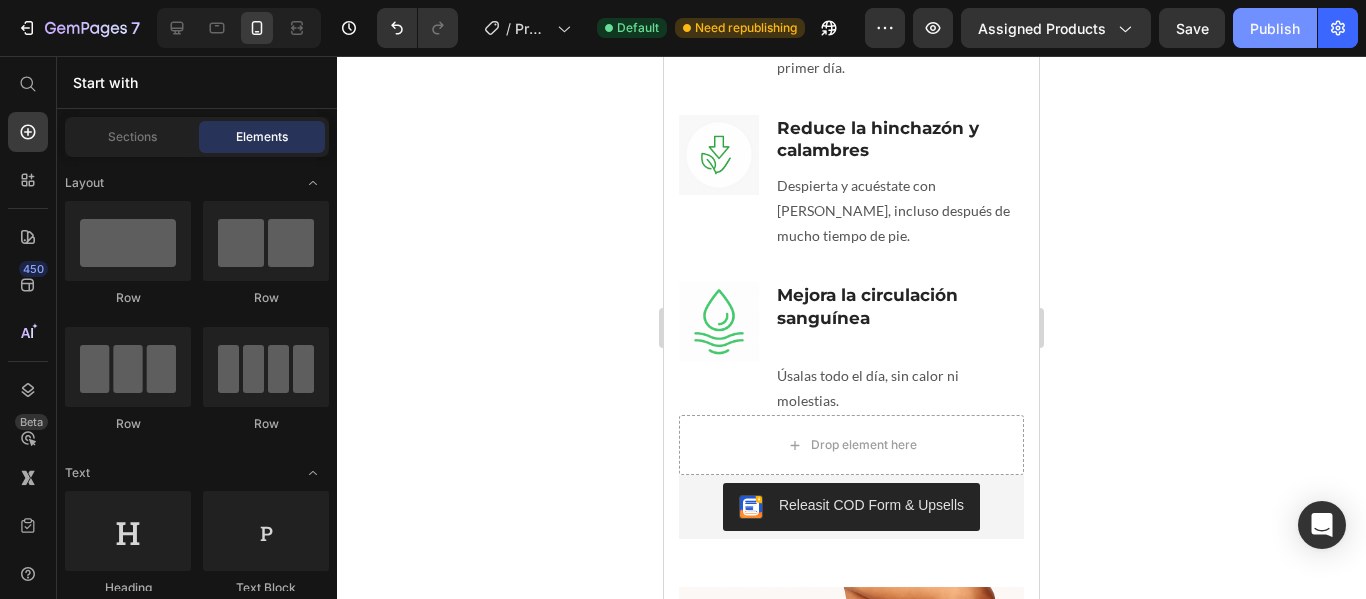 click on "Publish" 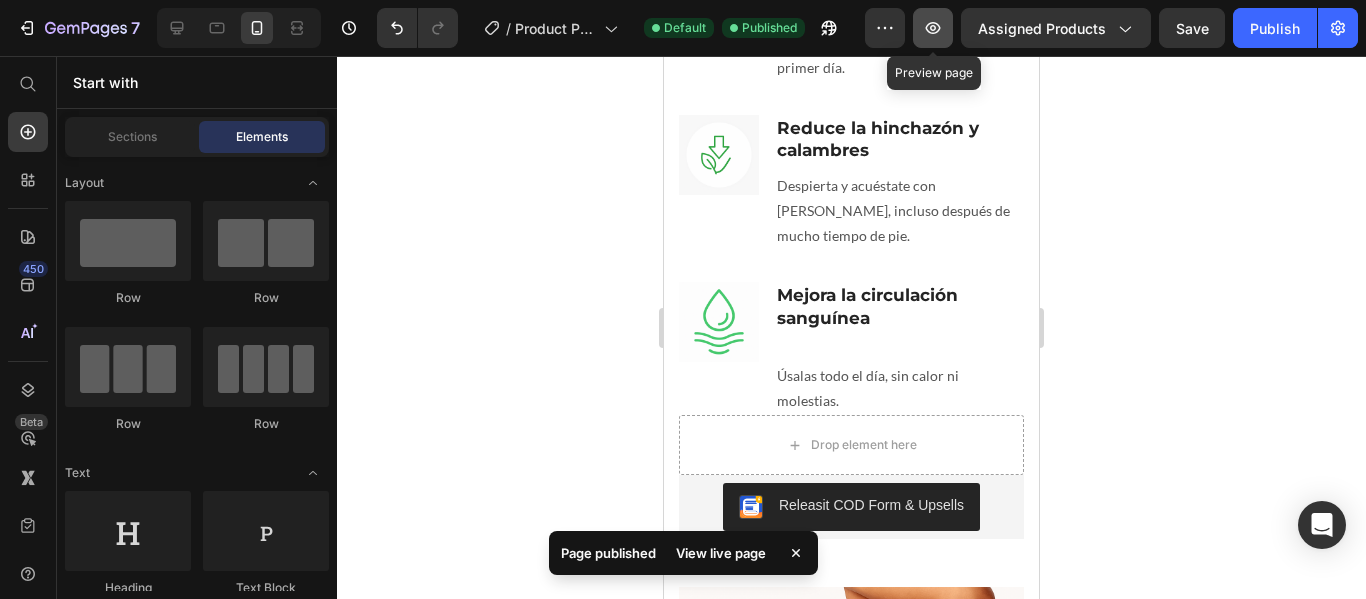 click 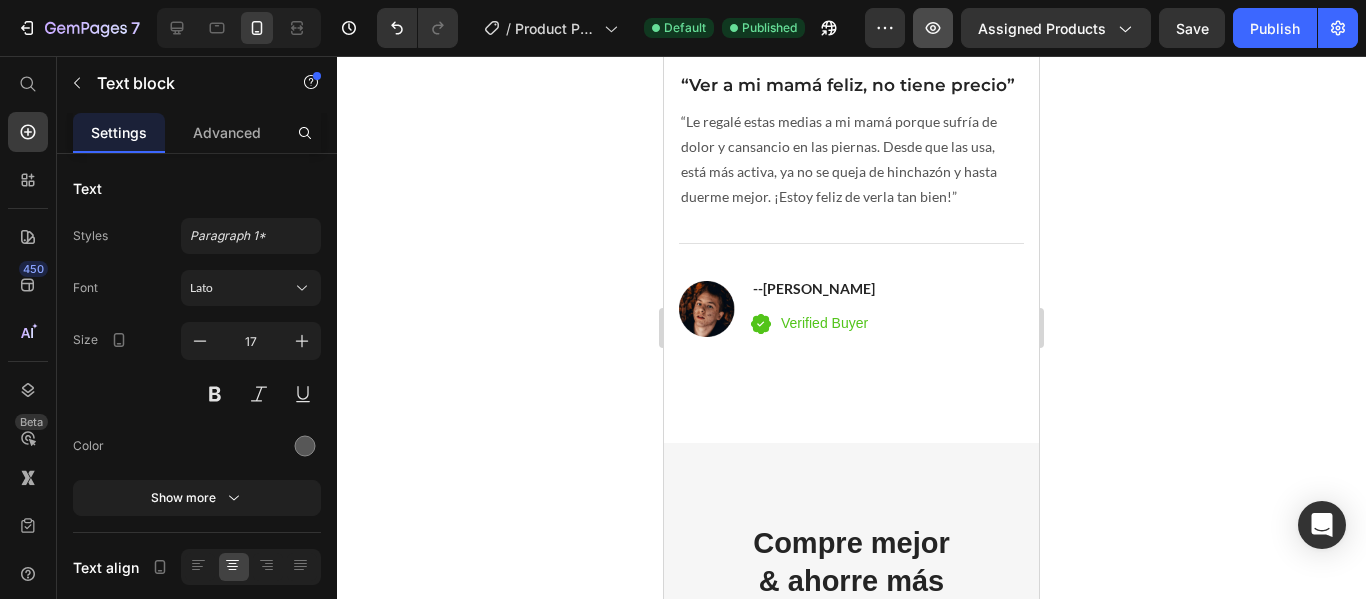 scroll, scrollTop: 5423, scrollLeft: 0, axis: vertical 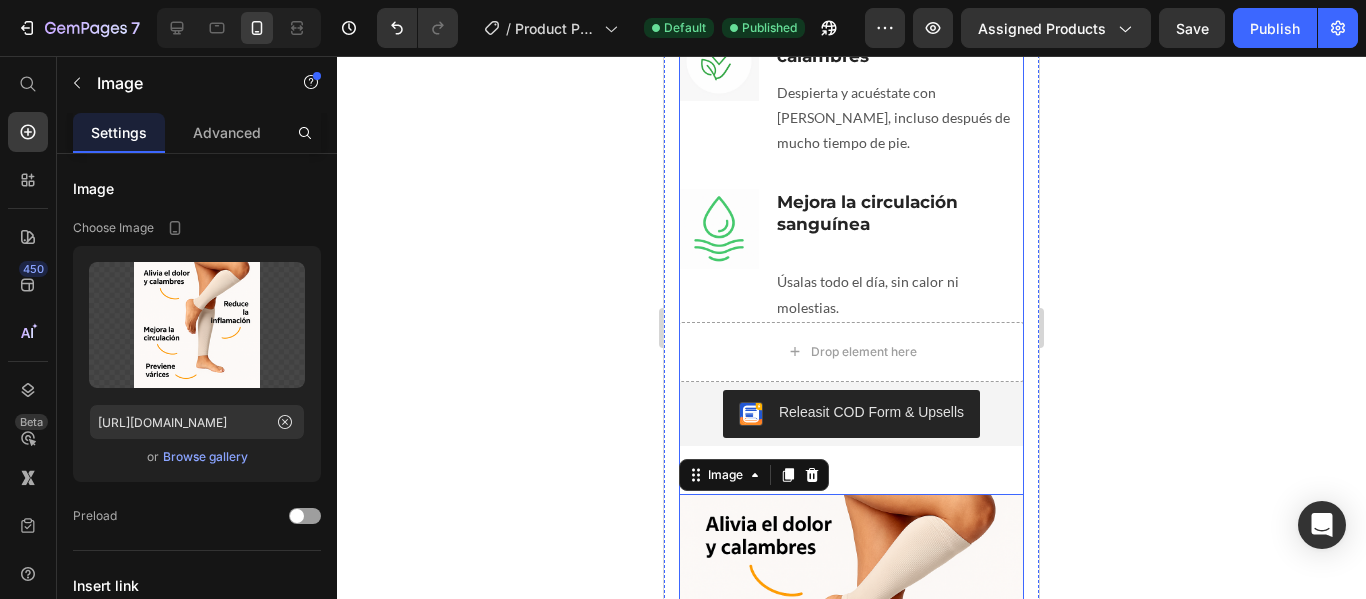 click on "Image   0" at bounding box center (851, 642) 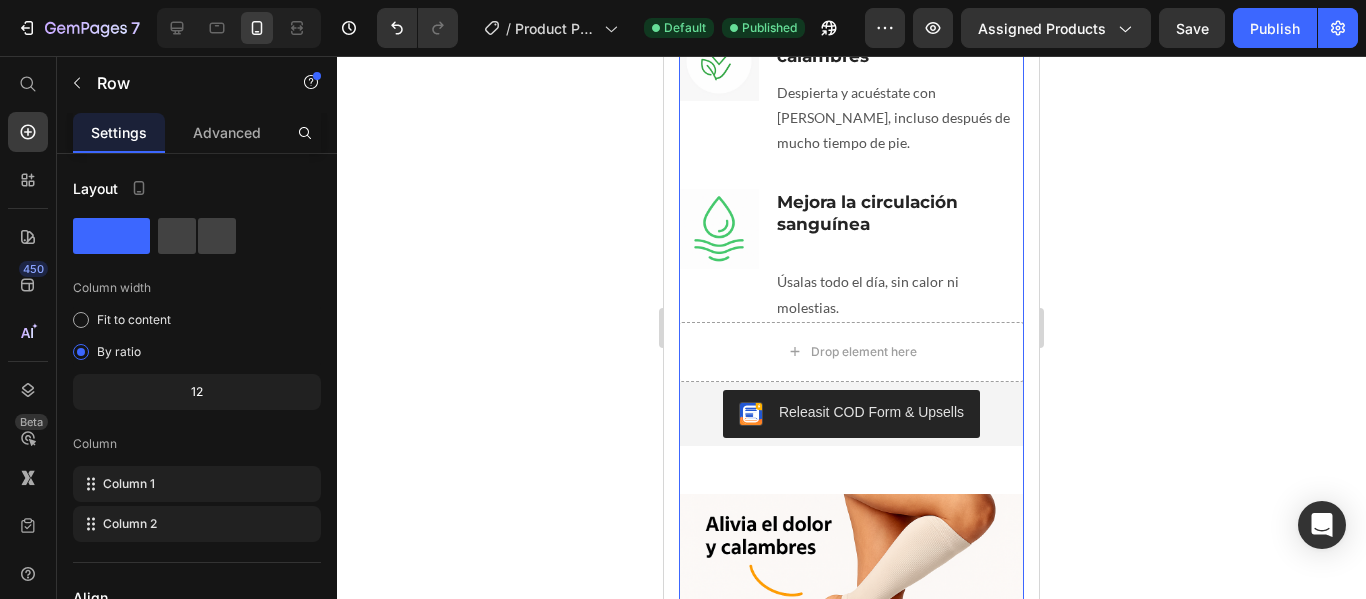 click on "Image" at bounding box center [851, 642] 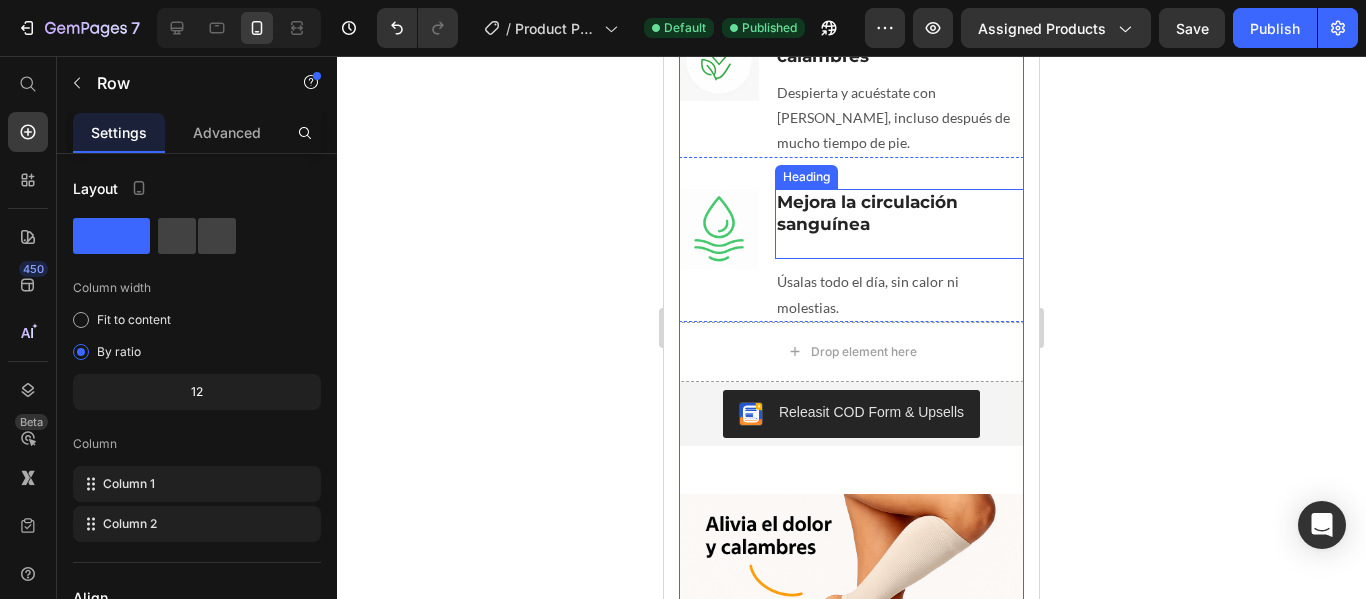 click on "Mejora la circulación sanguínea" at bounding box center (899, 224) 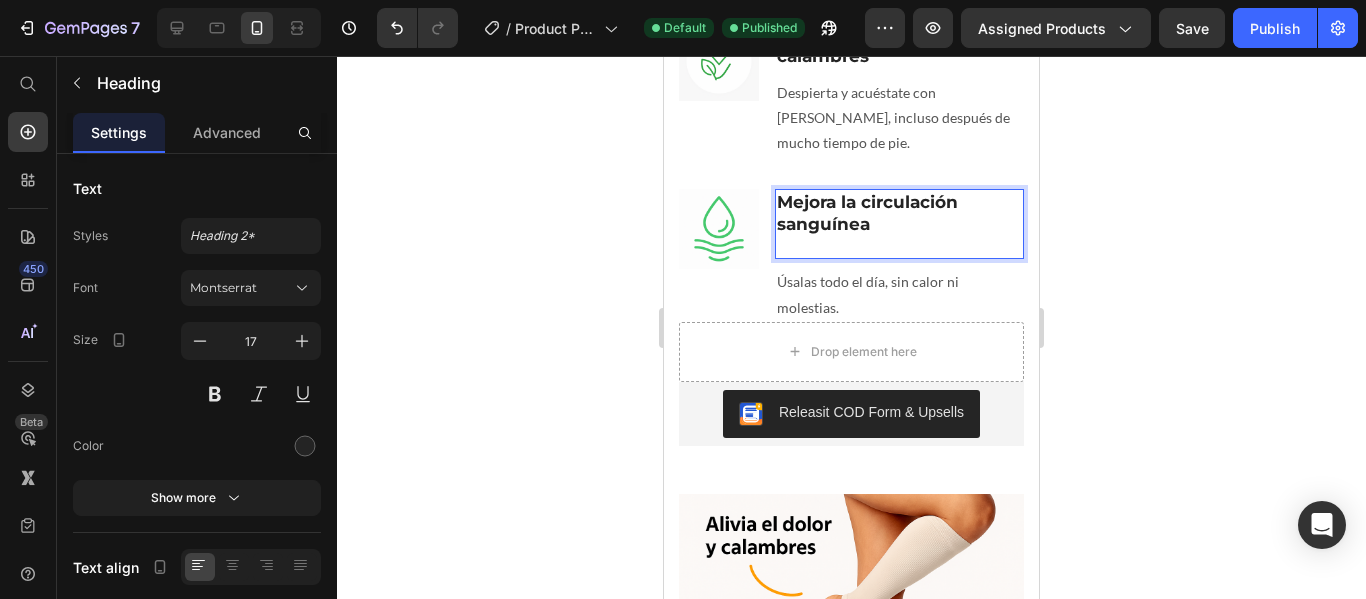 click on "Mejora la circulación sanguínea" at bounding box center (867, 213) 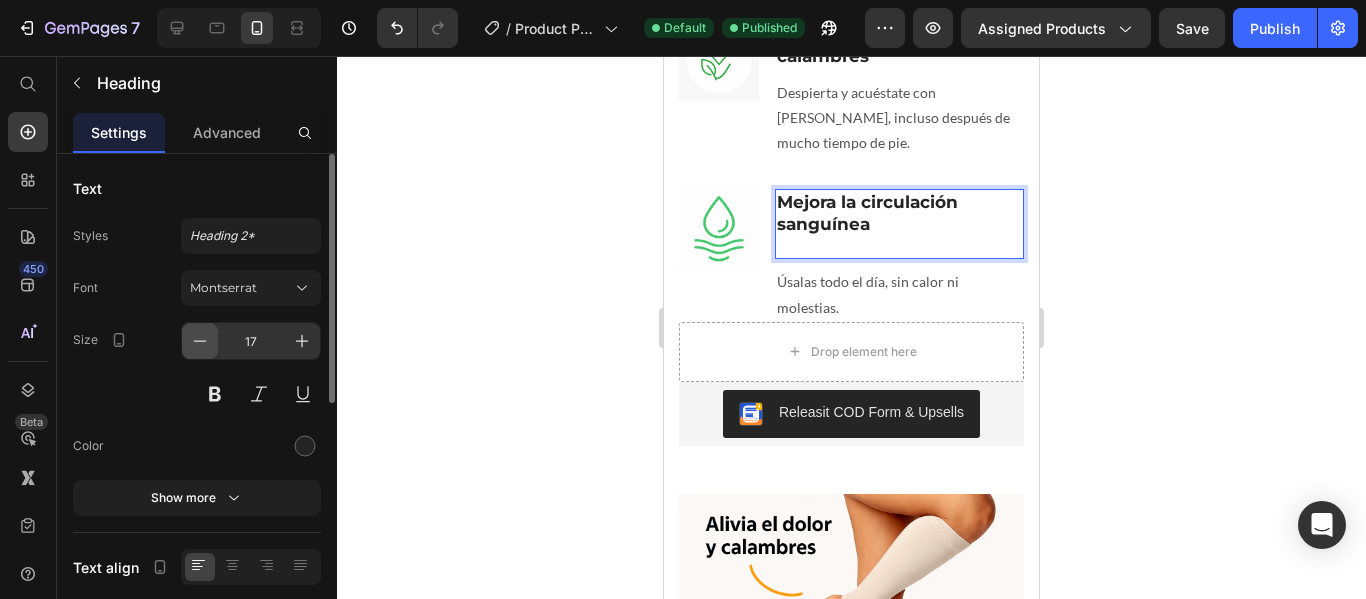 click 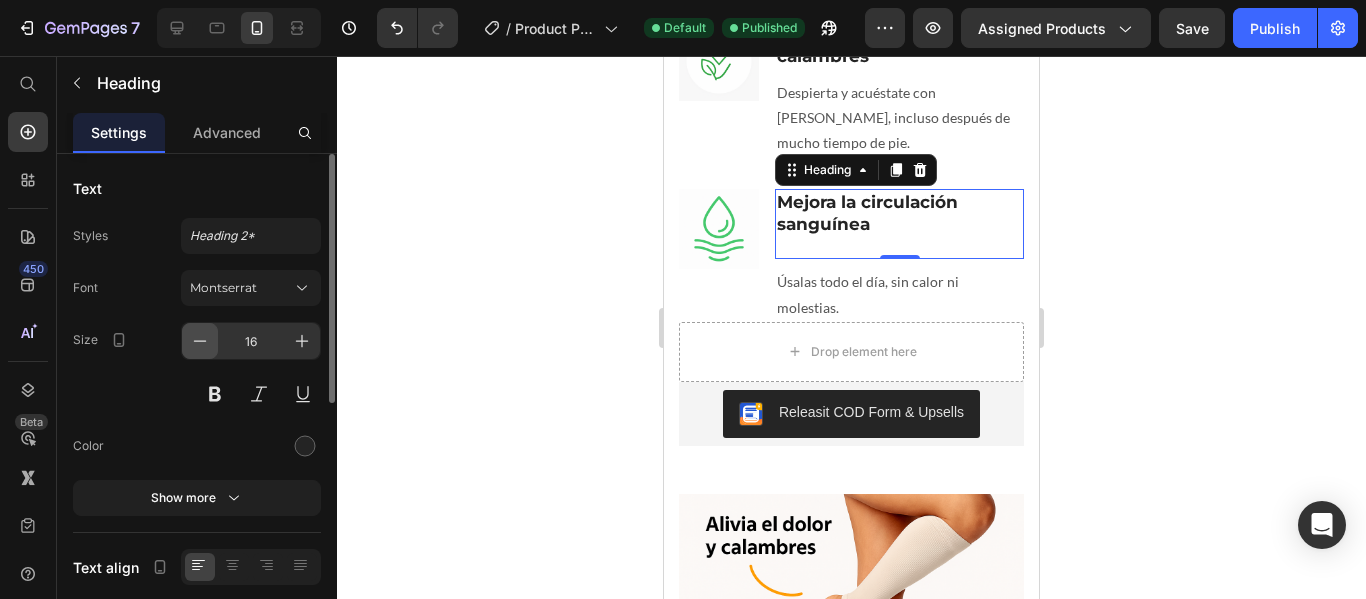 click 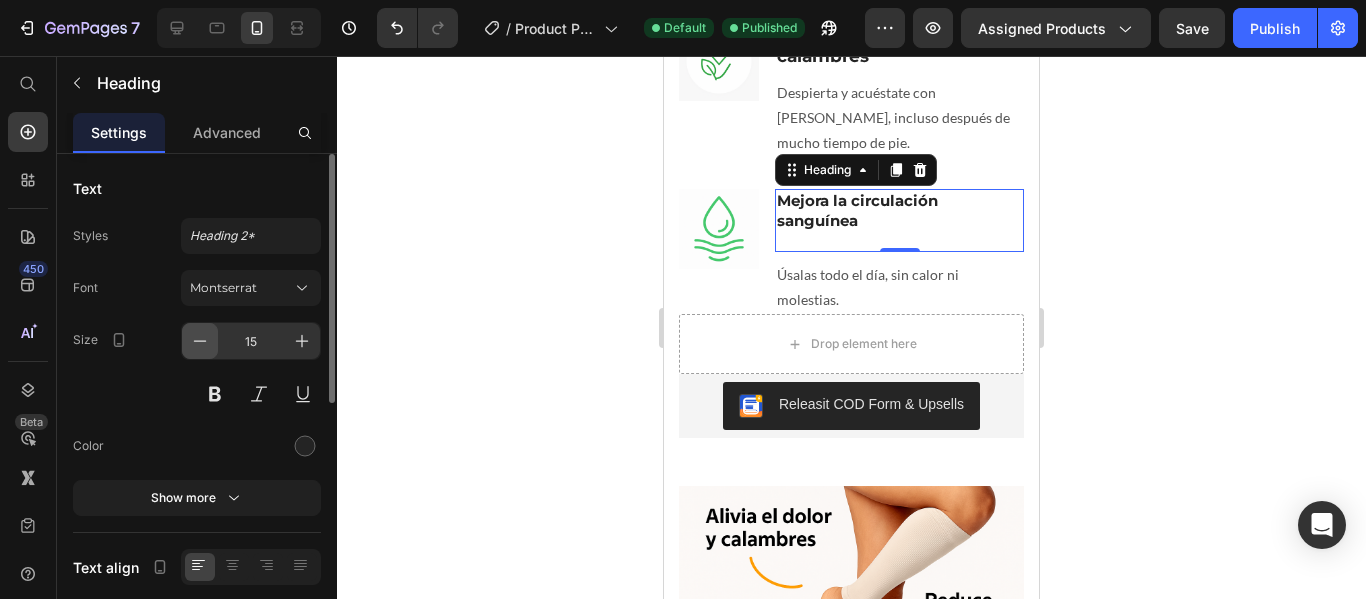 click 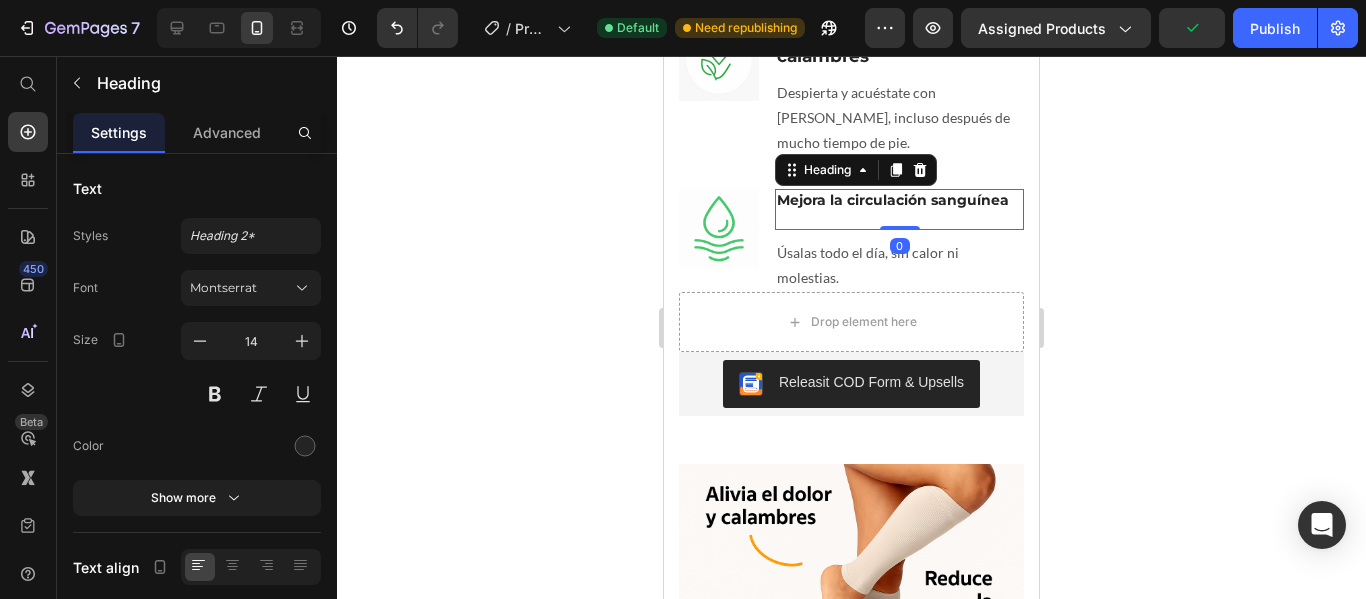 drag, startPoint x: 892, startPoint y: 225, endPoint x: 892, endPoint y: 208, distance: 17 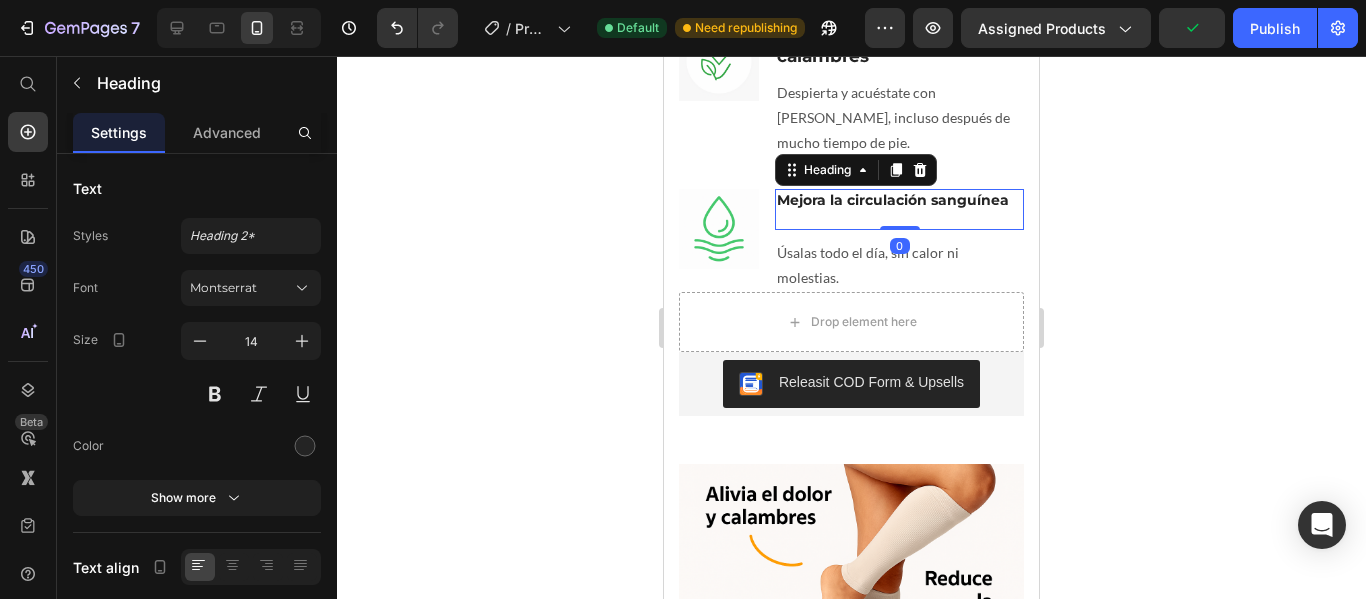 click 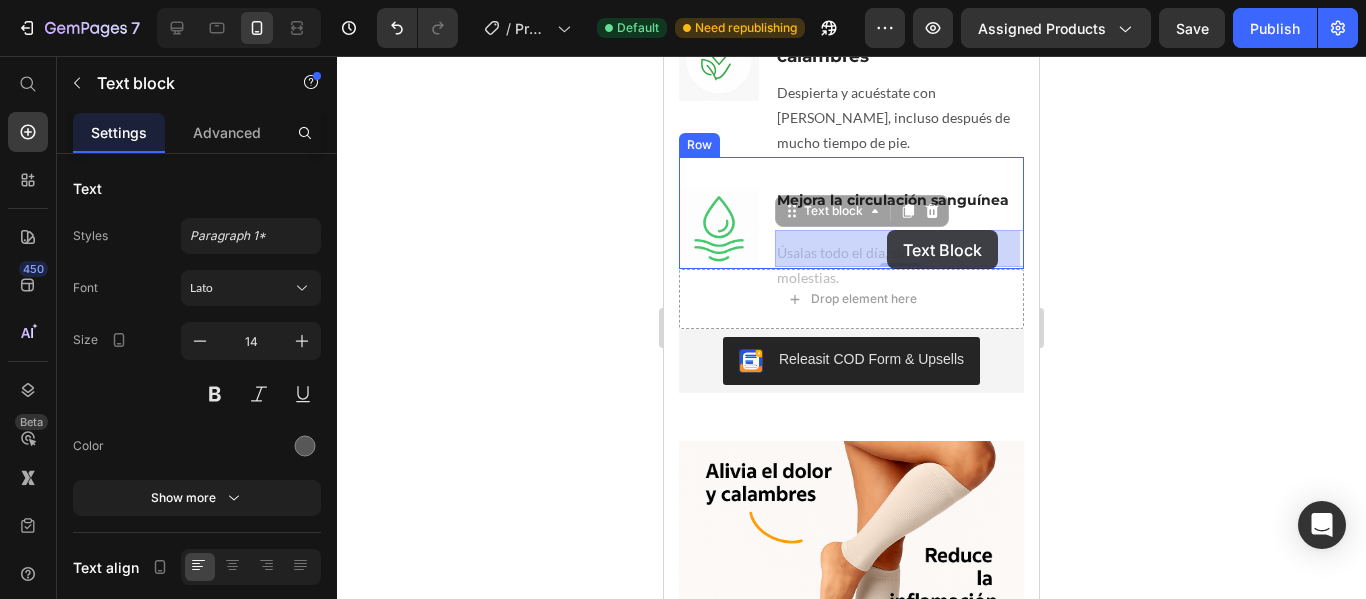 drag, startPoint x: 889, startPoint y: 242, endPoint x: 887, endPoint y: 230, distance: 12.165525 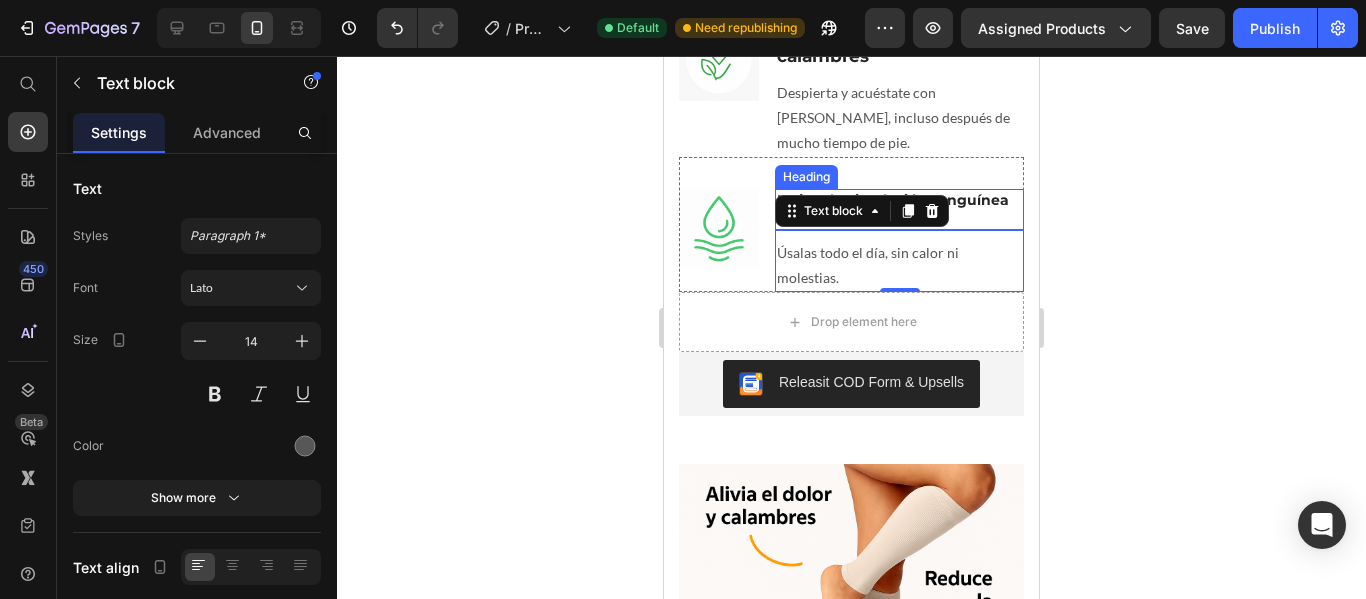 click on "Mejora la circulación sanguínea" at bounding box center [893, 200] 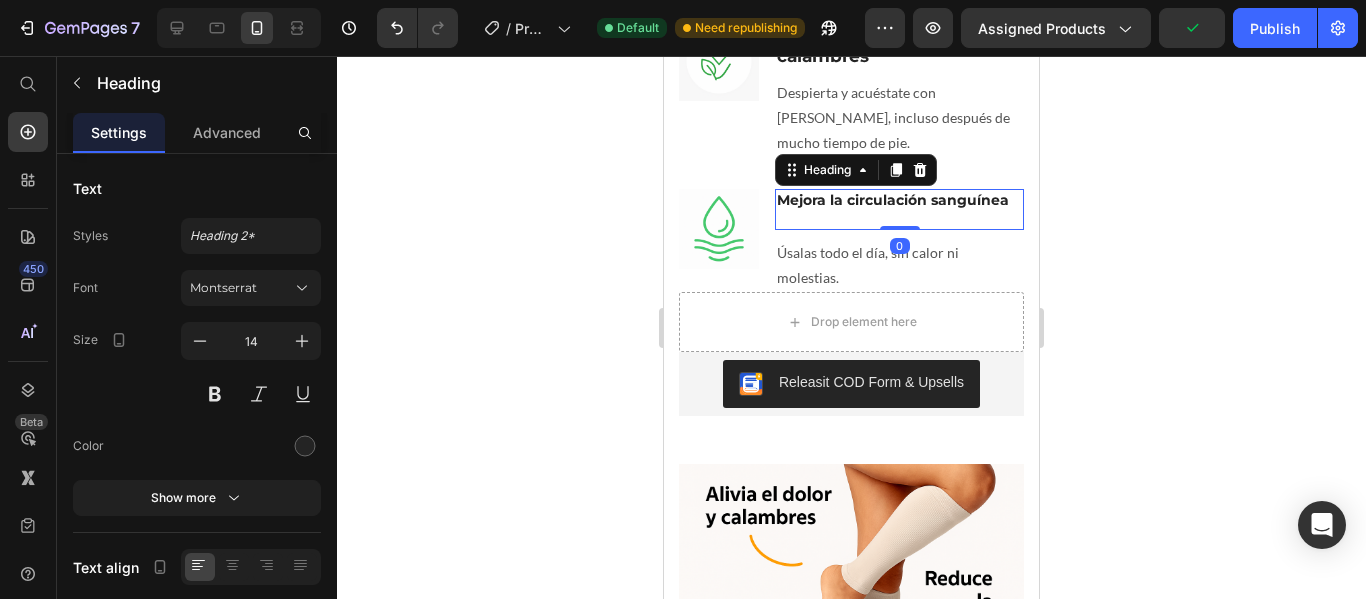 drag, startPoint x: 892, startPoint y: 226, endPoint x: 892, endPoint y: 212, distance: 14 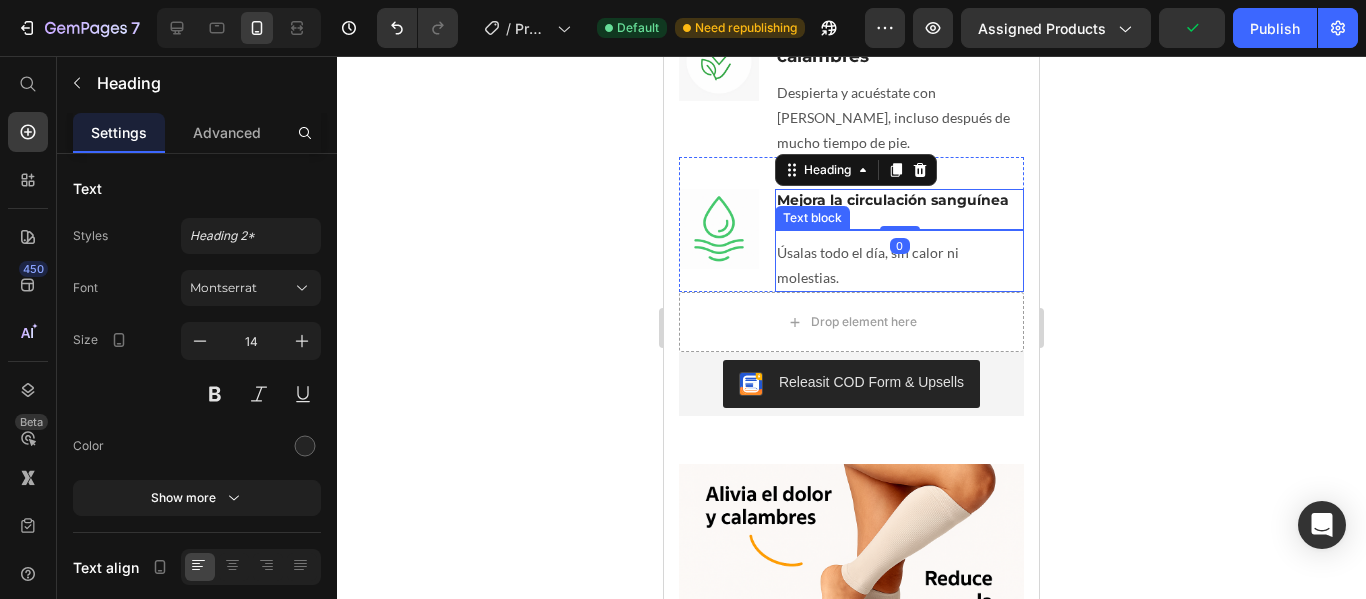 click on "Úsalas todo el día, sin calor ni molestias. Text block" at bounding box center (899, 261) 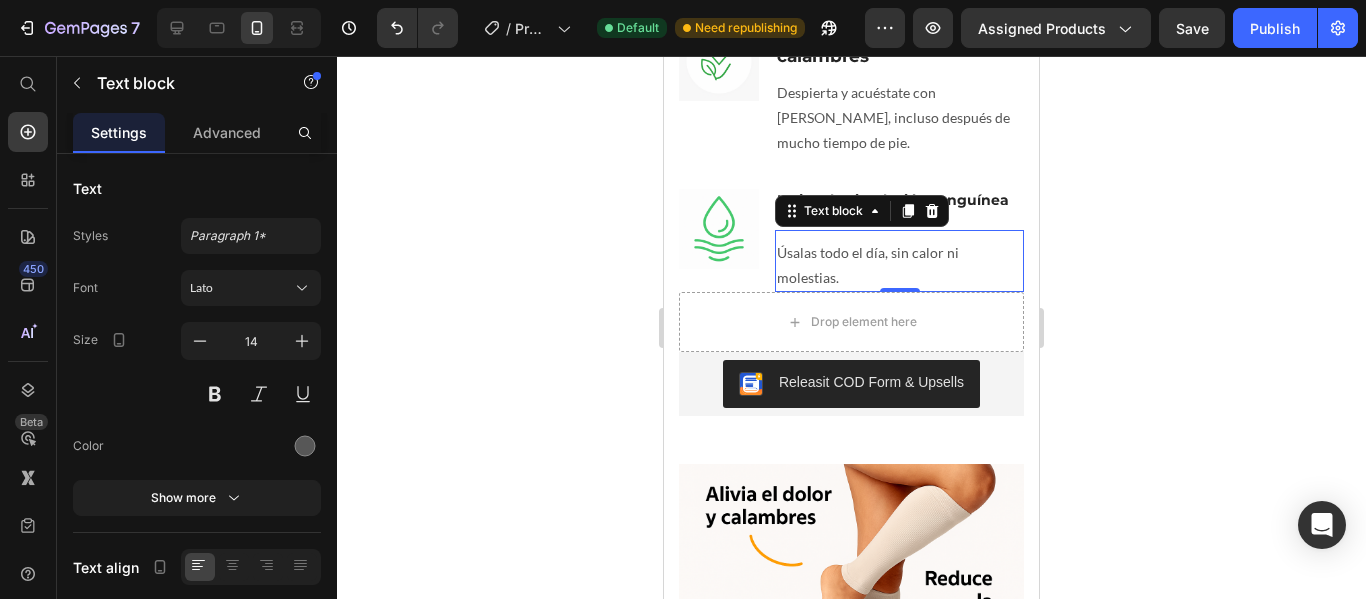 click 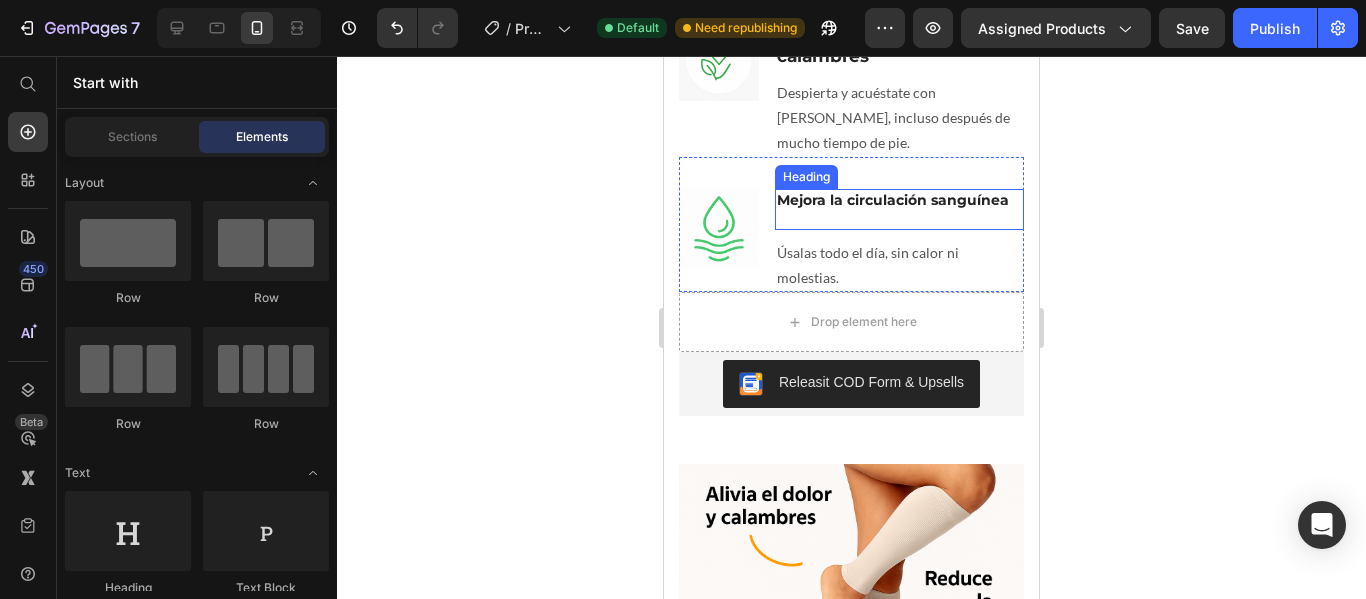 click on "⁠⁠⁠⁠⁠⁠⁠ Mejora la circulación sanguínea" at bounding box center (899, 209) 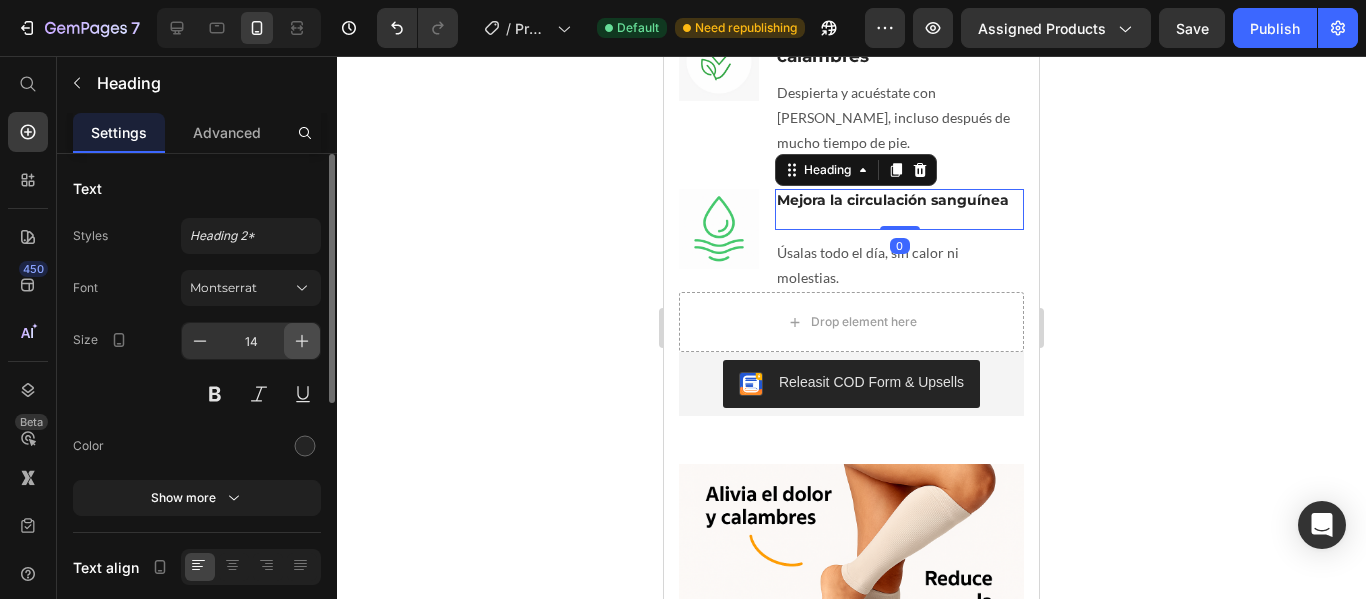 click 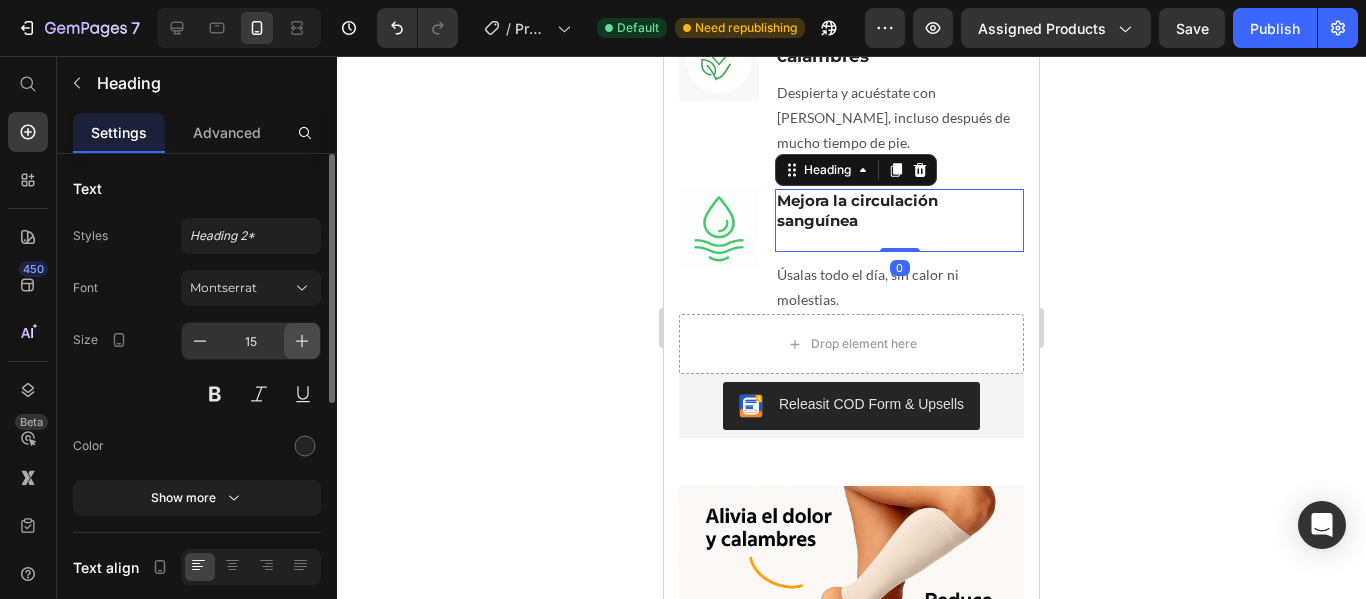 click 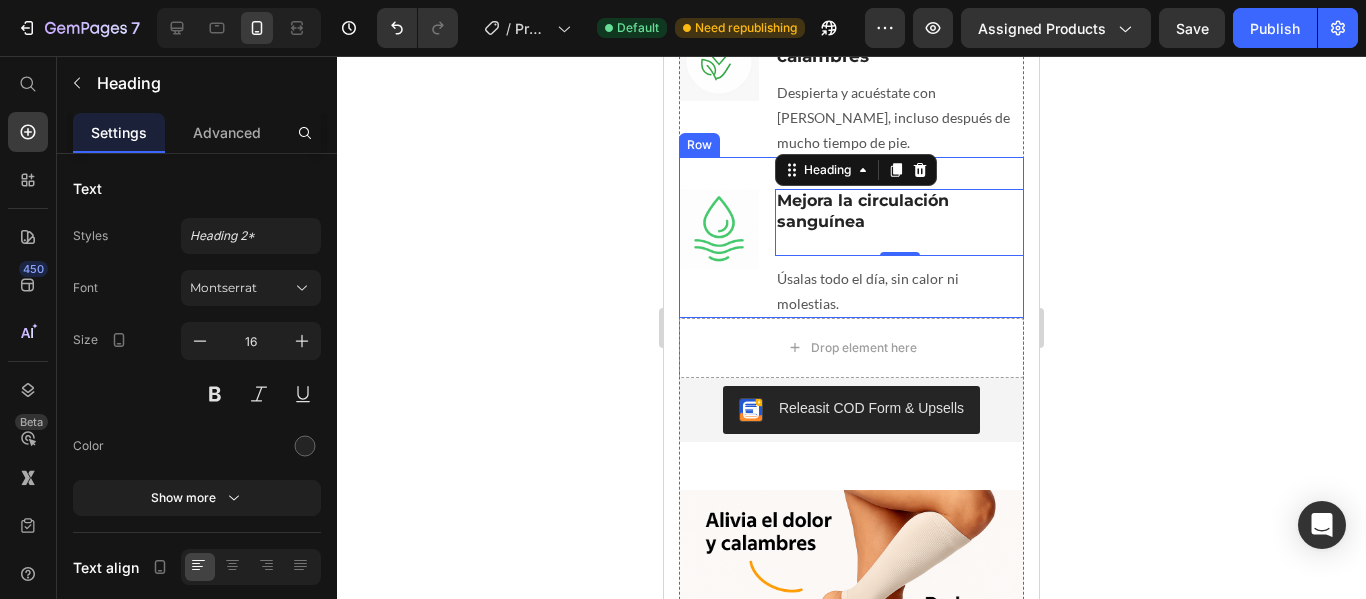 click 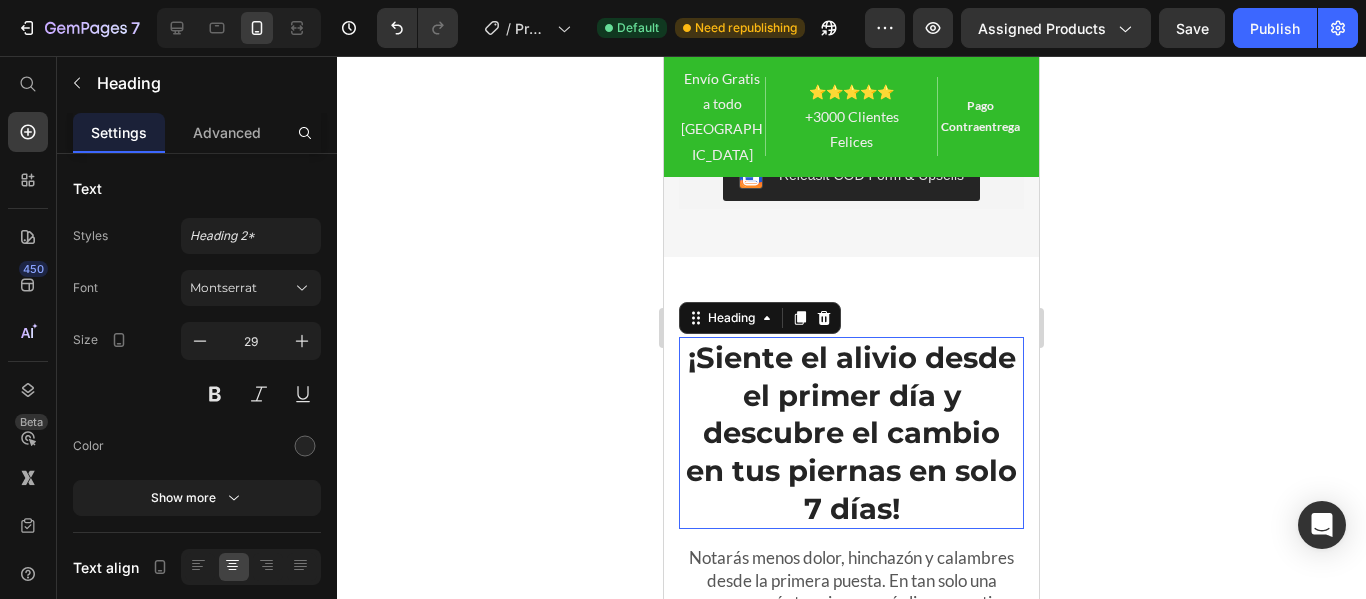 scroll, scrollTop: 1010, scrollLeft: 0, axis: vertical 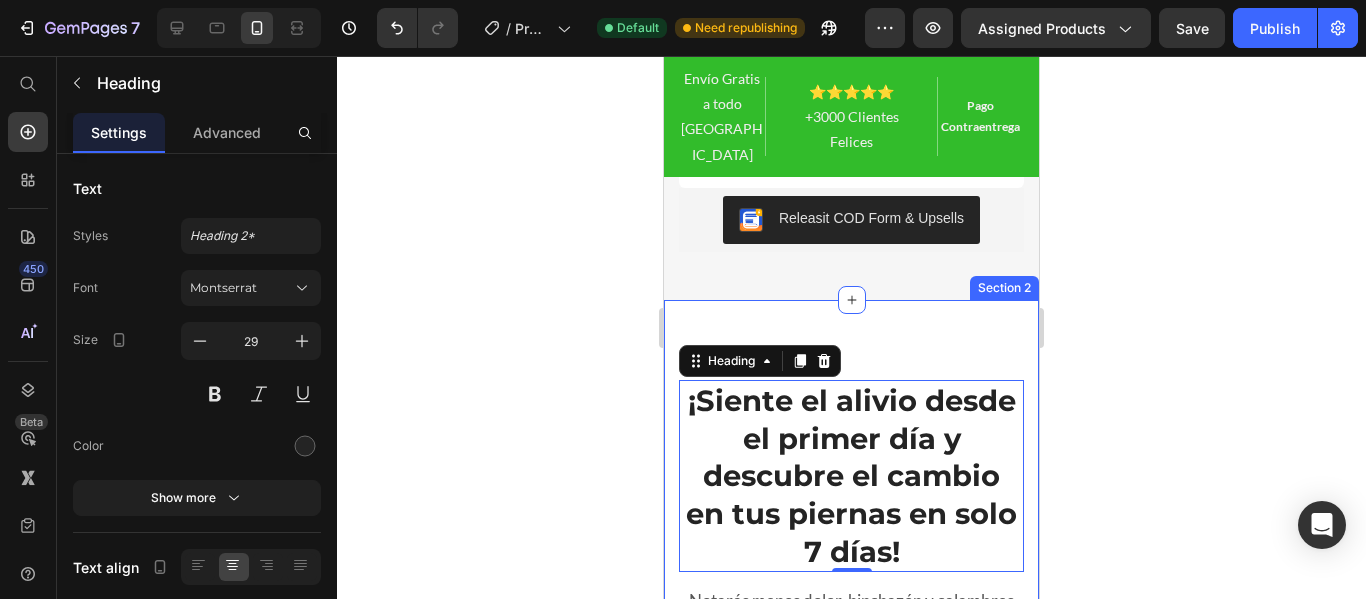 click on "¡Siente el alivio desde el primer día y descubre el cambio en tus piernas en solo 7 días! Heading   0 Row Notarás menos dolor, hinchazón y calambres desde la primera puesta. En tan solo una semana, verás tus piernas más ligeras, activas y llenas de energía. Text block Row Image Alivio inmediato para tus piernas Heading Siente menos dolor y pesadez desde el primer día. Text block Row Image Reduce la hinchazón y calambres Heading Despierta y acuéstate con piernas ligeras, incluso después de mucho tiempo de pie. Text block Row Image ⁠⁠⁠⁠⁠⁠⁠ Mejora la circulación sanguínea   Heading Úsalas todo el día, sin calor ni molestias. Text block Row
Drop element here Releasit COD Form & Upsells Releasit COD Form & Upsells Product                Icon Envio Gratis,Pago contraentrega Text block Icon List Row Image Row Icon Icon Icon Icon Icon Icon List Icon Icon Icon Icon Icon Icon List Section 2" at bounding box center [851, 1059] 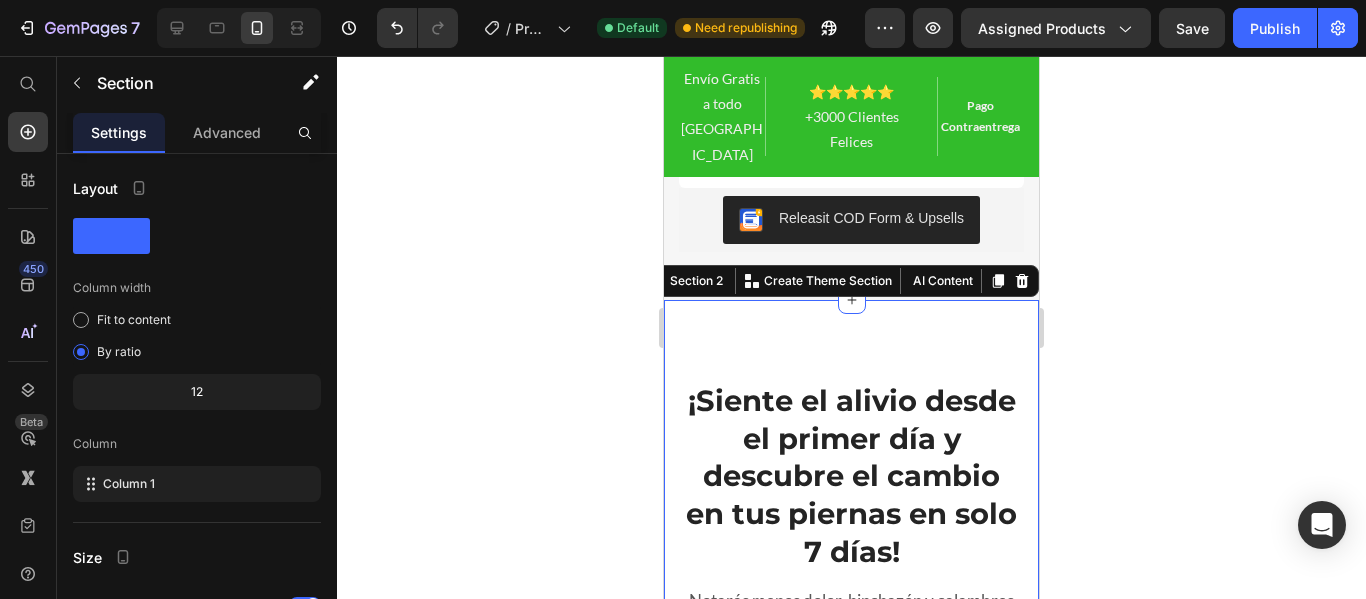 click on "¡Siente el alivio desde el primer día y descubre el cambio en tus piernas en solo 7 días! Heading Row Notarás menos dolor, hinchazón y calambres desde la primera puesta. En tan solo una semana, verás tus piernas más ligeras, activas y llenas de energía. Text block Row Image Alivio inmediato para tus piernas Heading Siente menos dolor y pesadez desde el primer día. Text block Row Image Reduce la hinchazón y calambres Heading Despierta y acuéstate con piernas ligeras, incluso después de mucho tiempo de pie. Text block Row Image ⁠⁠⁠⁠⁠⁠⁠ Mejora la circulación sanguínea   Heading Úsalas todo el día, sin calor ni molestias. Text block Row
Drop element here Releasit COD Form & Upsells Releasit COD Form & Upsells Product                Icon Envio Gratis,Pago contraentrega Text block Icon List Row Image Row Icon Icon Icon Icon Icon Icon List Icon Icon Icon Icon Icon Icon List Section 2   You can create reusable sections Create Theme Section AI Content Write with [PERSON_NAME]" at bounding box center [851, 1059] 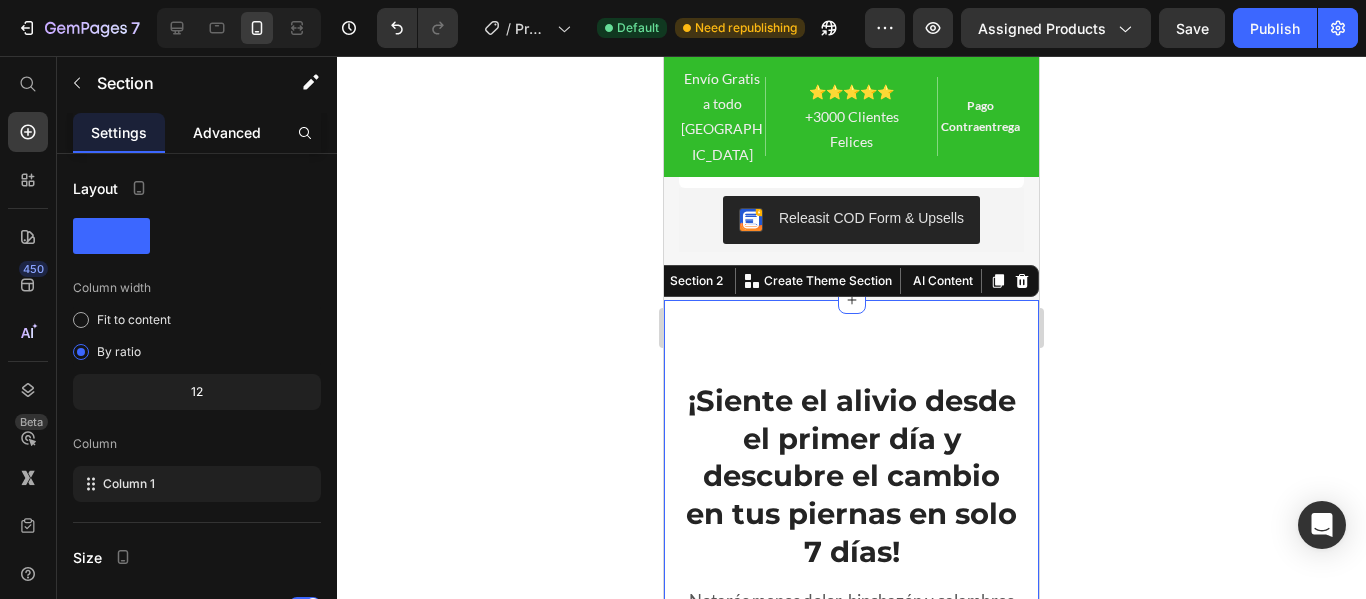 click on "Advanced" at bounding box center (227, 132) 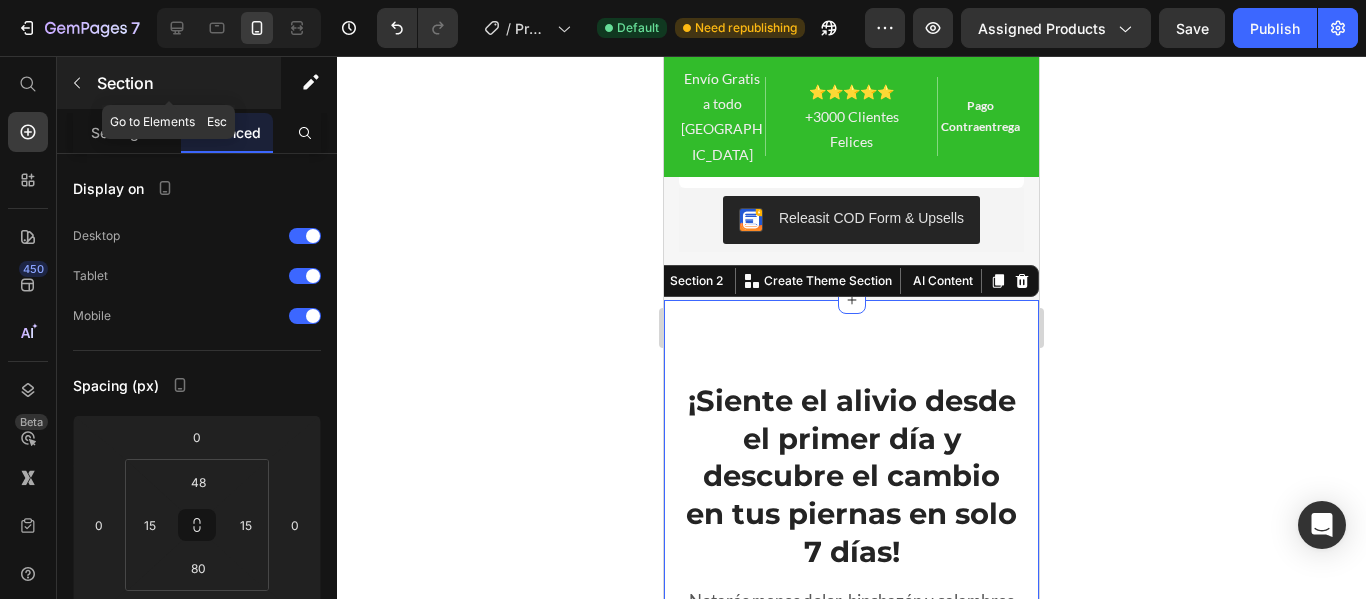 click at bounding box center (77, 83) 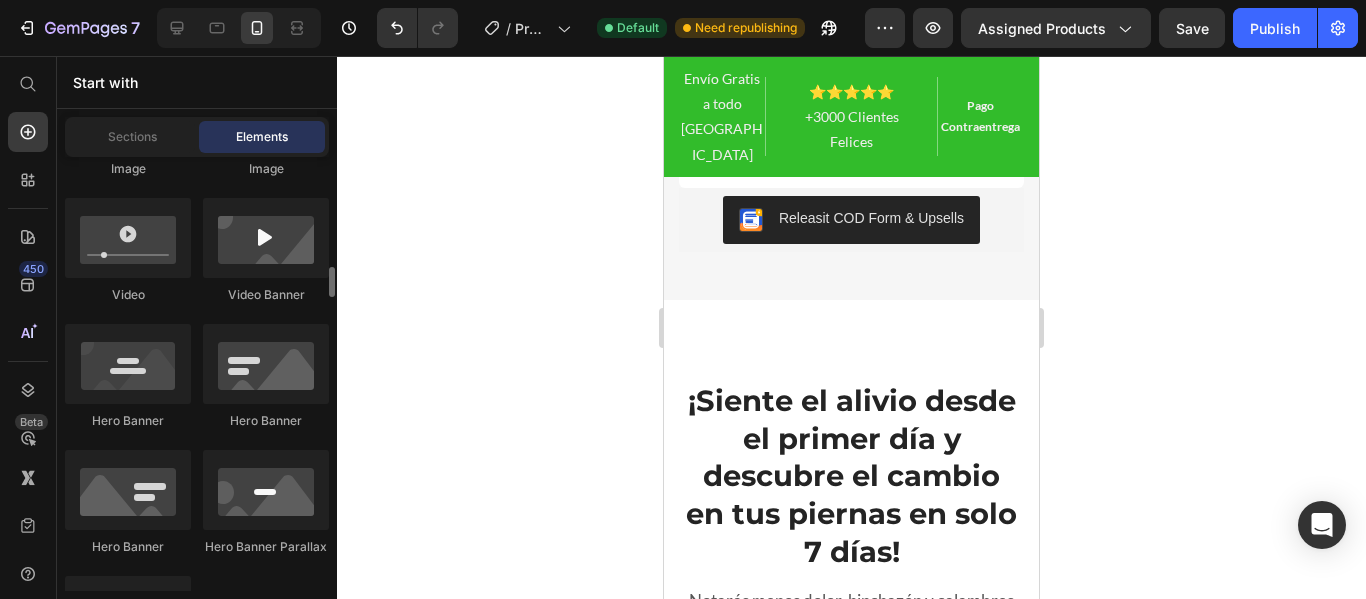 scroll, scrollTop: 923, scrollLeft: 0, axis: vertical 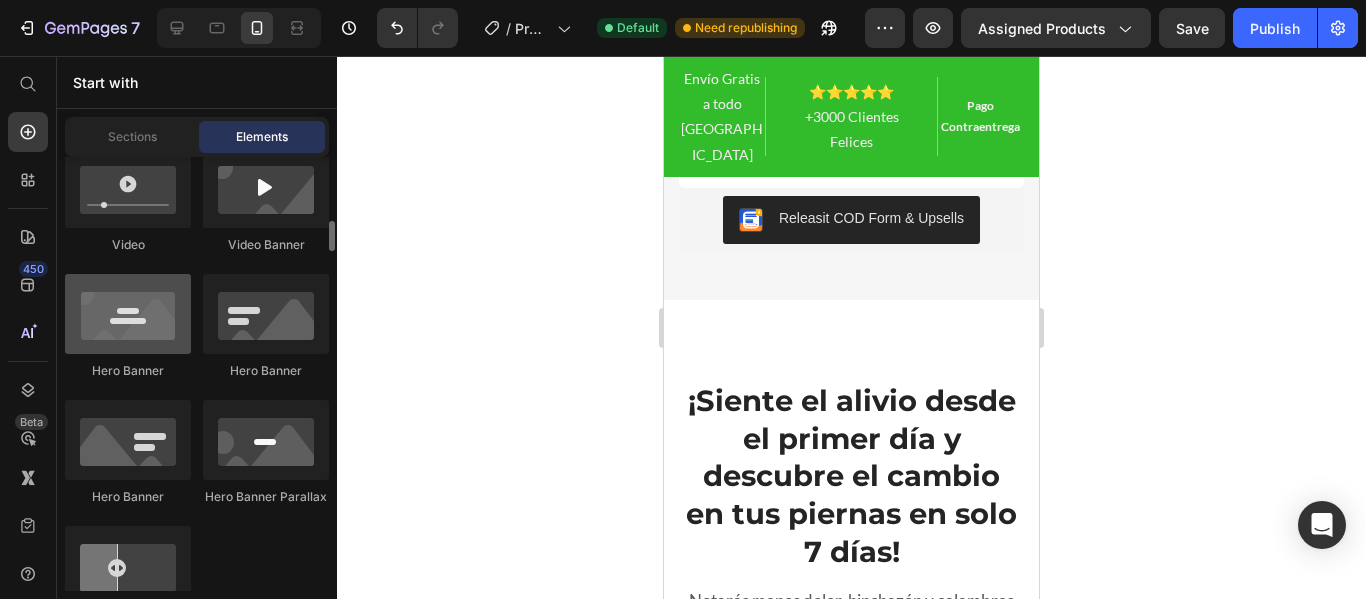 click at bounding box center [128, 314] 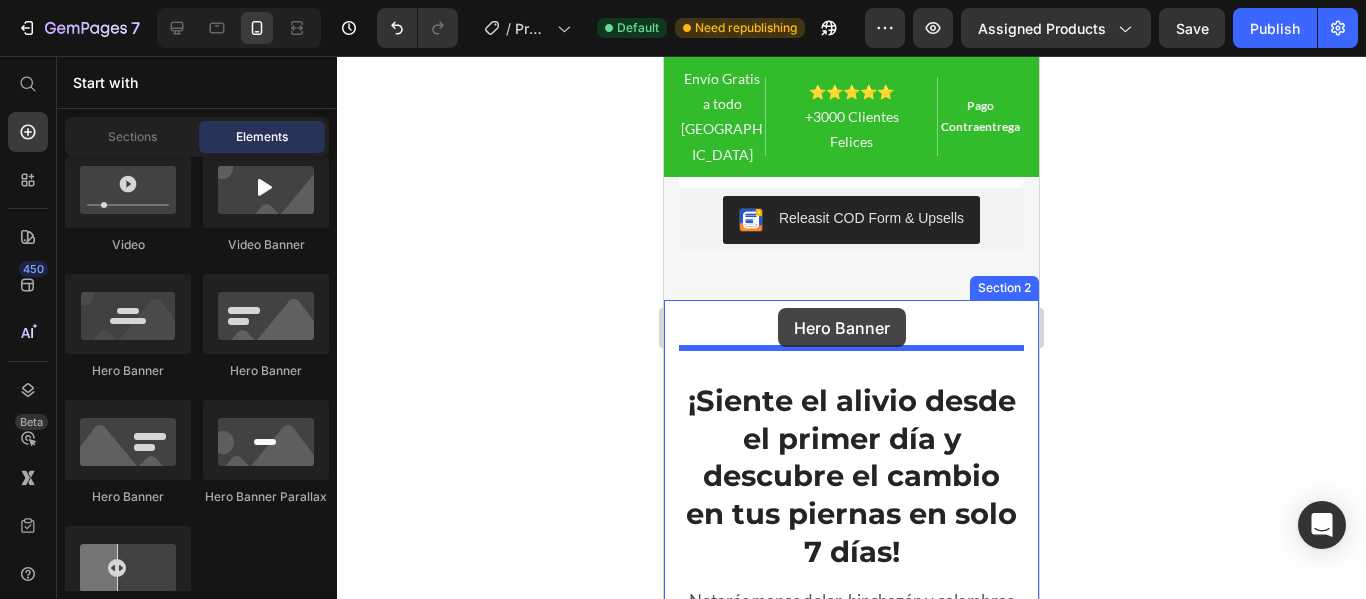 drag, startPoint x: 813, startPoint y: 368, endPoint x: 778, endPoint y: 308, distance: 69.46222 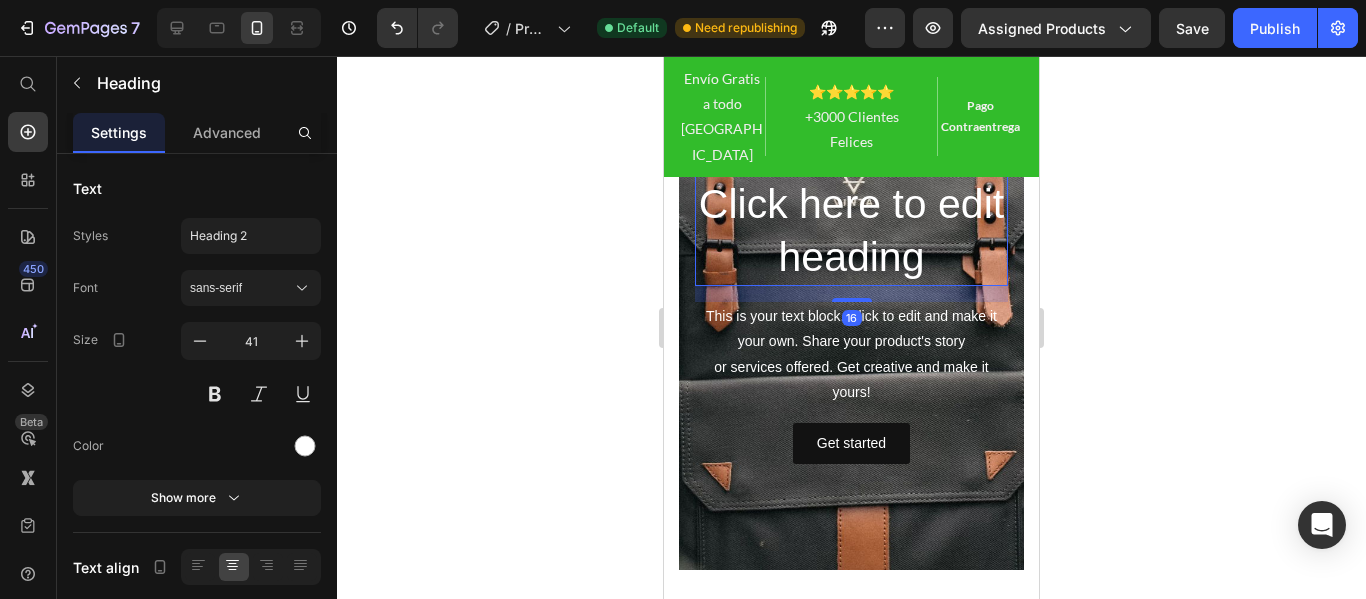 scroll, scrollTop: 1286, scrollLeft: 0, axis: vertical 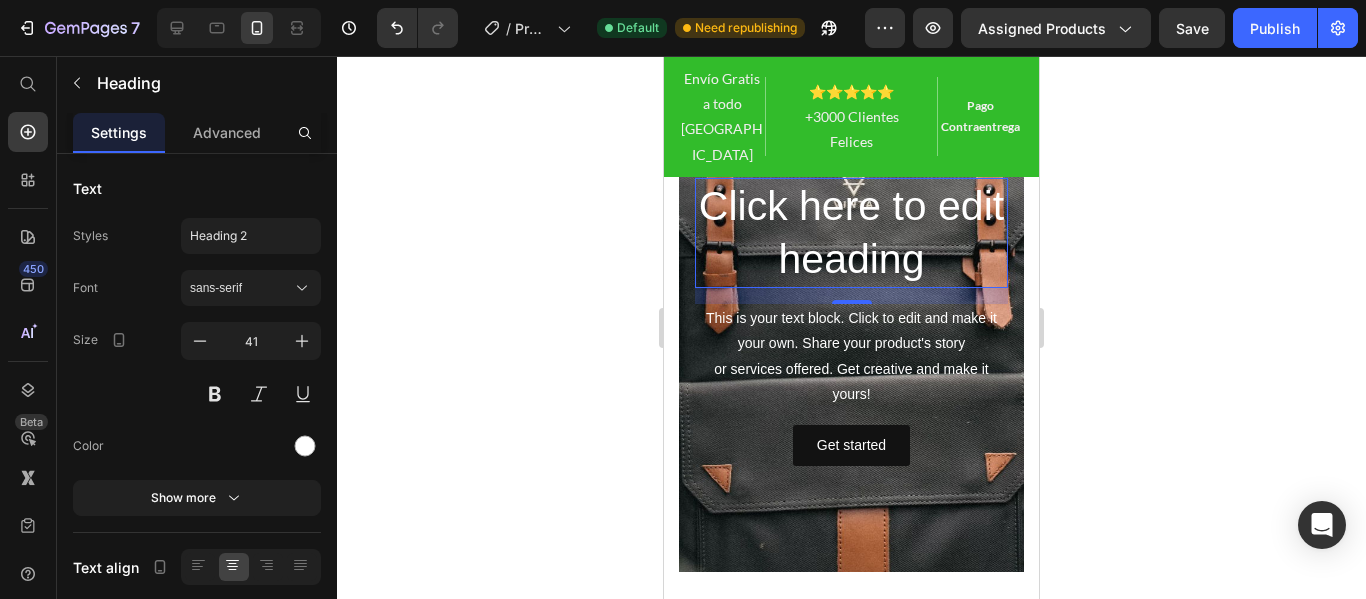 click on "Click here to edit heading" at bounding box center (851, 233) 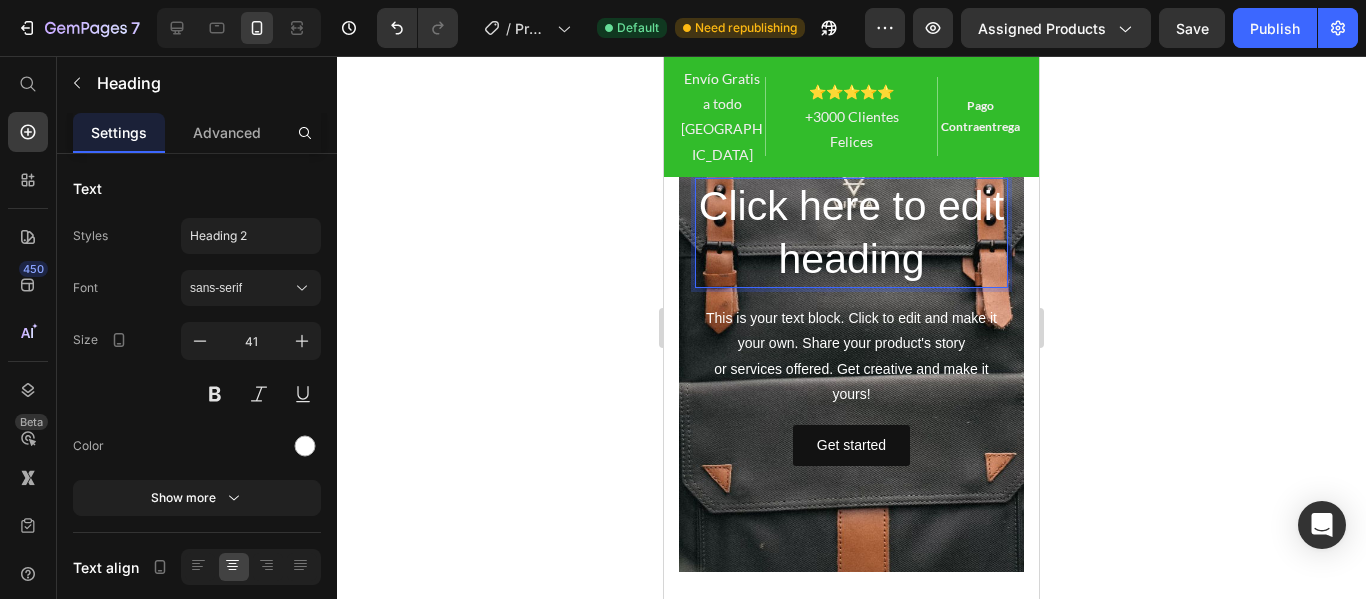 click on "Click here to edit heading" at bounding box center (851, 233) 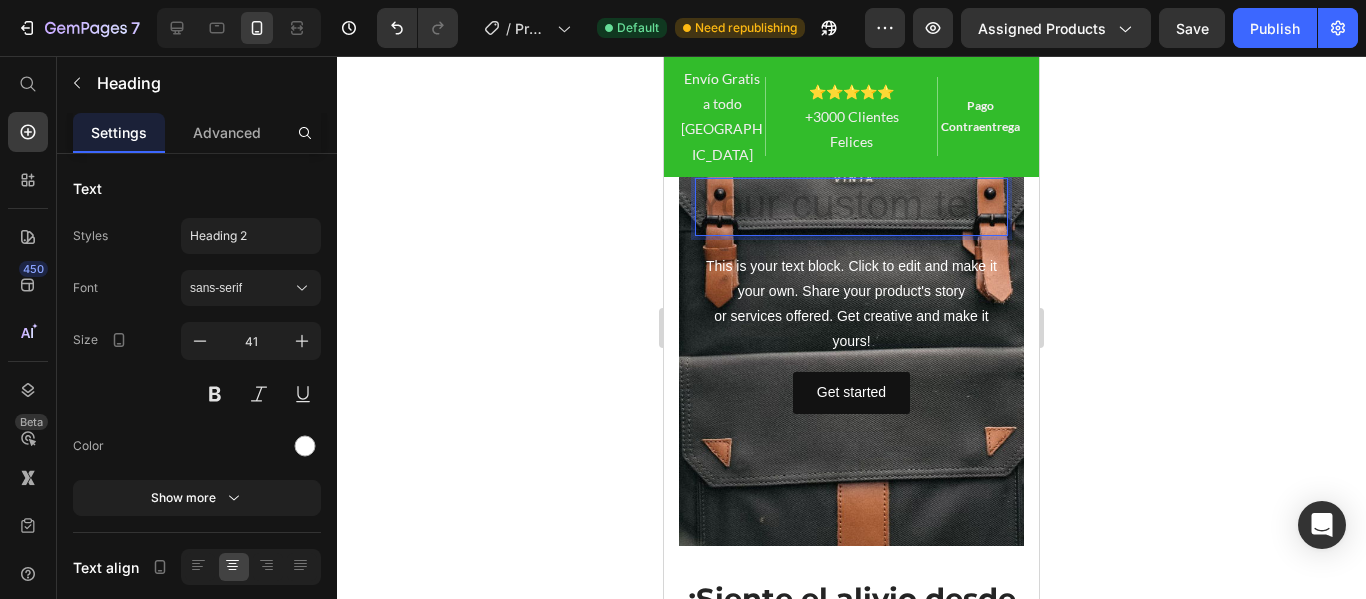 scroll, scrollTop: 1285, scrollLeft: 0, axis: vertical 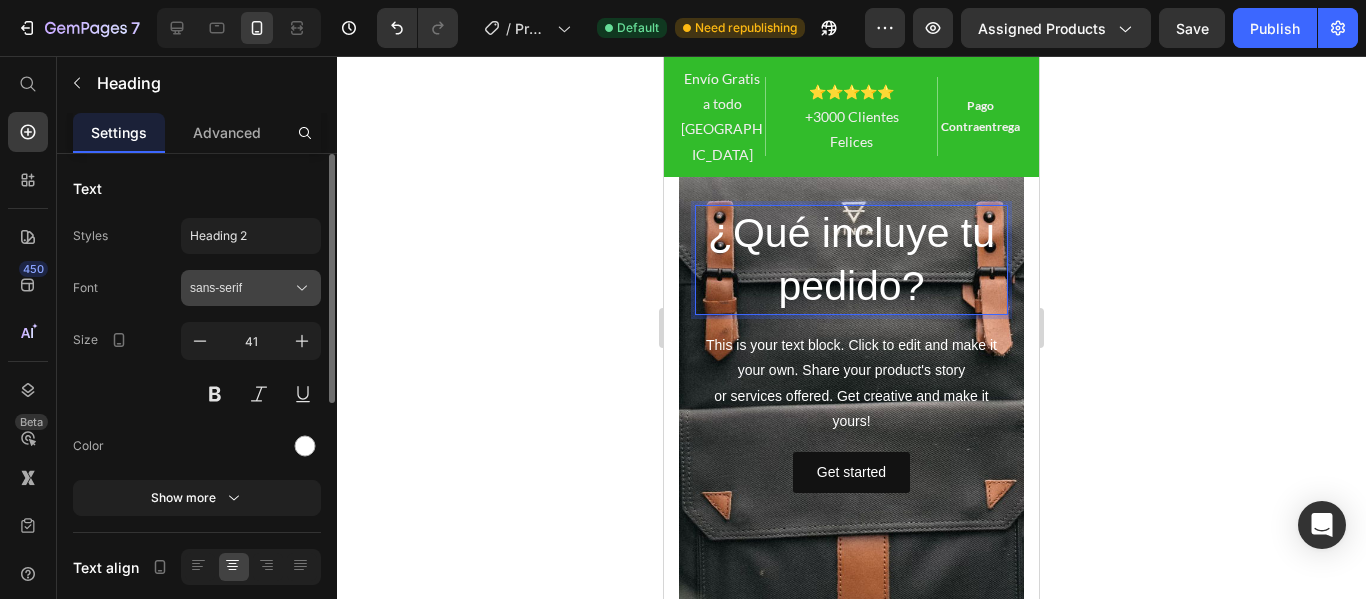 click on "sans-serif" at bounding box center (241, 288) 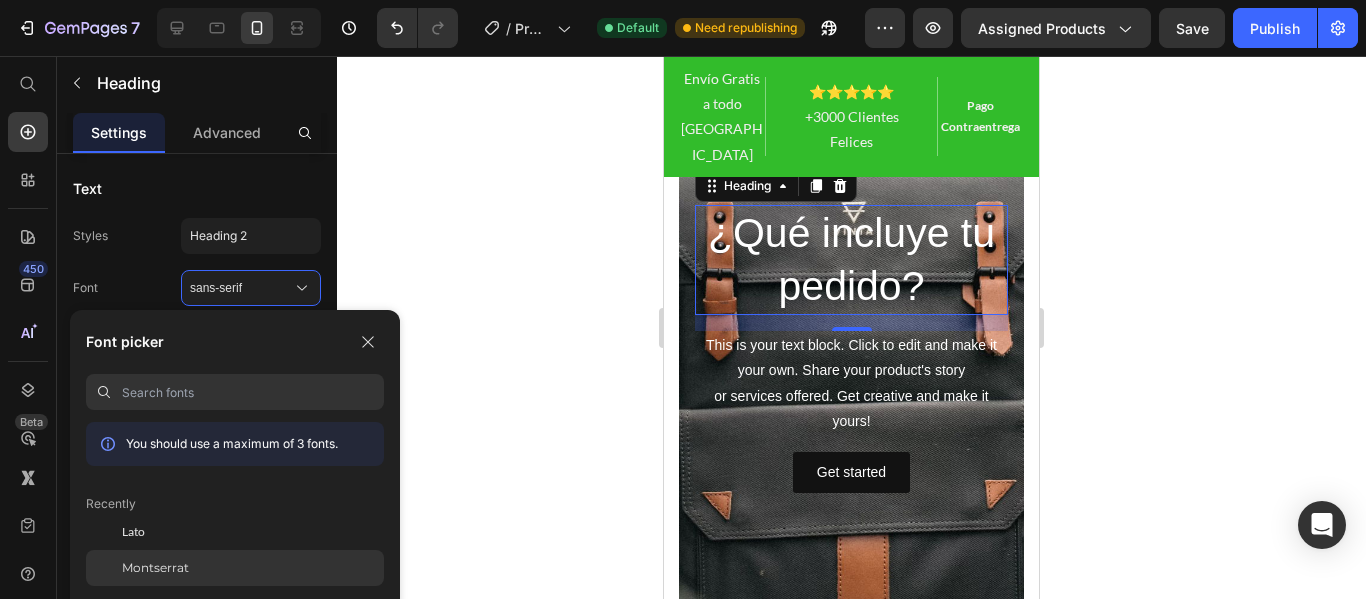 click on "Montserrat" 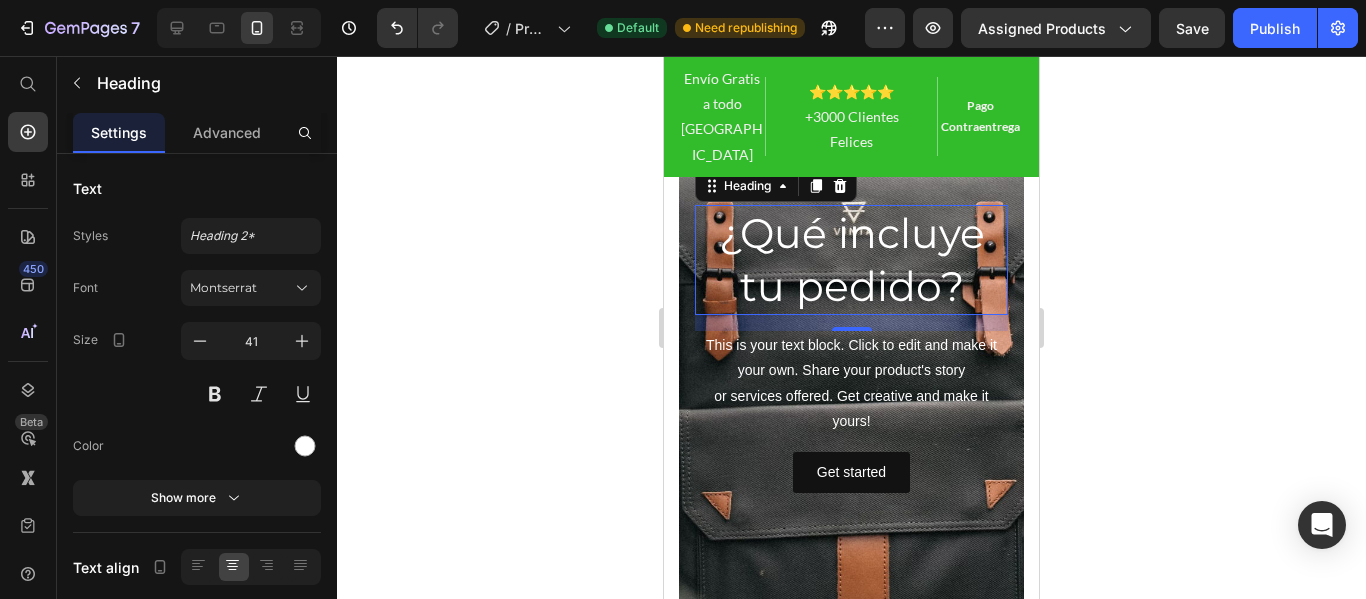 click on "¿Qué incluye tu pedido?" at bounding box center [851, 260] 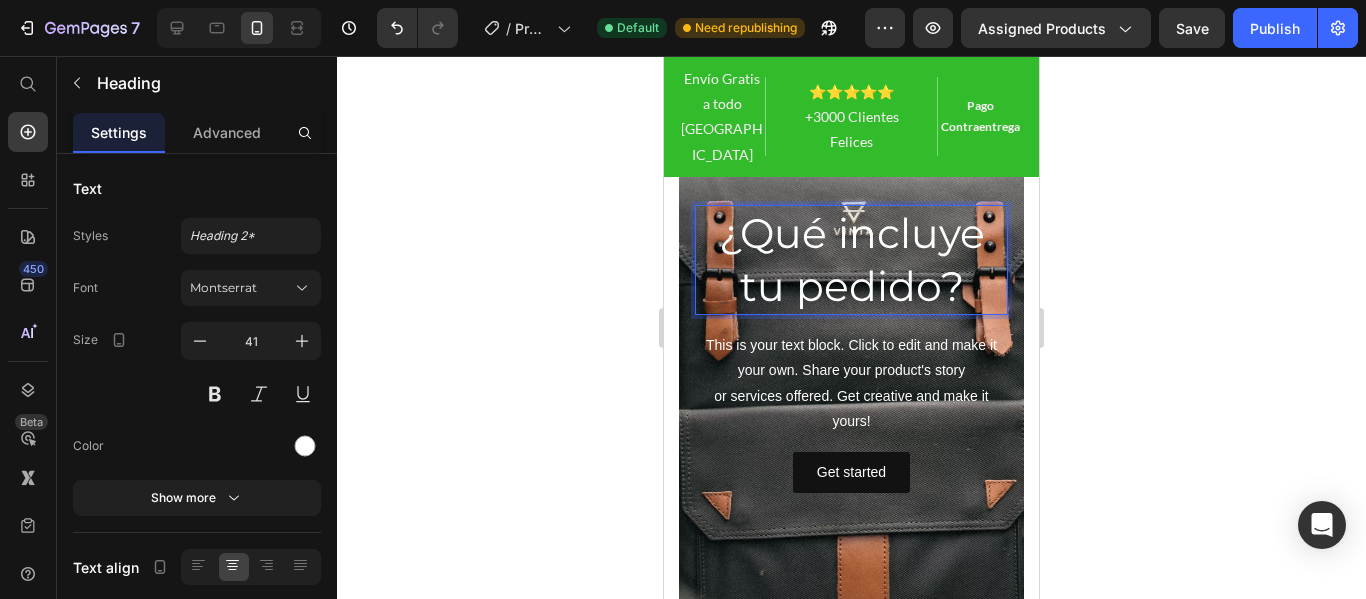 click on "¿Qué incluye tu pedido?" at bounding box center [851, 260] 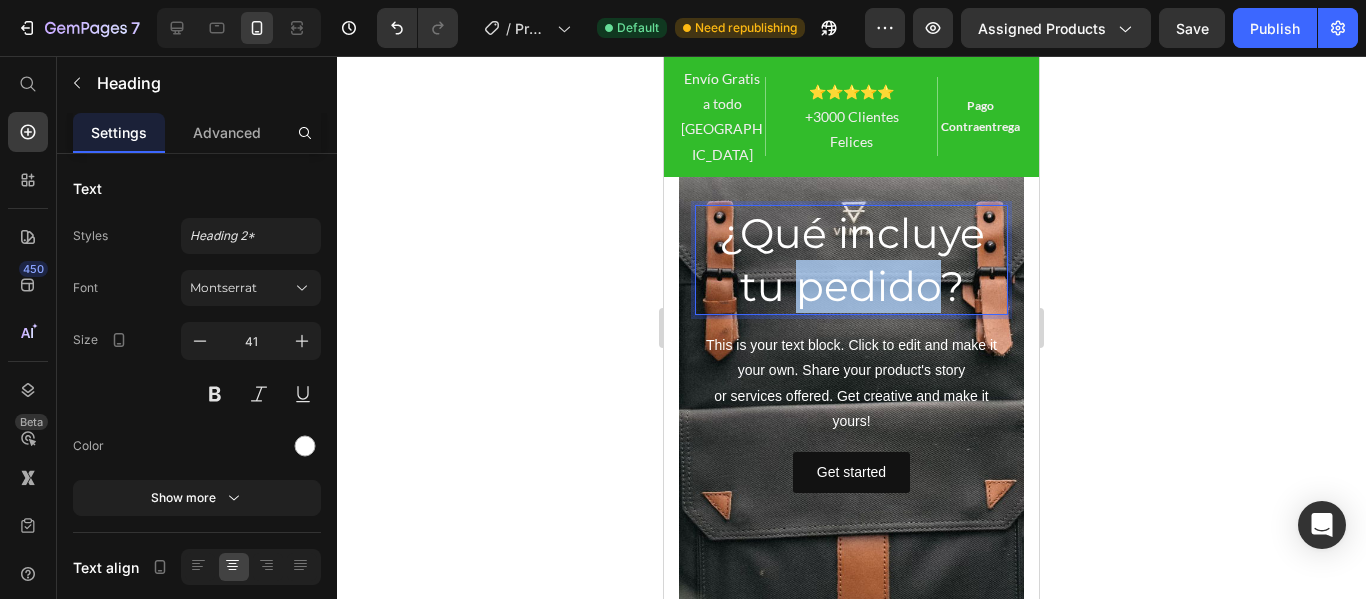 click on "¿Qué incluye tu pedido?" at bounding box center [851, 260] 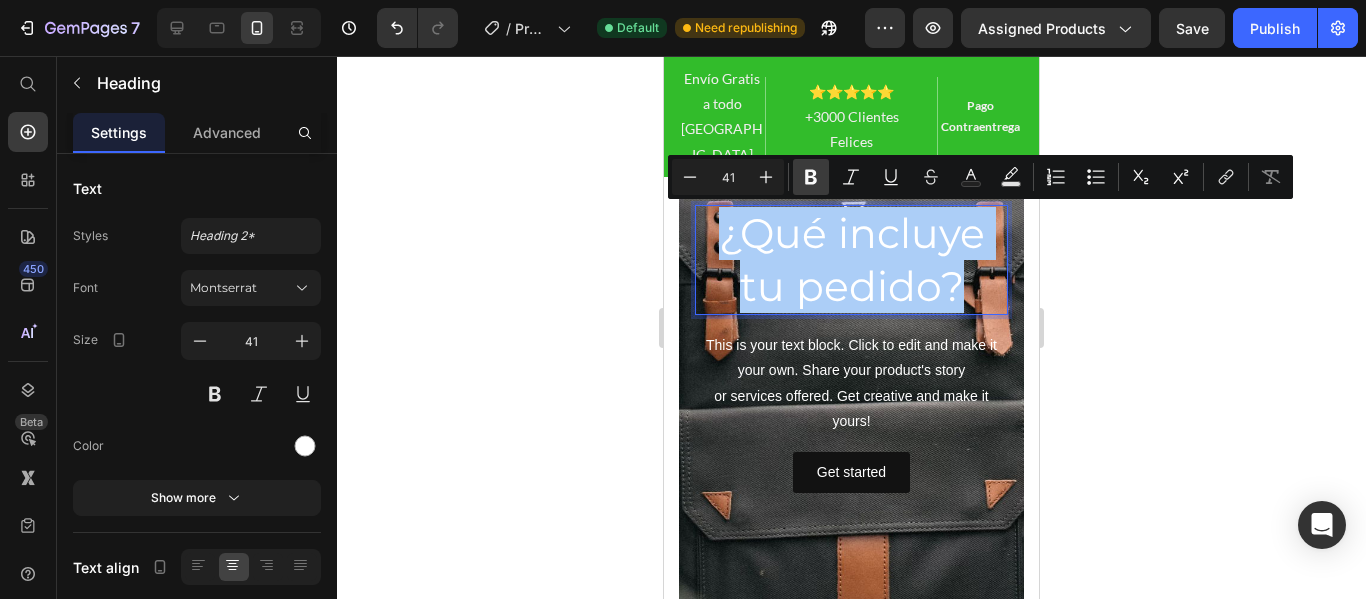 click 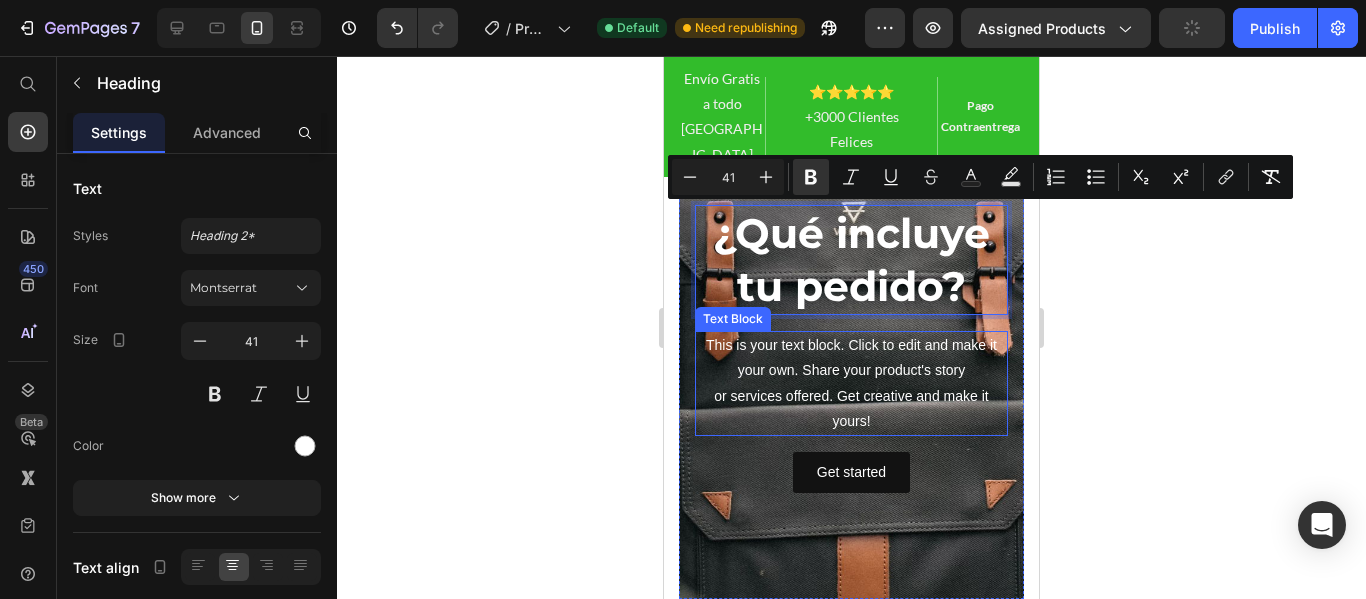 click on "This is your text block. Click to edit and make it your own. Share your product's story                   or services offered. Get creative and make it yours!" at bounding box center (851, 383) 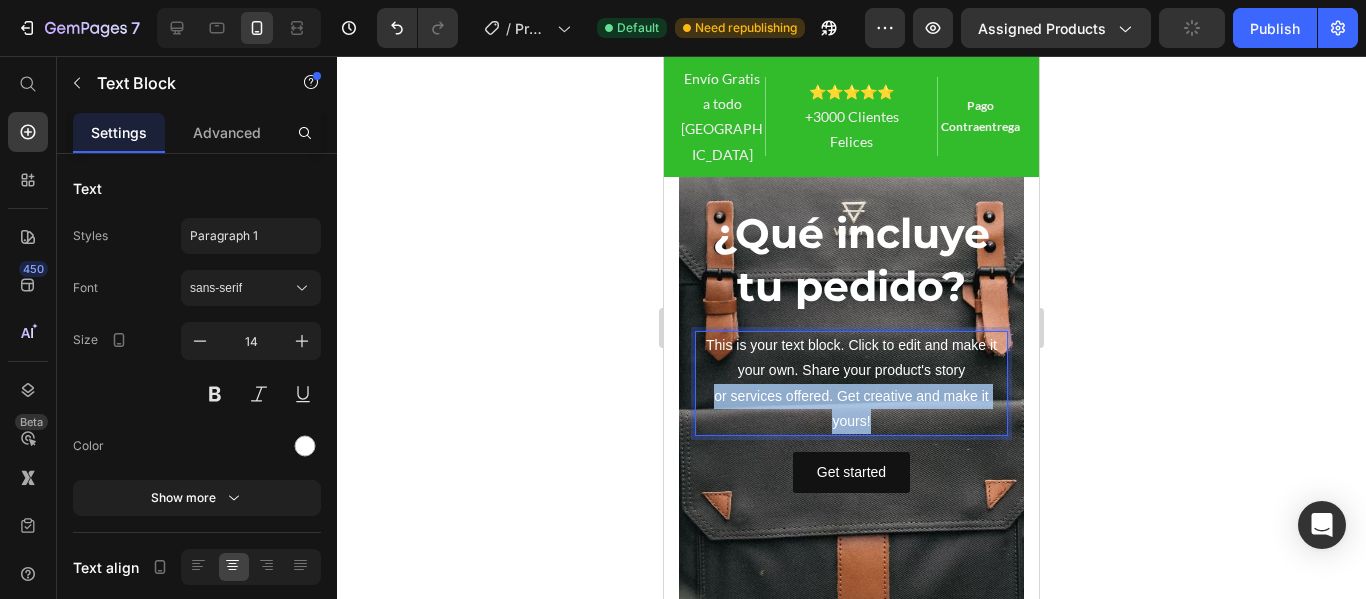 click on "This is your text block. Click to edit and make it your own. Share your product's story or services offered. Get creative and make it yours!" at bounding box center (851, 383) 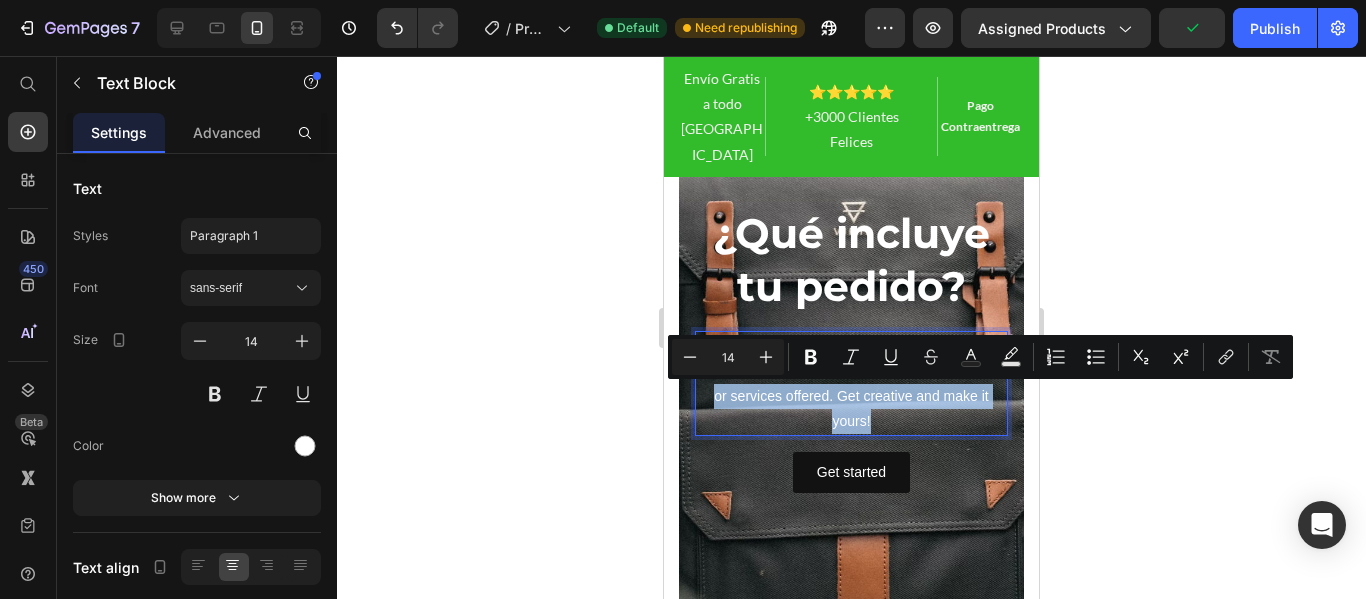 click on "This is your text block. Click to edit and make it your own. Share your product's story or services offered. Get creative and make it yours!" at bounding box center [851, 383] 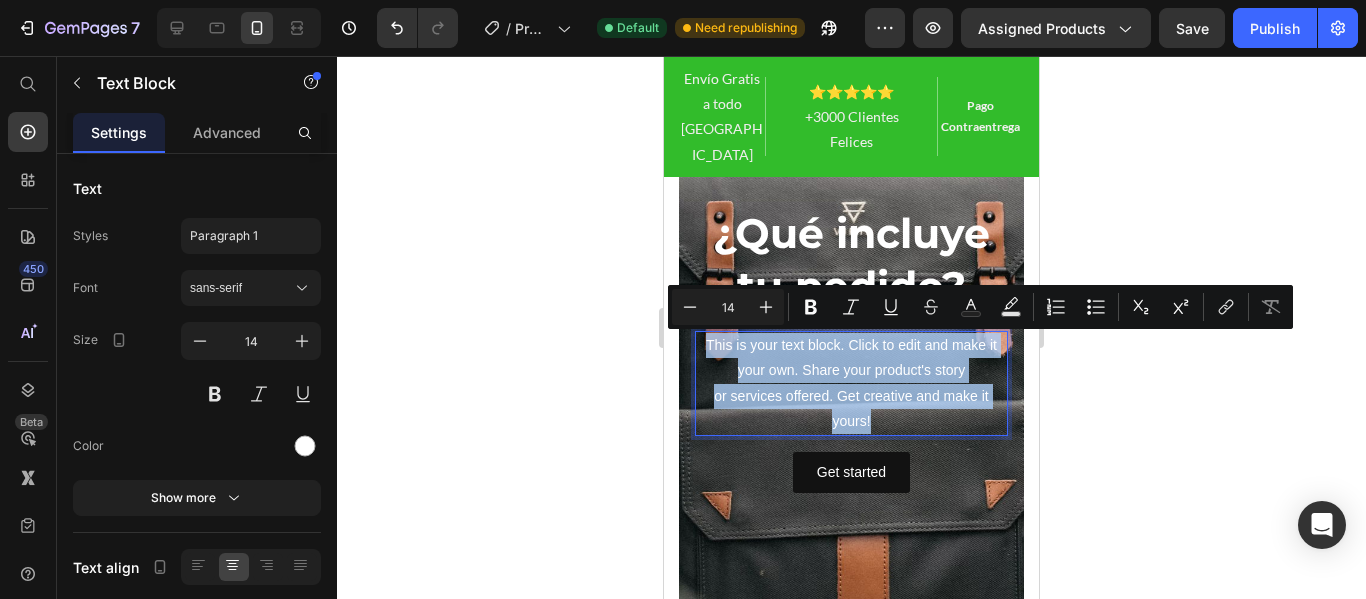 drag, startPoint x: 885, startPoint y: 414, endPoint x: 703, endPoint y: 341, distance: 196.09436 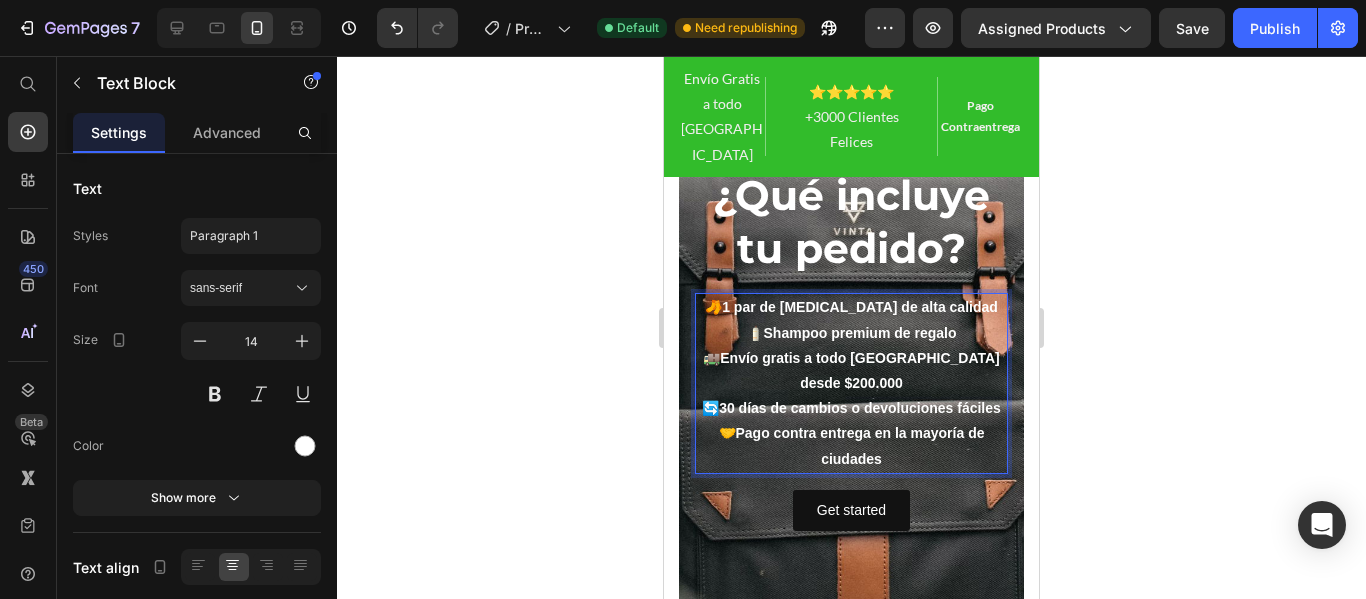 click 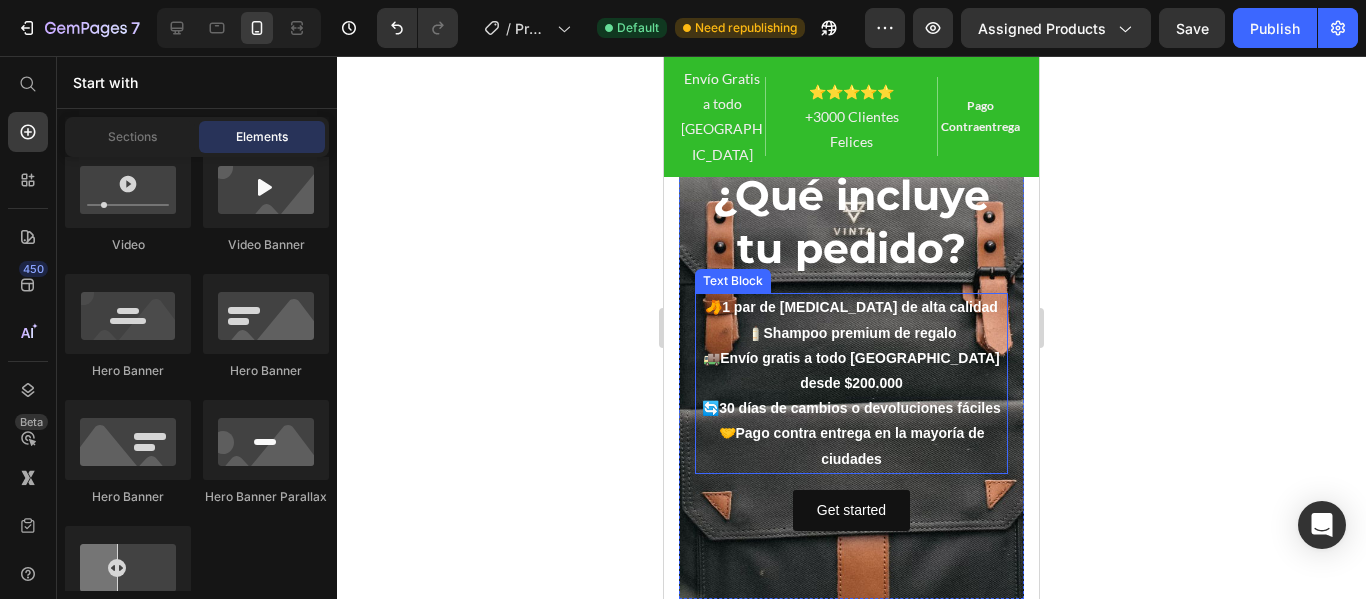 click on "🚚  Envío gratis a todo [GEOGRAPHIC_DATA] desde $200.000" at bounding box center [851, 371] 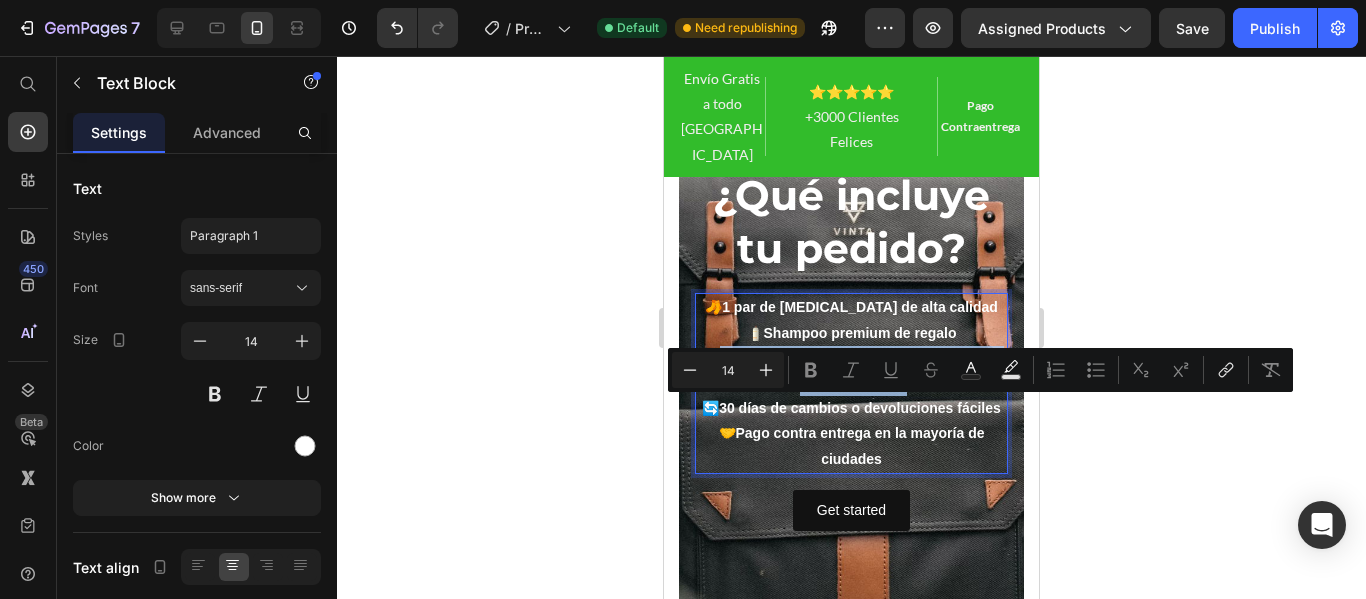 click on "30 días de cambios o devoluciones fáciles" at bounding box center (860, 408) 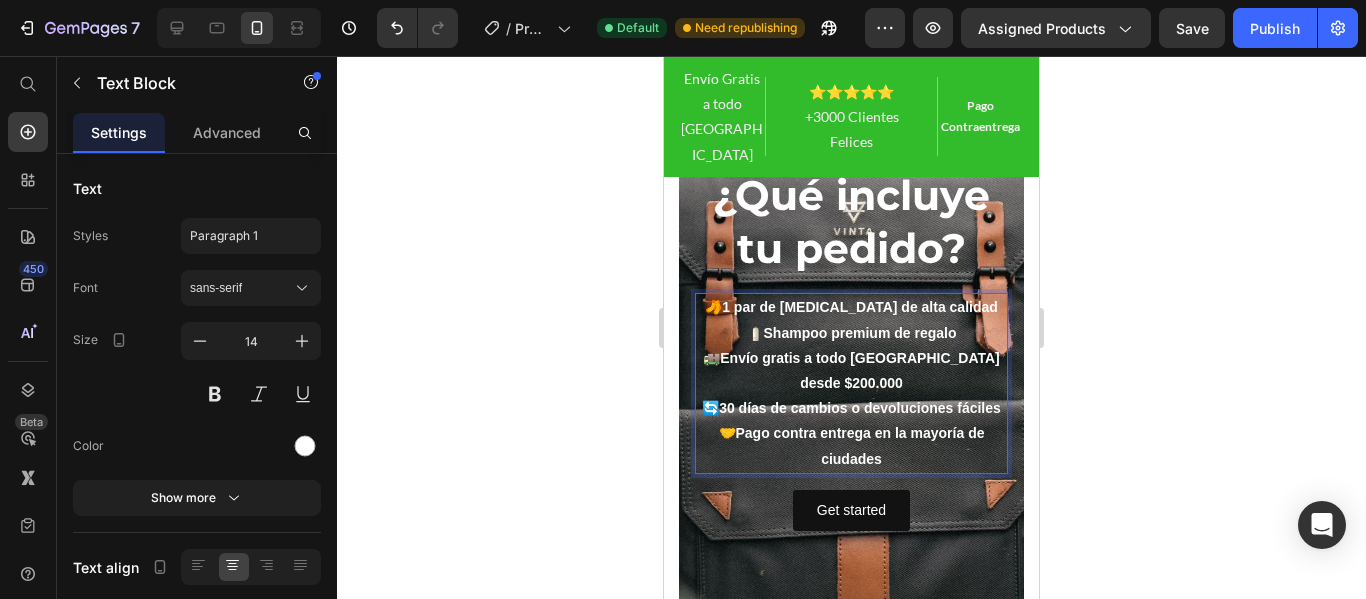 click on "🚚  Envío gratis a todo [GEOGRAPHIC_DATA] desde $200.000" at bounding box center [851, 371] 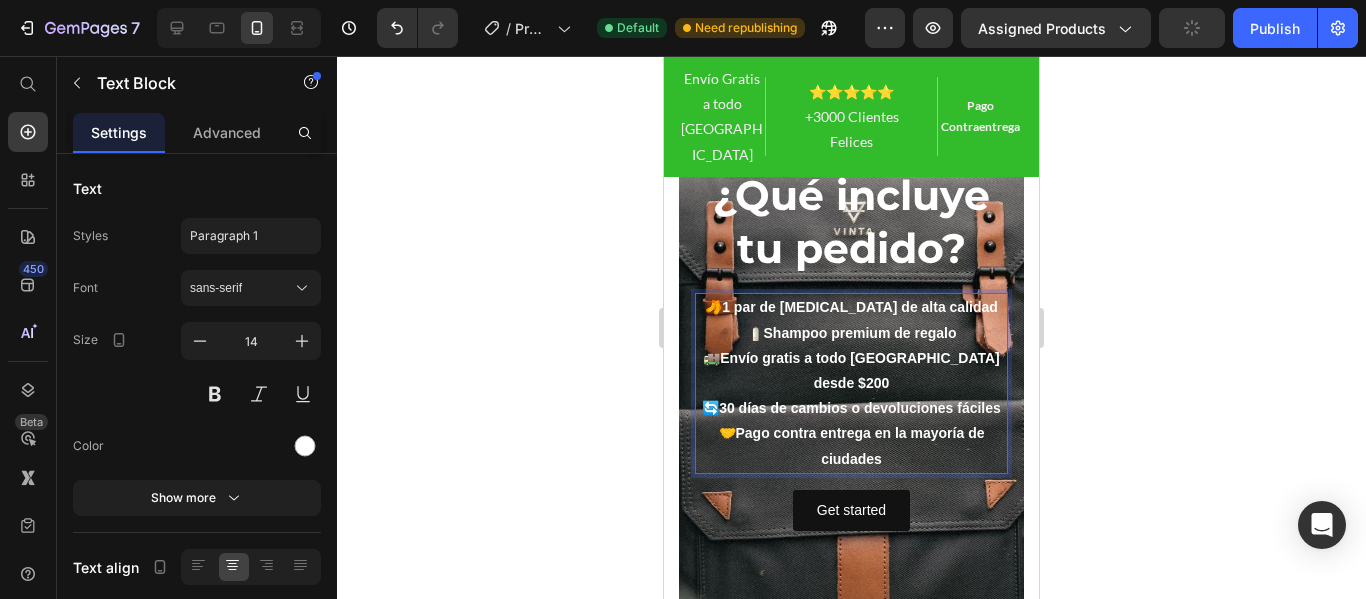 scroll, scrollTop: 1272, scrollLeft: 0, axis: vertical 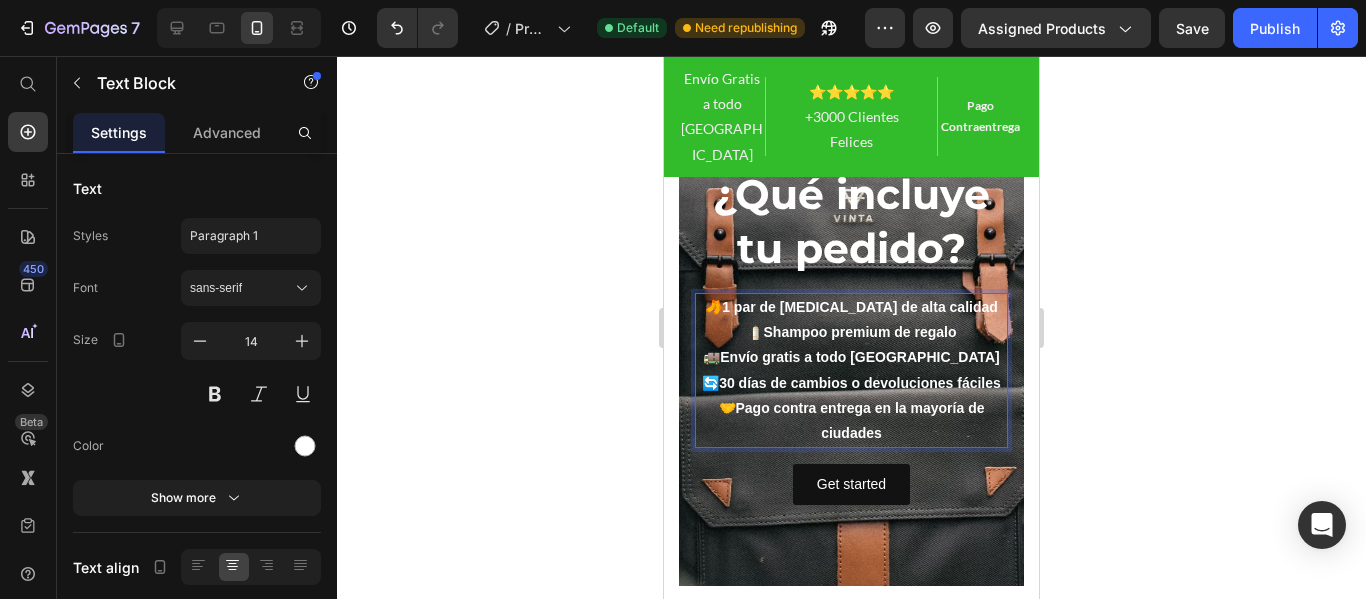 click on "🔄  30 días de cambios o devoluciones fáciles" at bounding box center (851, 383) 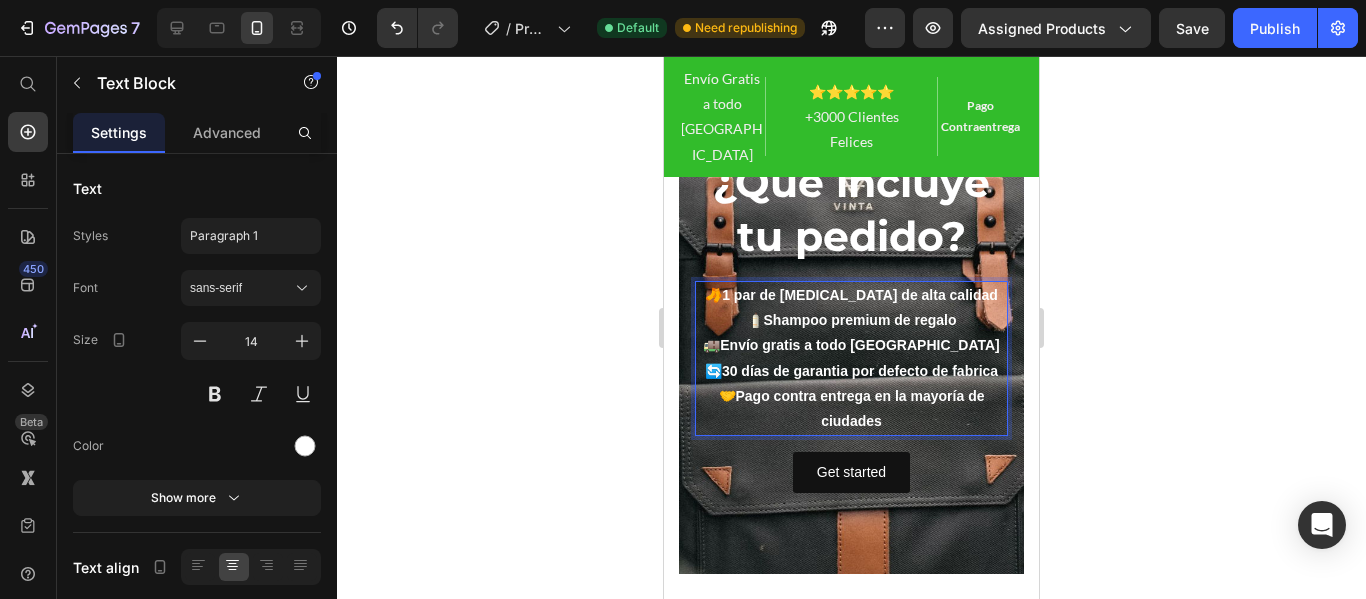 click on "🤝  Pago contra entrega en la mayoría de ciudades" at bounding box center (851, 409) 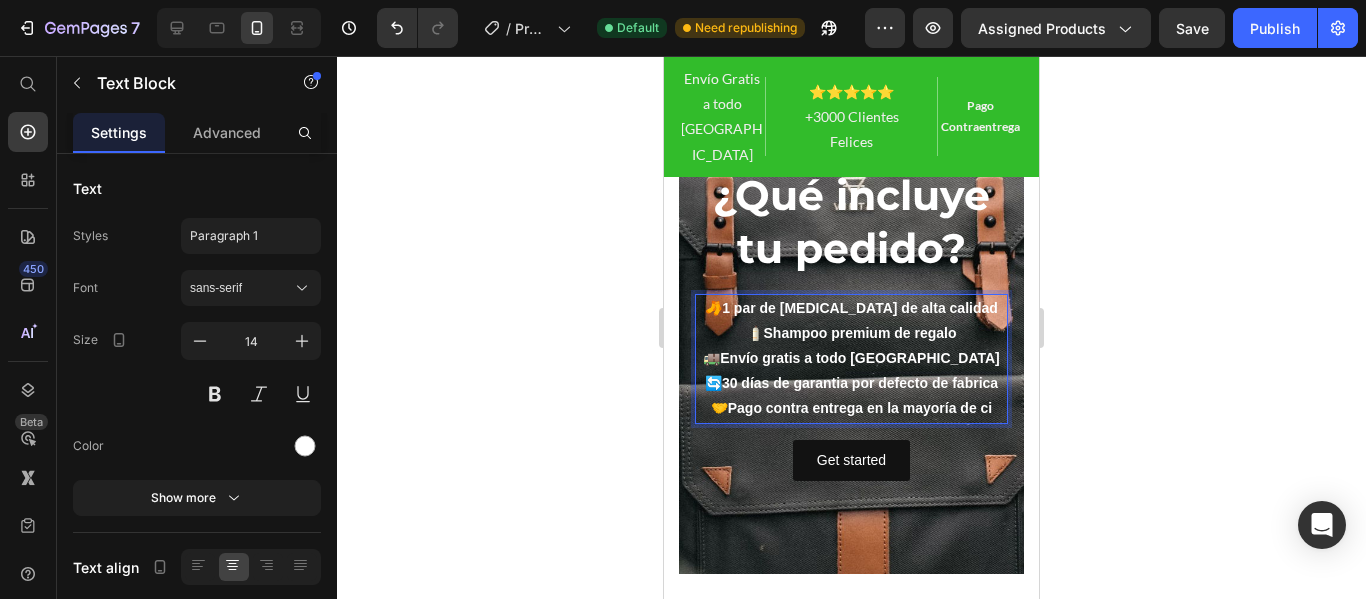 scroll, scrollTop: 1297, scrollLeft: 0, axis: vertical 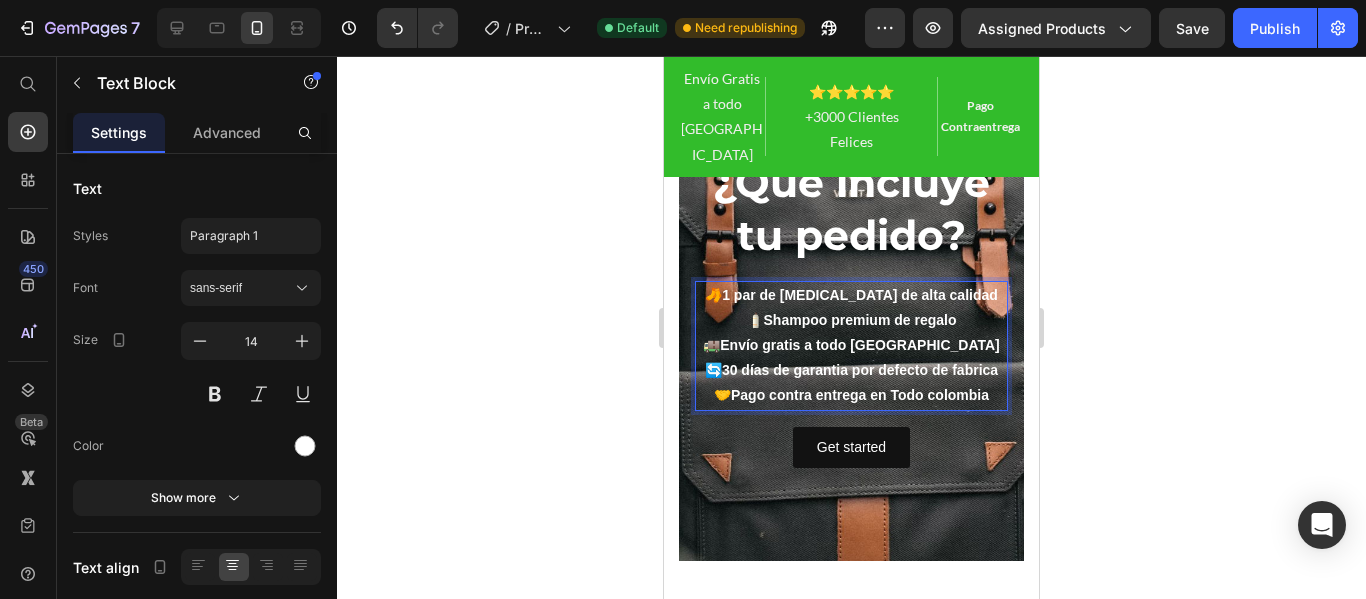 click on "Pago contra entrega en Todo colombia" at bounding box center [860, 395] 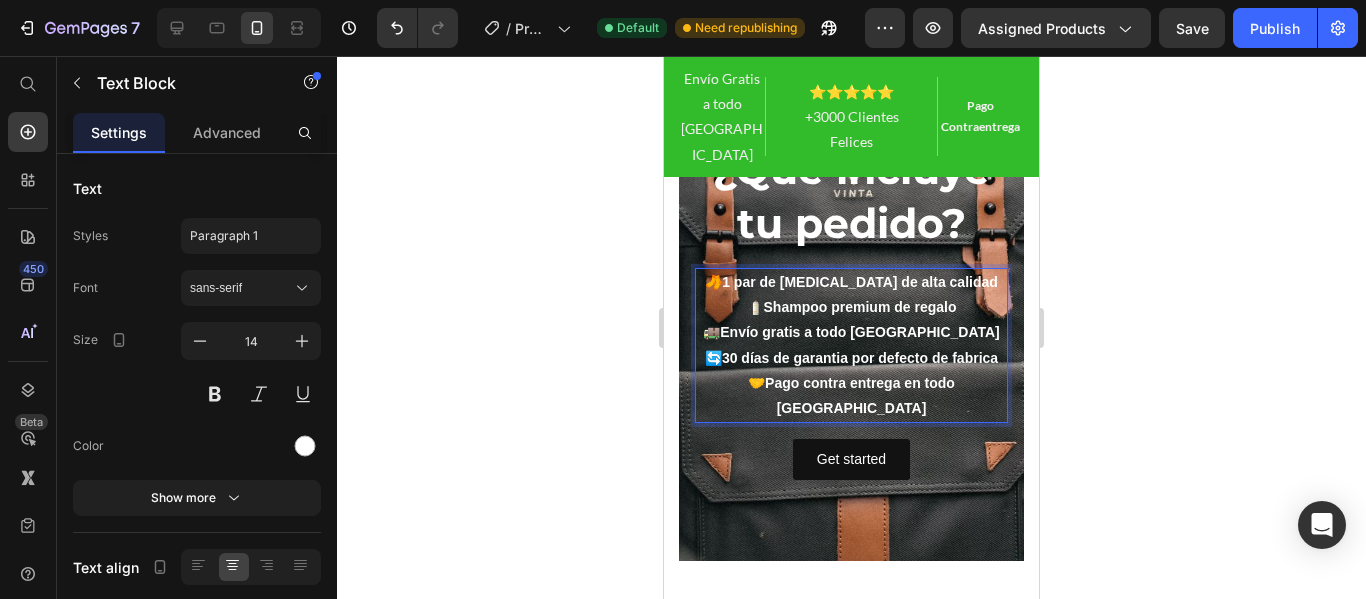 click 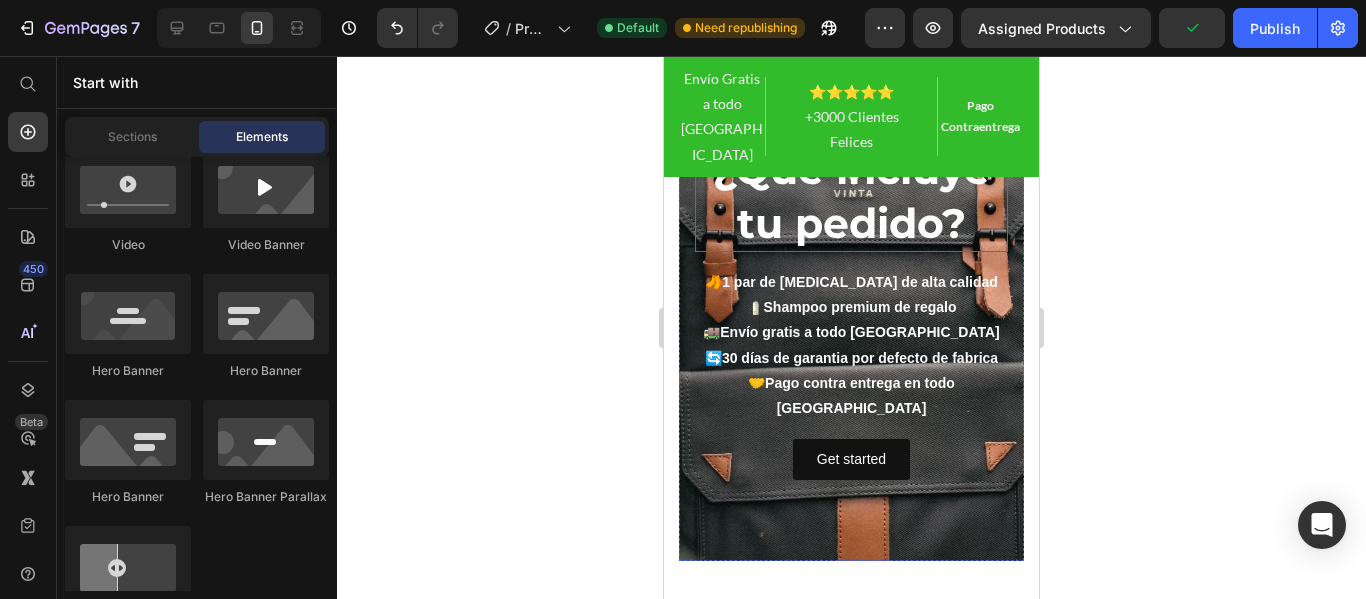 click on "⁠⁠⁠⁠⁠⁠⁠ ¿Qué incluye tu pedido?" at bounding box center [851, 196] 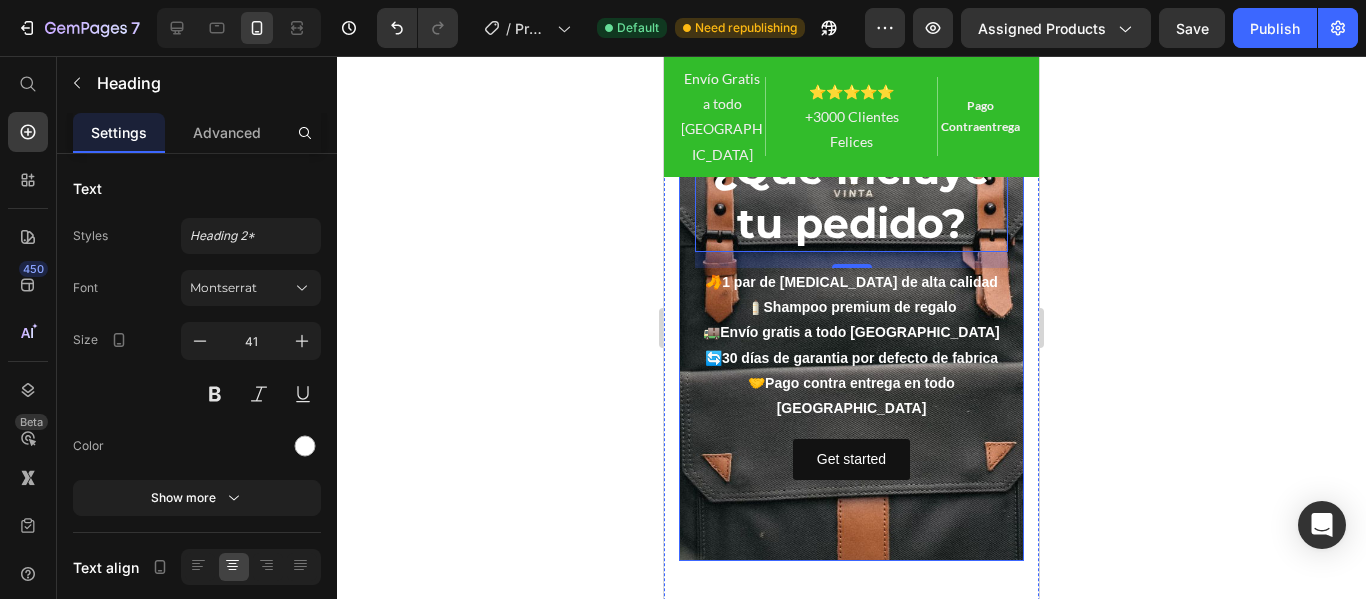 click at bounding box center (851, 311) 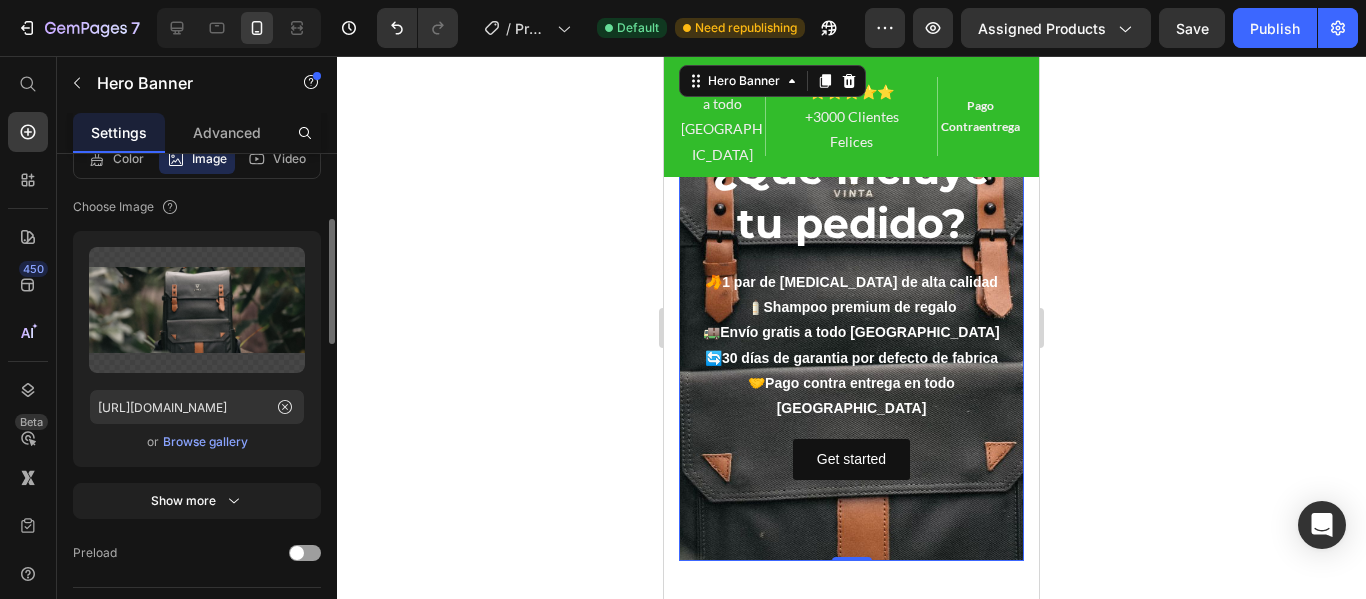 scroll, scrollTop: 261, scrollLeft: 0, axis: vertical 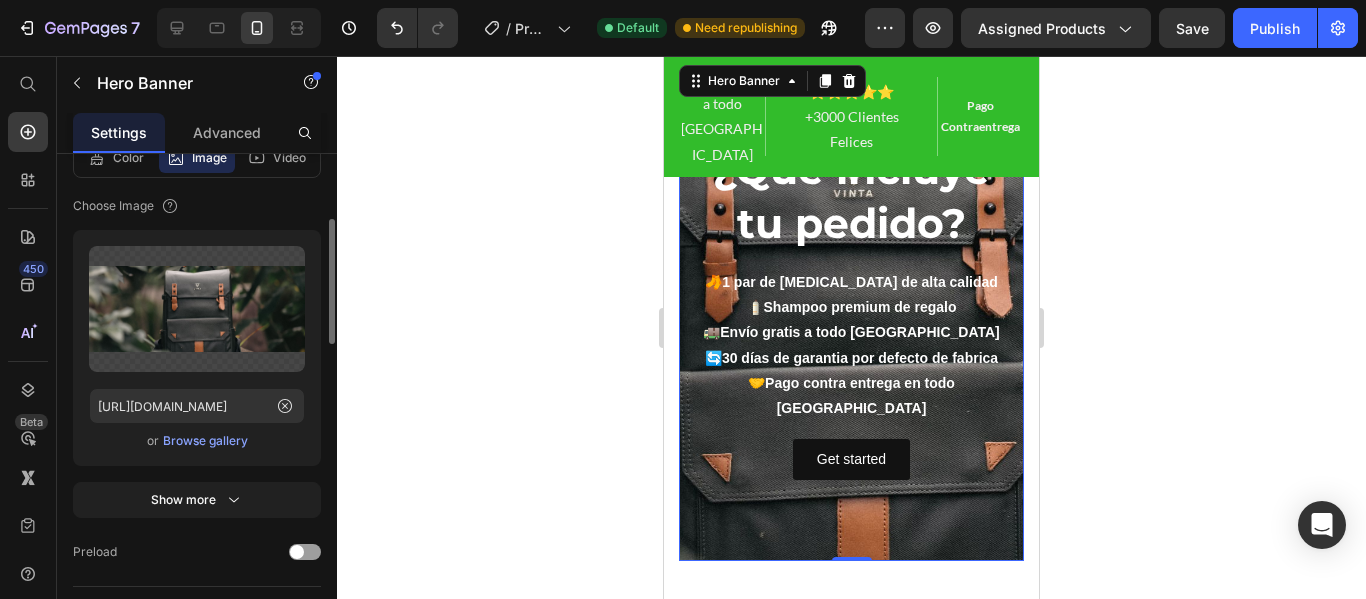 click on "Browse gallery" at bounding box center (205, 441) 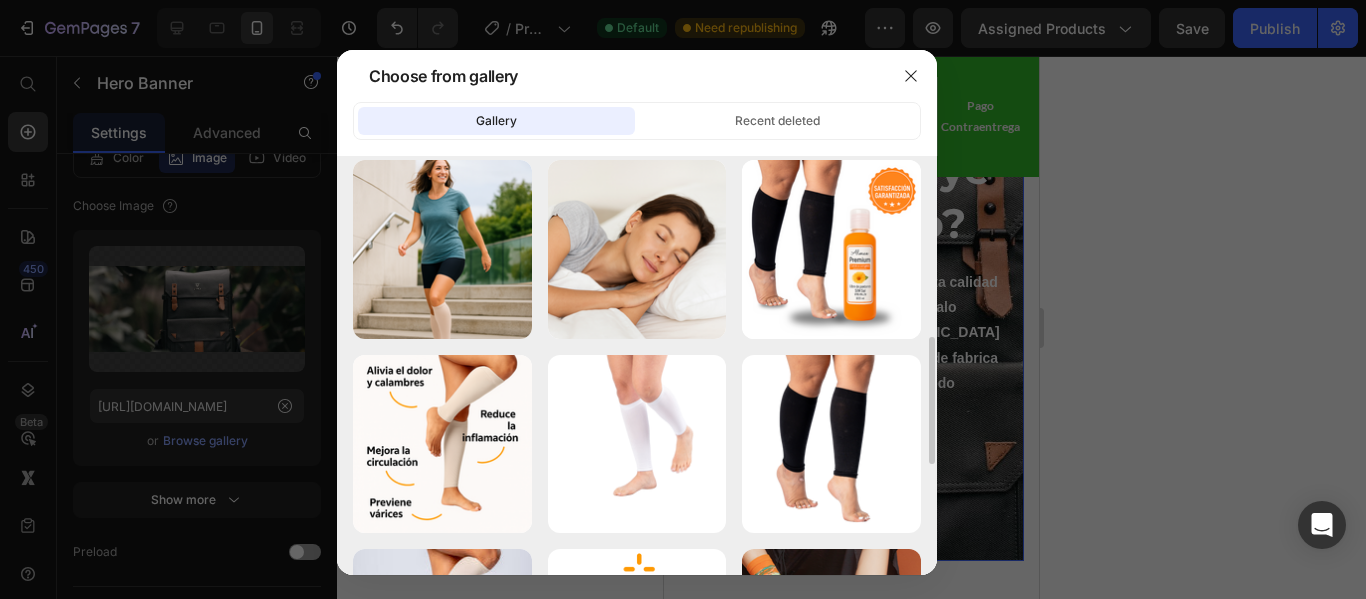 scroll, scrollTop: 733, scrollLeft: 0, axis: vertical 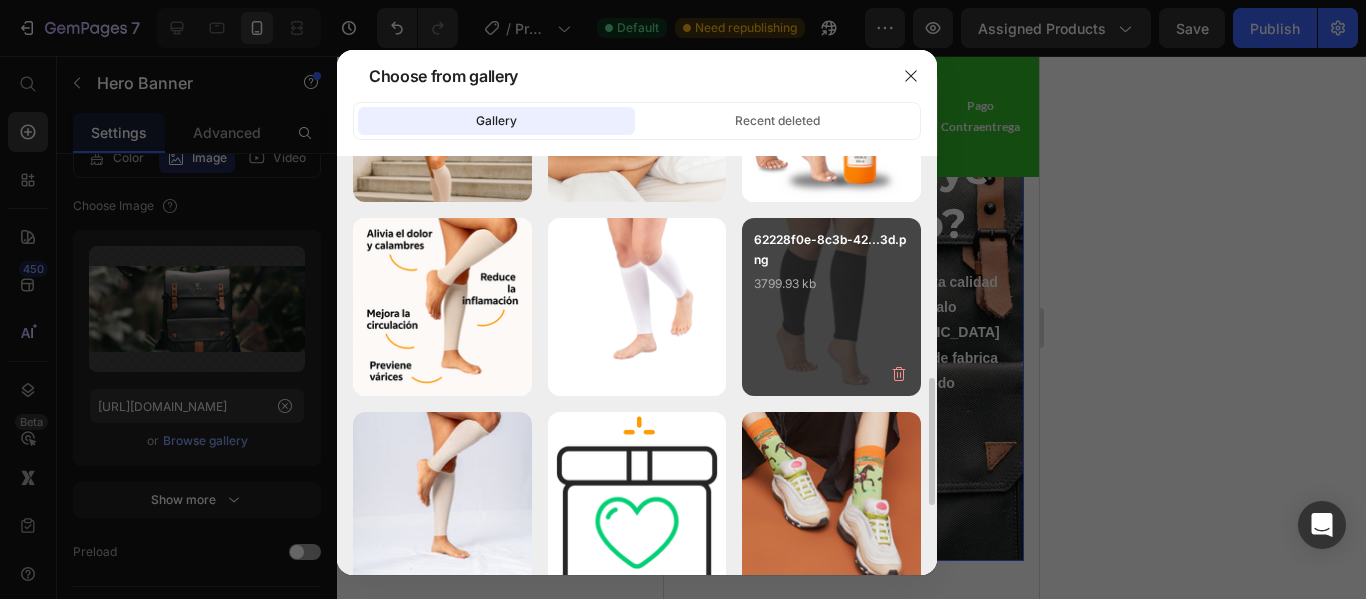 click on "3799.93 kb" at bounding box center (831, 284) 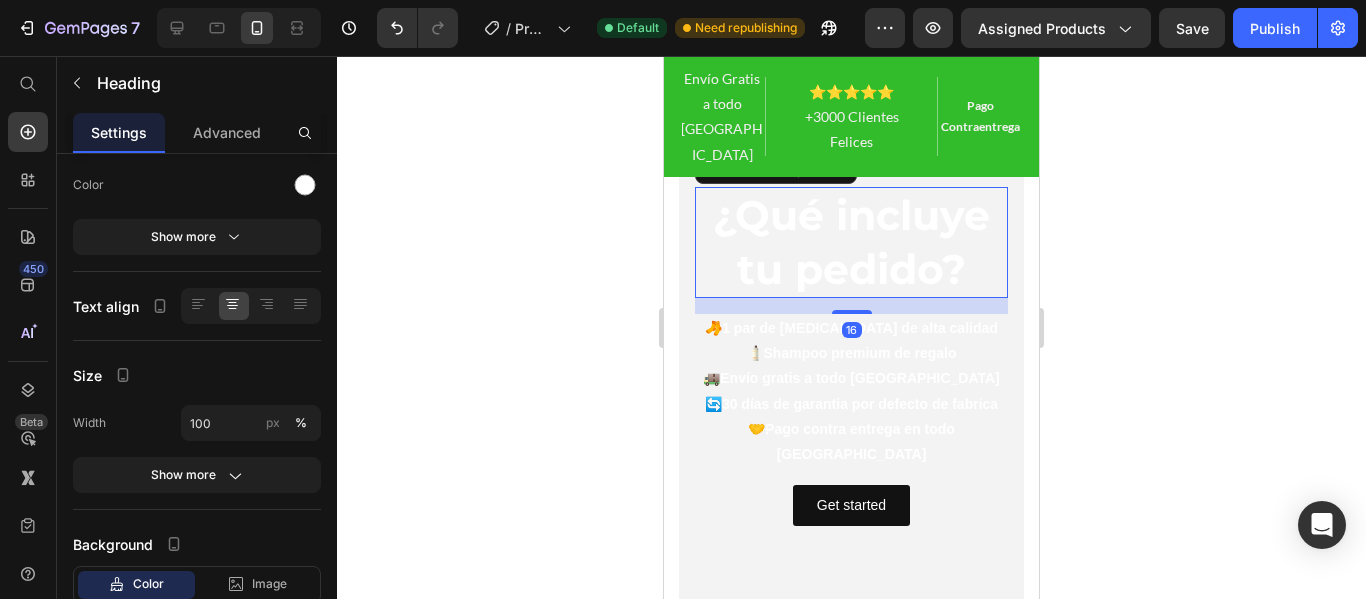 scroll, scrollTop: 1332, scrollLeft: 0, axis: vertical 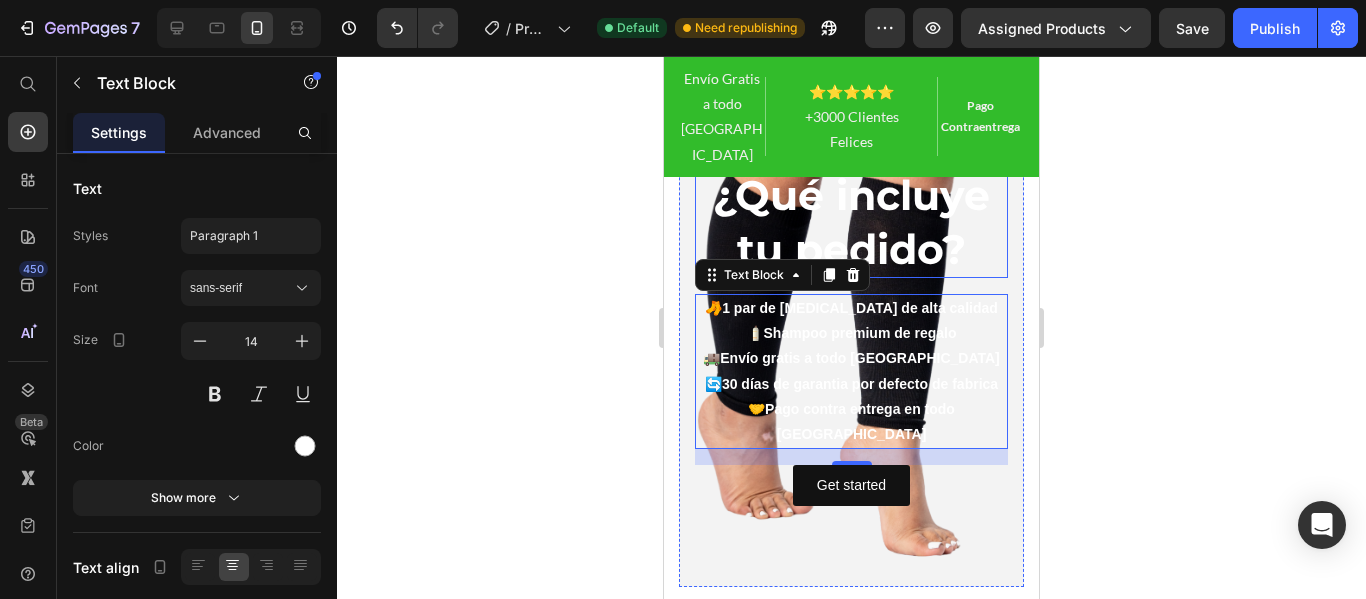 click on "¿Qué incluye tu pedido?" at bounding box center [851, 221] 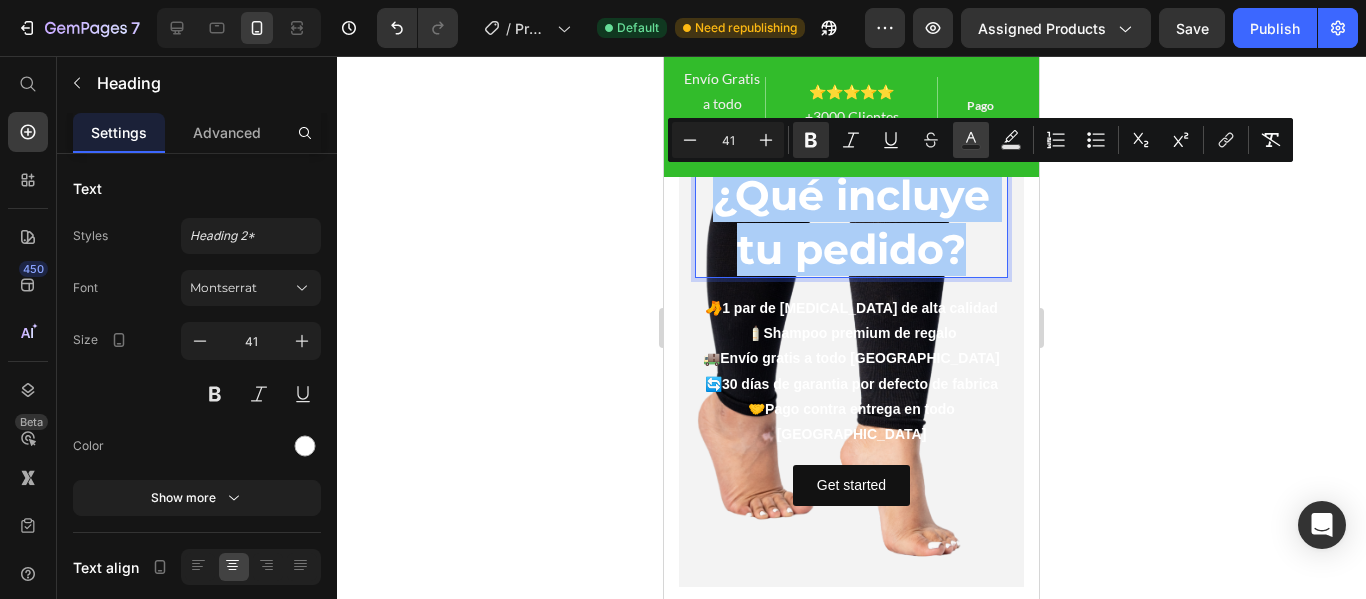 click 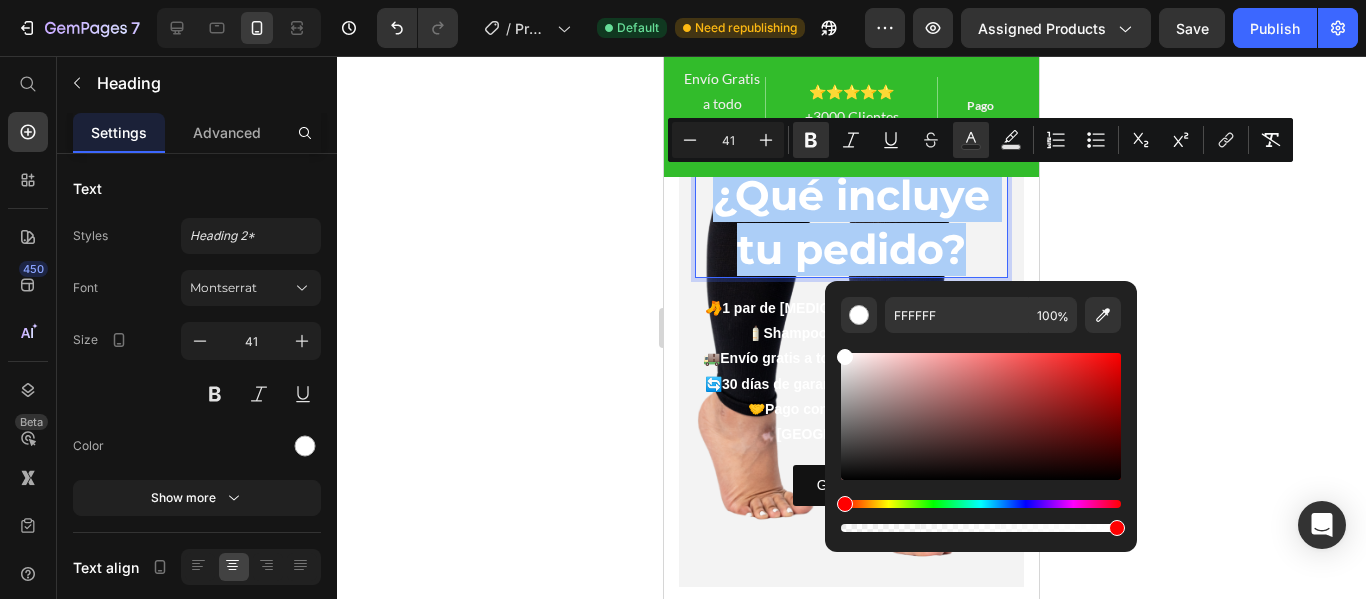 click at bounding box center [981, 416] 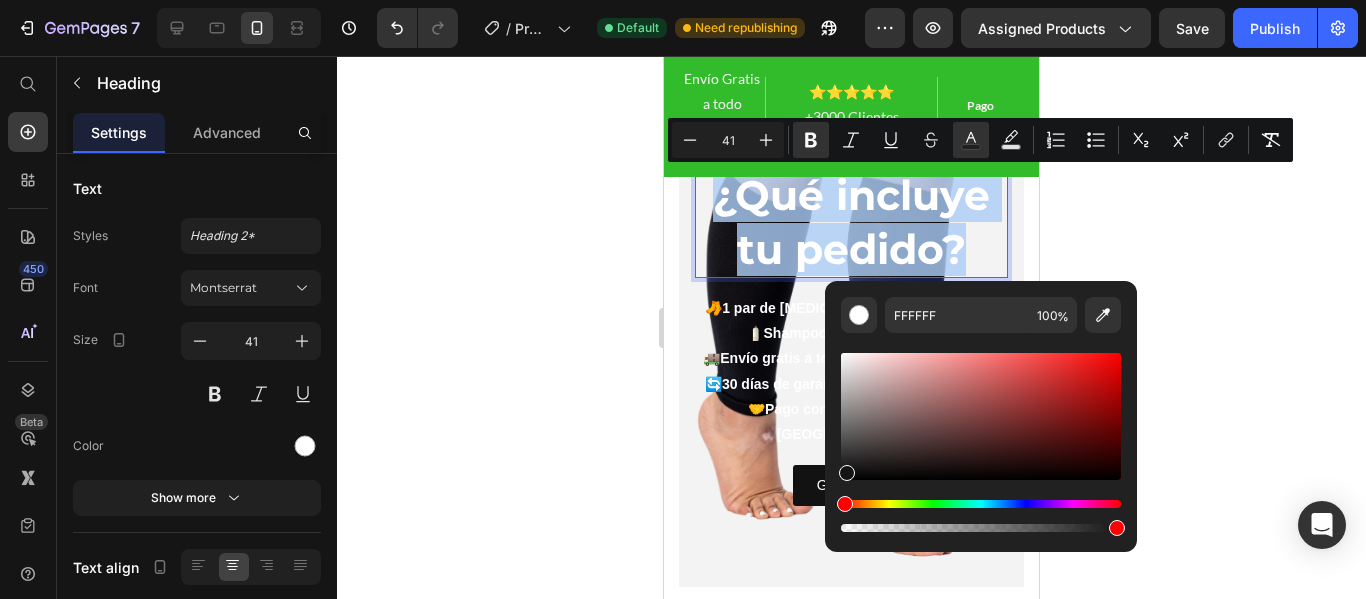 type on "141414" 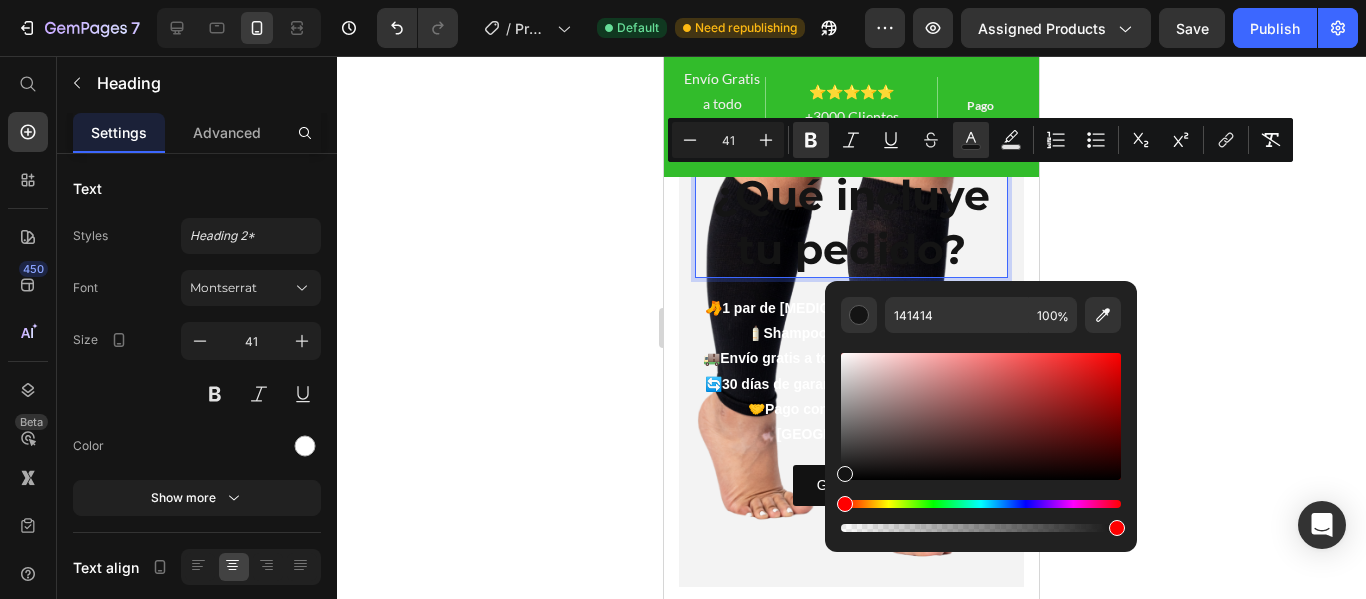 click 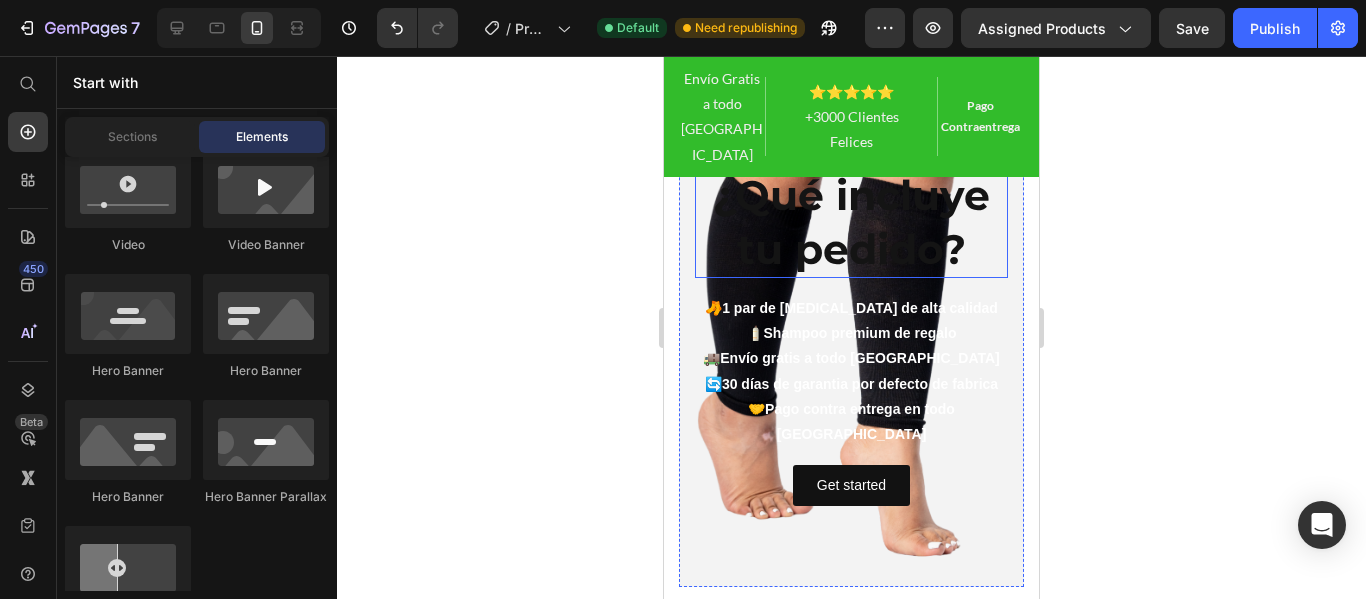 click on "¿Qué incluye tu pedido?" at bounding box center (851, 221) 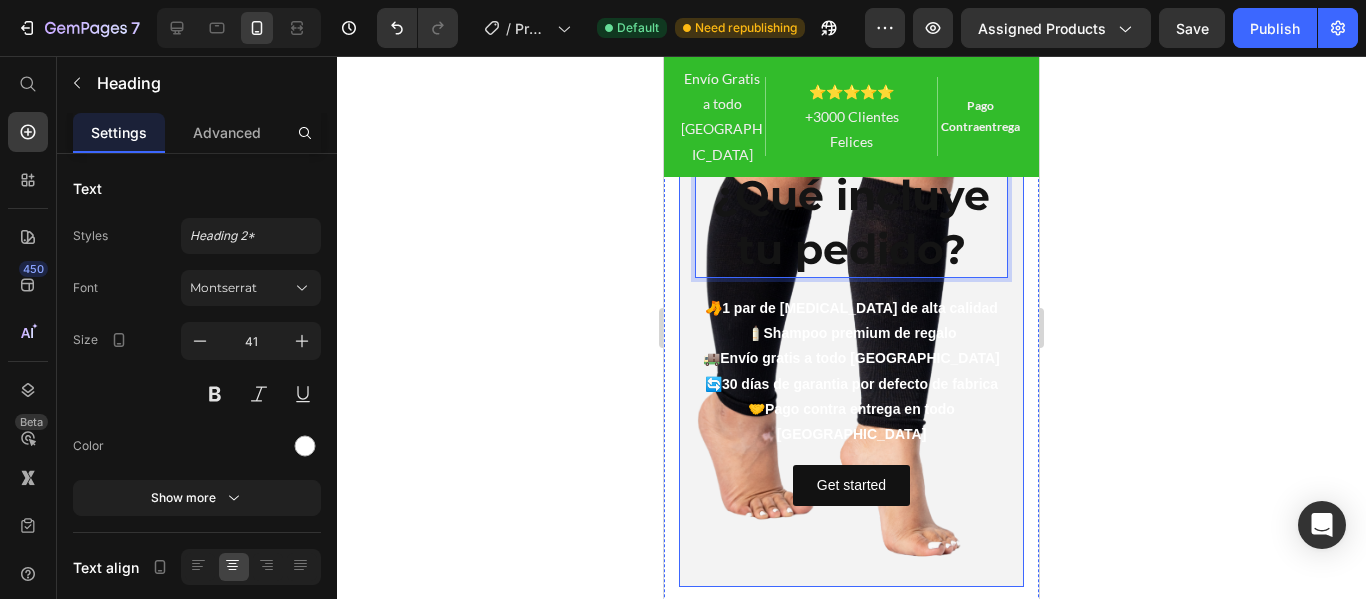 click at bounding box center [851, 337] 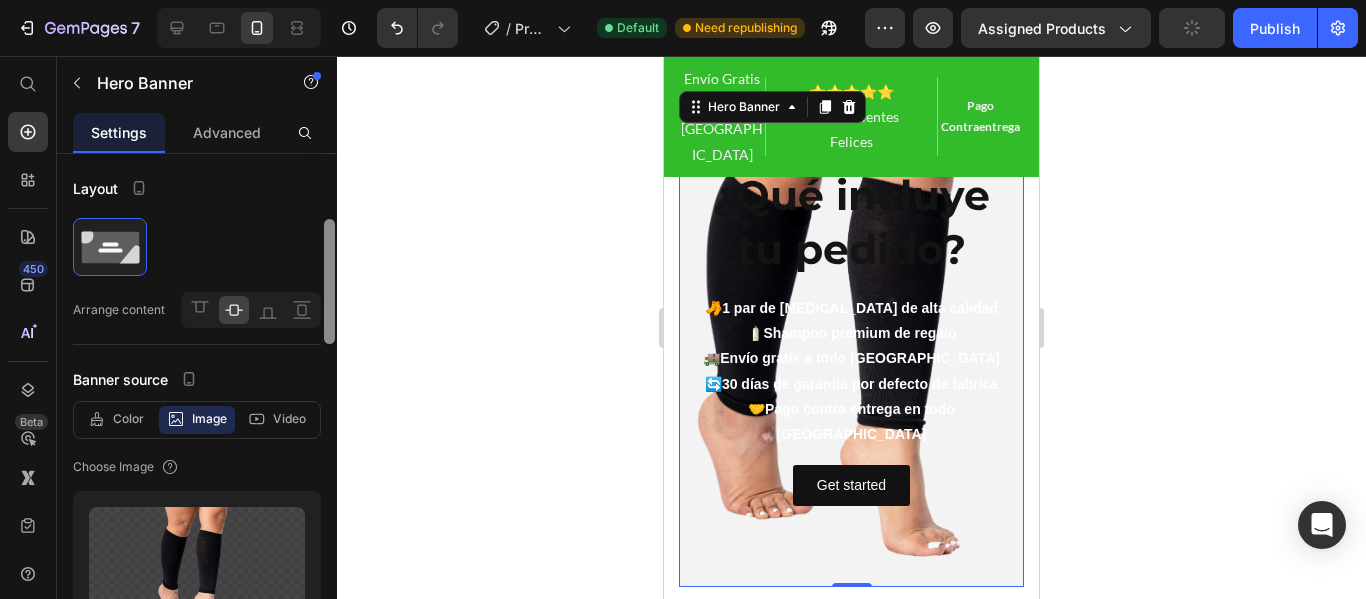 scroll, scrollTop: 135, scrollLeft: 0, axis: vertical 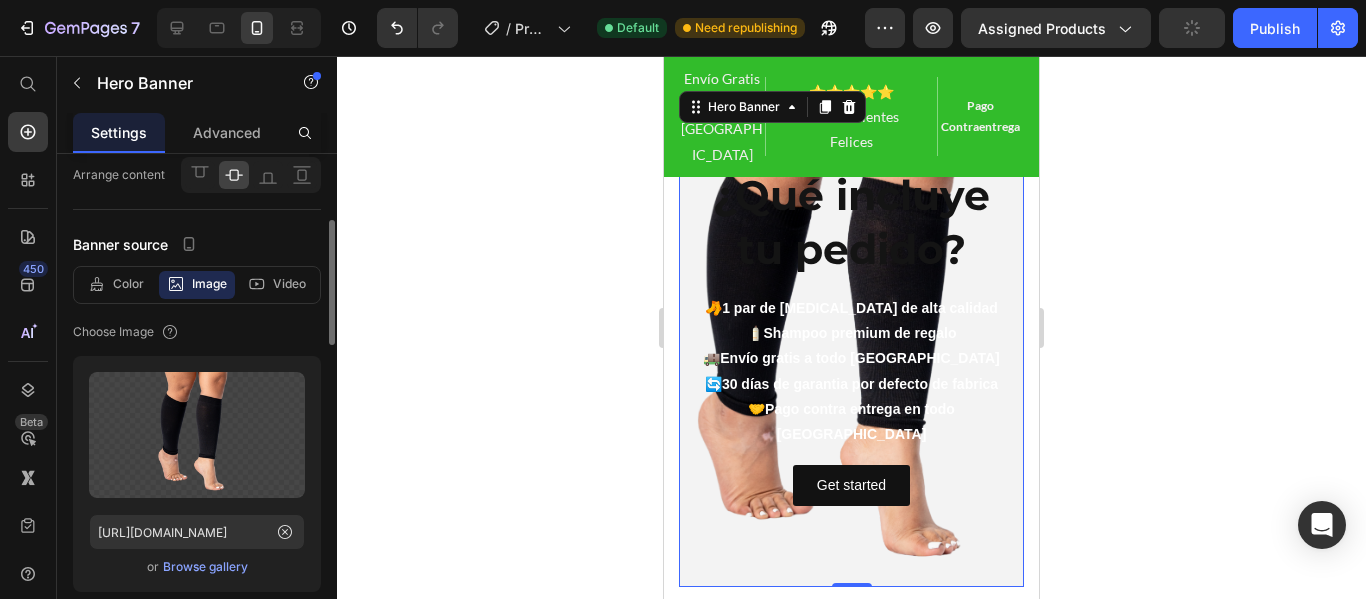 click on "Show more" at bounding box center [197, 626] 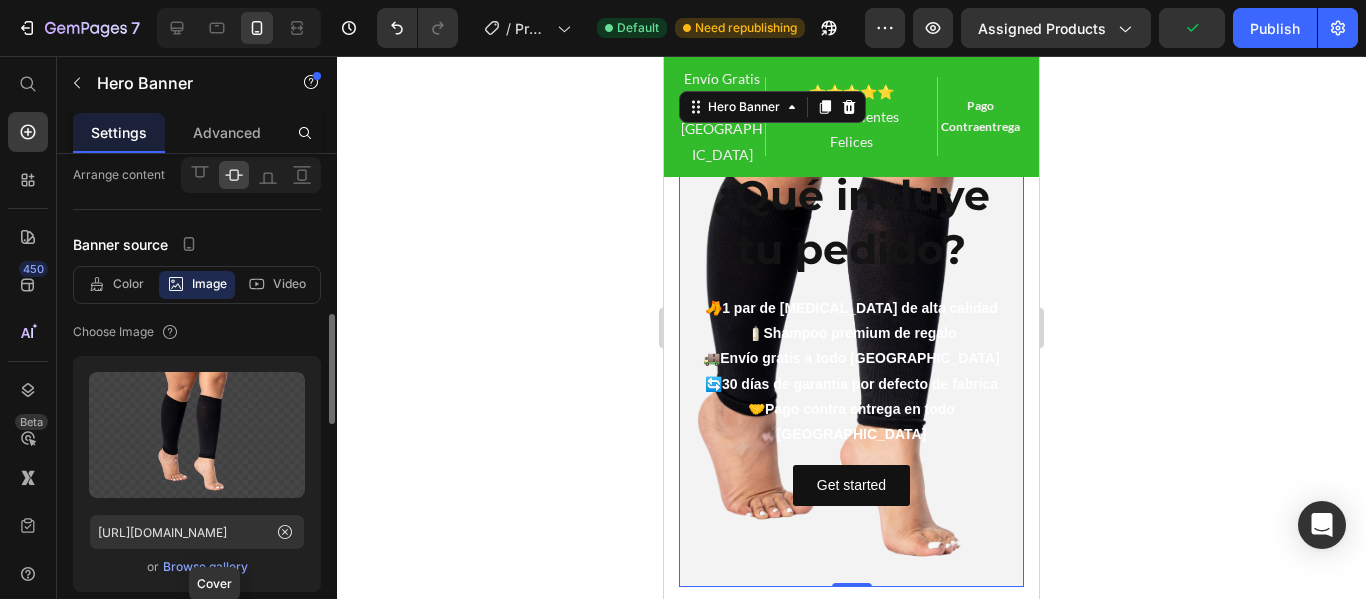 scroll, scrollTop: 245, scrollLeft: 0, axis: vertical 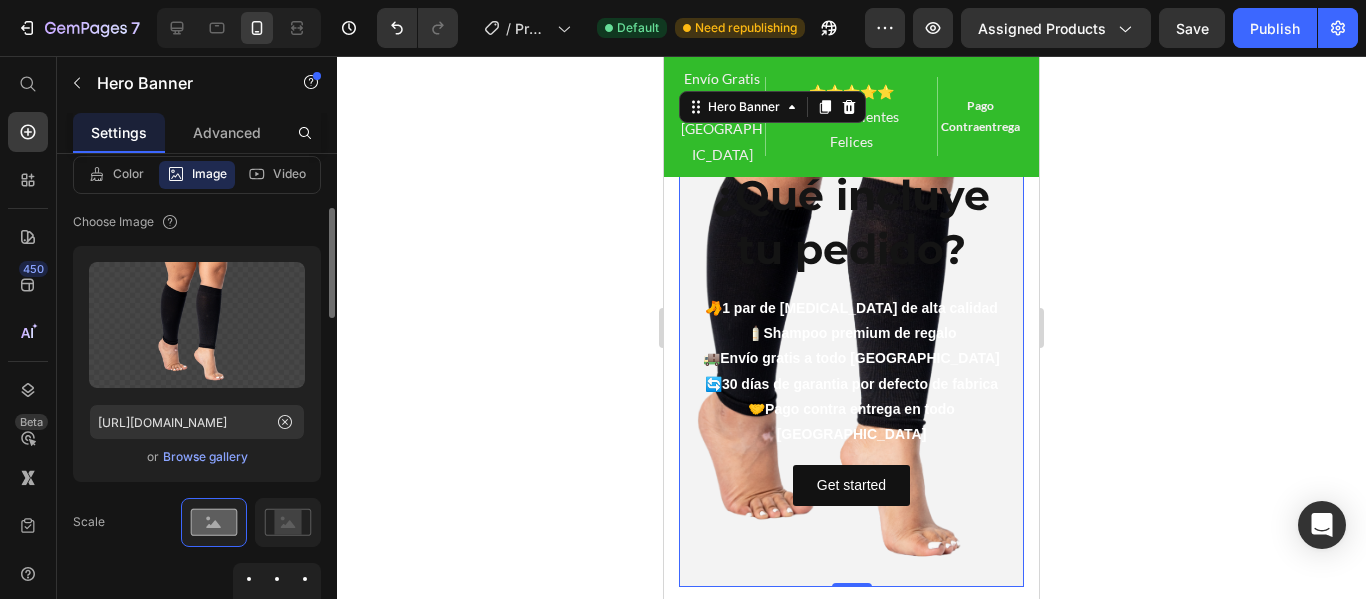 click on "Browse gallery" at bounding box center (205, 457) 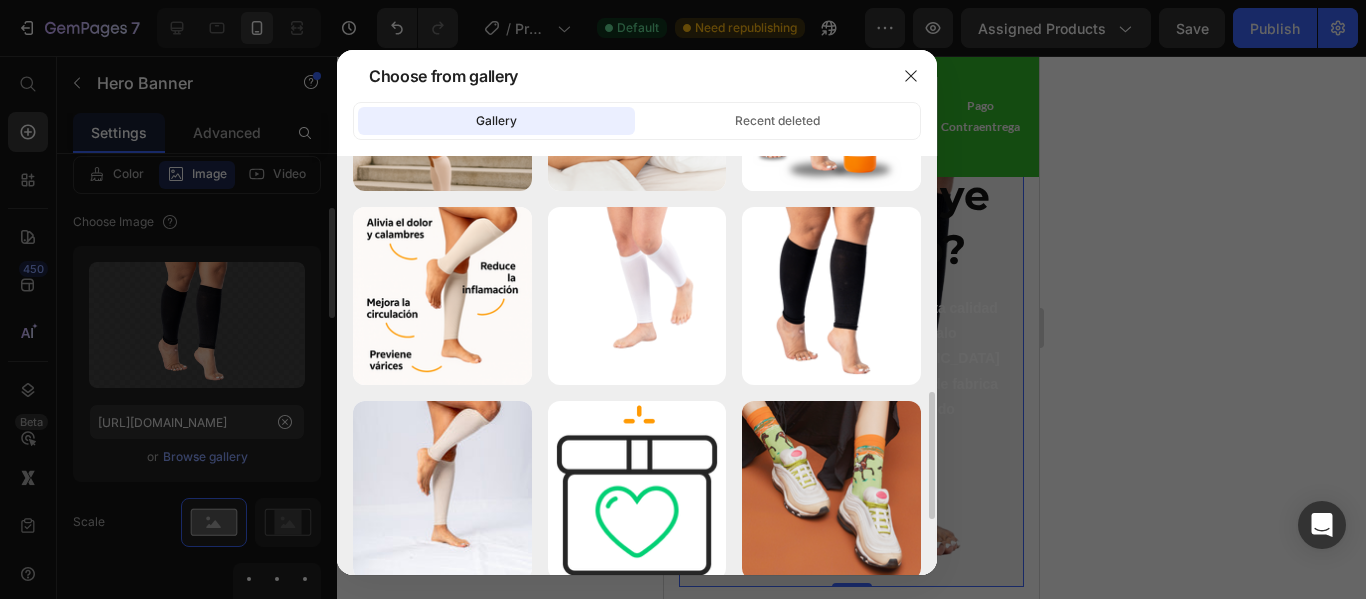 scroll, scrollTop: 753, scrollLeft: 0, axis: vertical 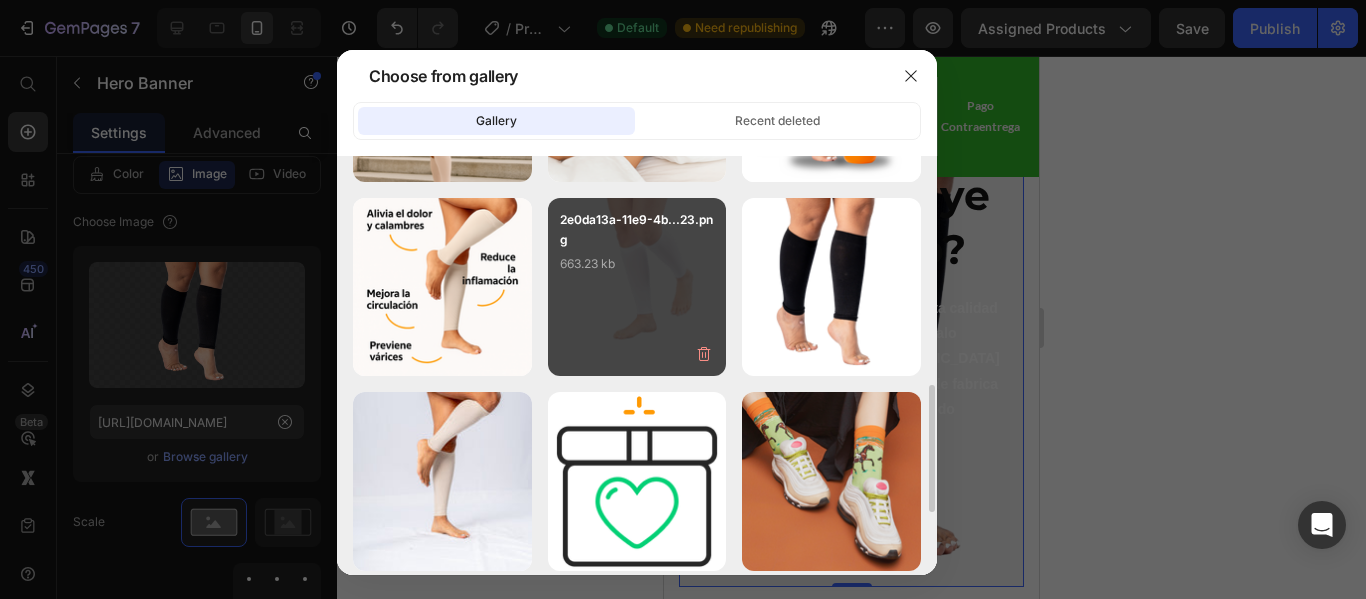 click on "2e0da13a-11e9-4b...23.png 663.23 kb" at bounding box center (637, 287) 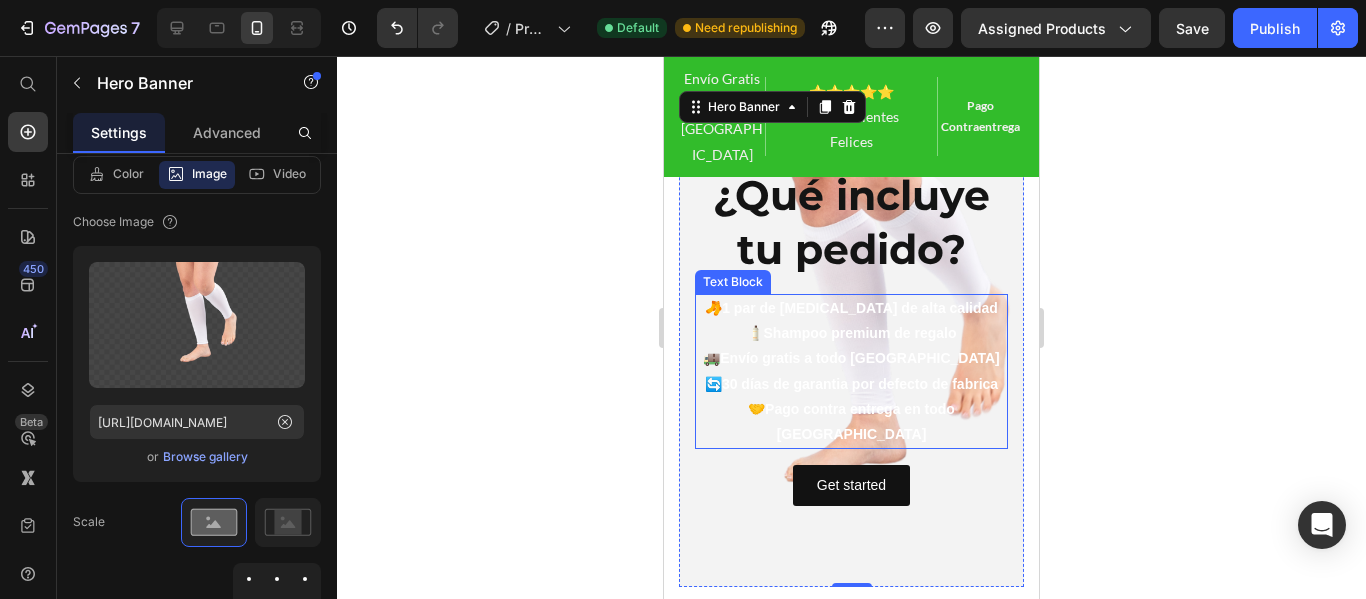 click on "30 días de garantia por defecto de fabrica" at bounding box center (860, 384) 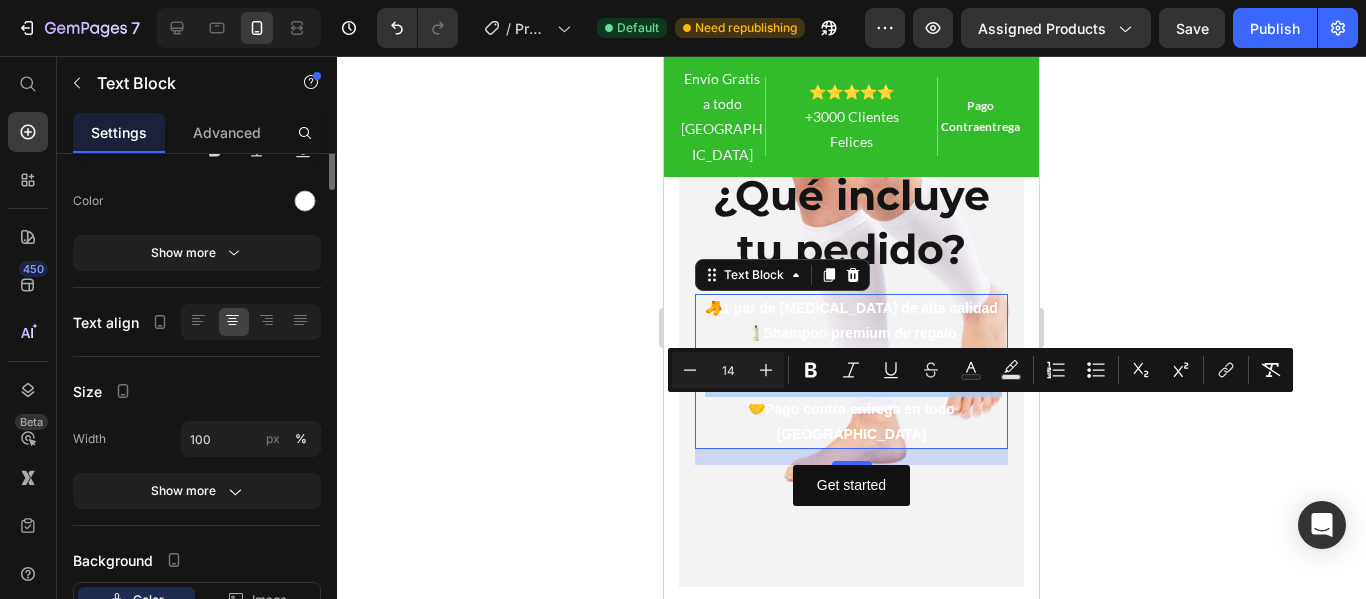scroll, scrollTop: 0, scrollLeft: 0, axis: both 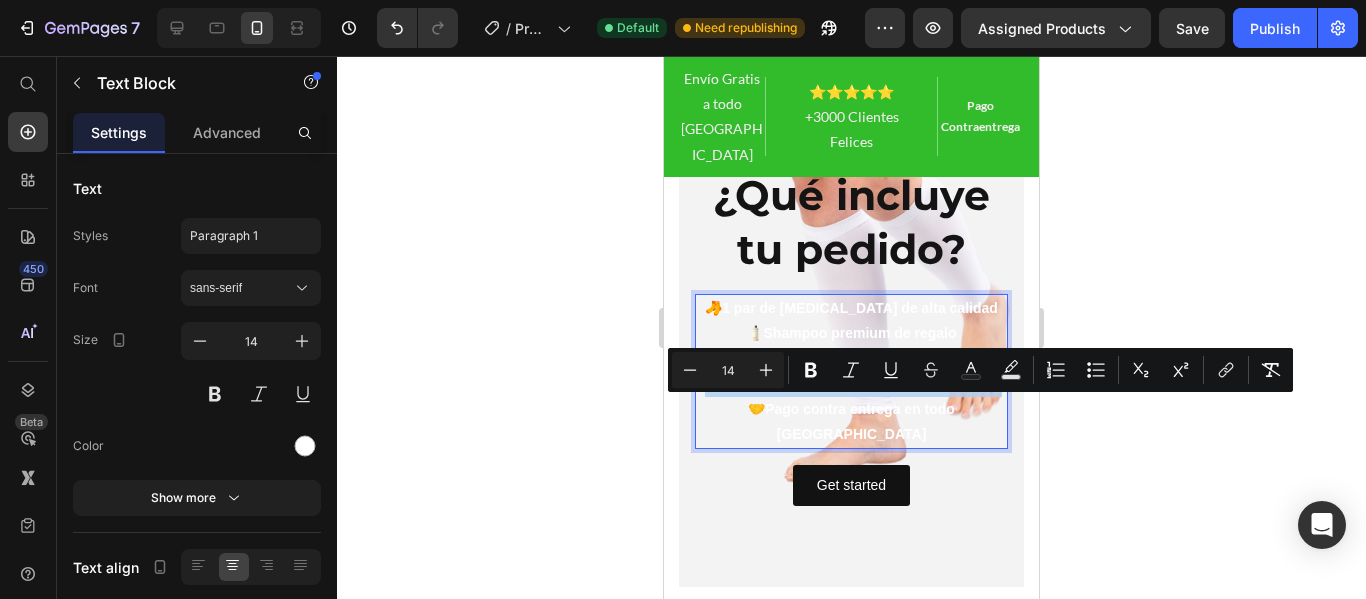 click on "Pago contra entrega en todo [GEOGRAPHIC_DATA]" at bounding box center (860, 421) 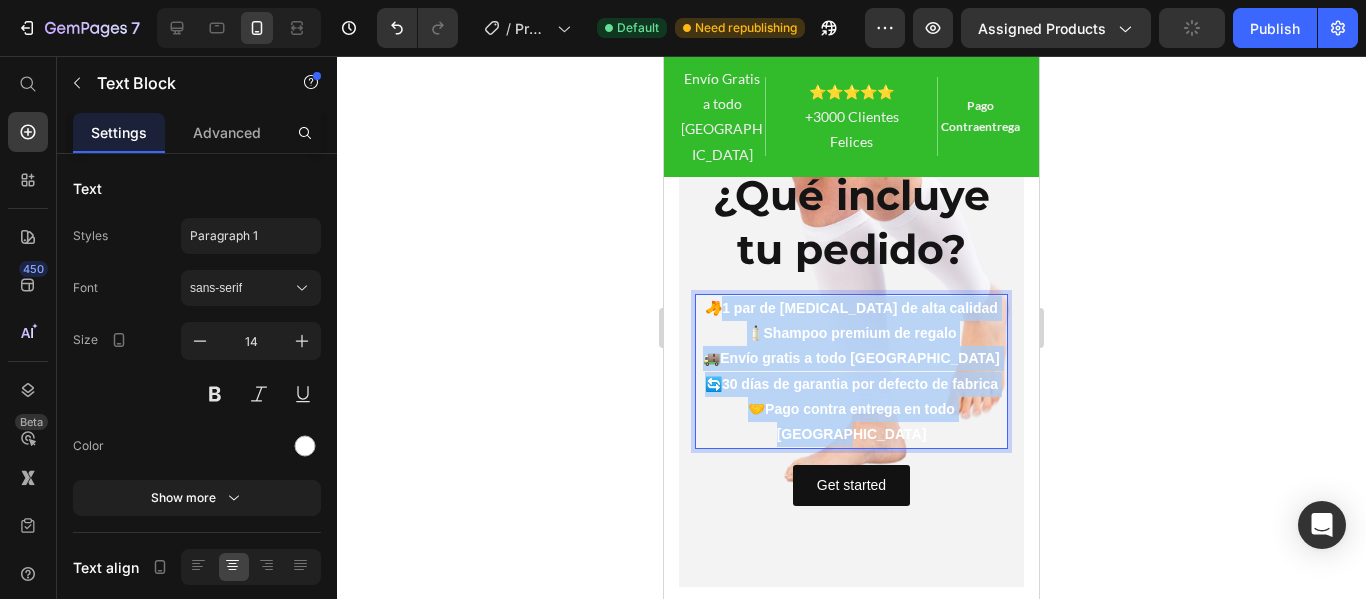 drag, startPoint x: 730, startPoint y: 307, endPoint x: 967, endPoint y: 219, distance: 252.81021 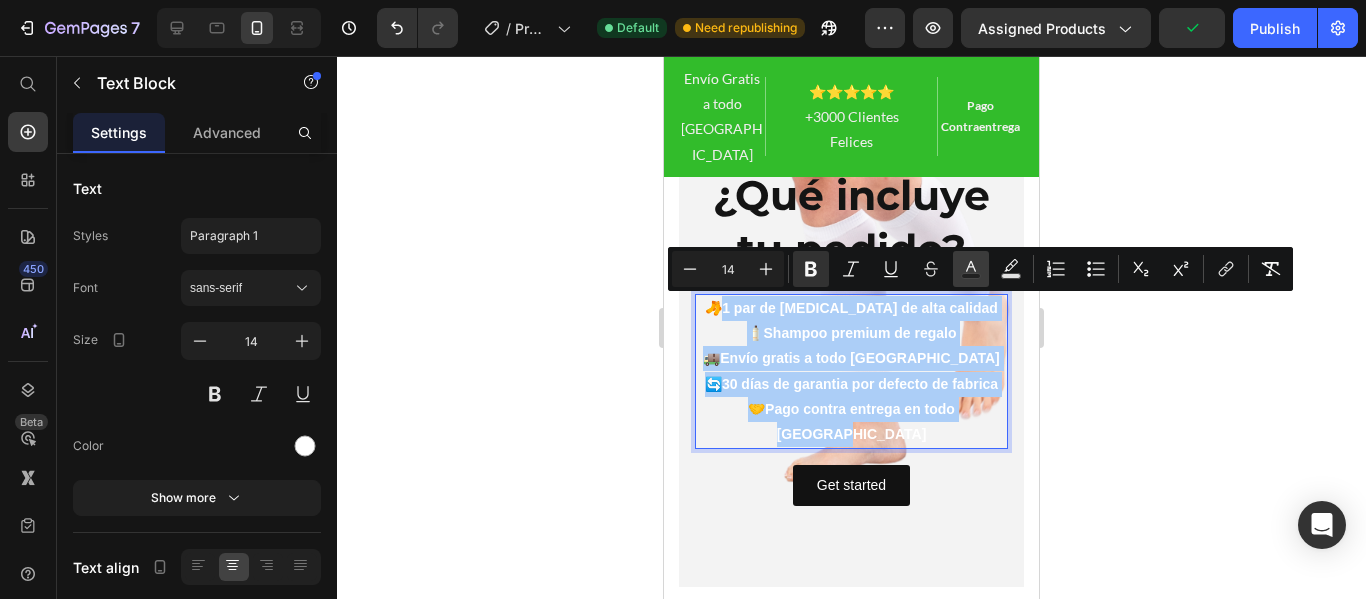 click on "Text Color" at bounding box center [971, 269] 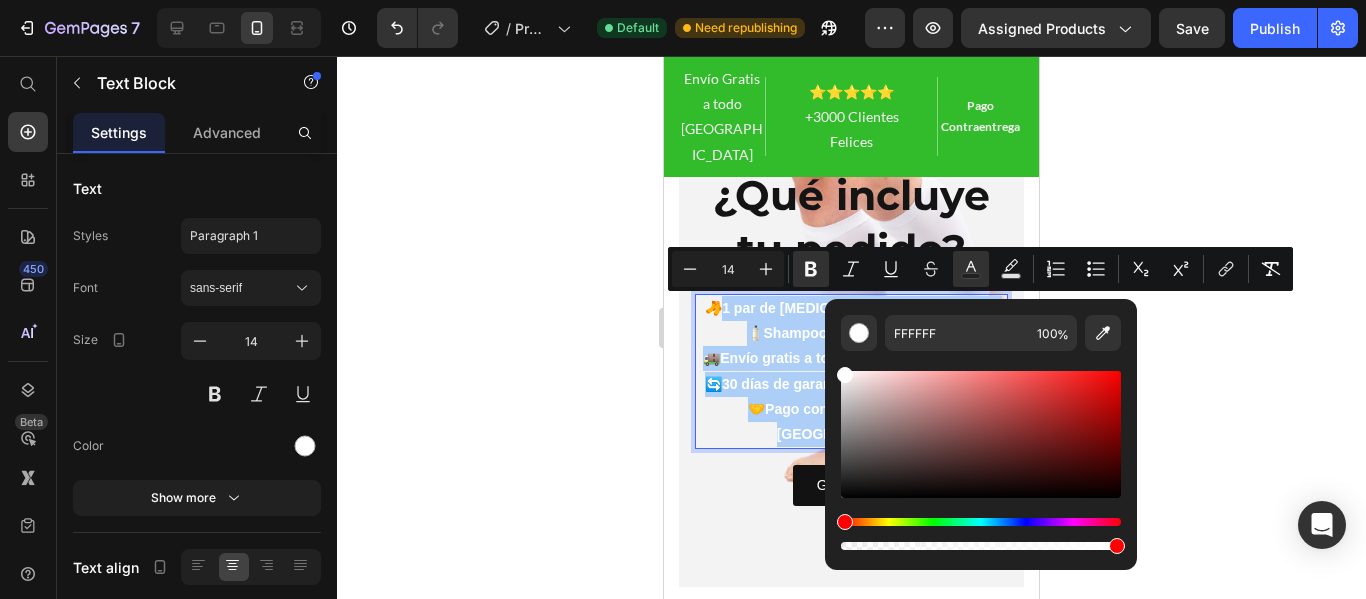 click at bounding box center [981, 434] 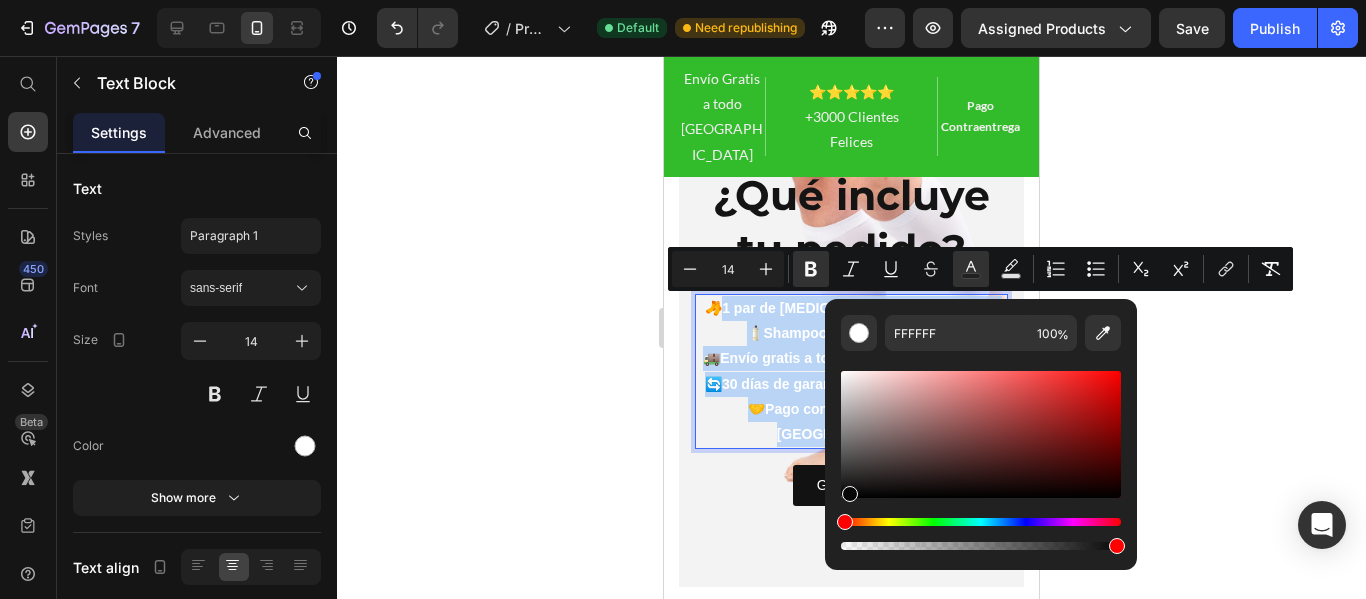 type on "070707" 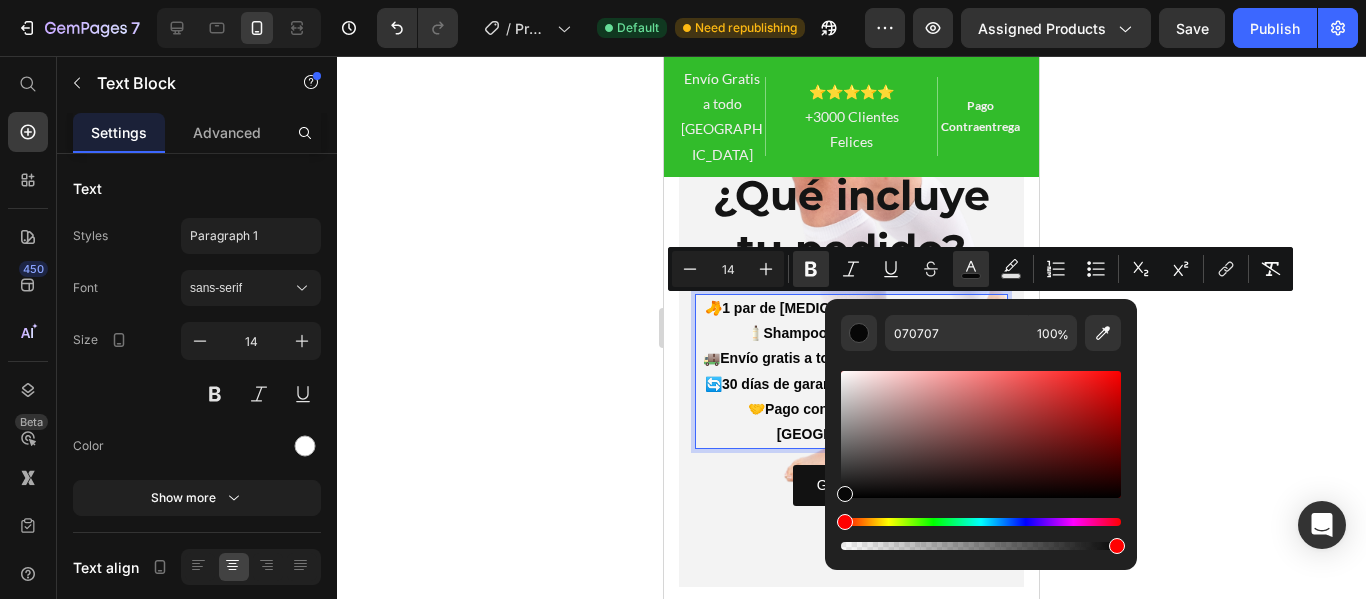 click 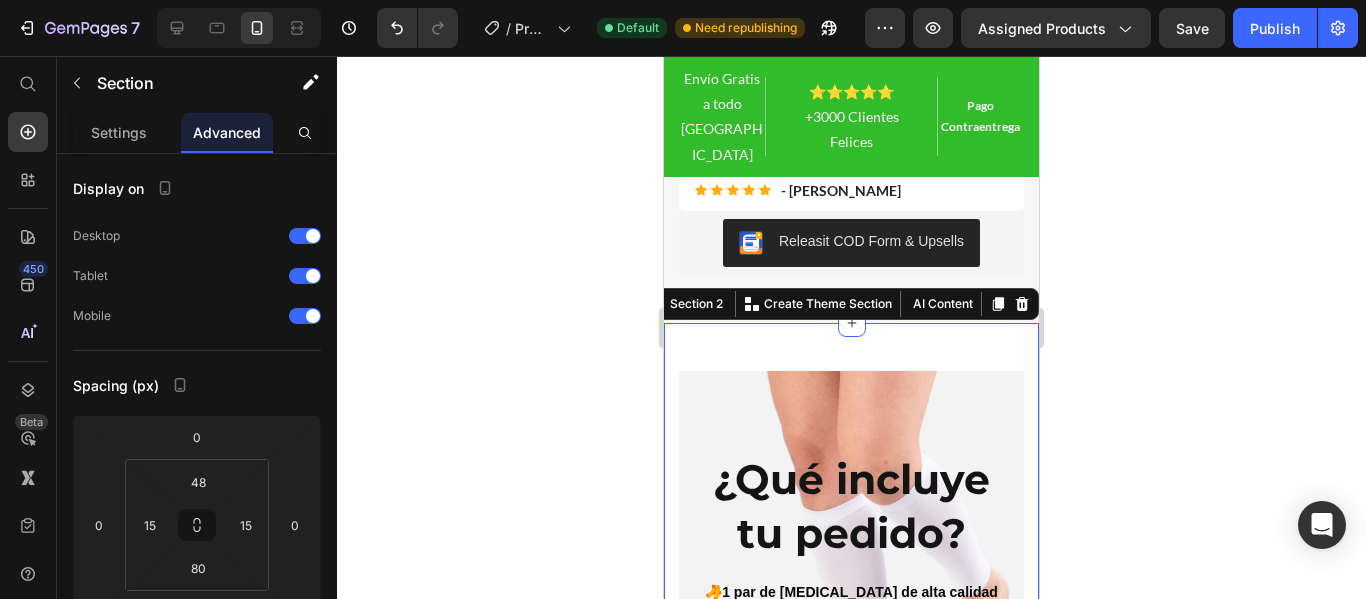 scroll, scrollTop: 1739, scrollLeft: 0, axis: vertical 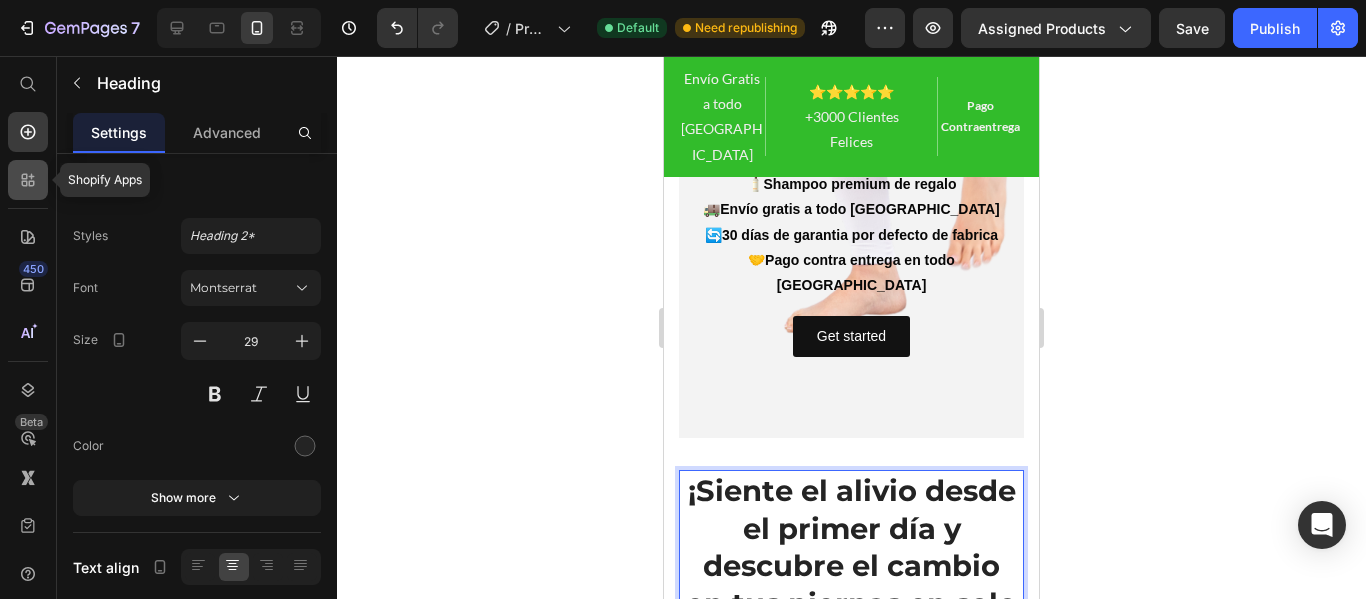 click 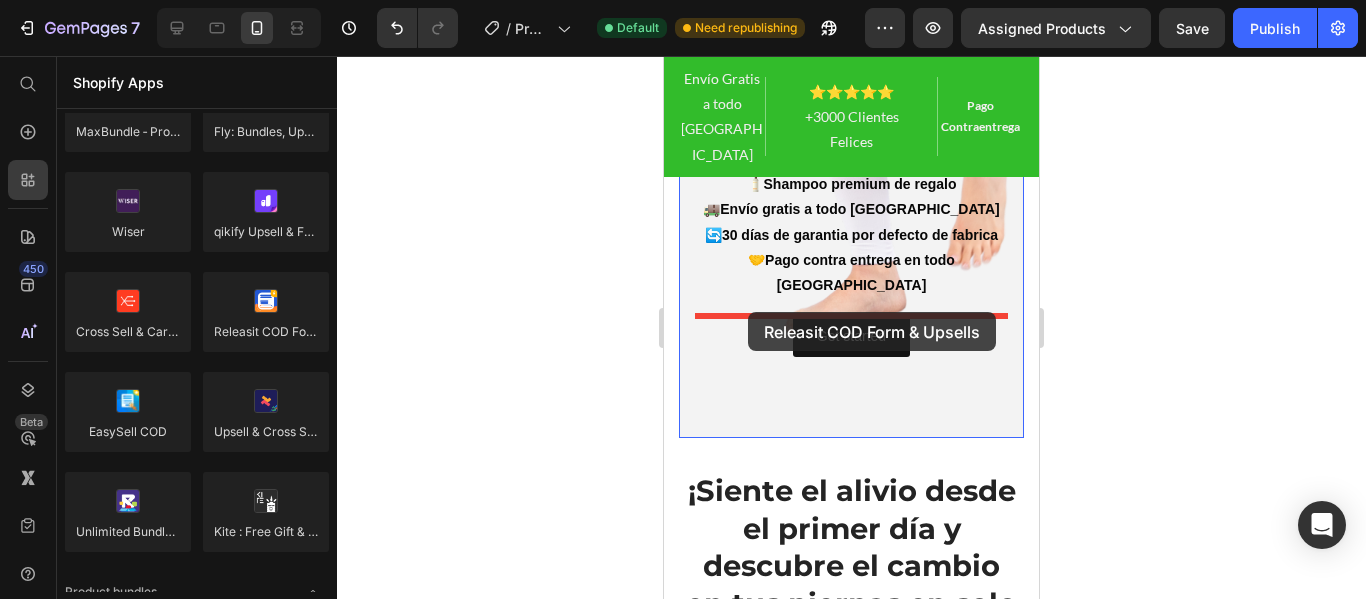 drag, startPoint x: 891, startPoint y: 365, endPoint x: 747, endPoint y: 312, distance: 153.4438 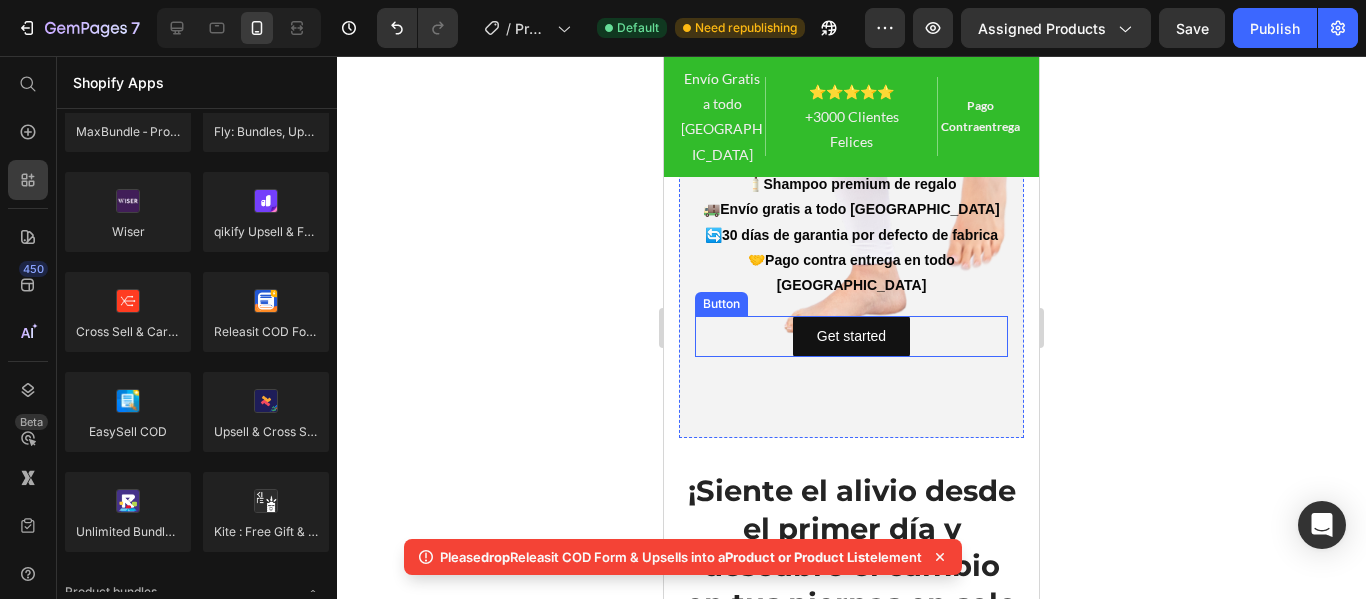 click on "Get started Button" at bounding box center [851, 336] 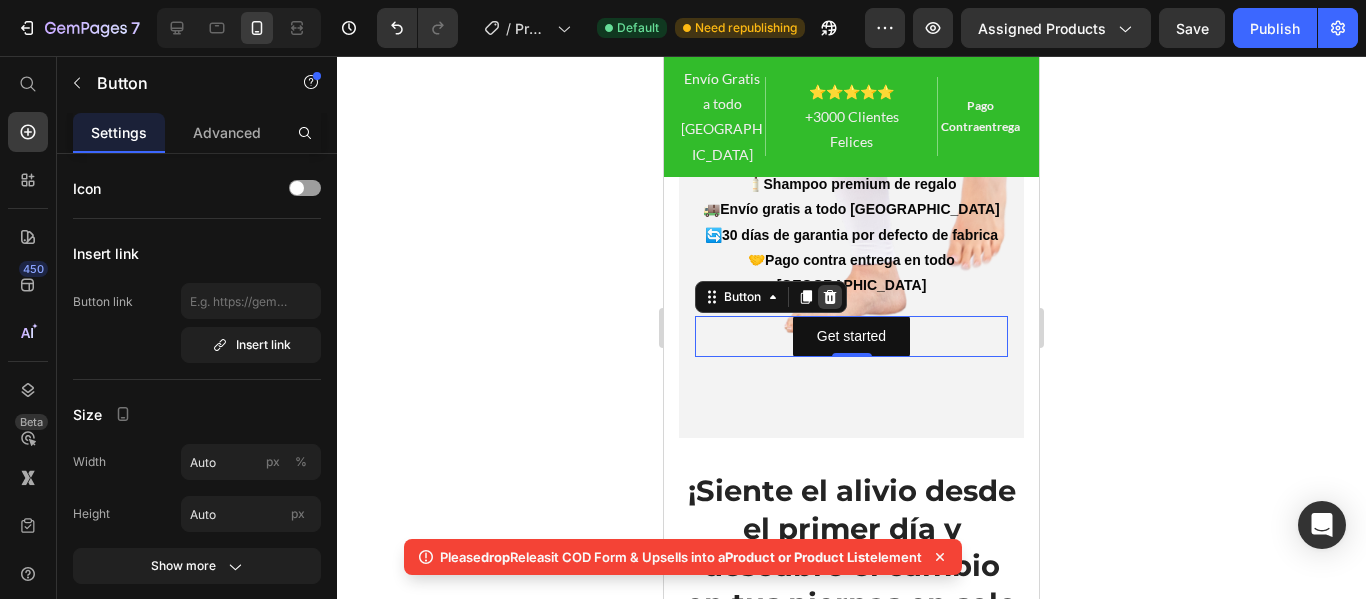 click 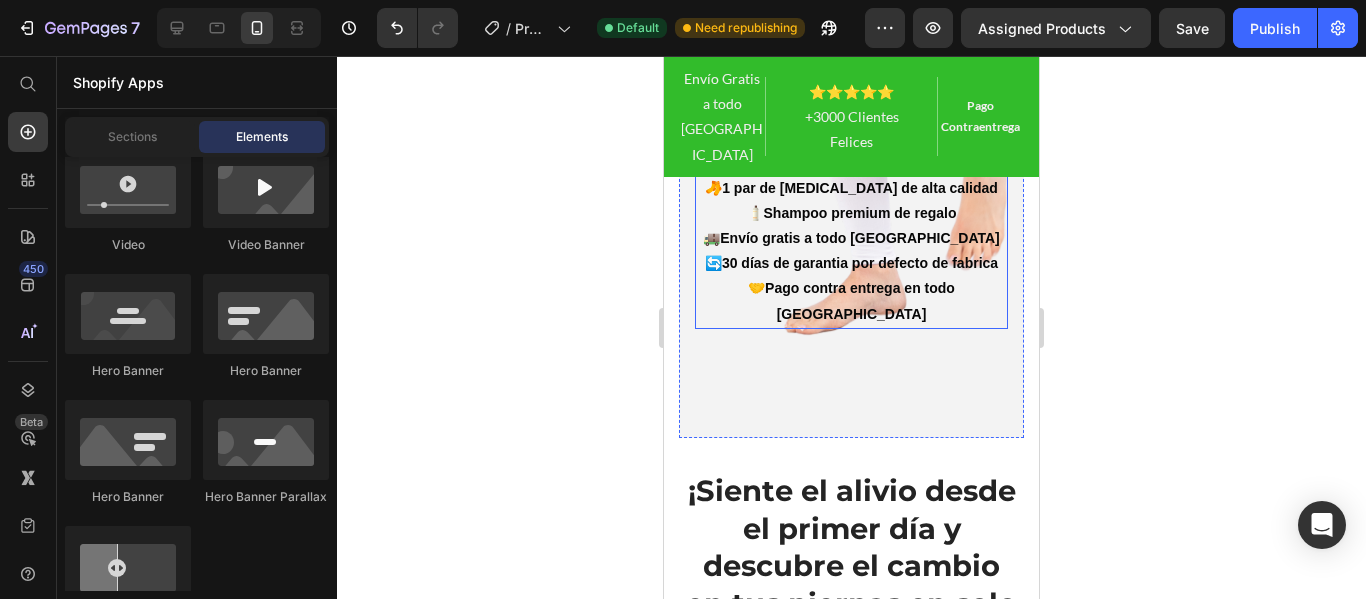 click 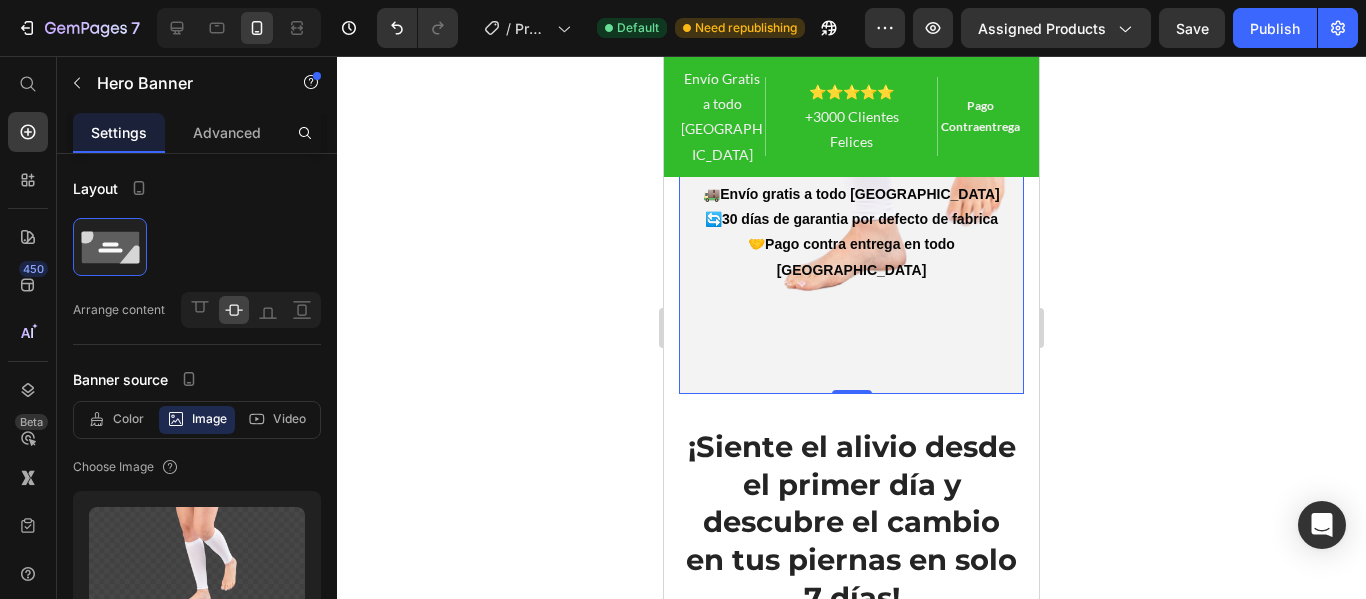 scroll, scrollTop: 1305, scrollLeft: 0, axis: vertical 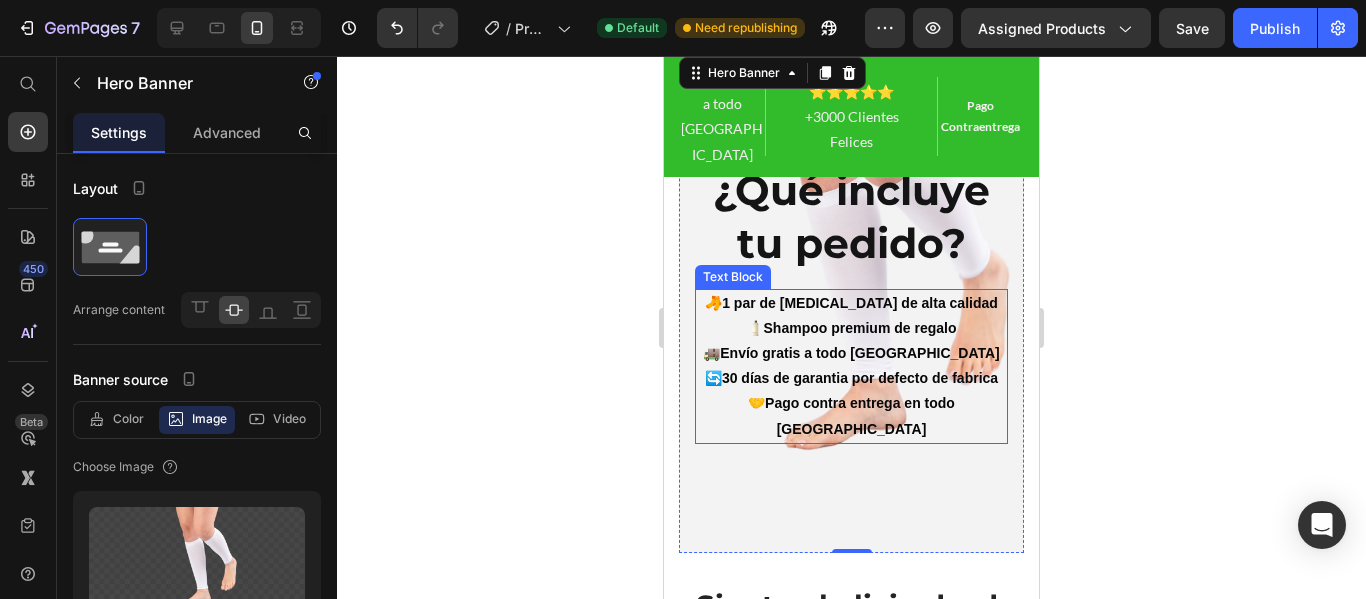 click on "🧴  Shampoo premium de regalo" at bounding box center [851, 328] 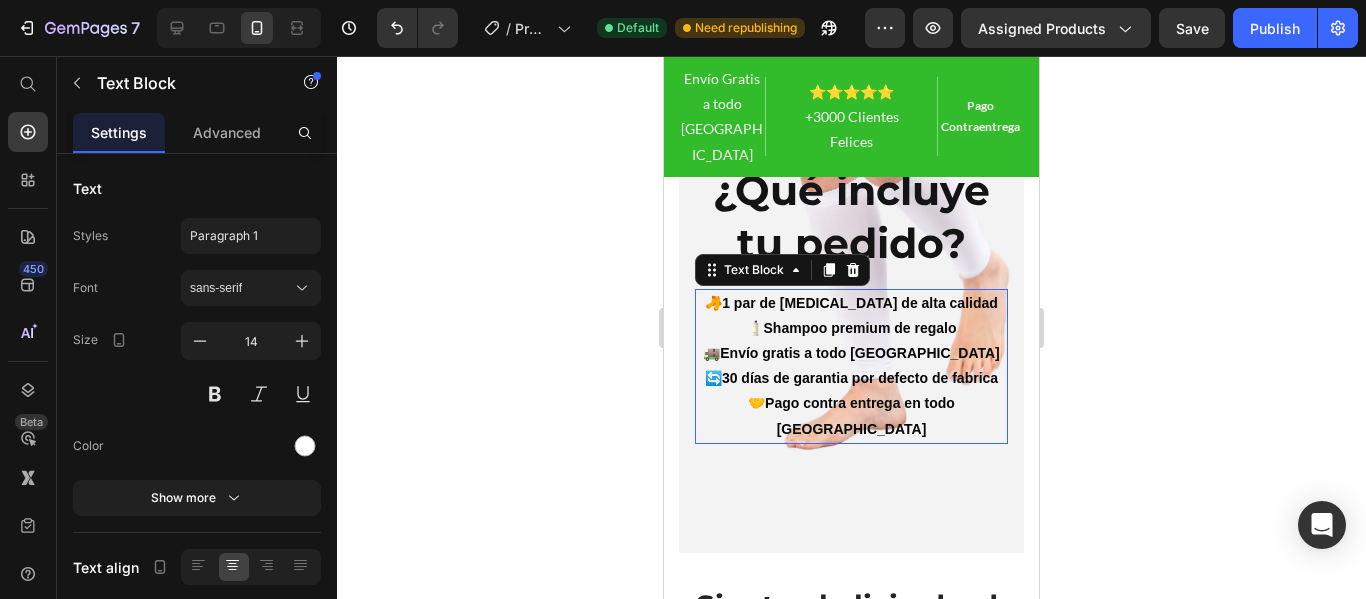 click on "Pago contra entrega en todo [GEOGRAPHIC_DATA]" at bounding box center (860, 415) 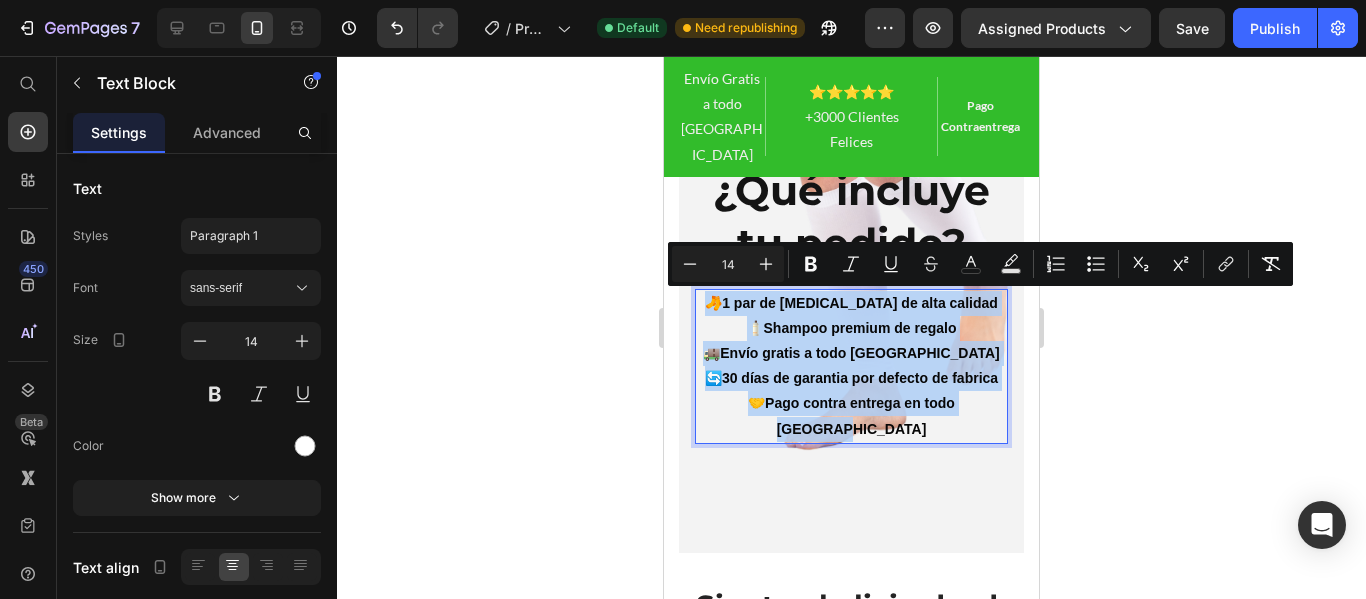 drag, startPoint x: 997, startPoint y: 426, endPoint x: 701, endPoint y: 299, distance: 322.0947 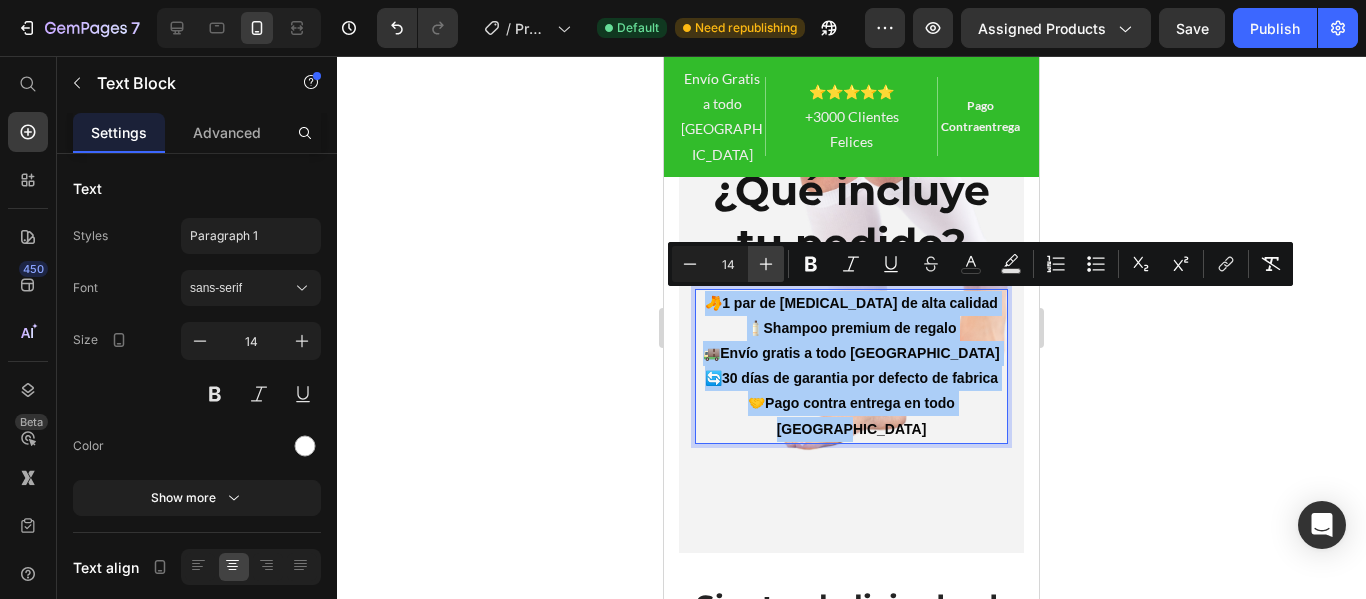 click 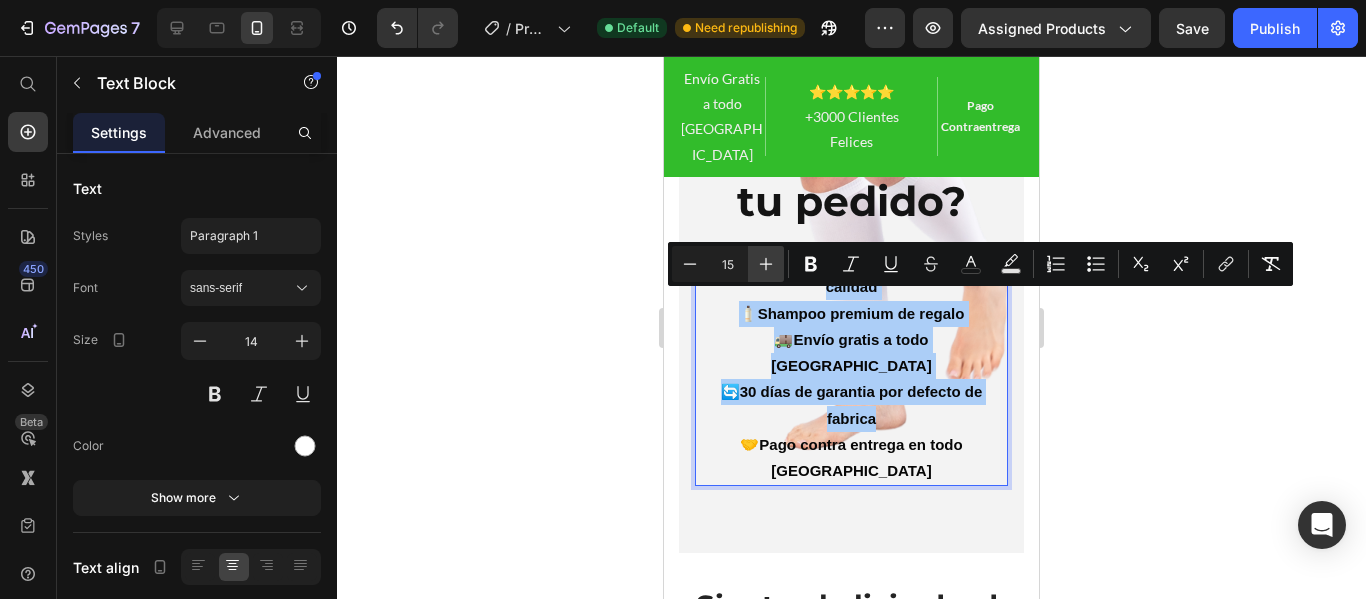 click 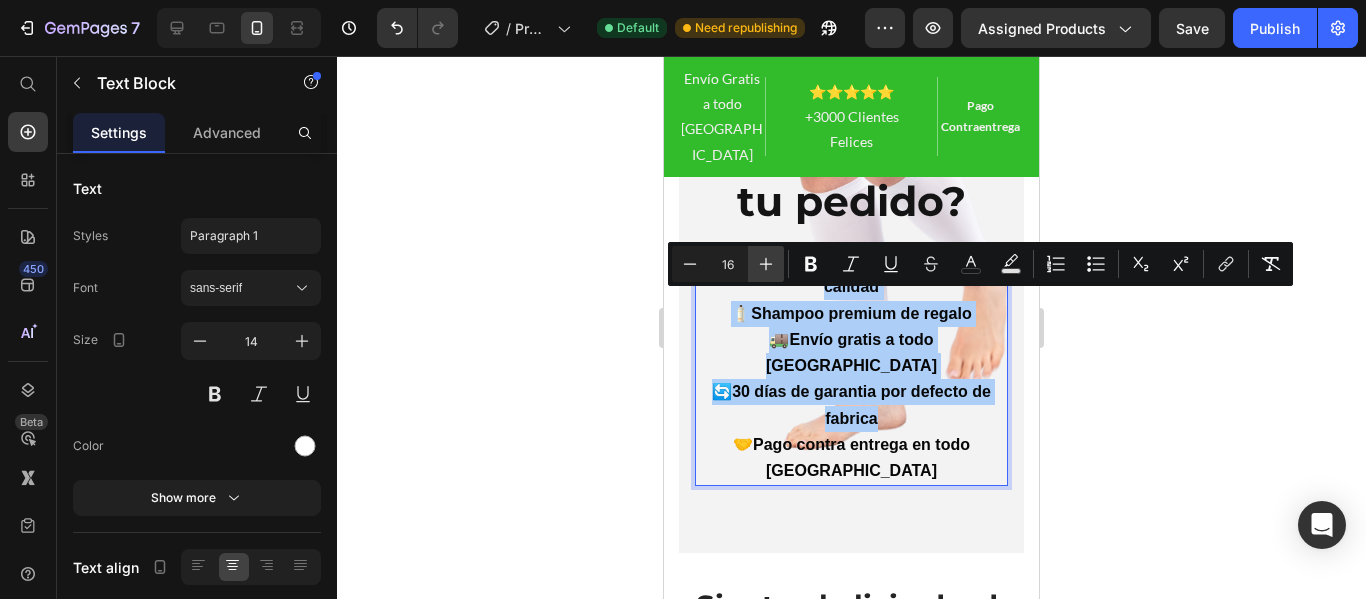 click 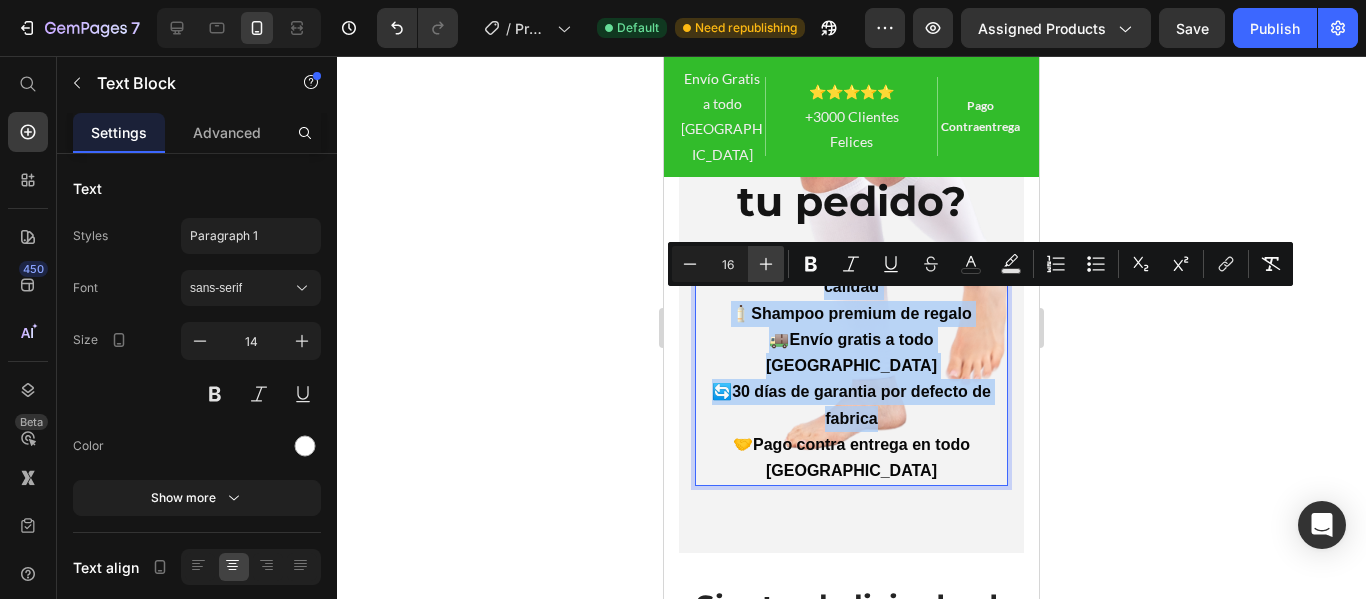type on "17" 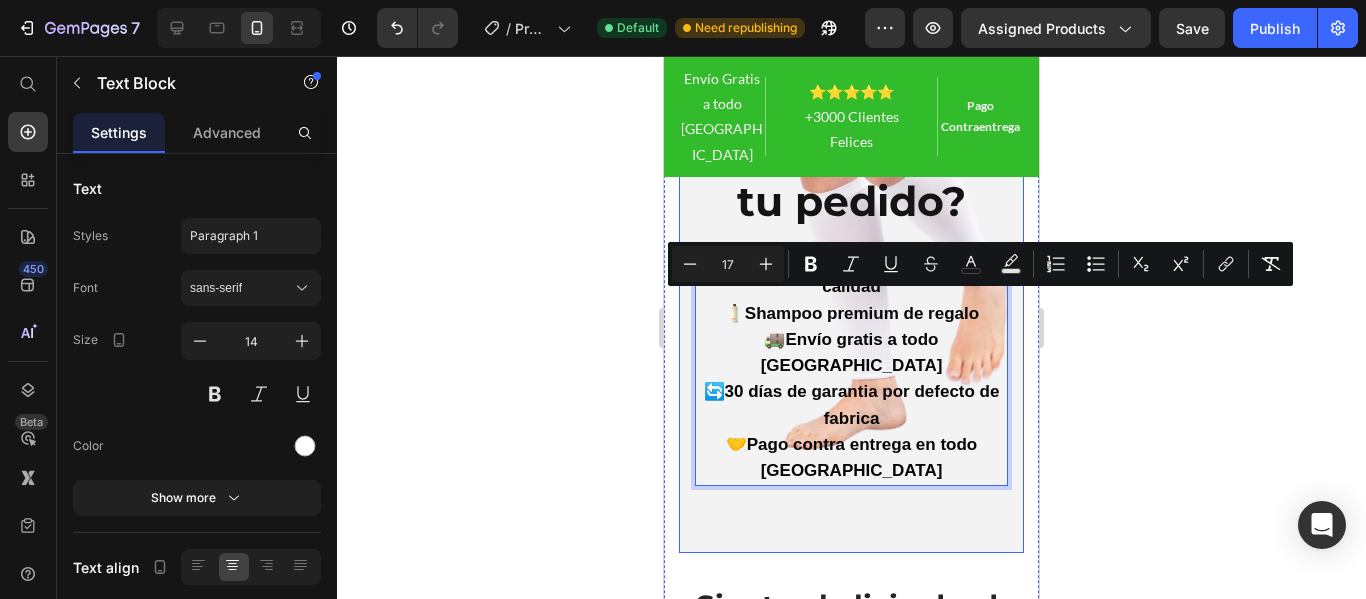 click 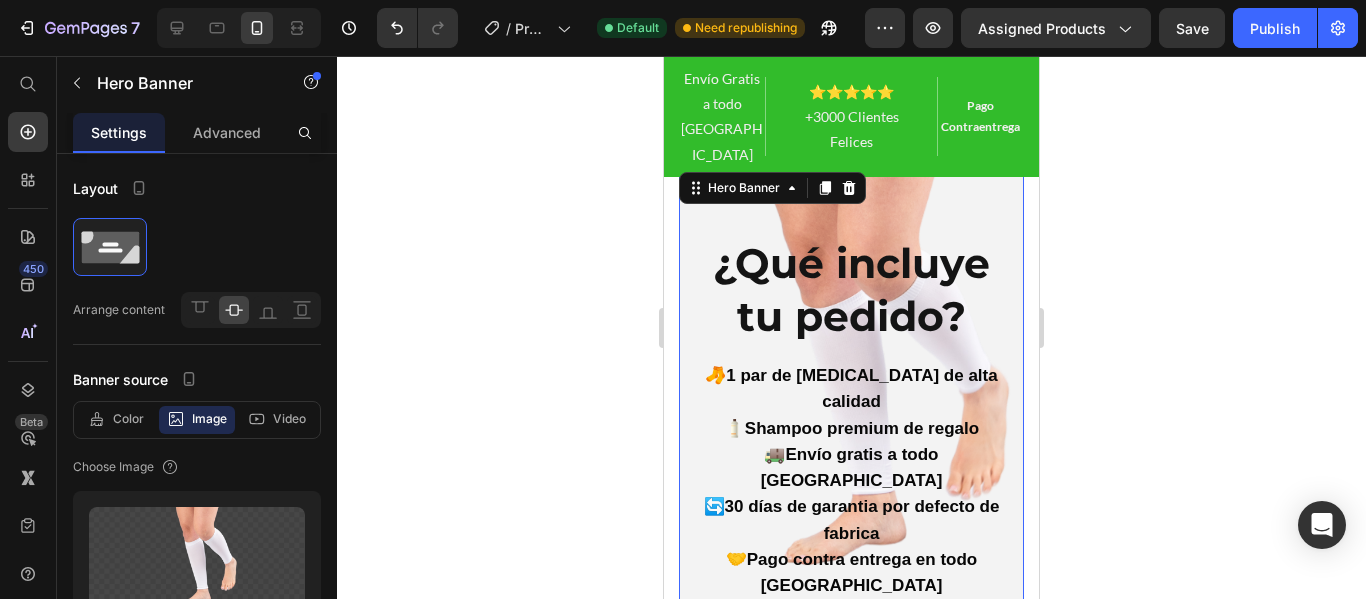 scroll, scrollTop: 1051, scrollLeft: 0, axis: vertical 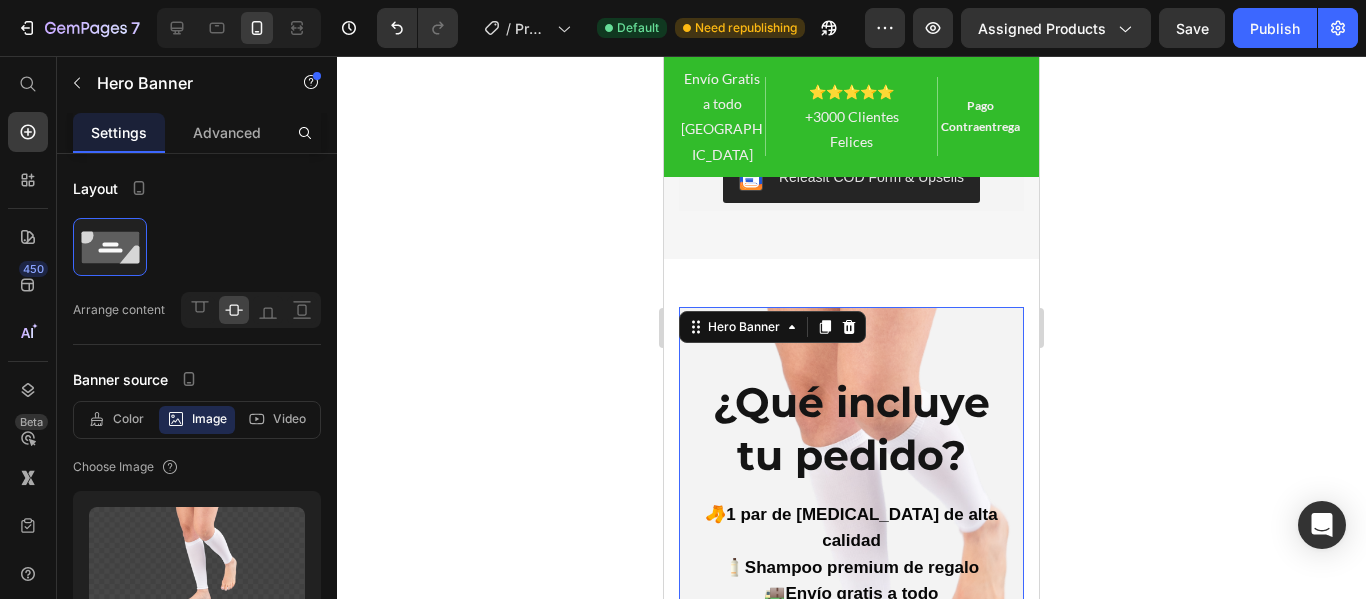 click 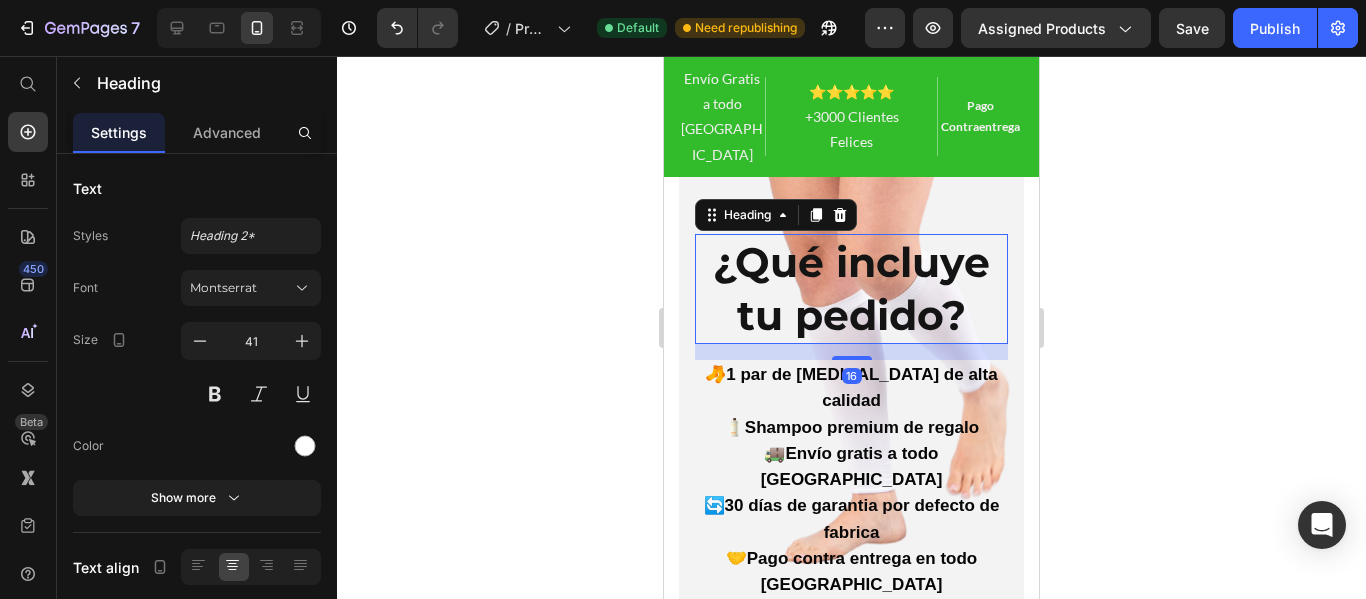 scroll, scrollTop: 1341, scrollLeft: 0, axis: vertical 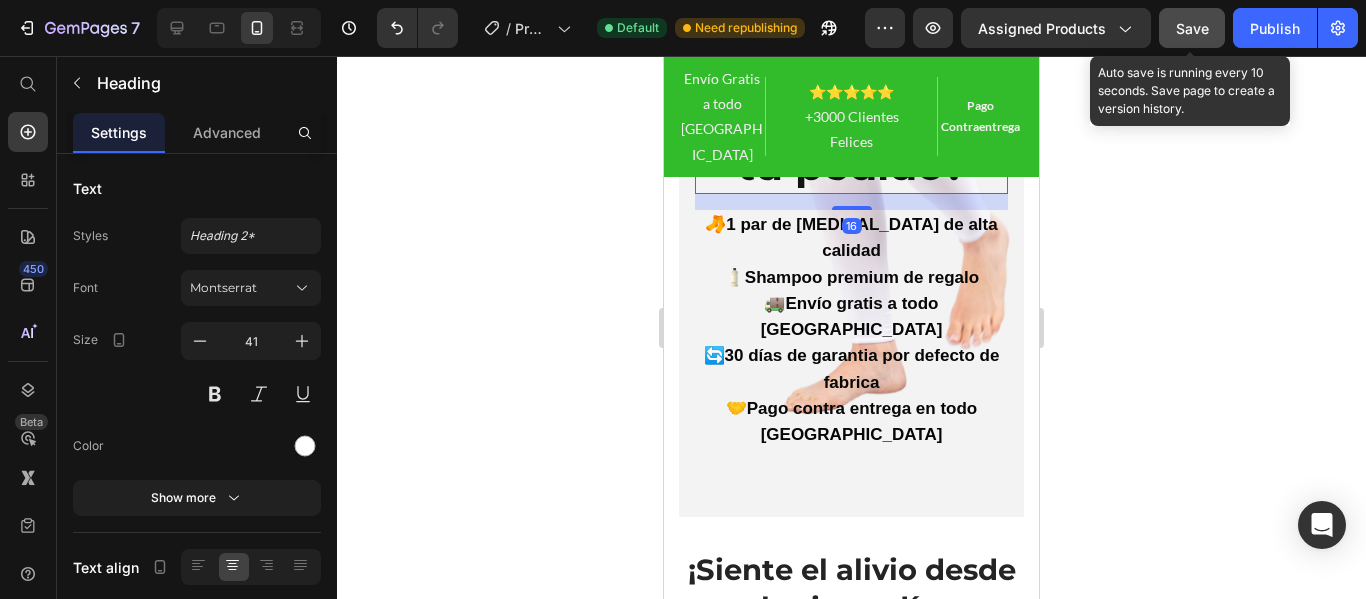 click on "Save" 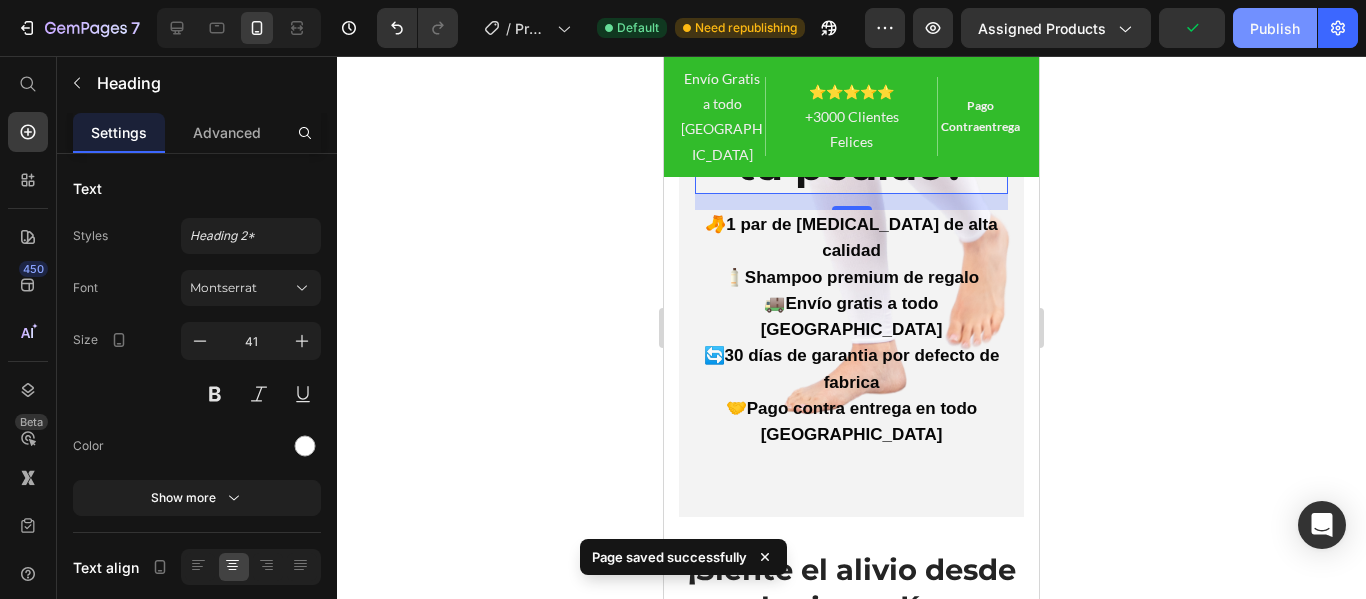 click on "Publish" at bounding box center [1275, 28] 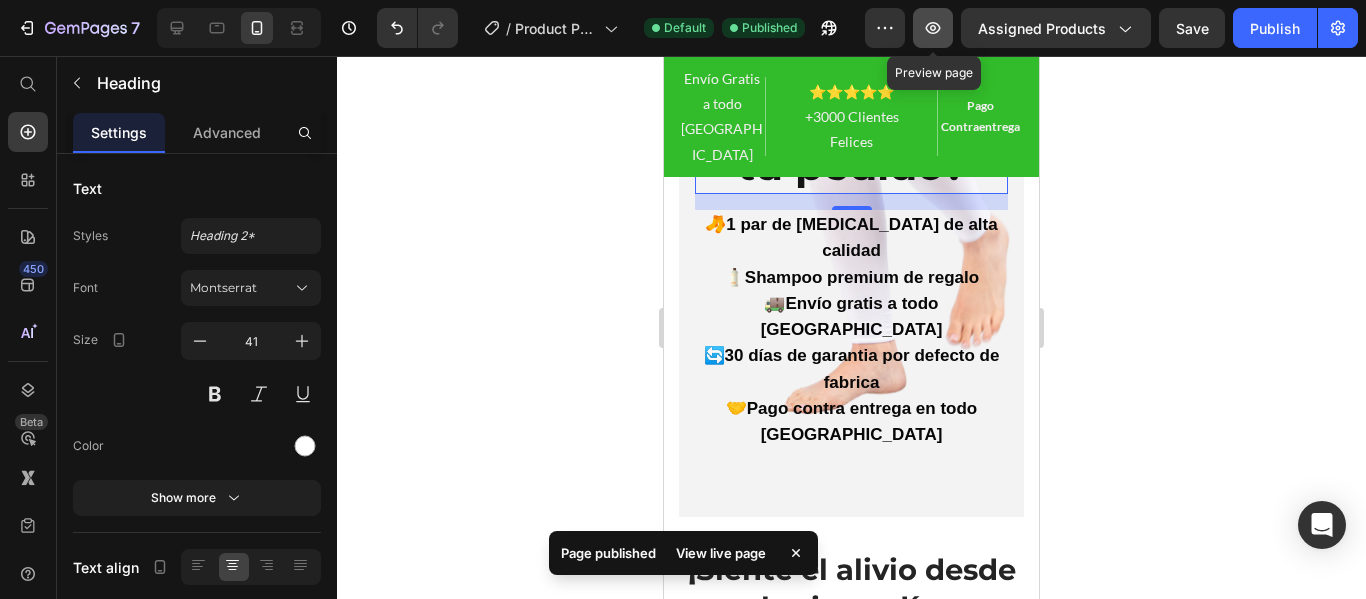 click 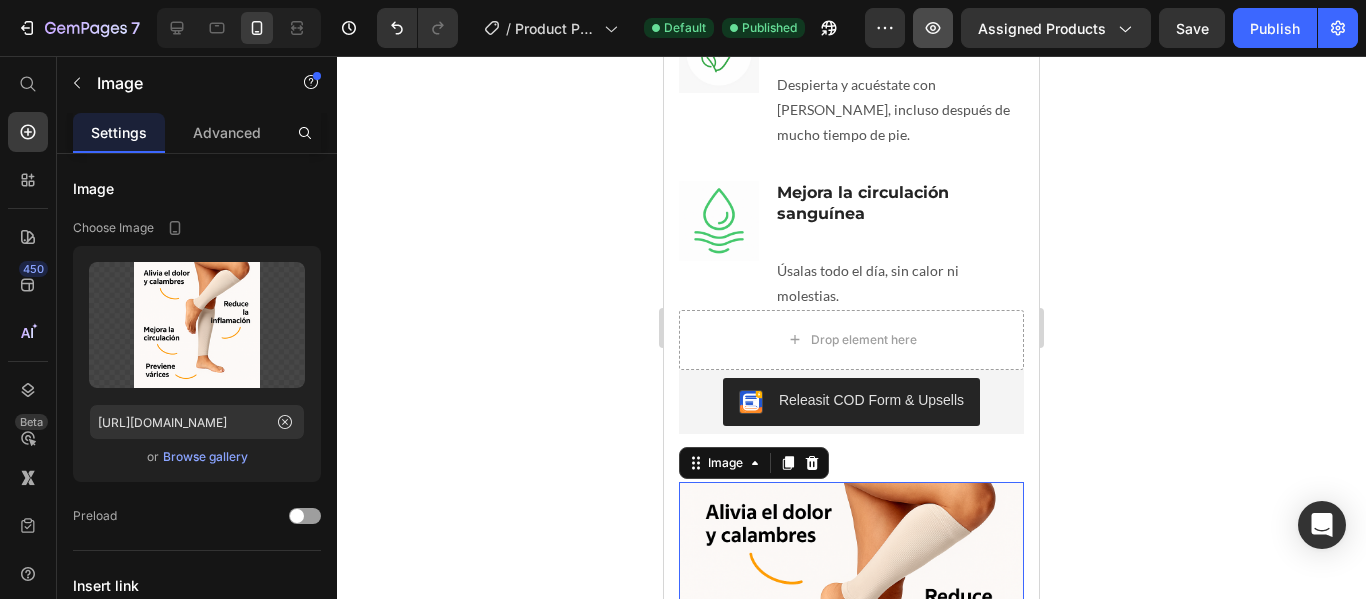 scroll, scrollTop: 3028, scrollLeft: 0, axis: vertical 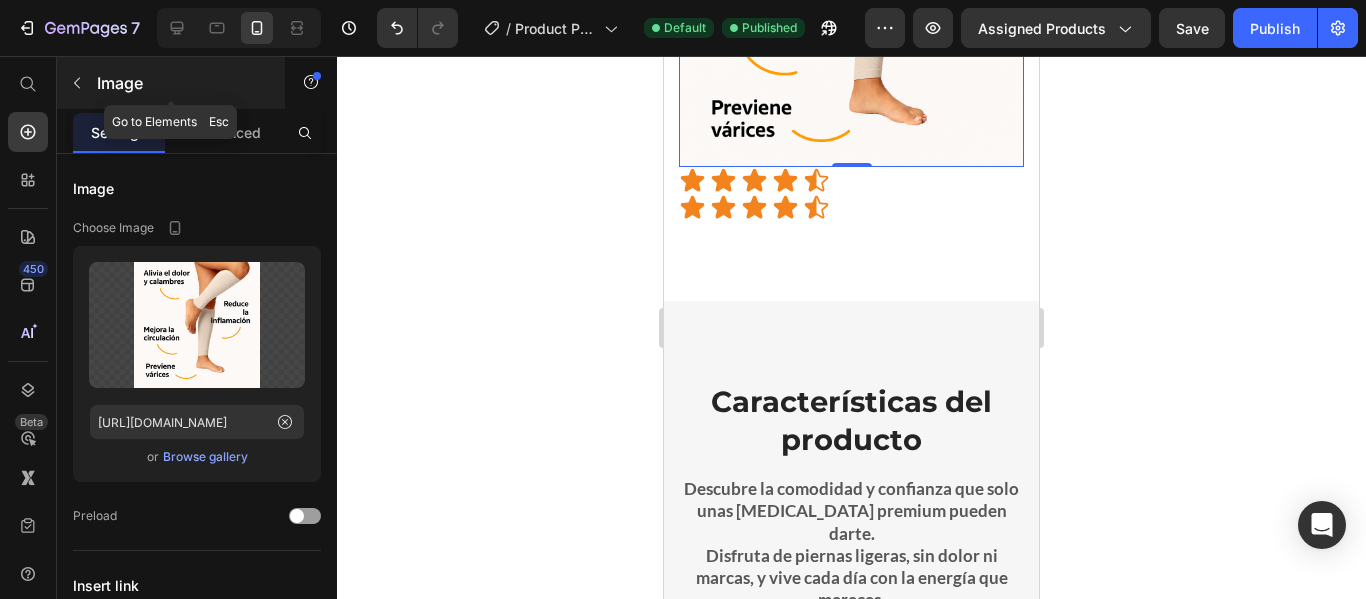 click 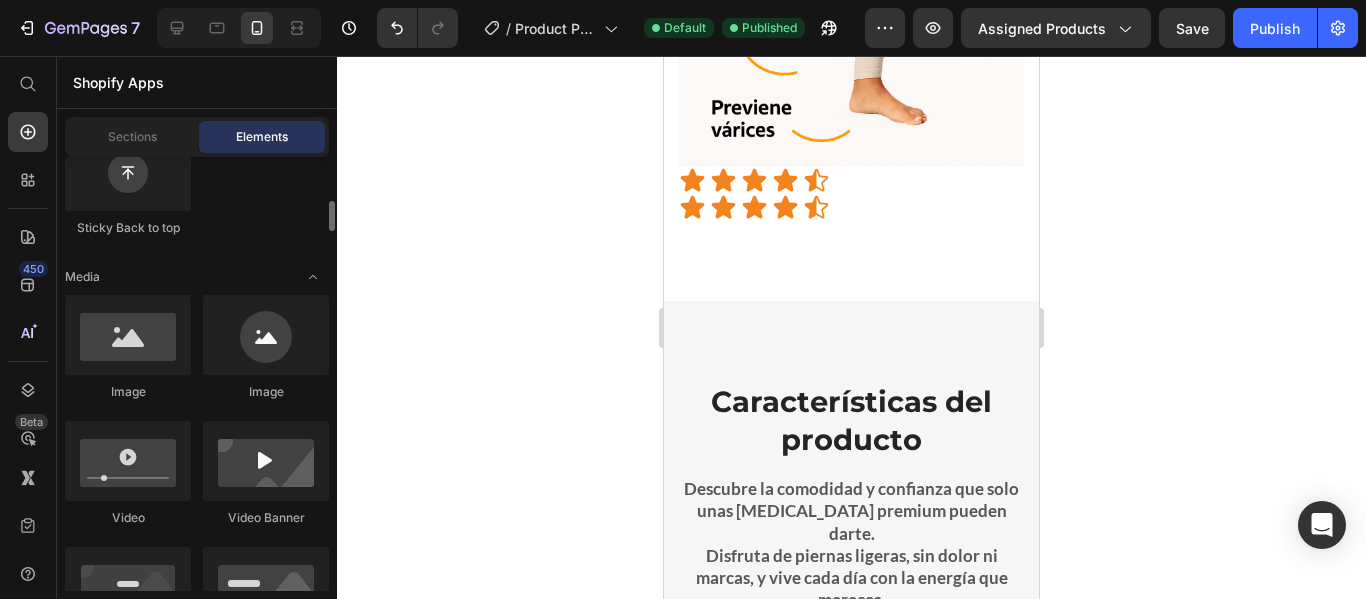 scroll, scrollTop: 649, scrollLeft: 0, axis: vertical 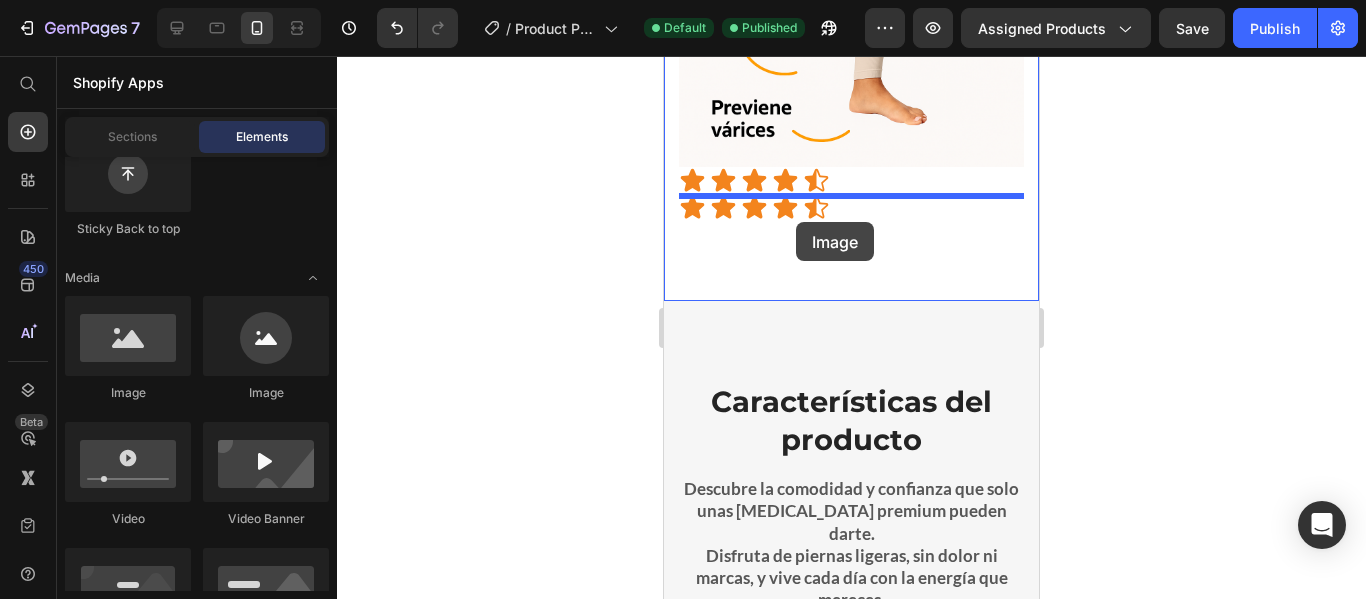 drag, startPoint x: 927, startPoint y: 401, endPoint x: 796, endPoint y: 222, distance: 221.81523 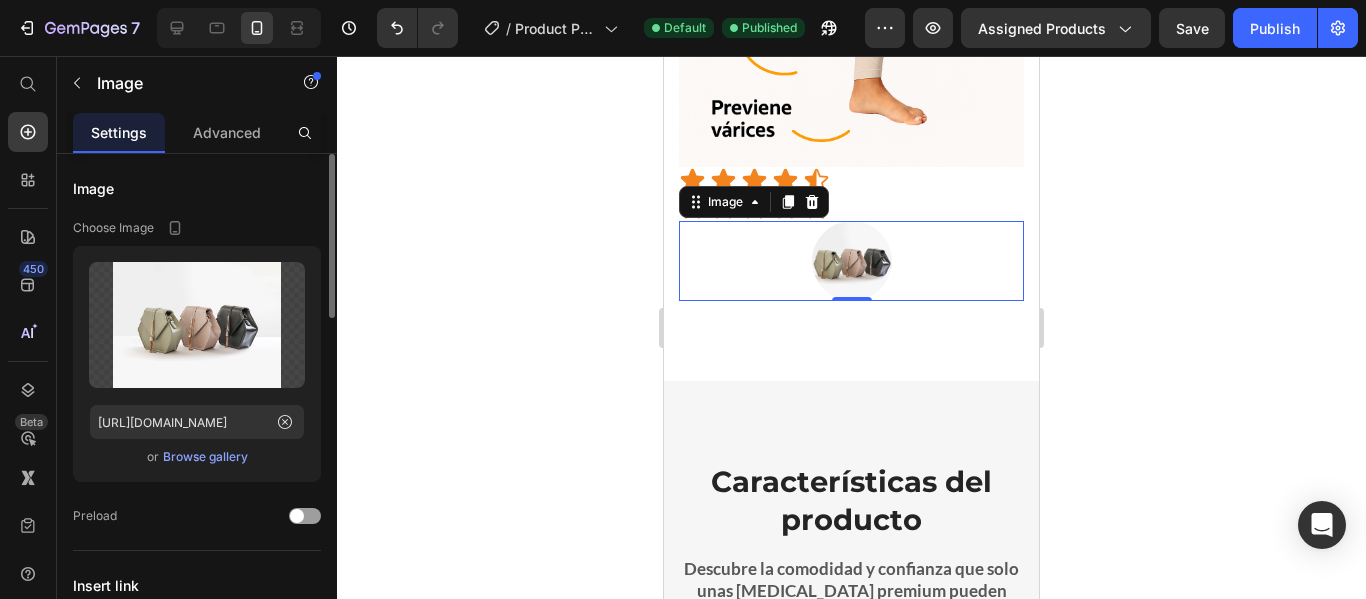 click on "Browse gallery" at bounding box center [205, 457] 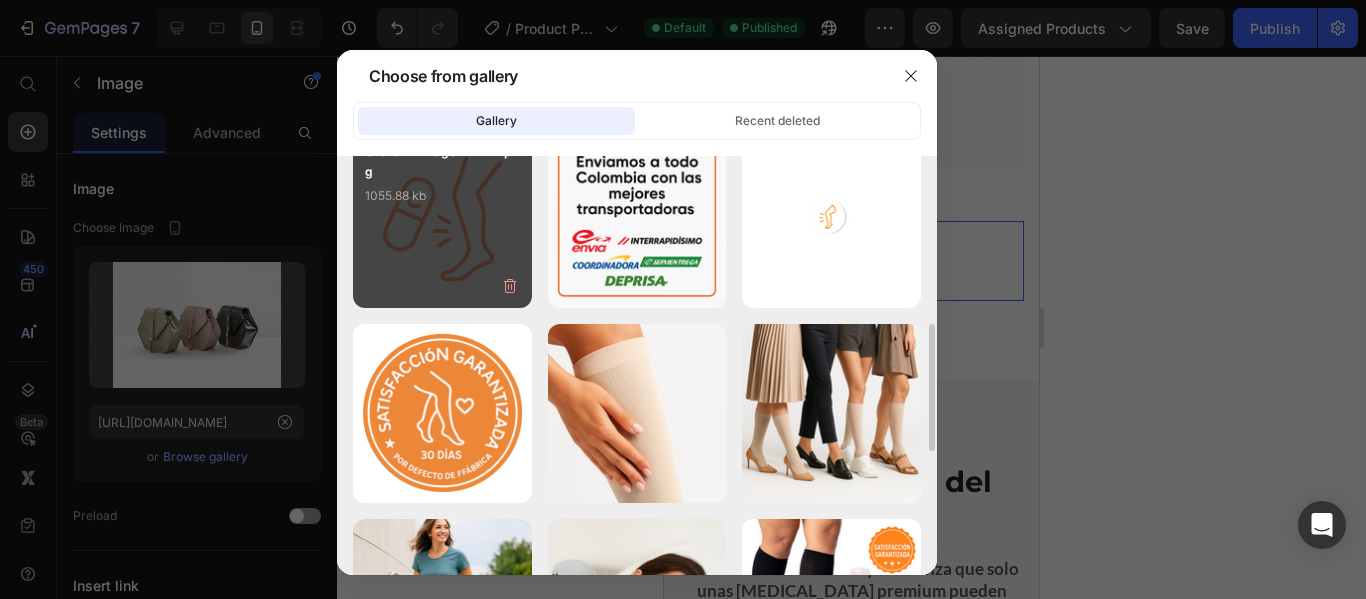 scroll, scrollTop: 335, scrollLeft: 0, axis: vertical 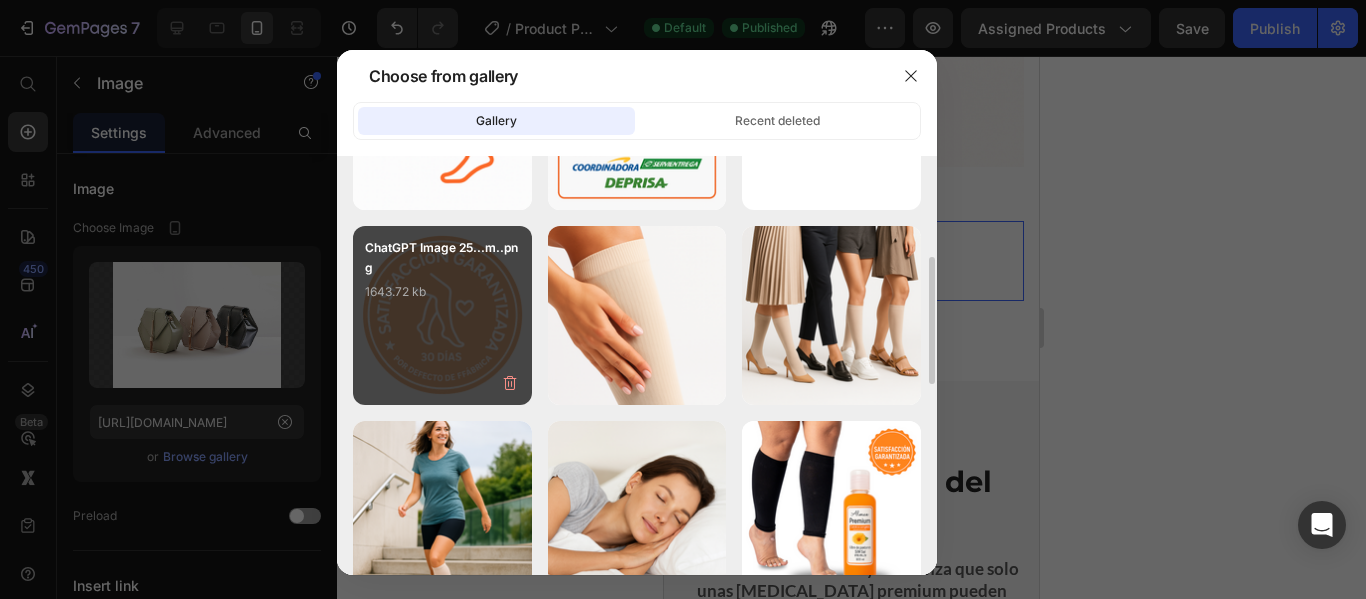 click on "ChatGPT Image 25...m..png 1643.72 kb" at bounding box center [442, 278] 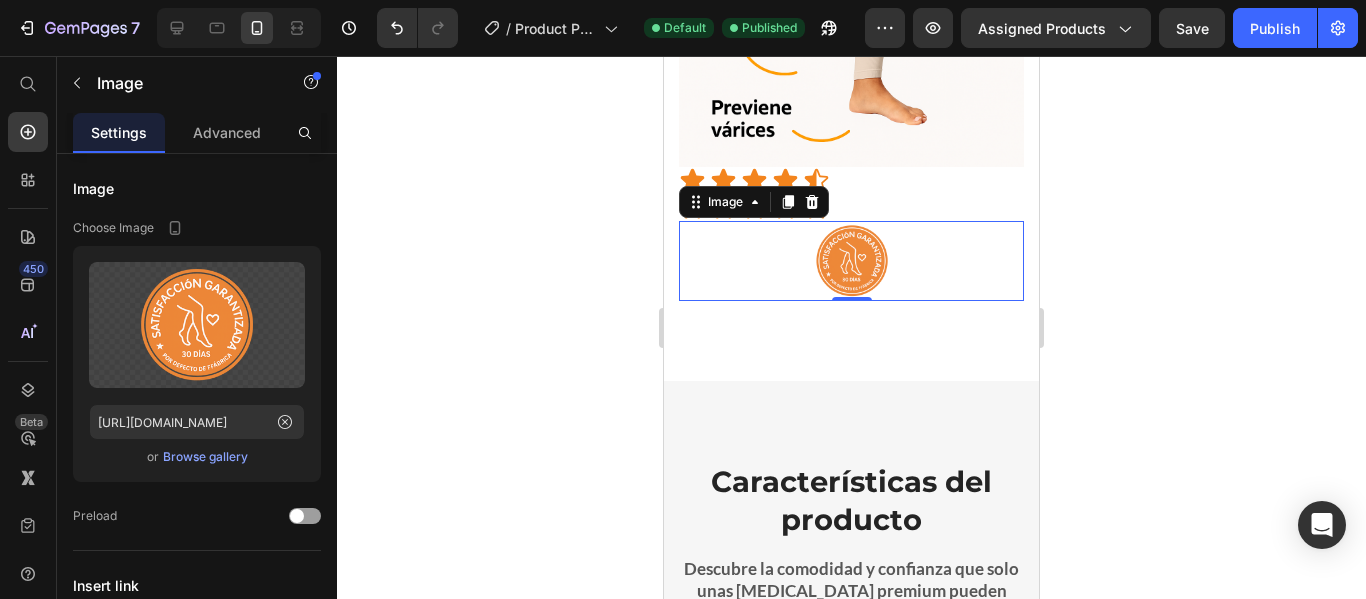 click 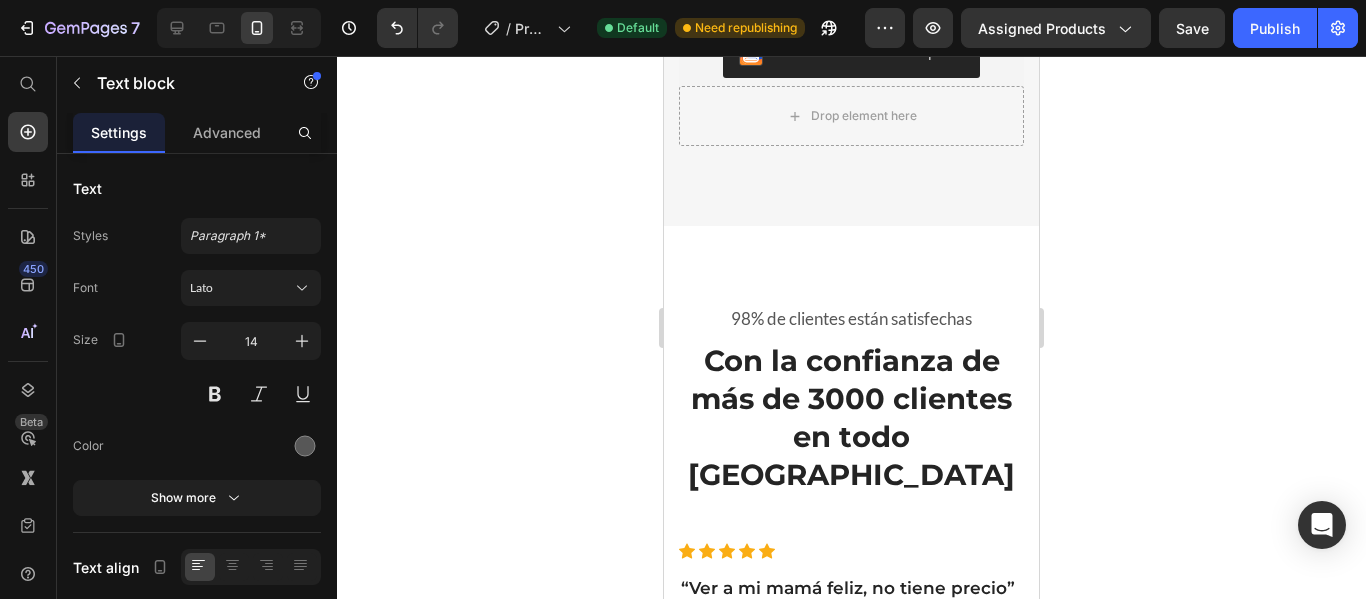 scroll, scrollTop: 5712, scrollLeft: 0, axis: vertical 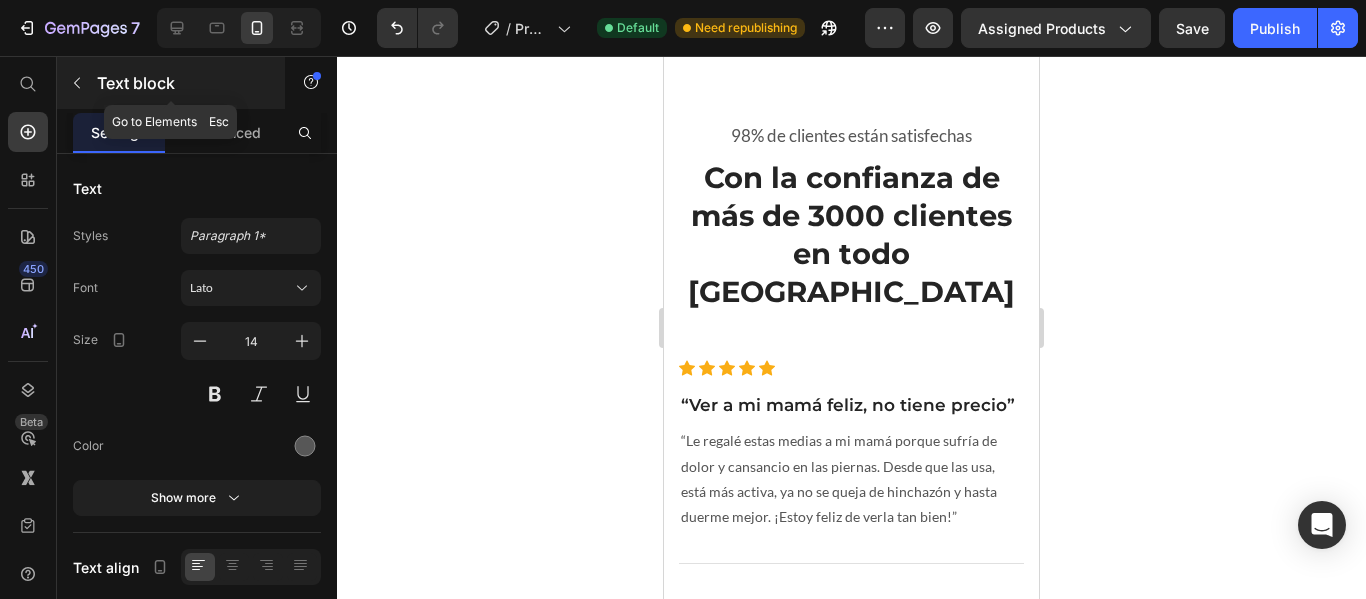 click 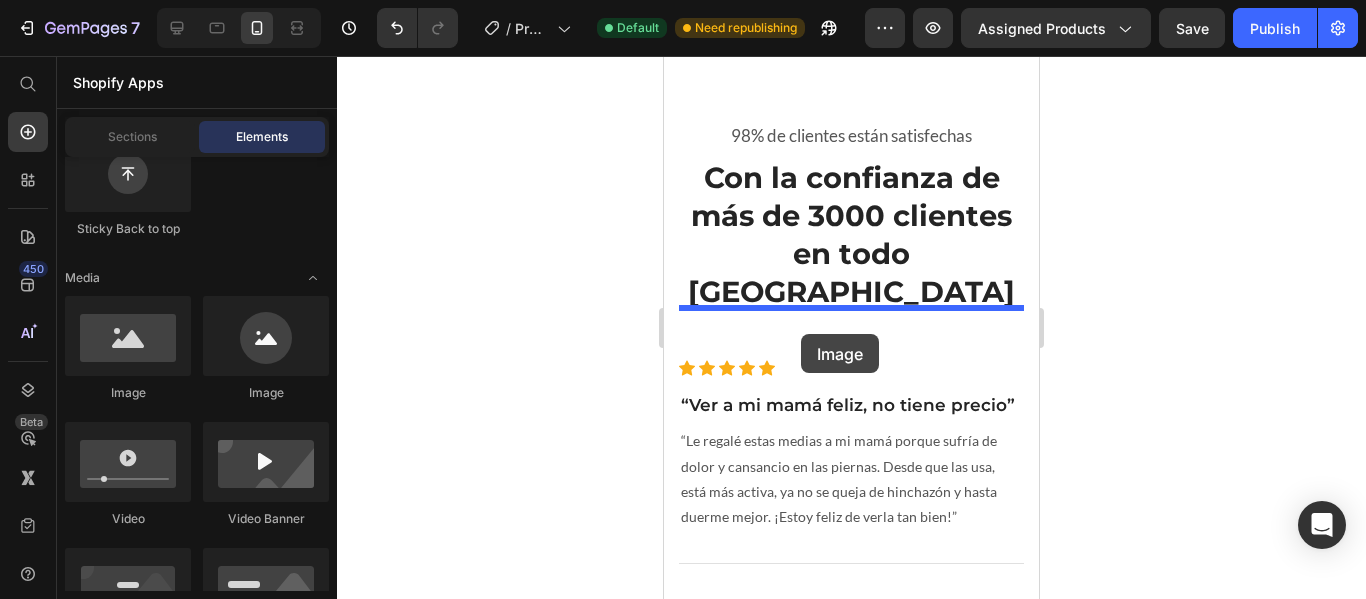 drag, startPoint x: 931, startPoint y: 411, endPoint x: 801, endPoint y: 334, distance: 151.09268 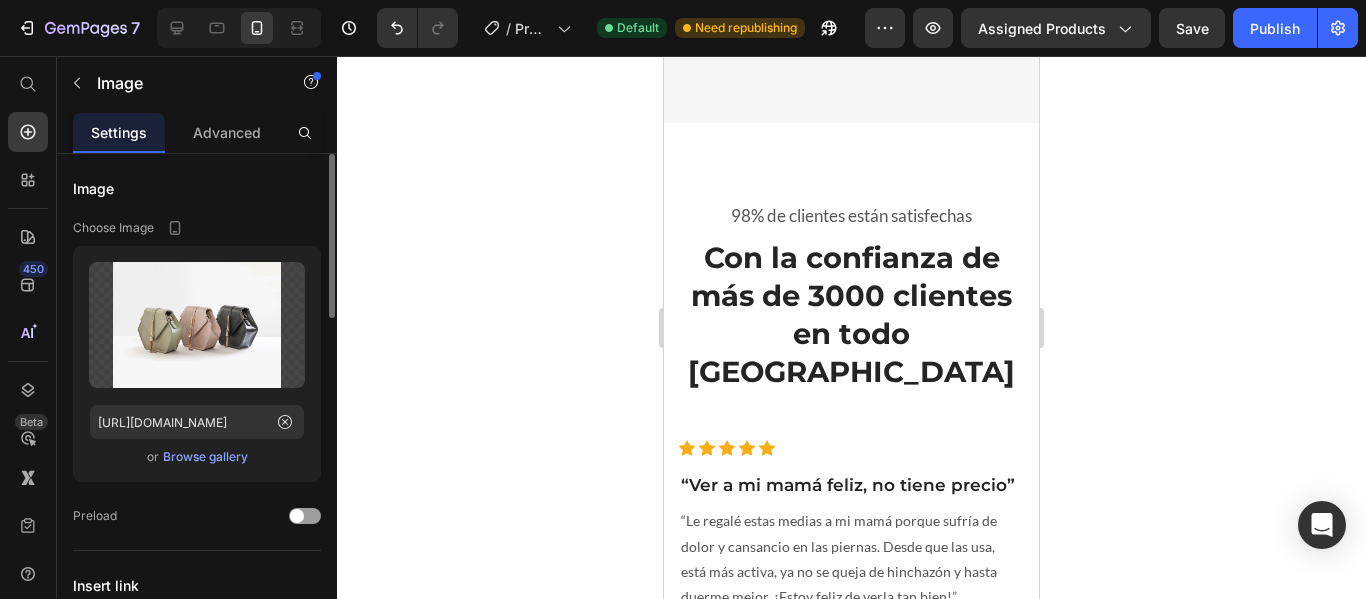 click on "Browse gallery" at bounding box center (205, 457) 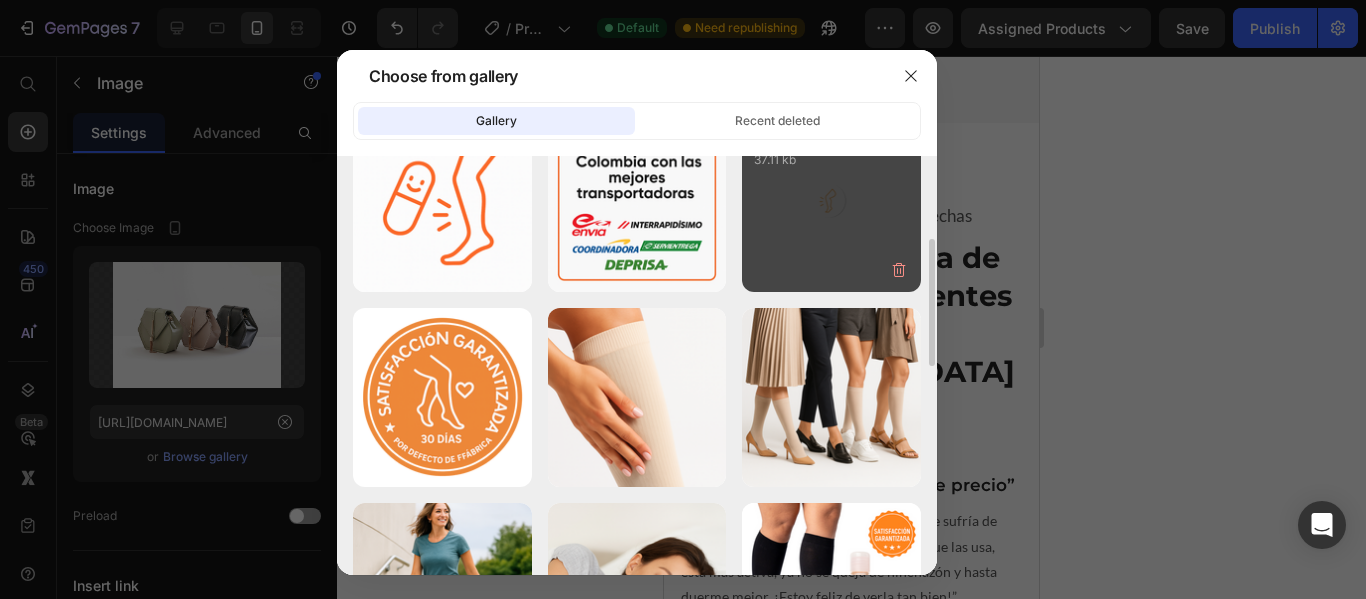 scroll, scrollTop: 258, scrollLeft: 0, axis: vertical 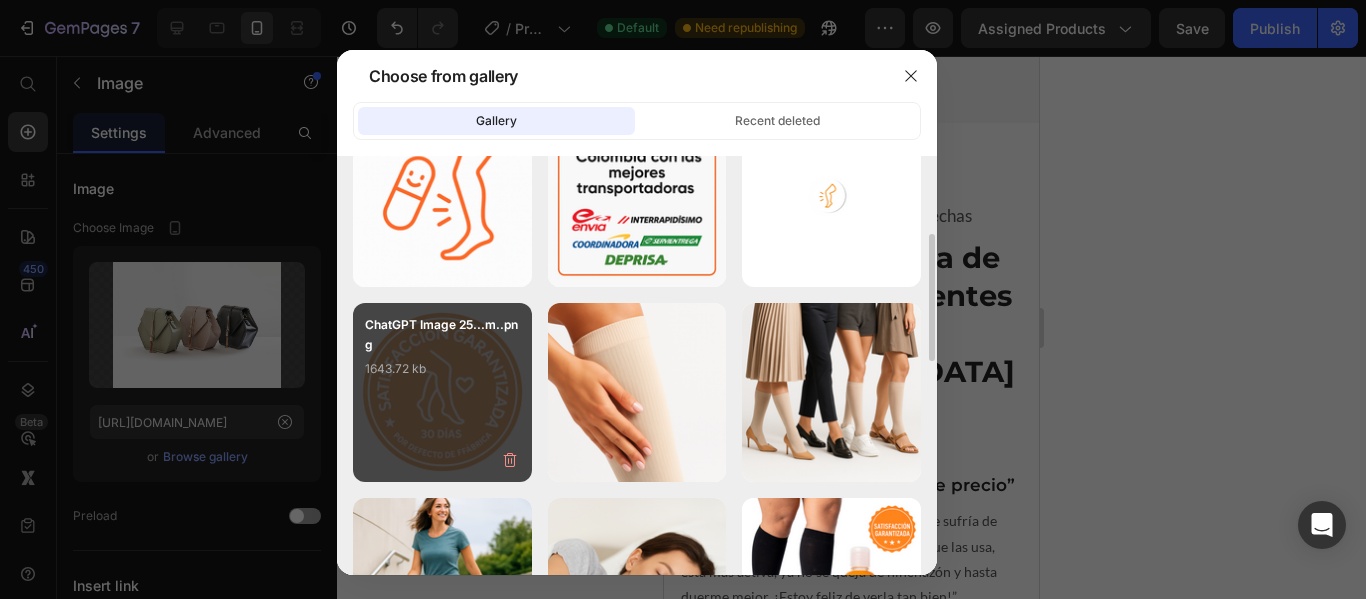click on "ChatGPT Image 25...m..png 1643.72 kb" at bounding box center (442, 355) 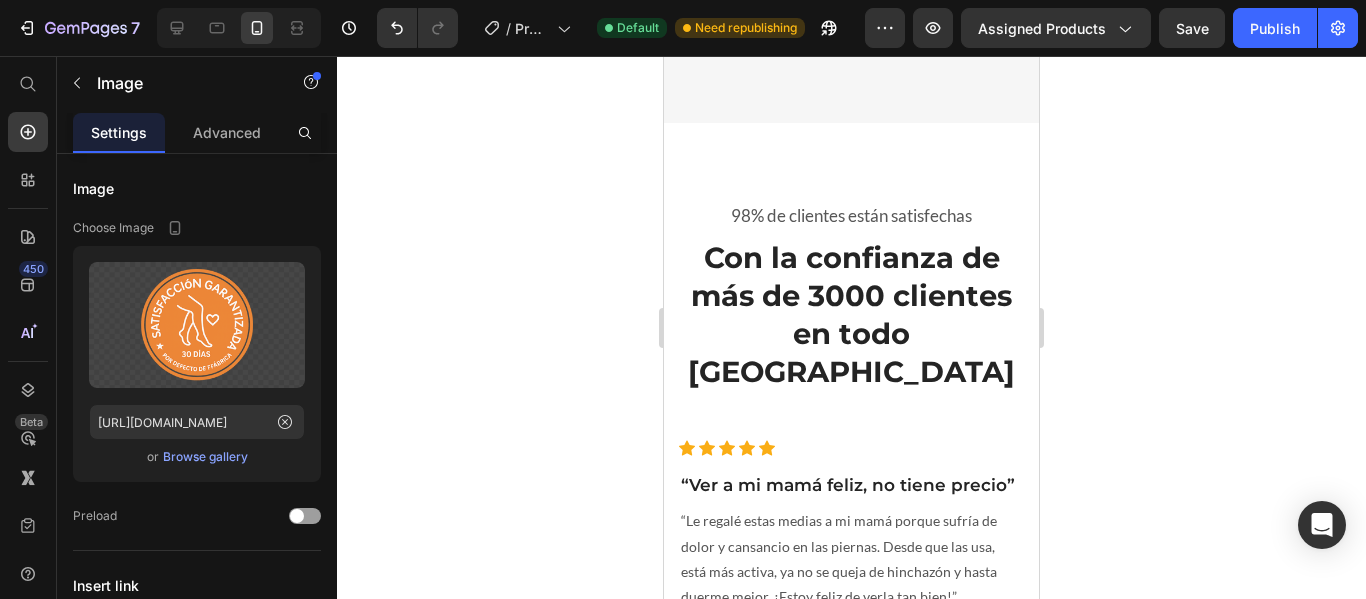 click 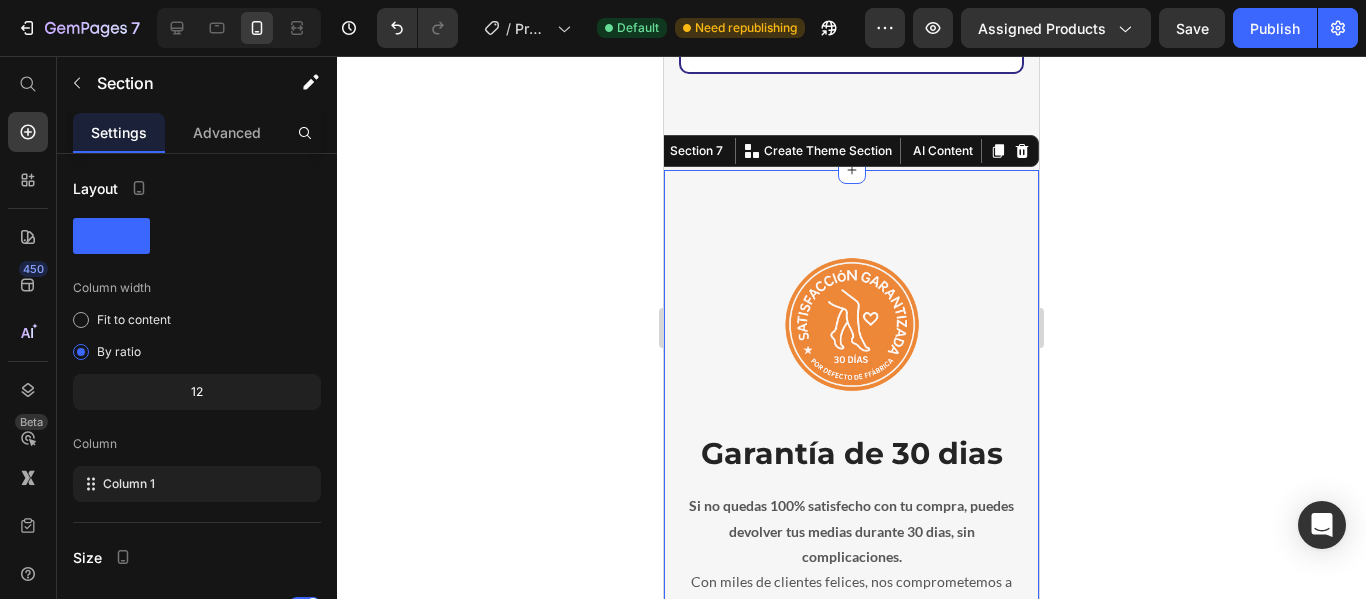 scroll, scrollTop: 7130, scrollLeft: 0, axis: vertical 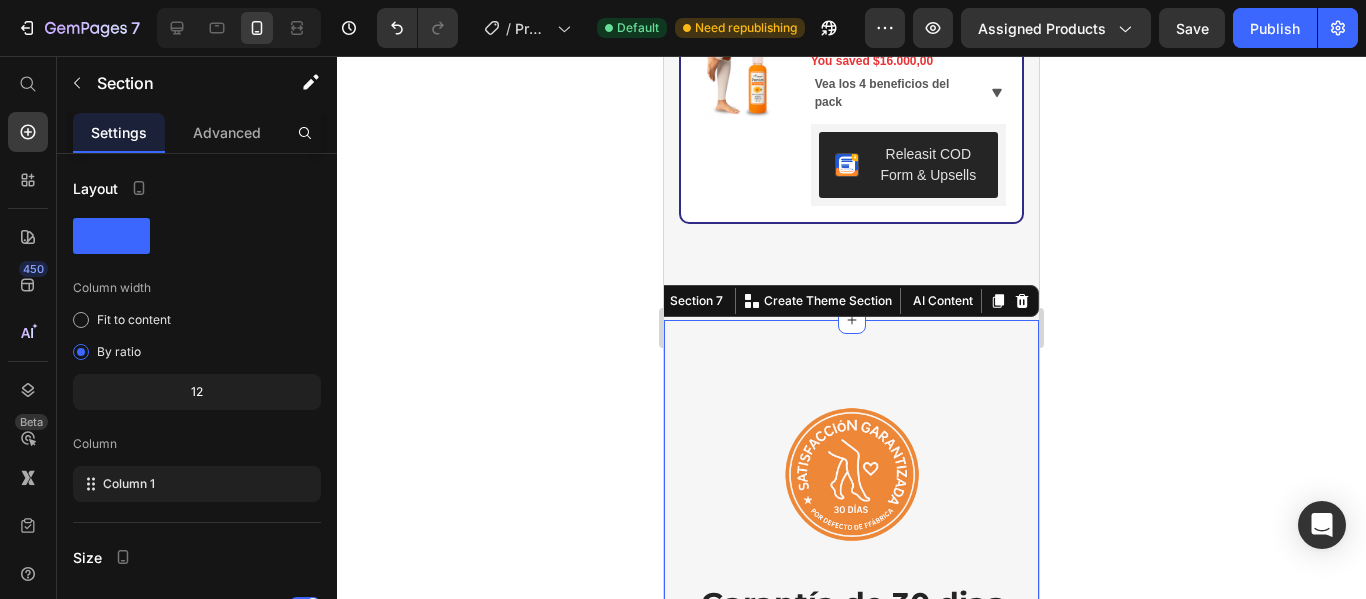 click 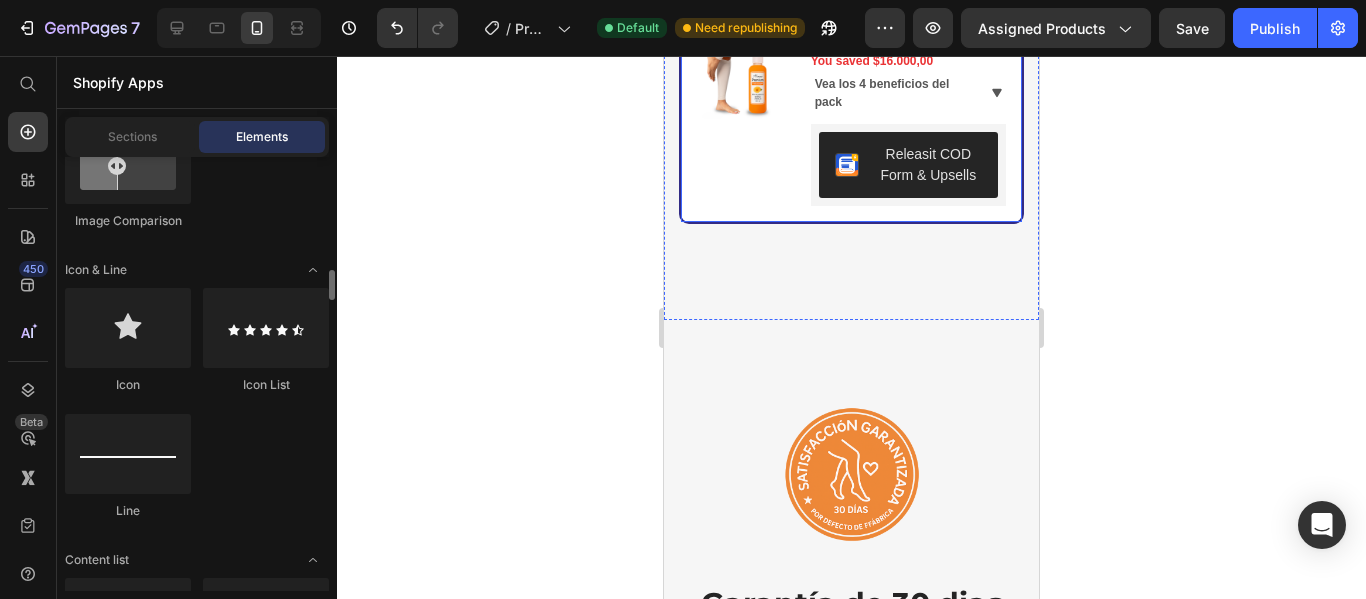 scroll, scrollTop: 1349, scrollLeft: 0, axis: vertical 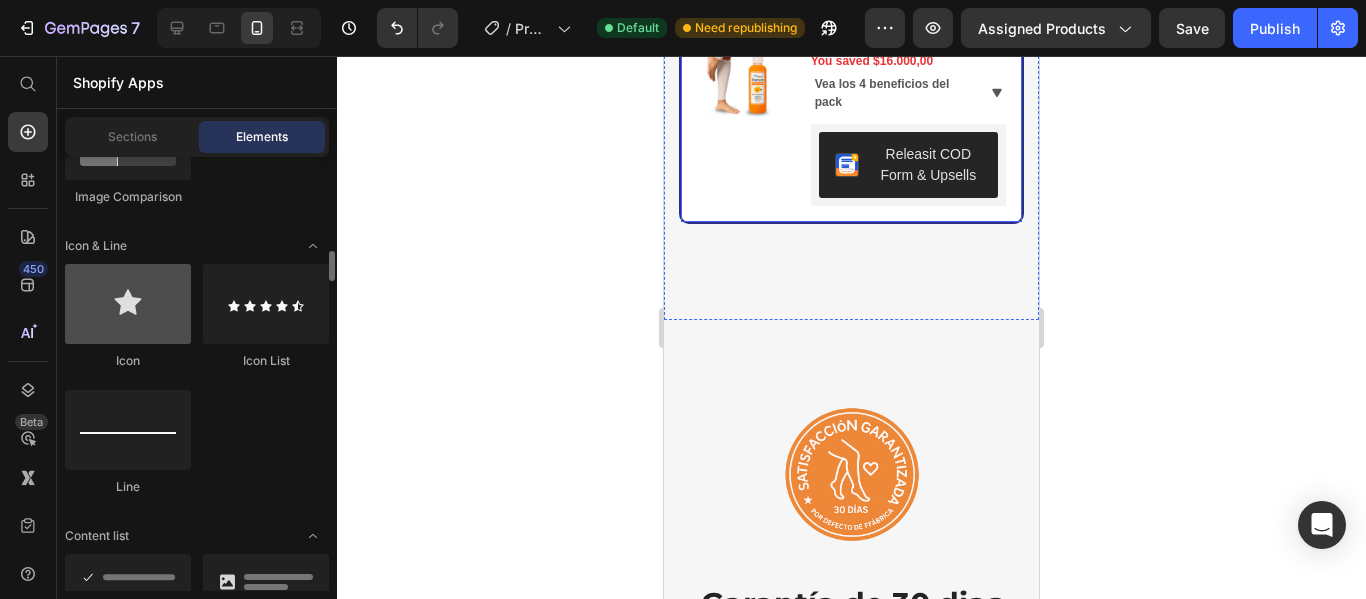 click at bounding box center [128, 304] 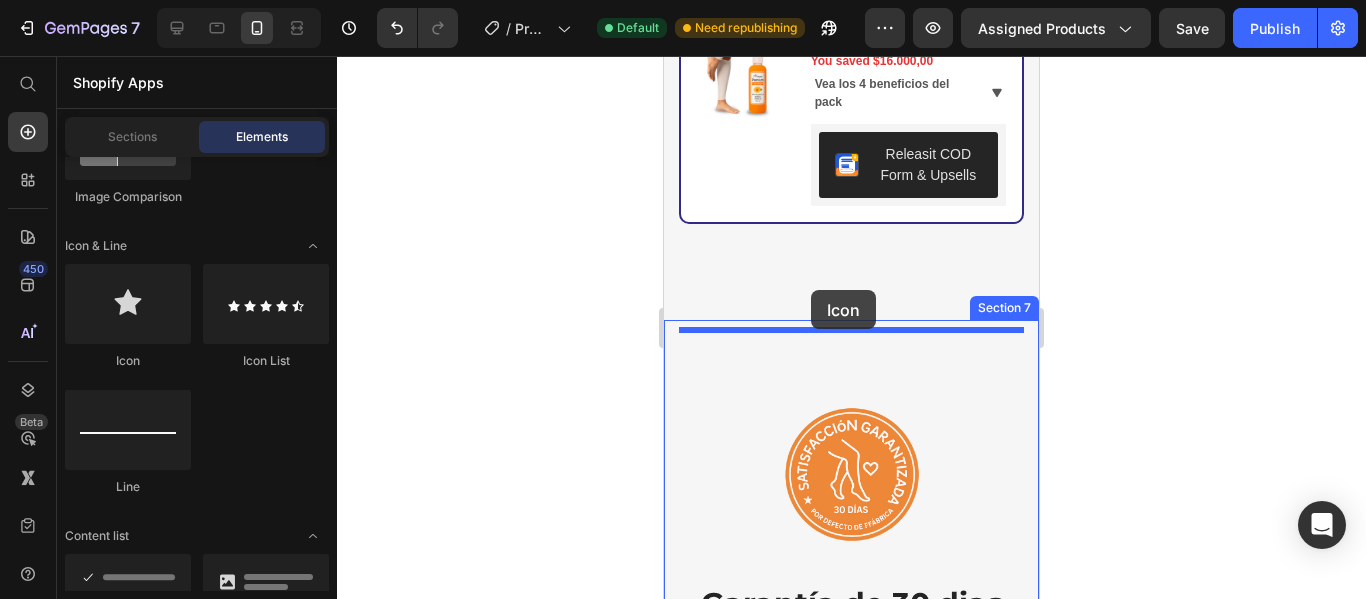 drag, startPoint x: 796, startPoint y: 357, endPoint x: 811, endPoint y: 290, distance: 68.65858 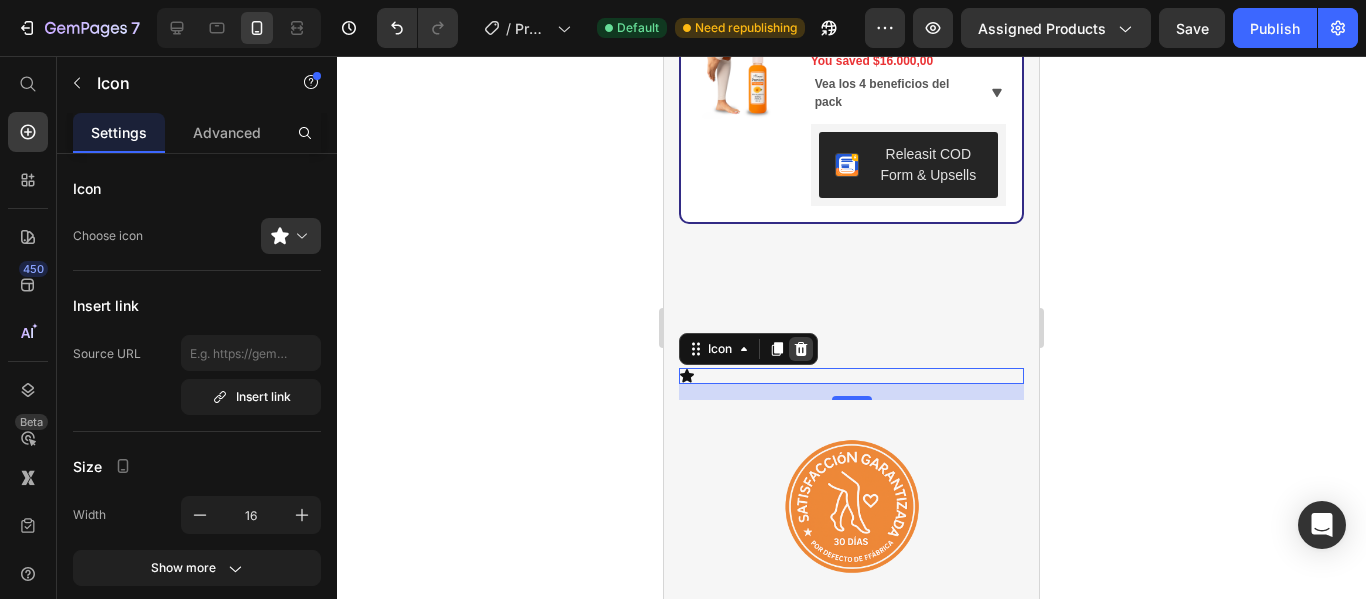 click 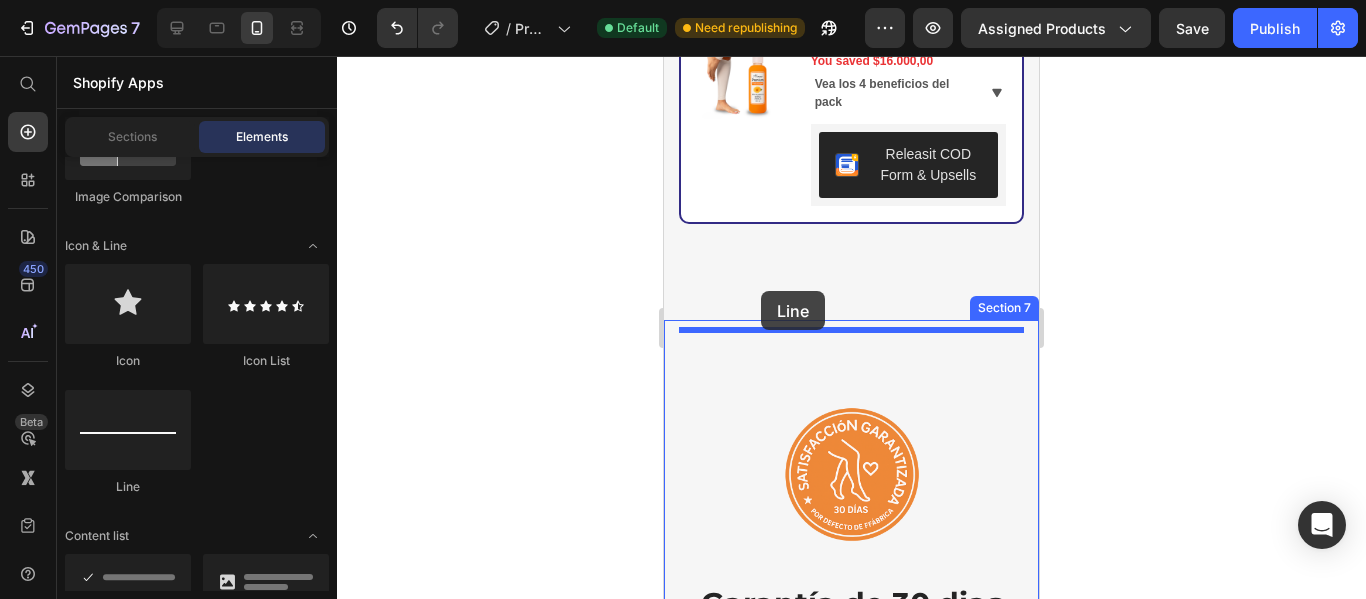 drag, startPoint x: 798, startPoint y: 475, endPoint x: 761, endPoint y: 290, distance: 188.66373 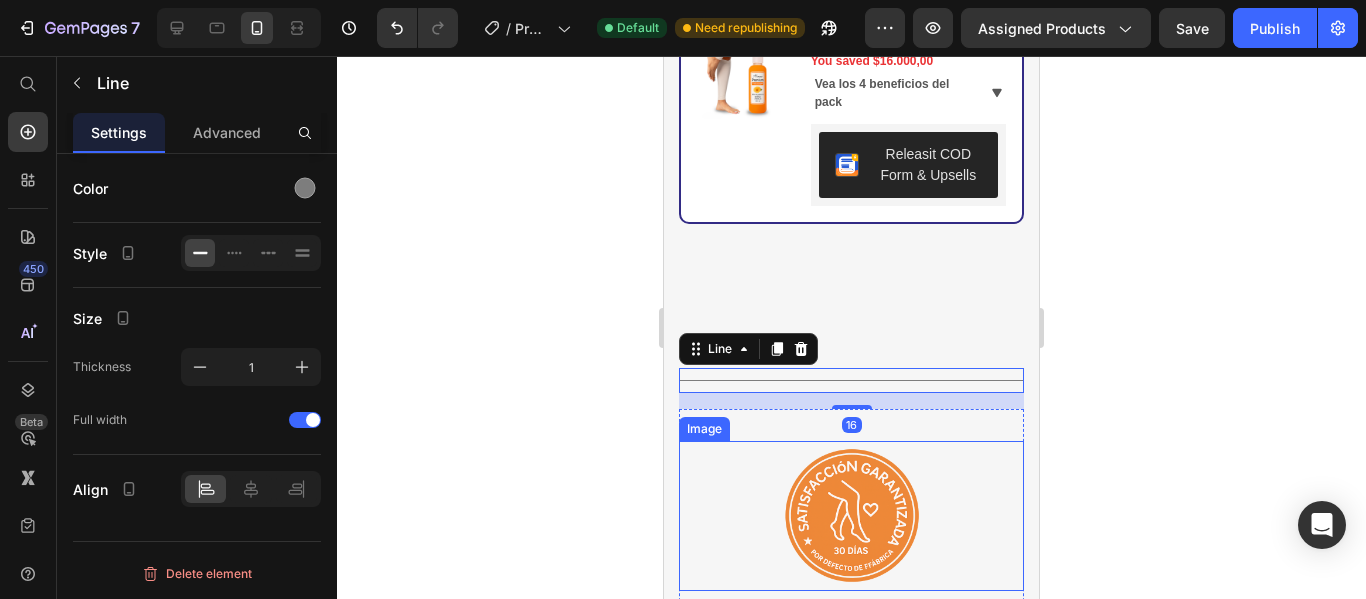click at bounding box center [851, 516] 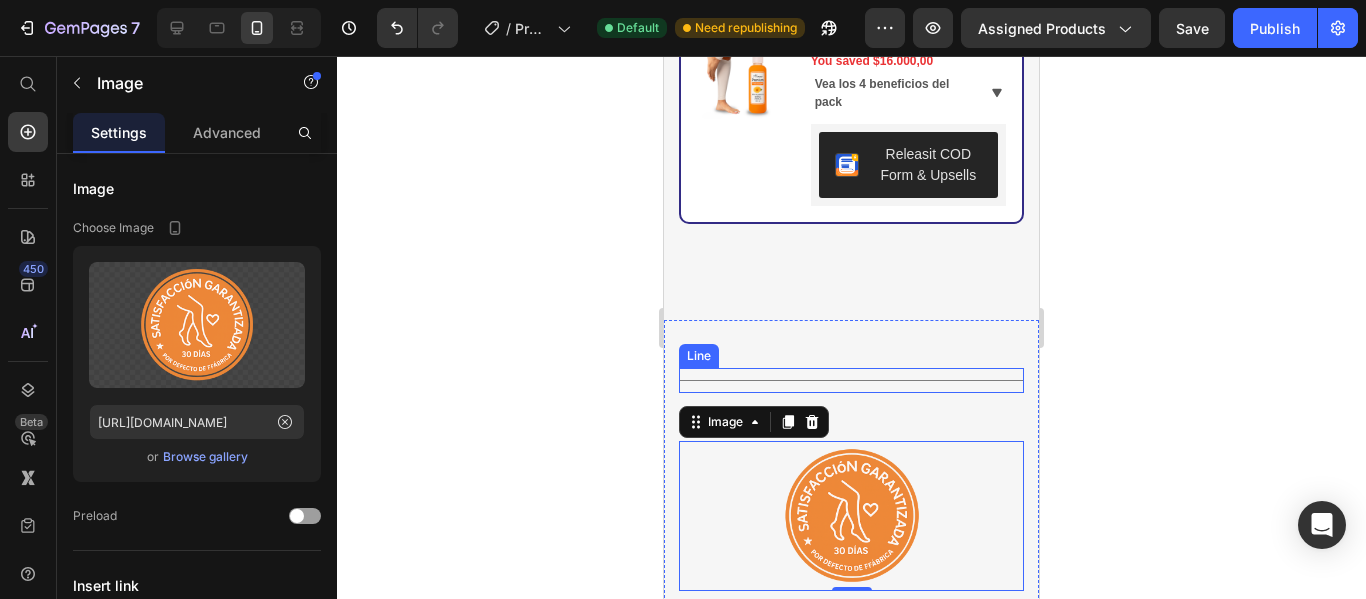 click at bounding box center (851, 380) 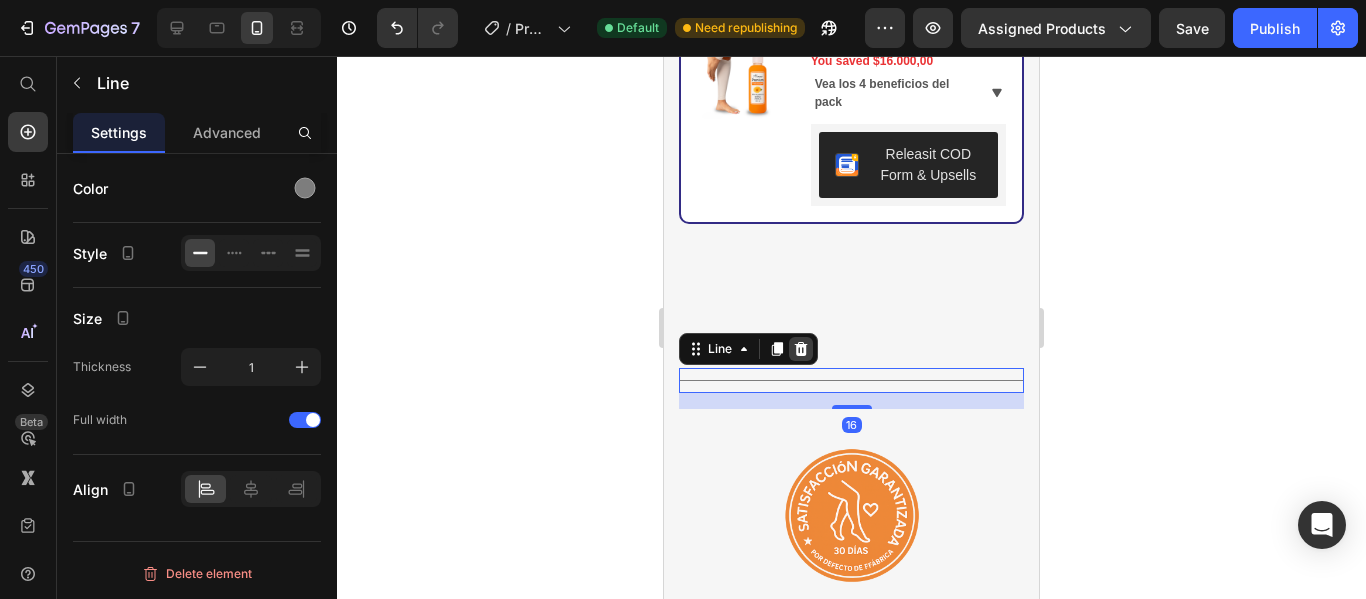 click 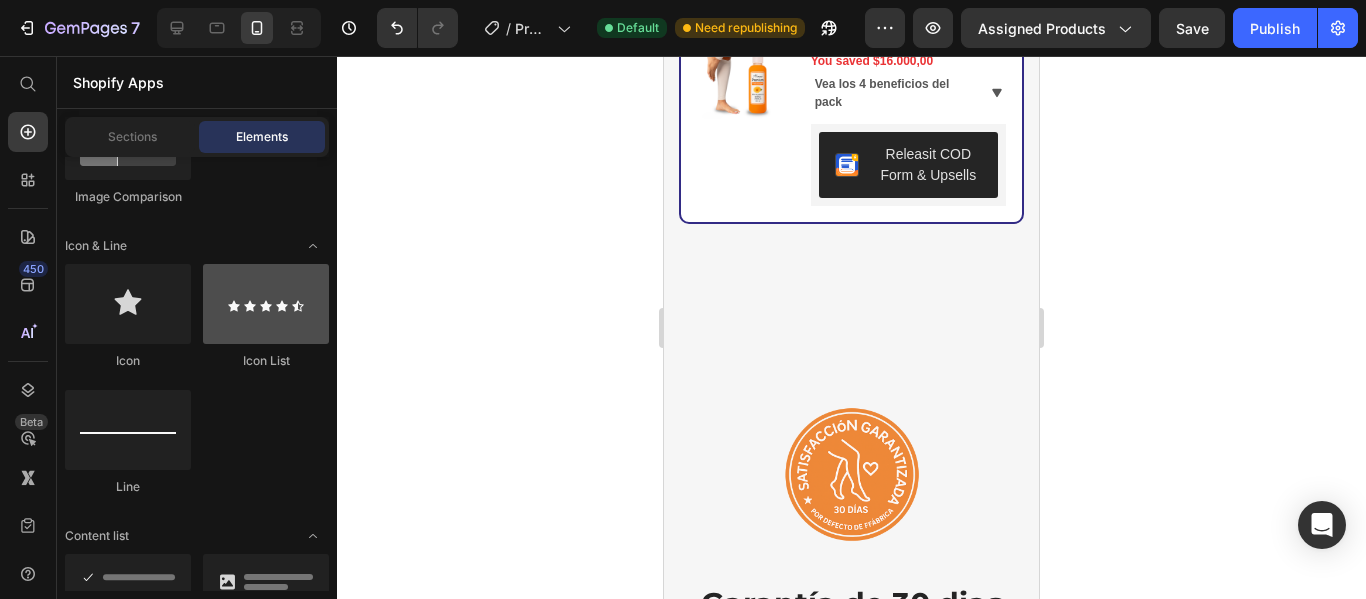 click at bounding box center (266, 304) 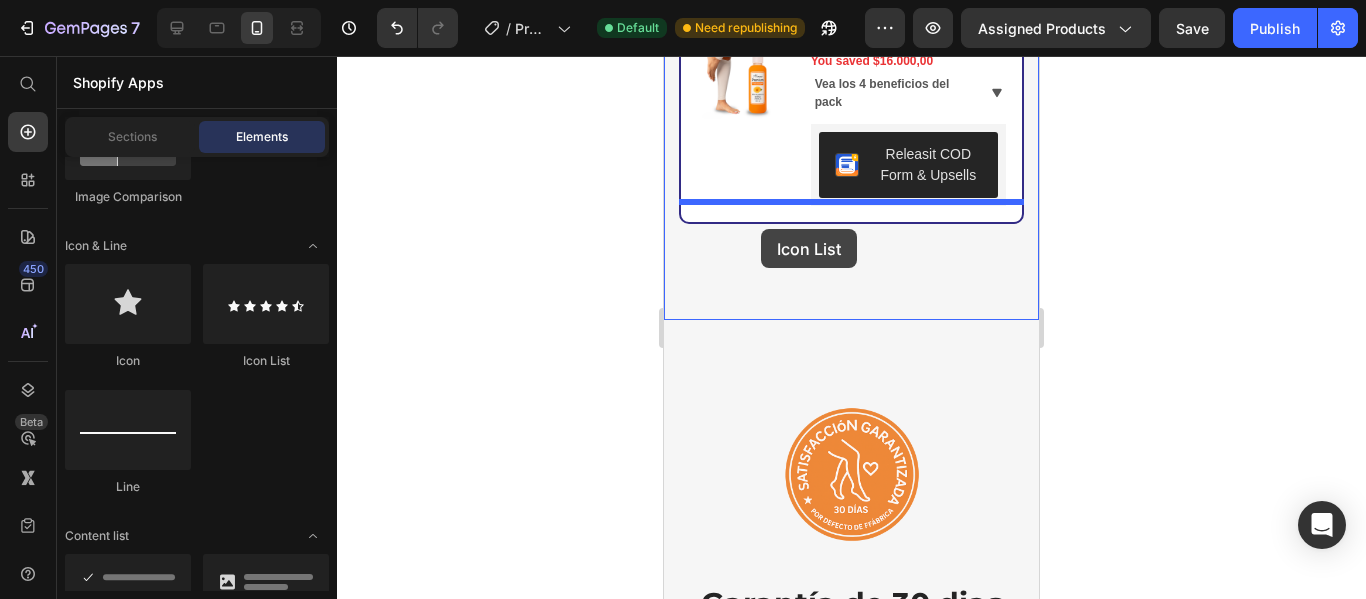 drag, startPoint x: 888, startPoint y: 345, endPoint x: 761, endPoint y: 229, distance: 172.00291 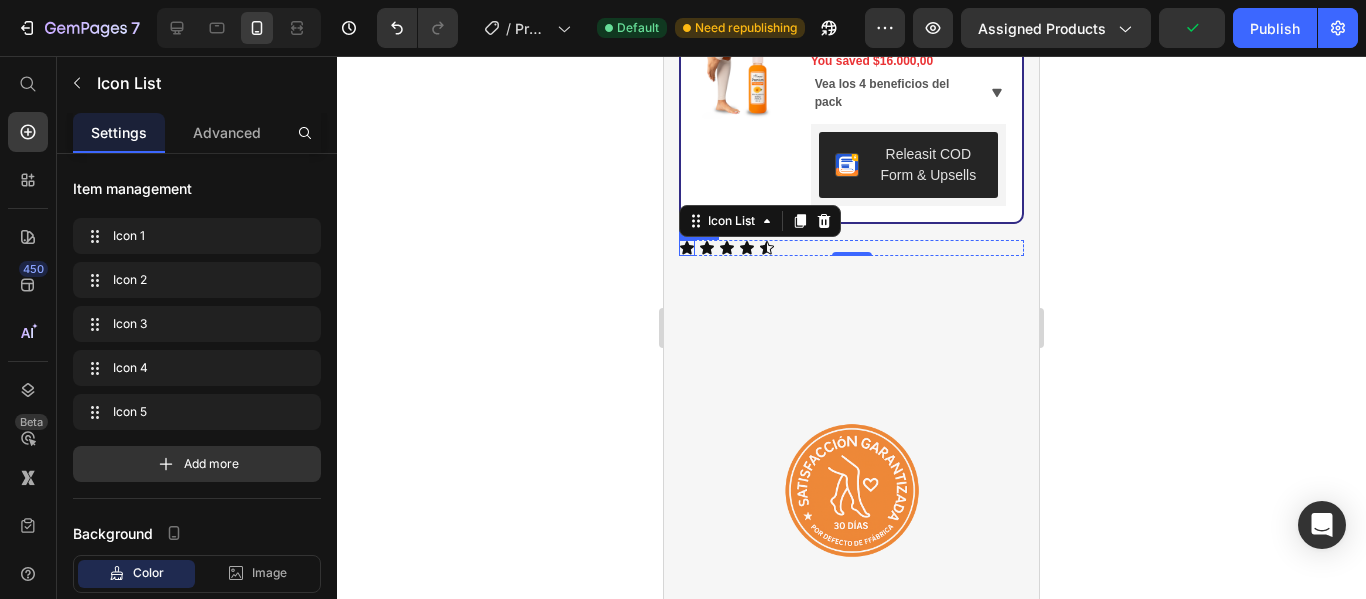 click 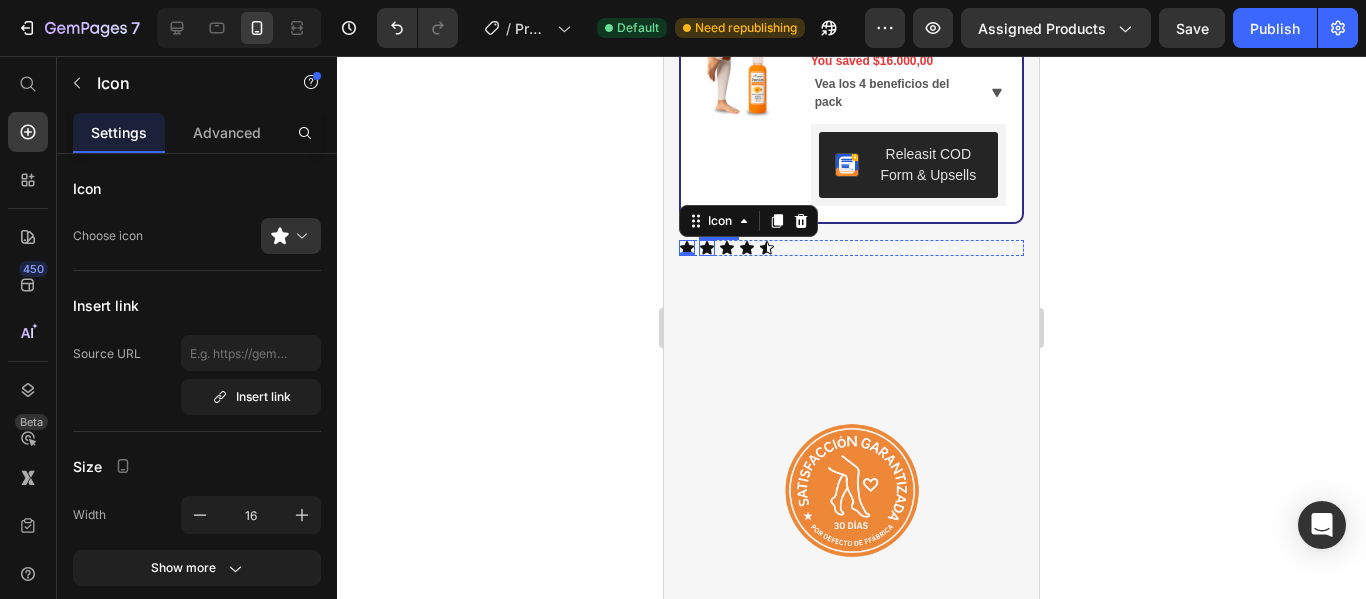 click 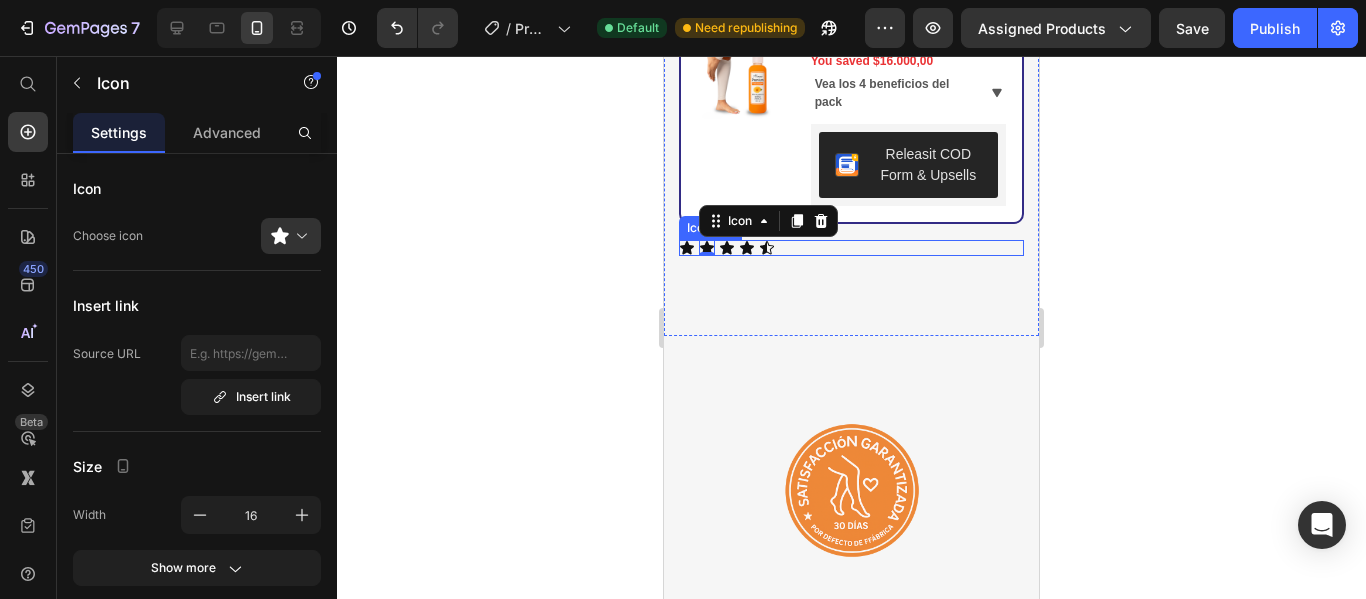 click on "Icon Icon   0 Icon Icon Icon" at bounding box center (851, 248) 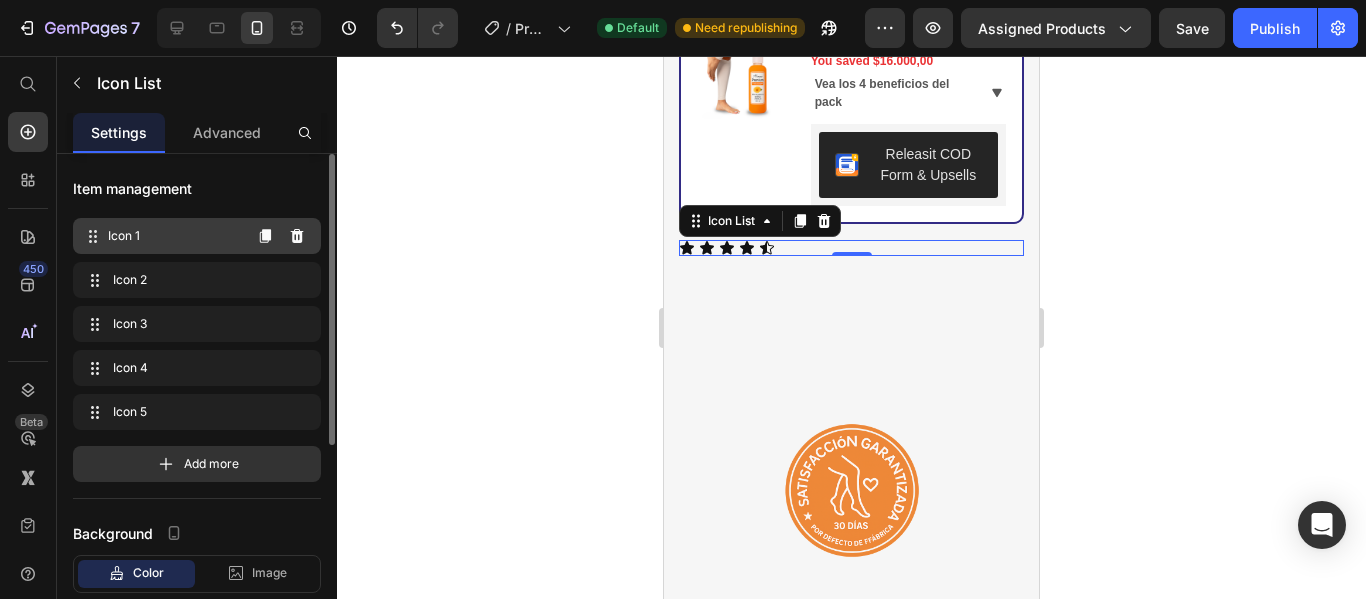 click on "Icon 1" at bounding box center [174, 236] 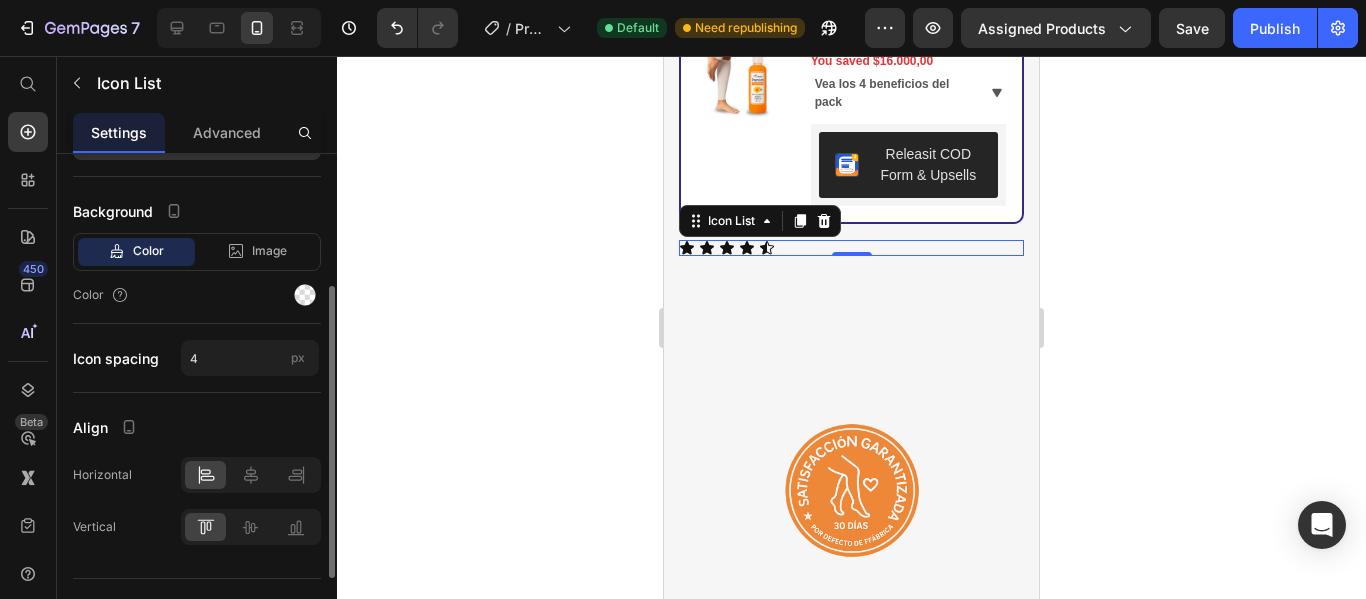 scroll, scrollTop: 338, scrollLeft: 0, axis: vertical 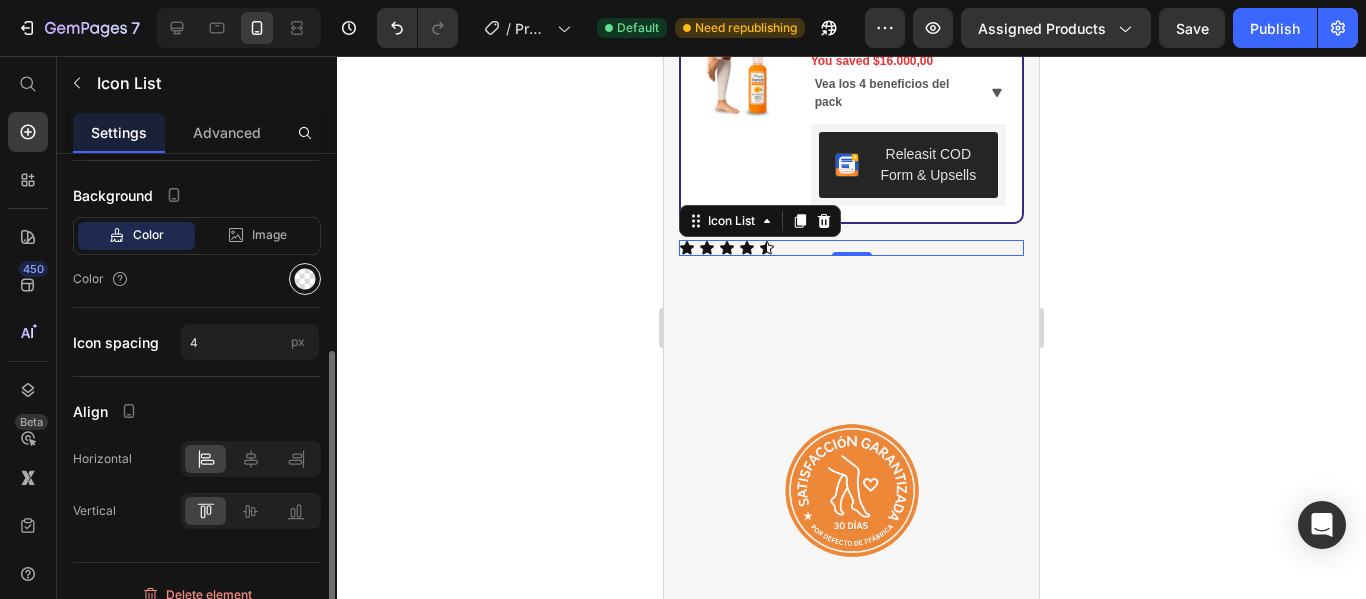 click at bounding box center [305, 279] 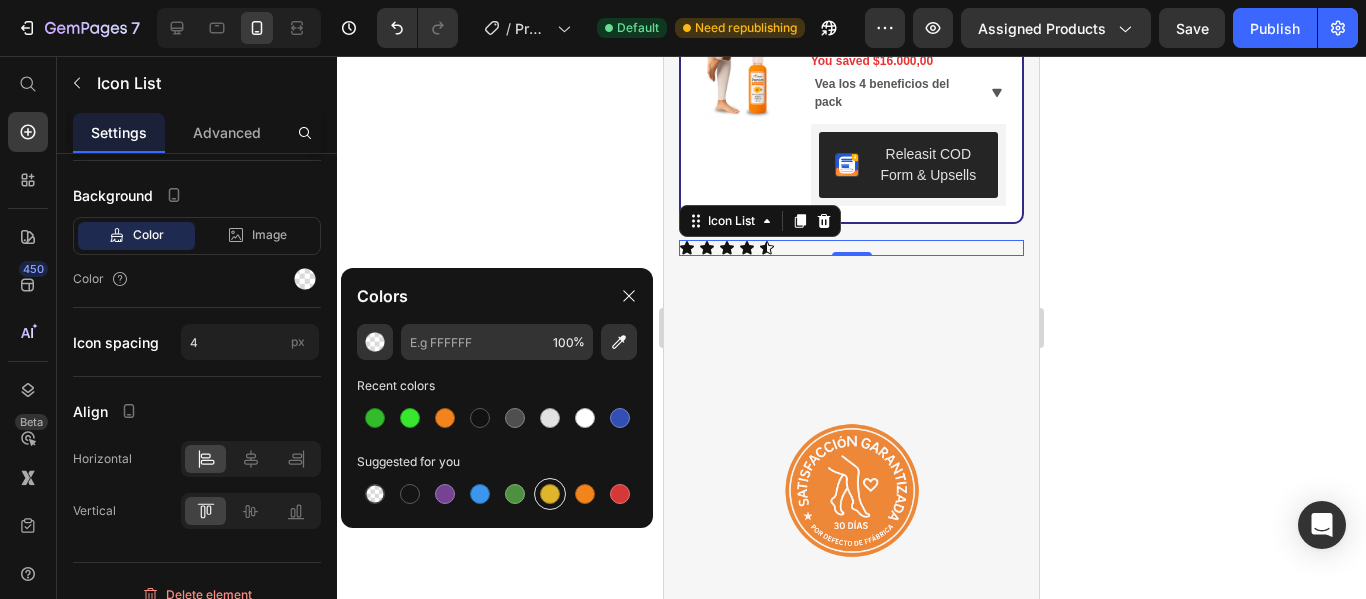 click at bounding box center (550, 494) 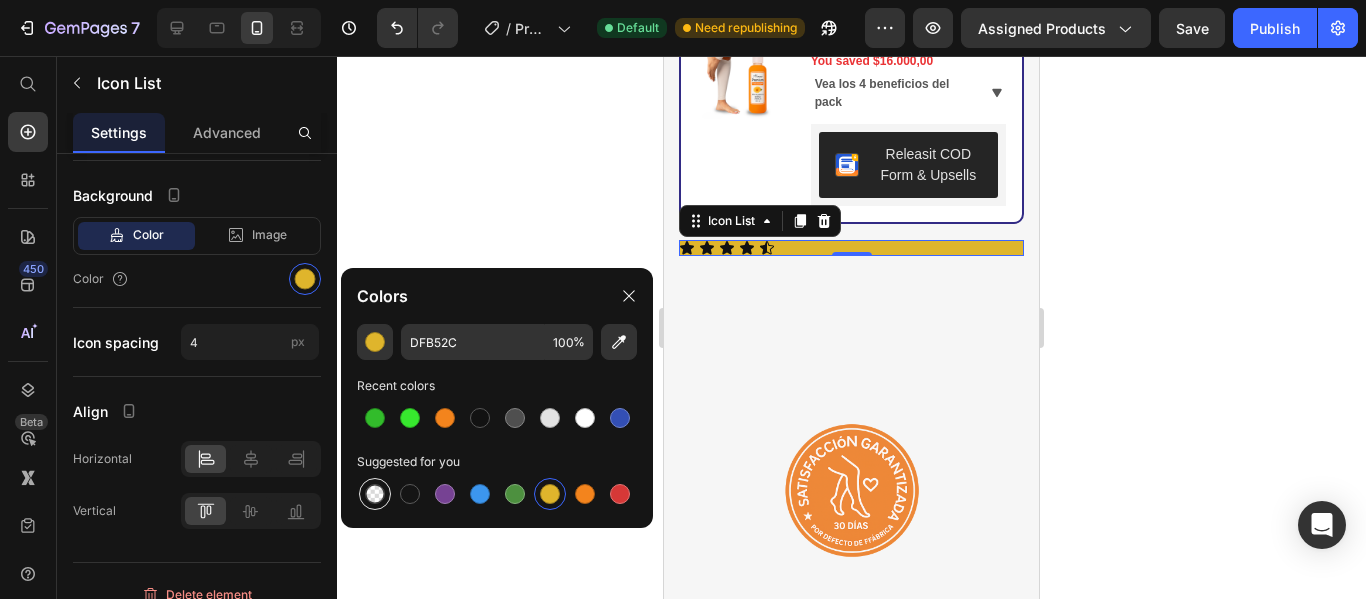 click at bounding box center (375, 494) 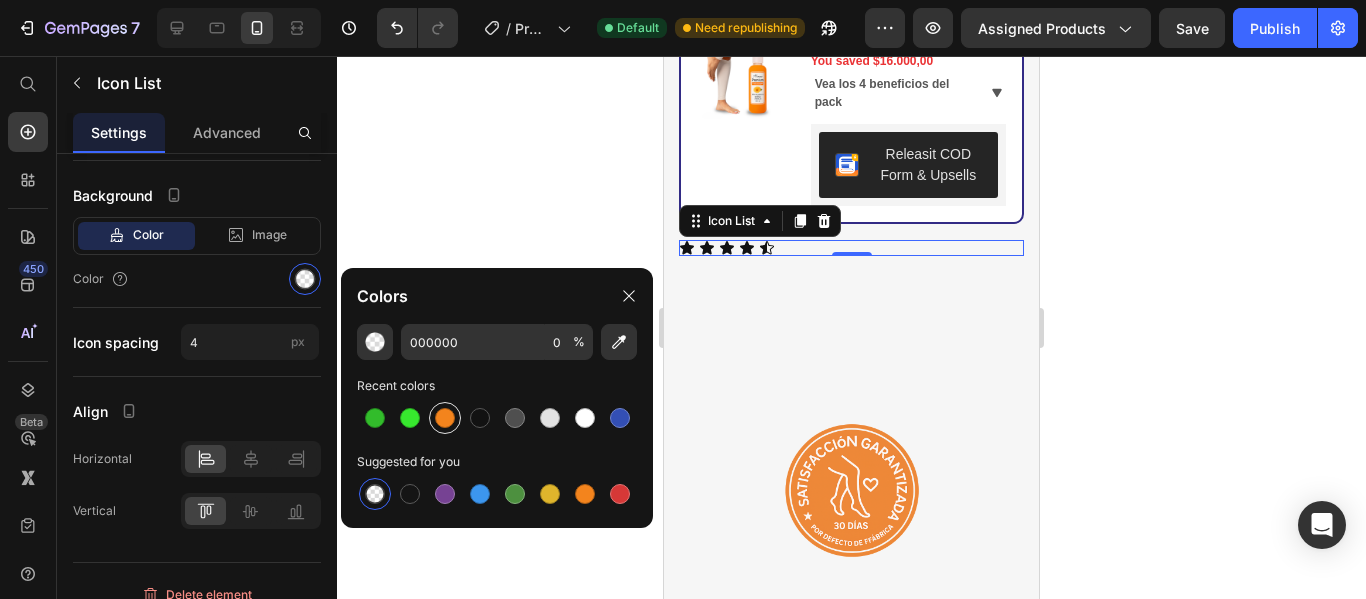 click at bounding box center (445, 418) 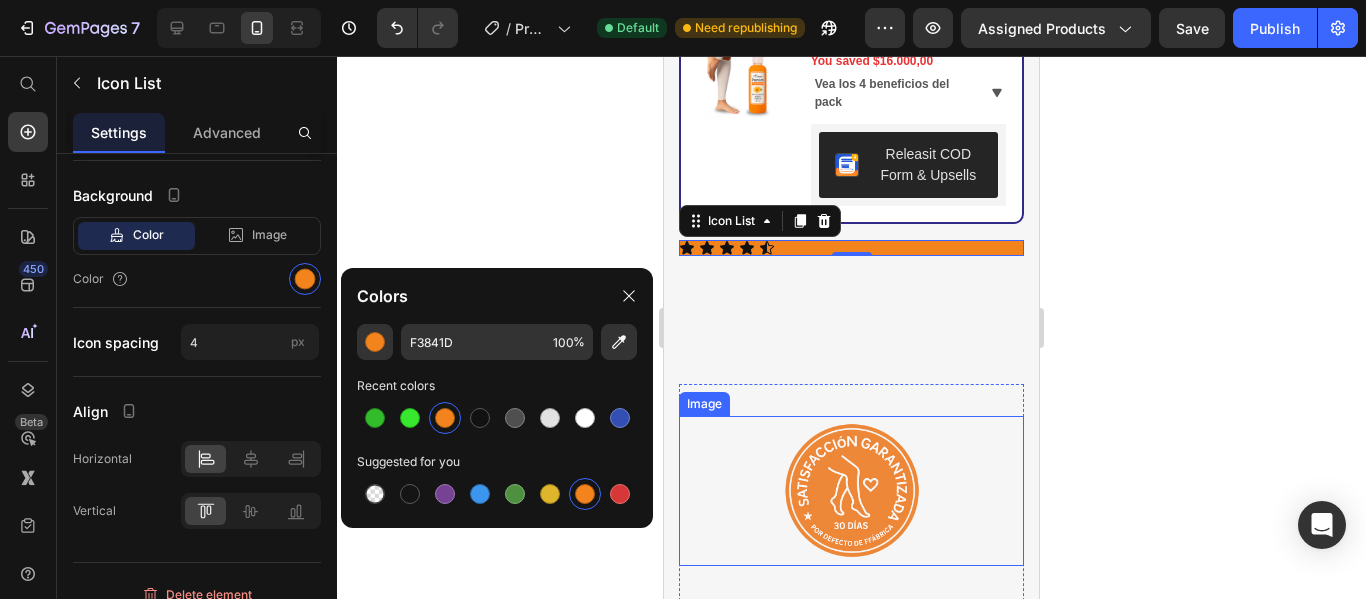 click 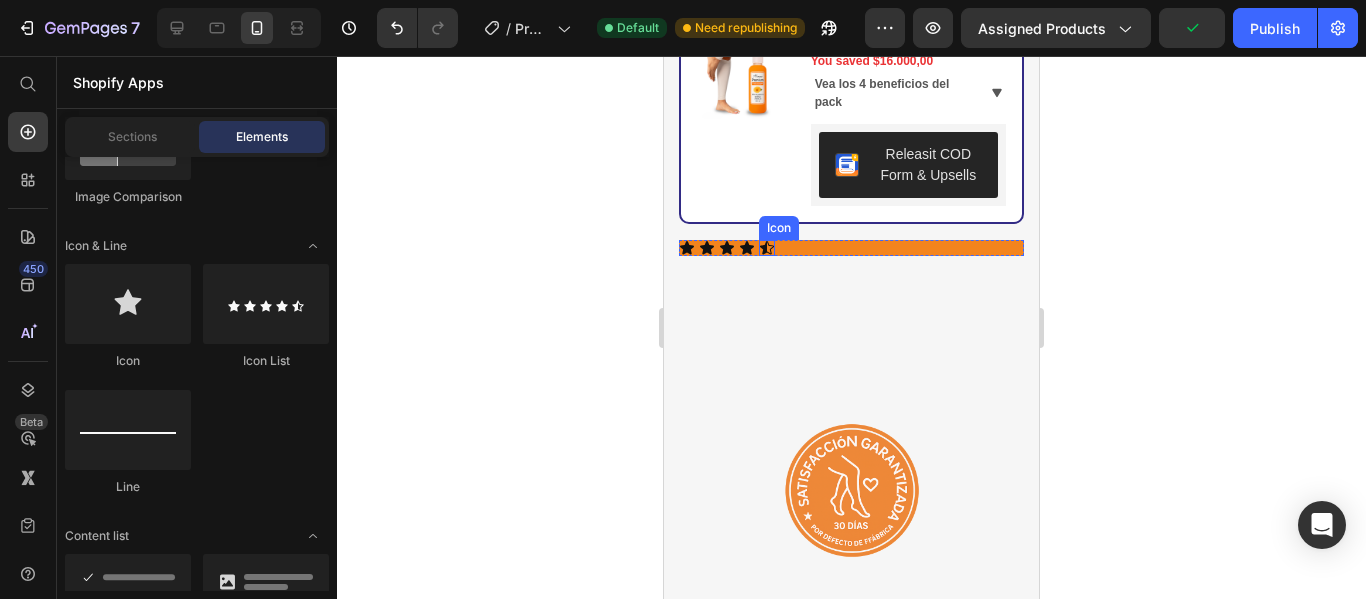 click 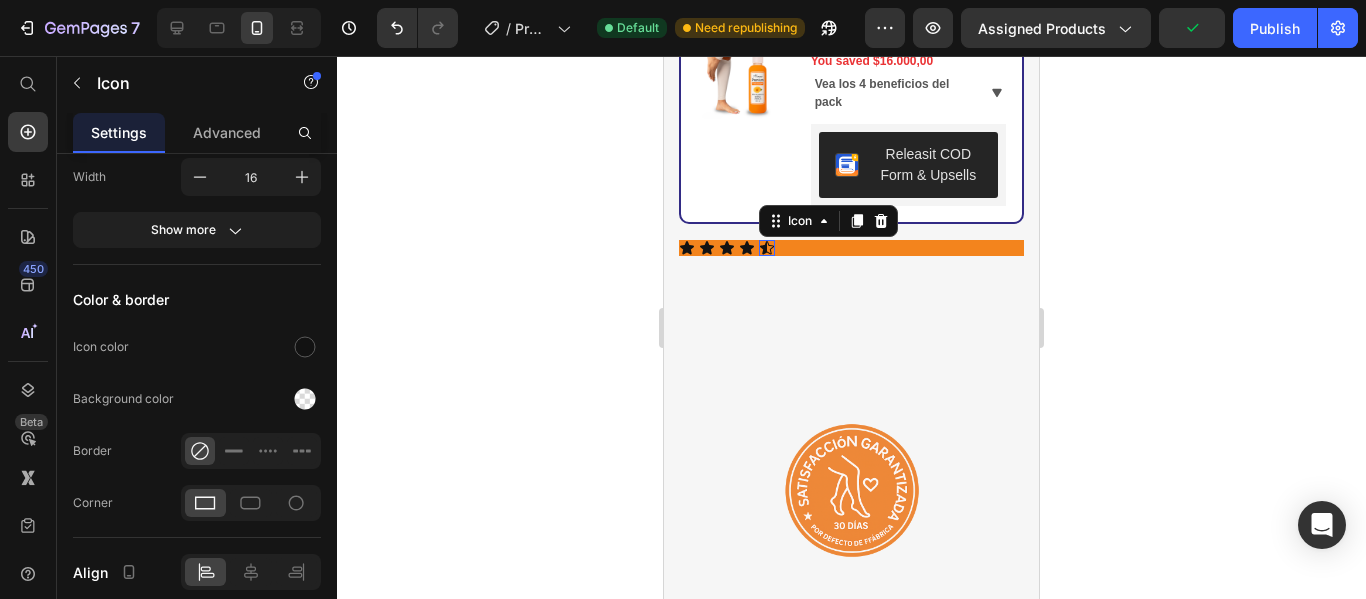scroll, scrollTop: 0, scrollLeft: 0, axis: both 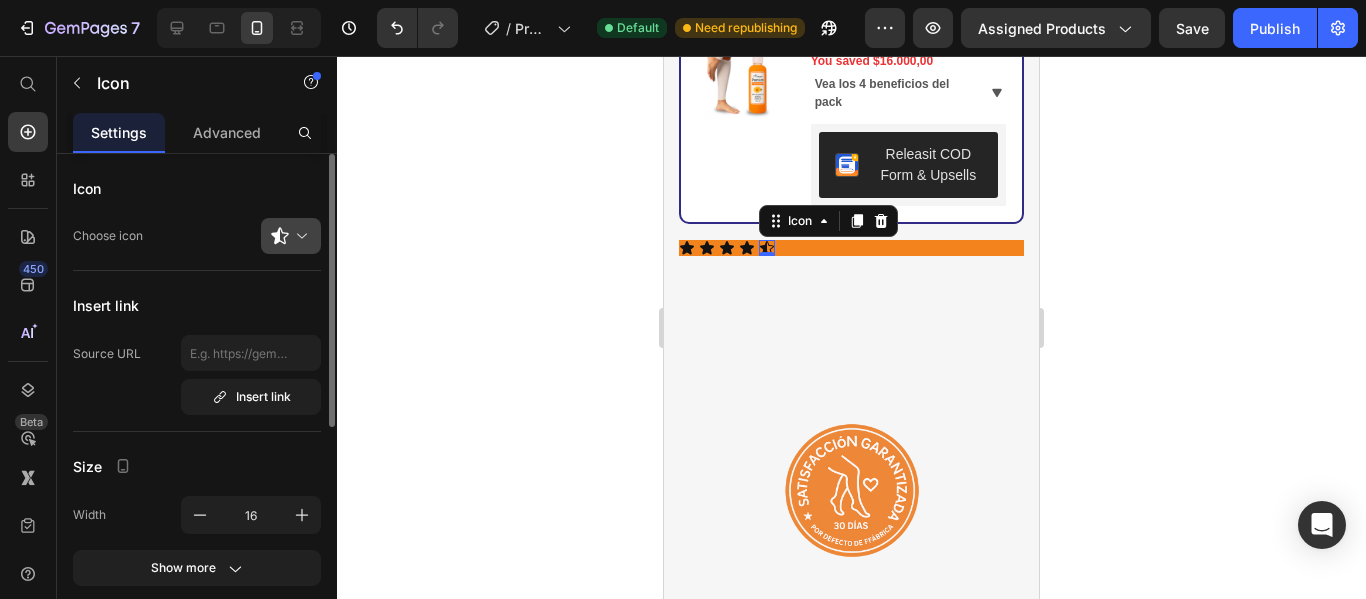 click at bounding box center (299, 236) 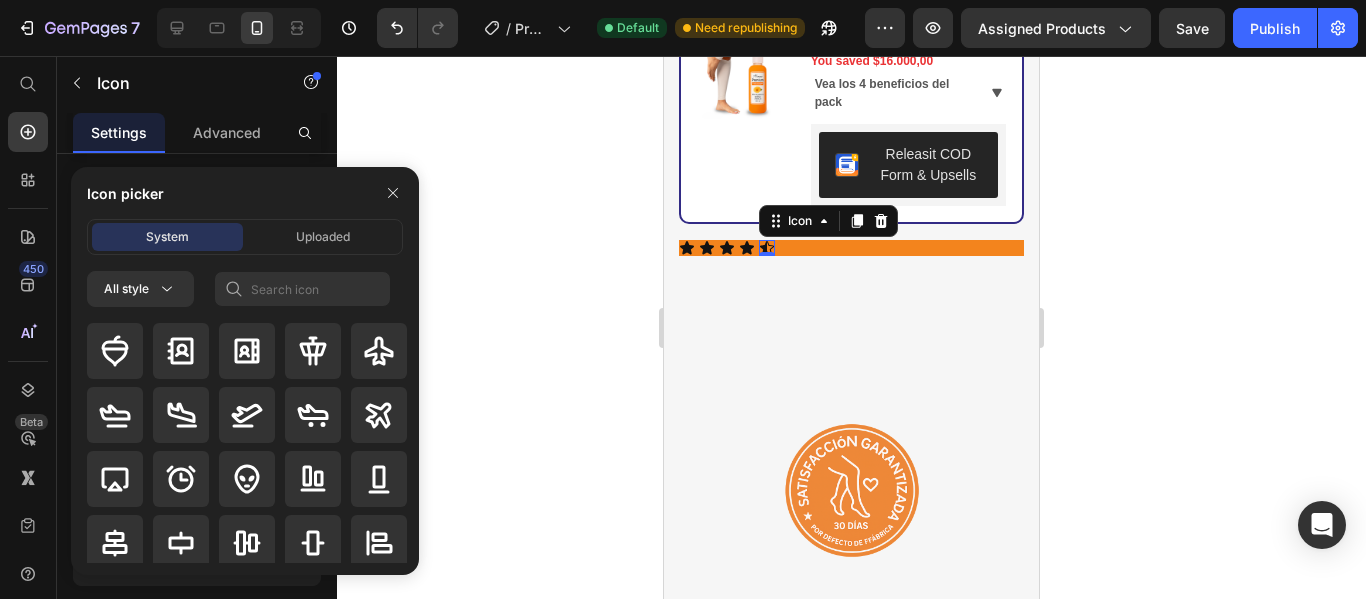 click 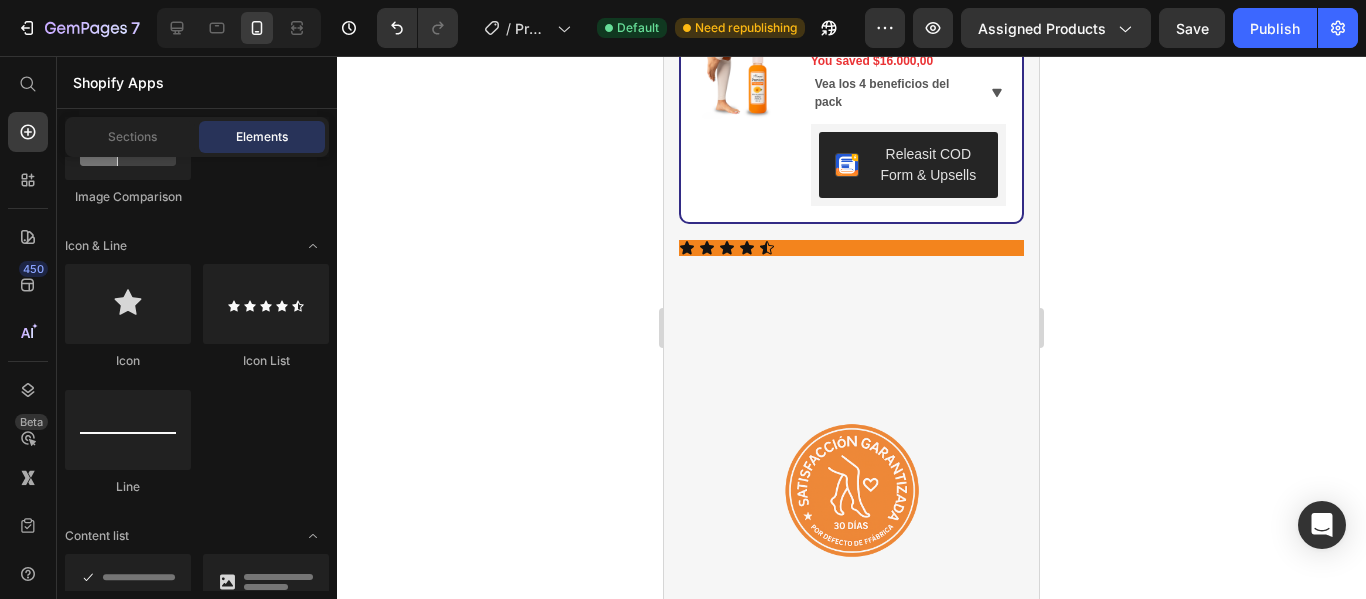 click 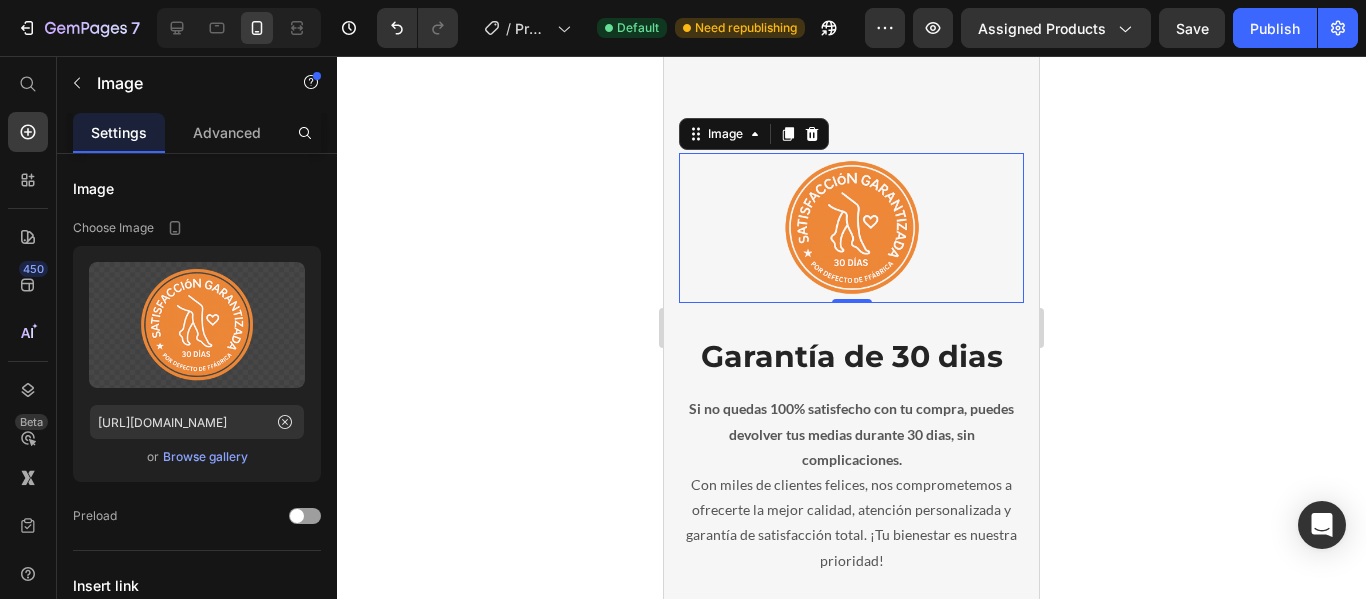 scroll, scrollTop: 7076, scrollLeft: 0, axis: vertical 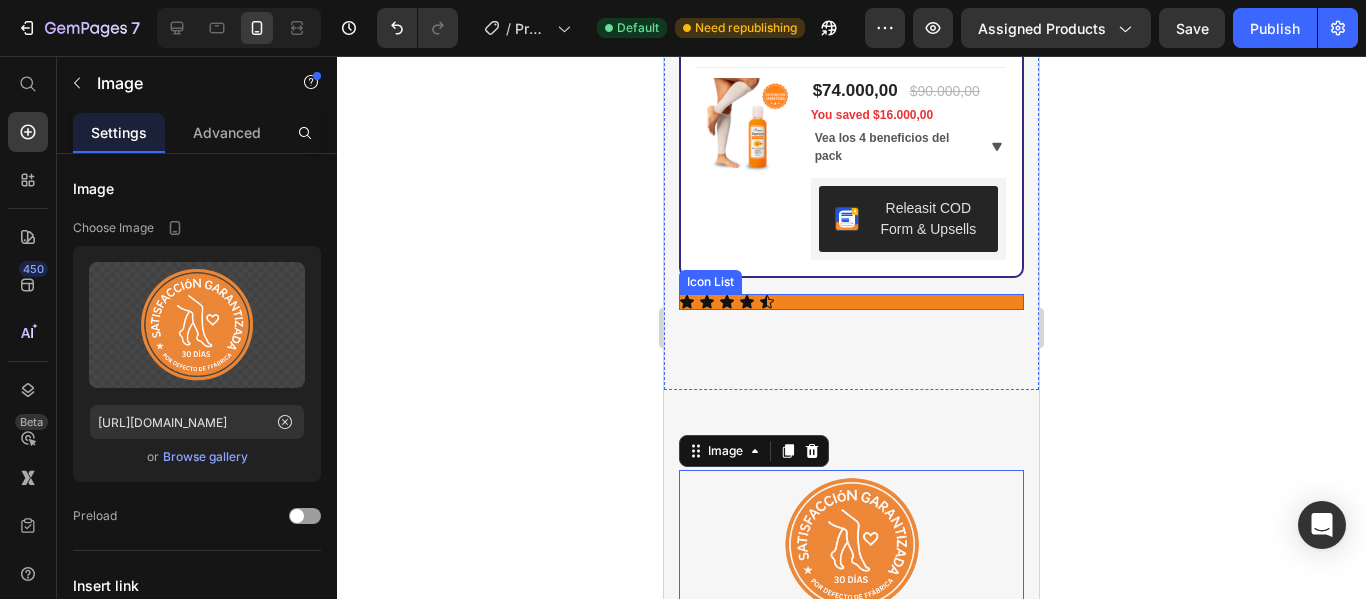 click on "Icon Icon Icon Icon Icon" at bounding box center [851, 302] 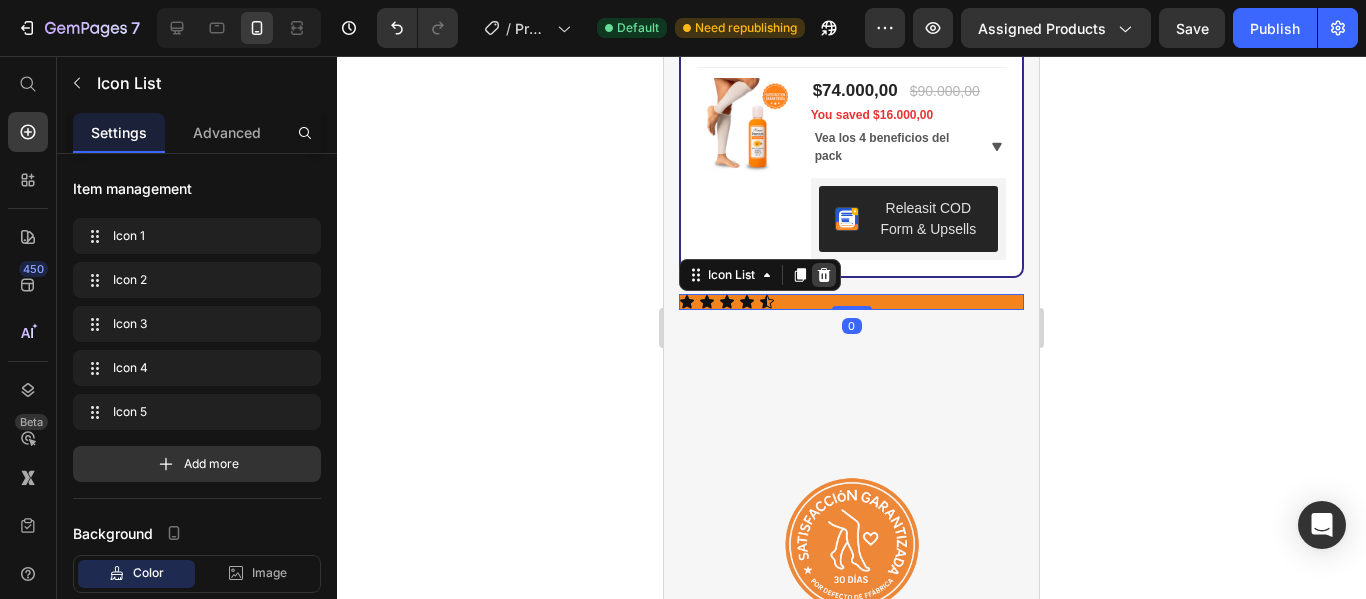click 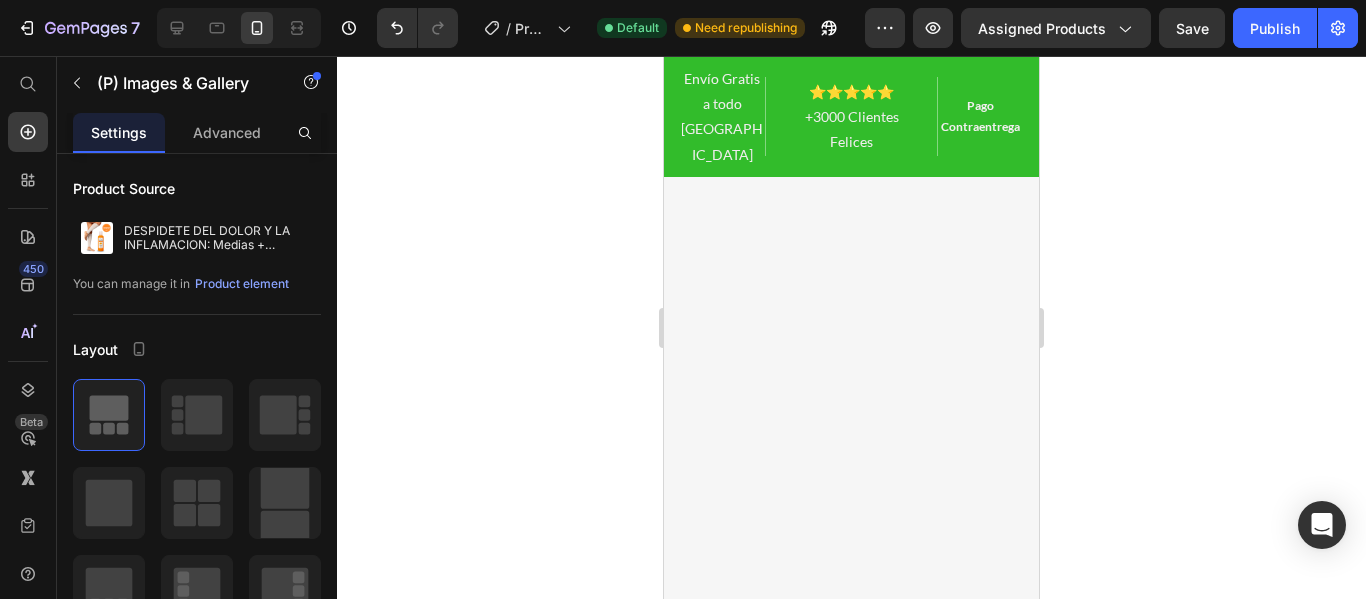 scroll, scrollTop: 0, scrollLeft: 0, axis: both 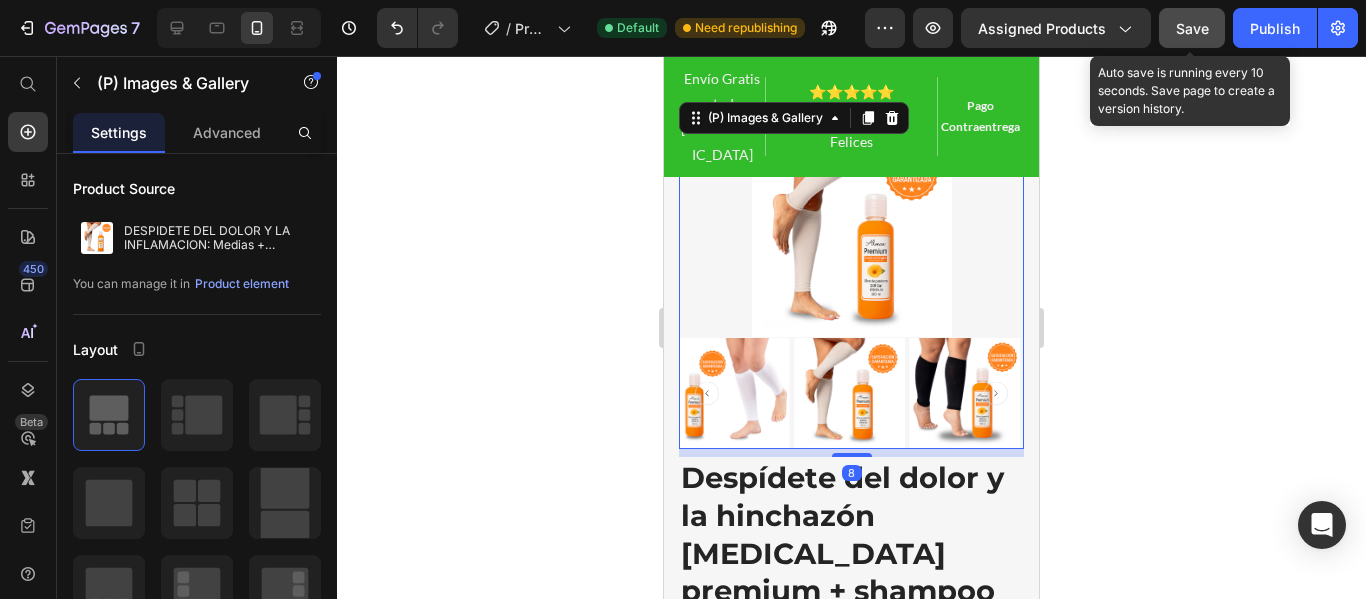 click on "Save" at bounding box center [1192, 28] 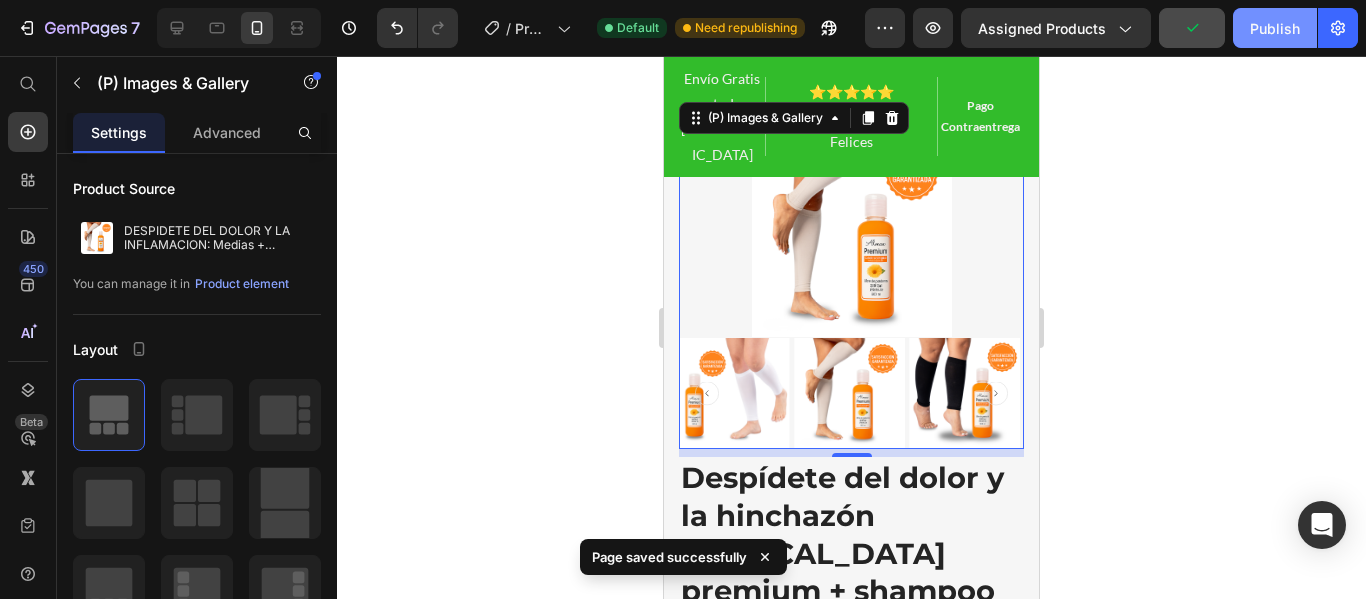 click on "Publish" 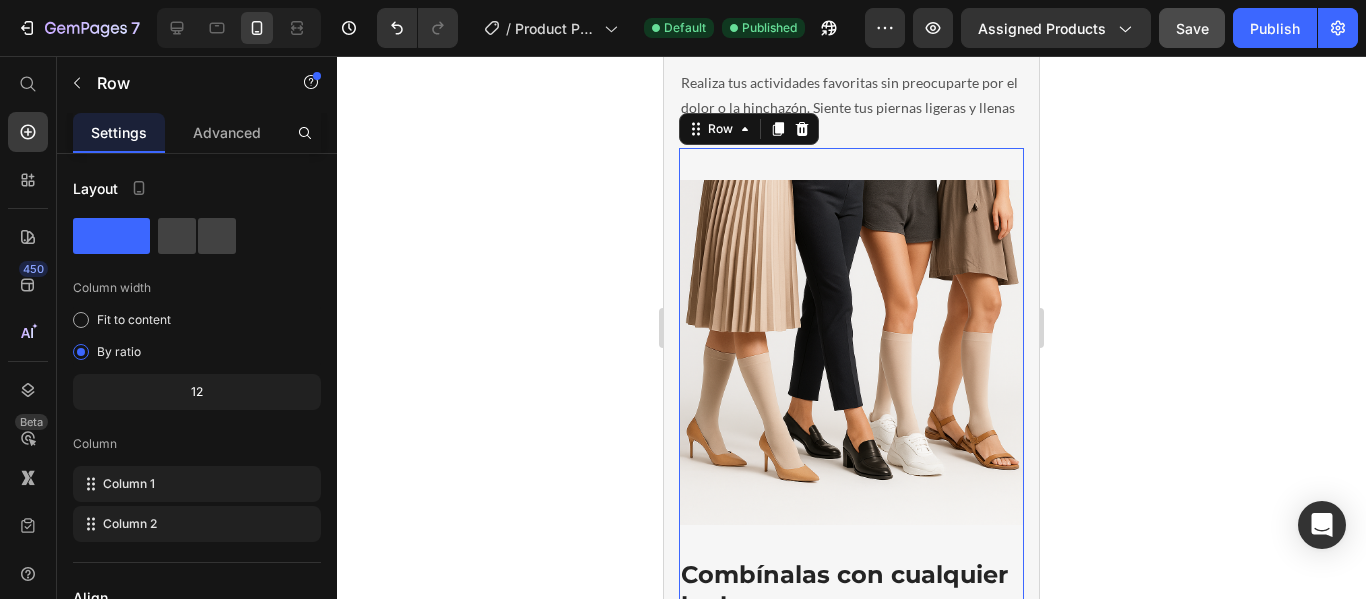 scroll, scrollTop: 4775, scrollLeft: 0, axis: vertical 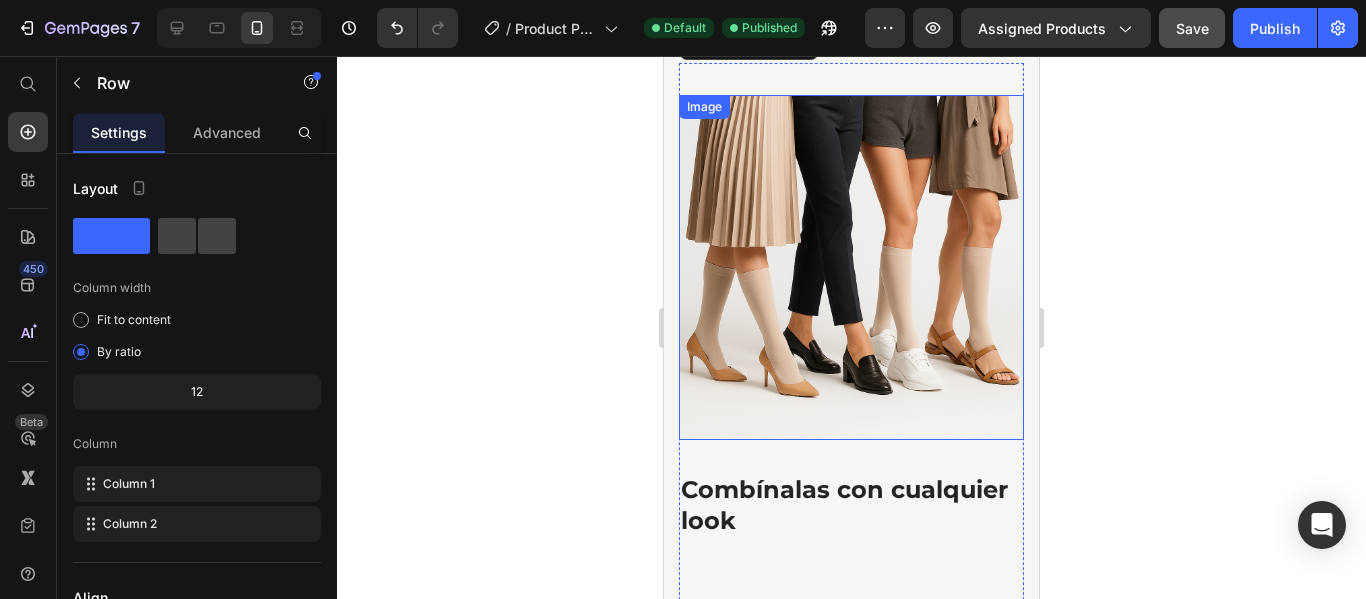 click at bounding box center (851, 267) 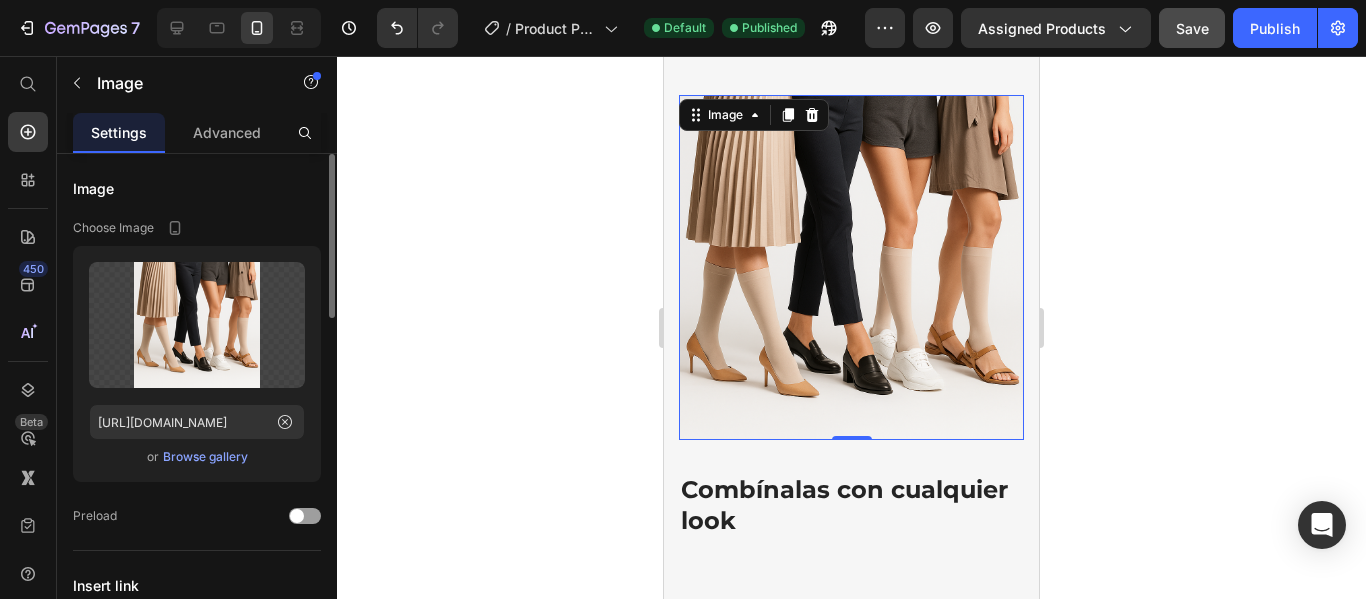 click on "Browse gallery" at bounding box center [205, 457] 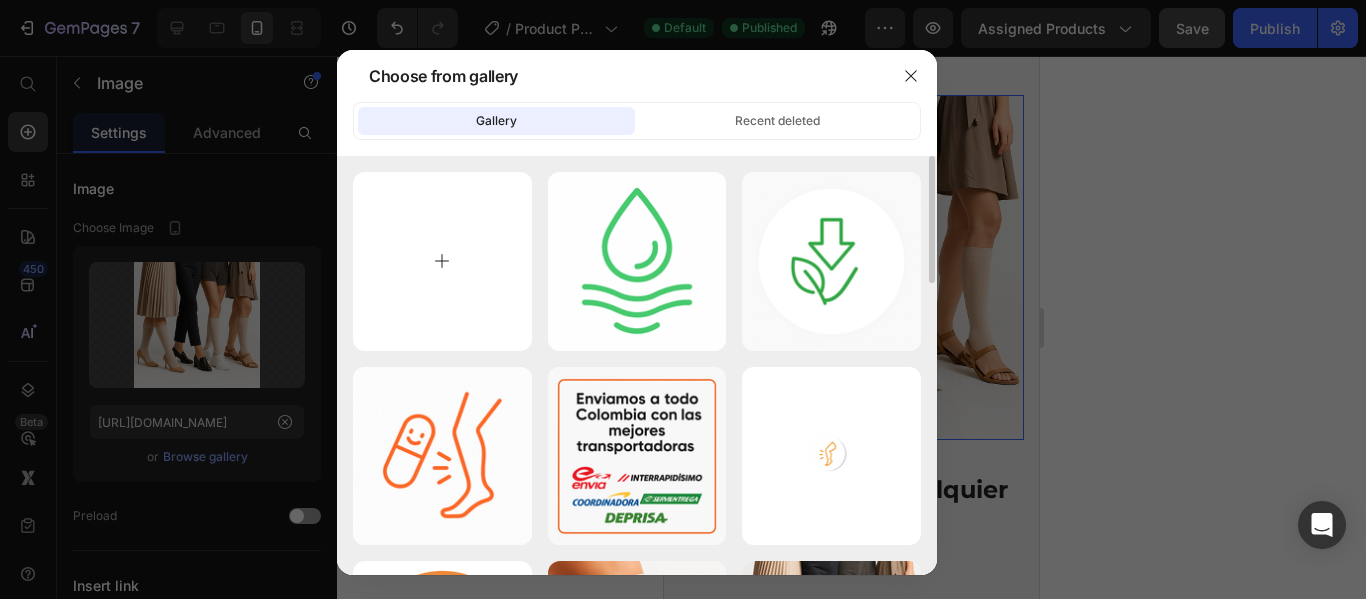 click at bounding box center [442, 261] 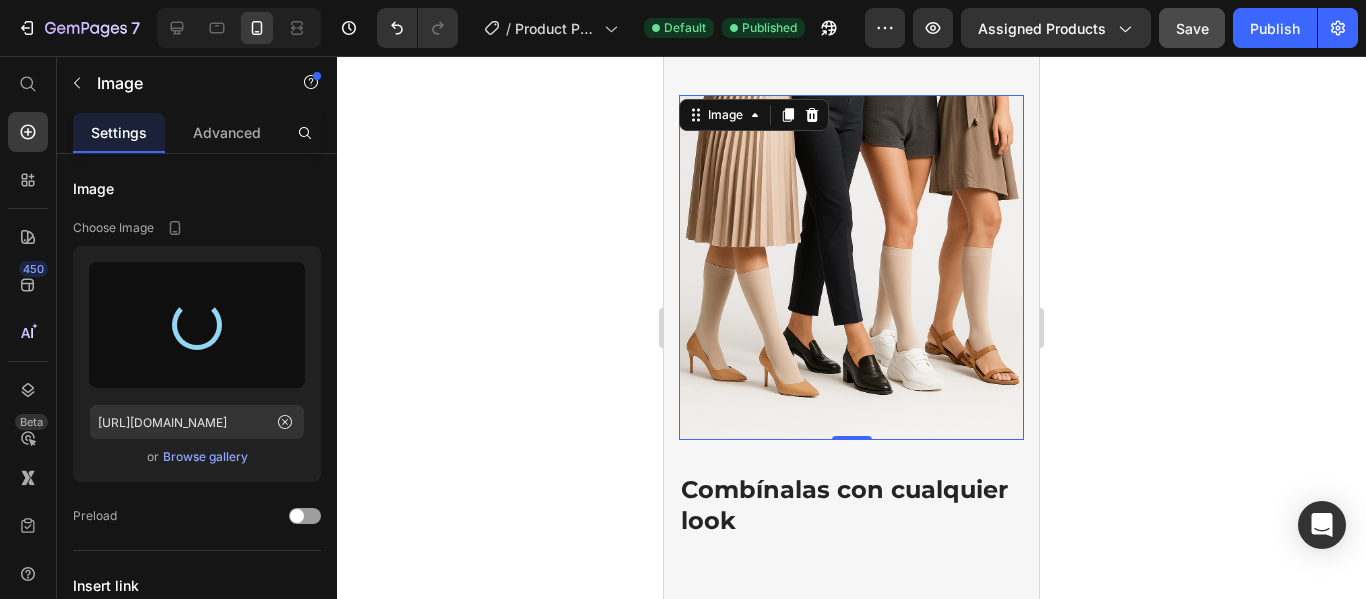 type on "[URL][DOMAIN_NAME]" 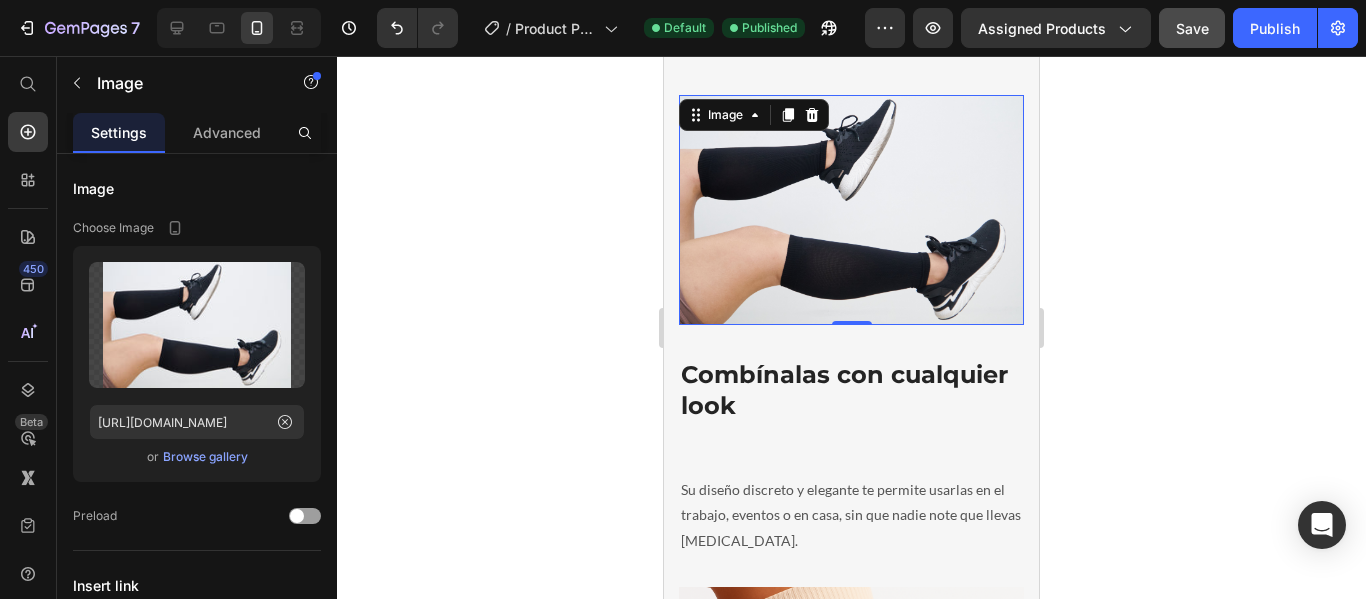 click 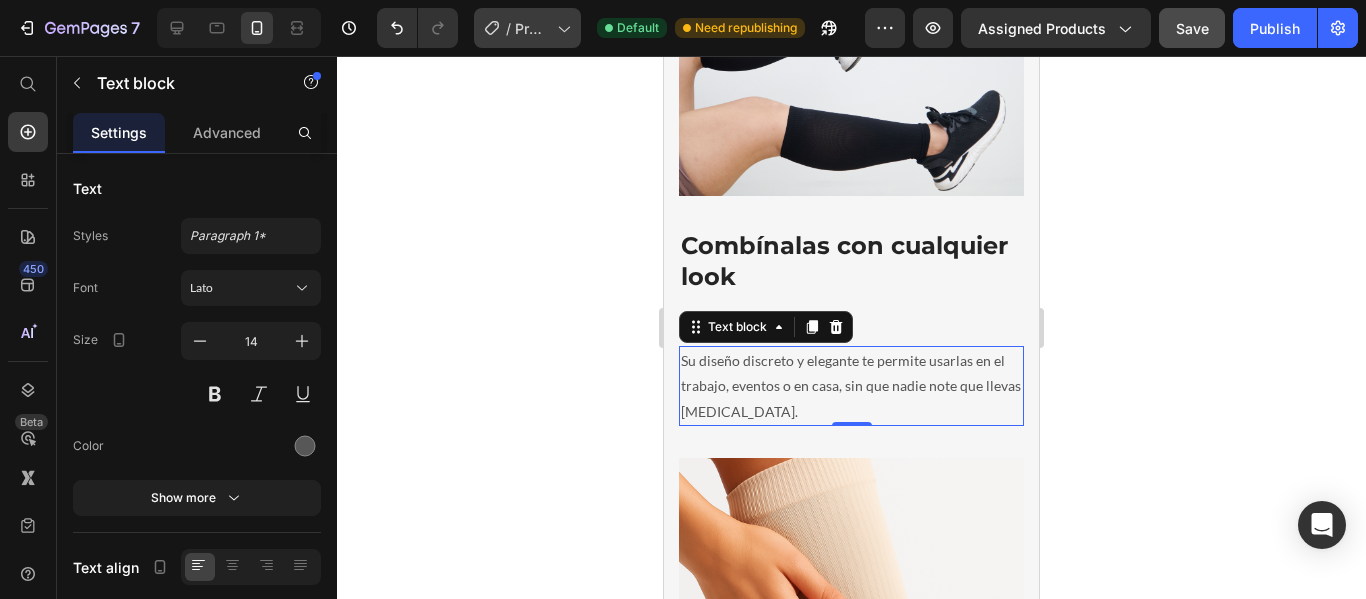scroll, scrollTop: 5093, scrollLeft: 0, axis: vertical 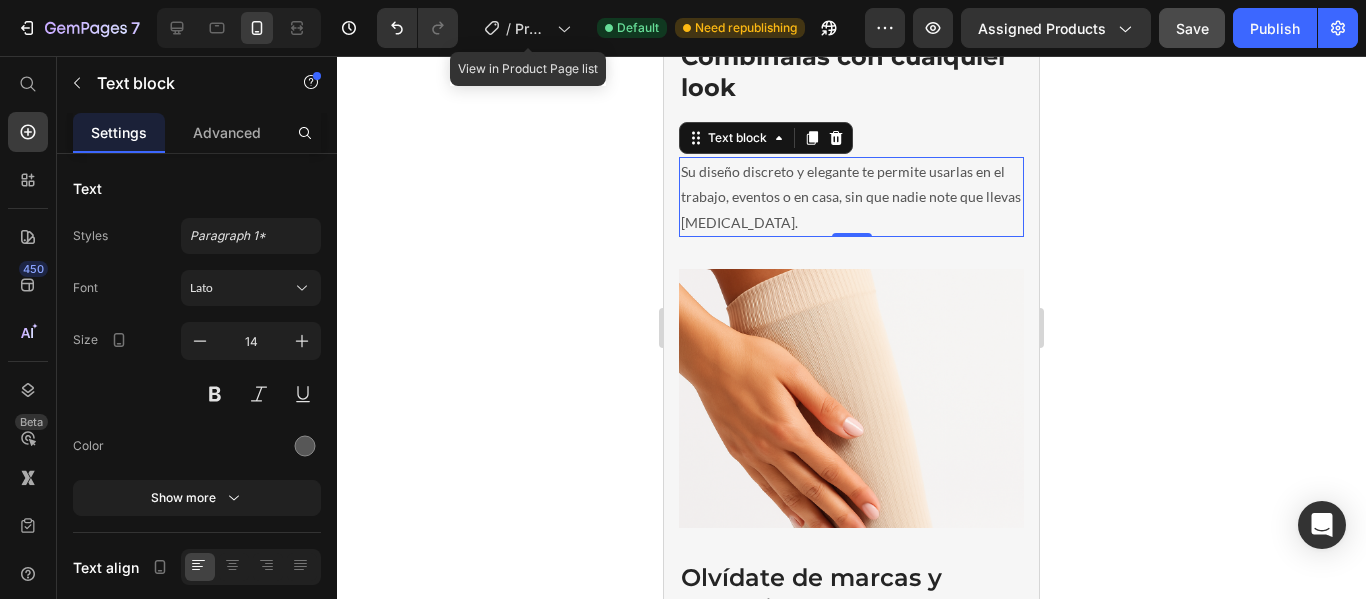 click 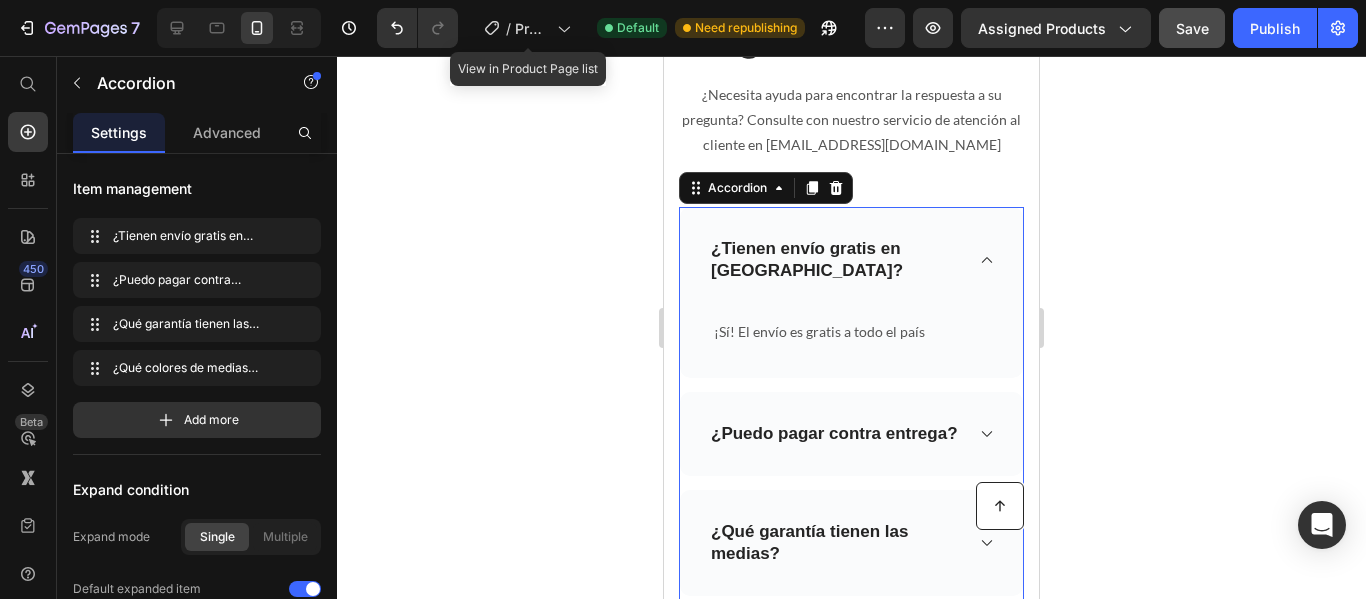scroll, scrollTop: 8075, scrollLeft: 0, axis: vertical 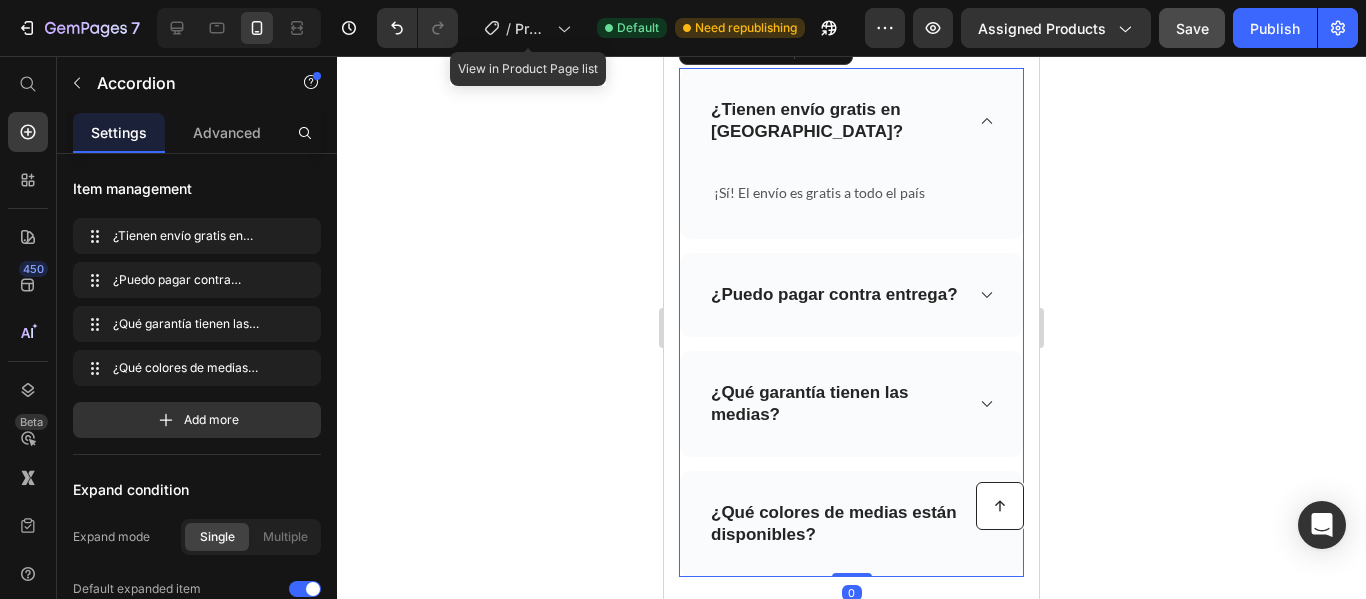 click on "¿Tienen envío gratis en [GEOGRAPHIC_DATA]?" at bounding box center [851, 121] 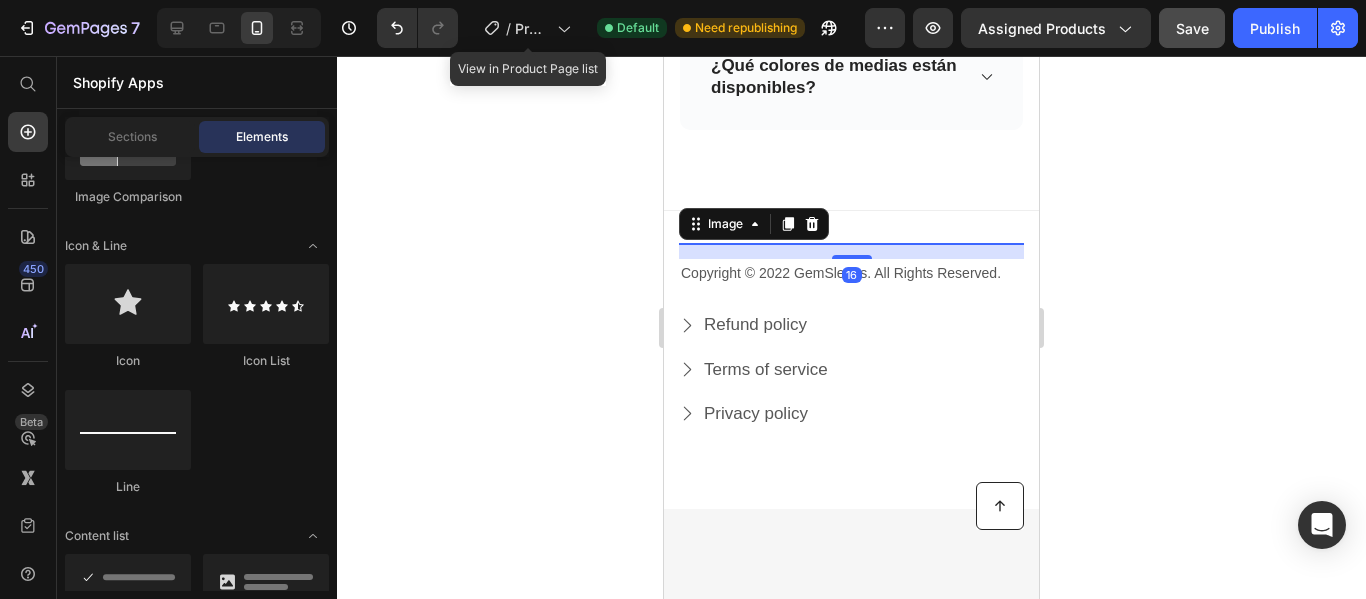 scroll, scrollTop: 8430, scrollLeft: 0, axis: vertical 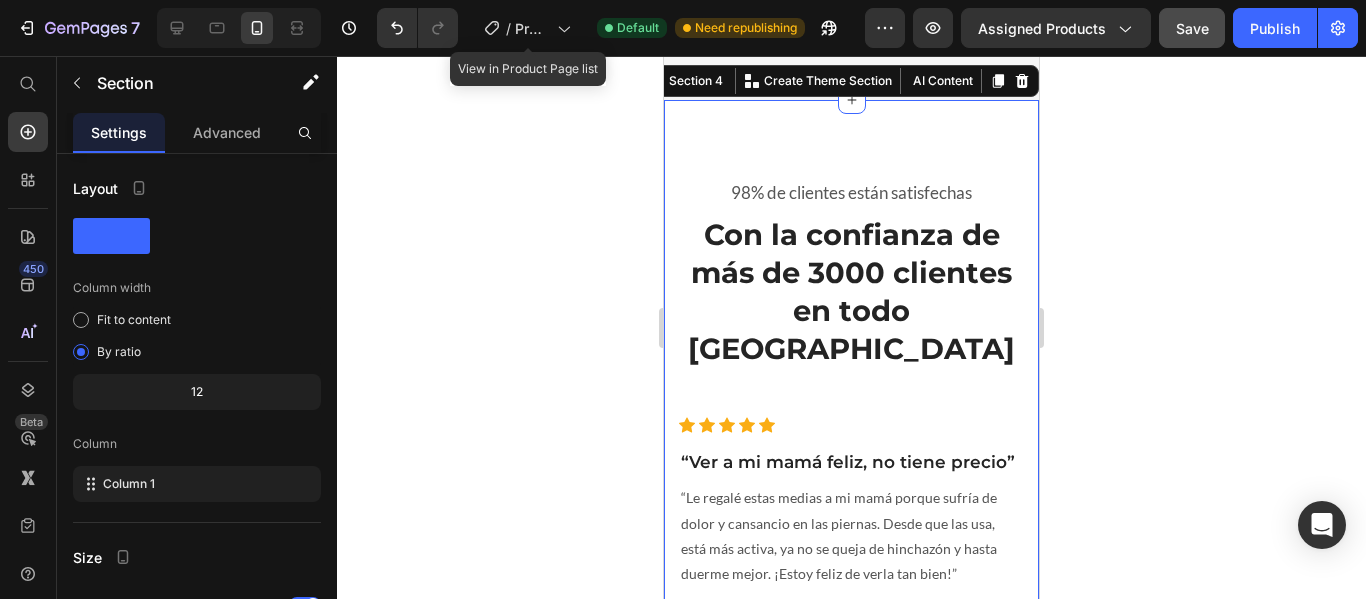 click 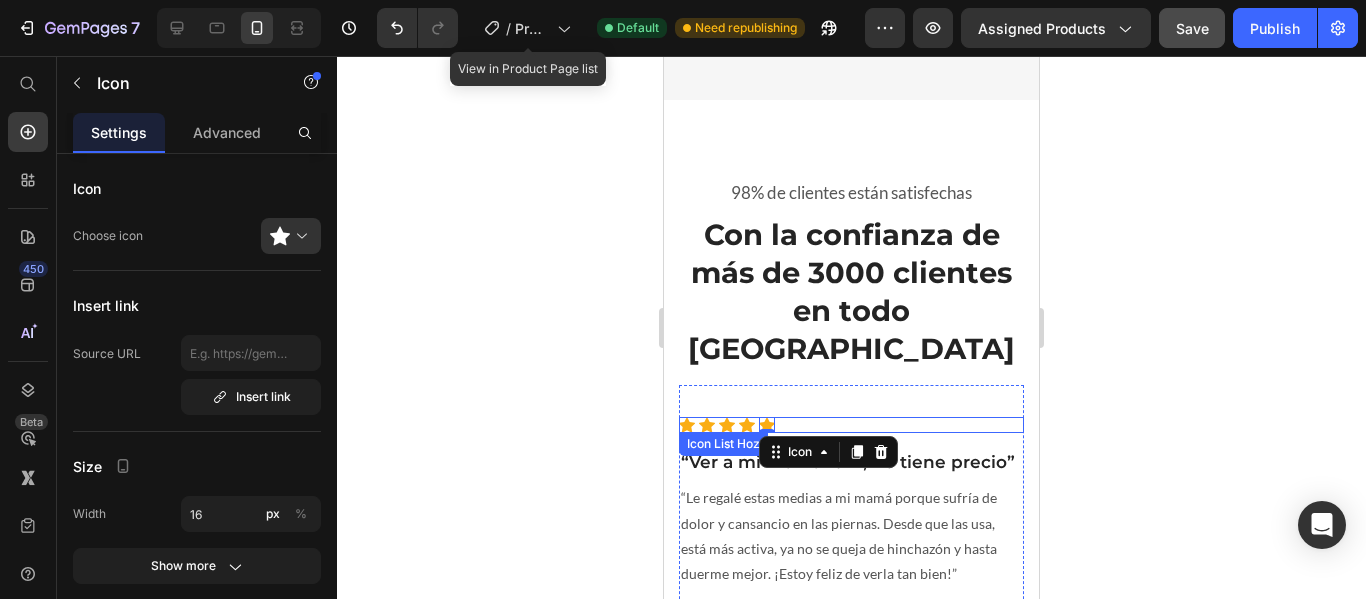 click on "Icon                Icon                Icon                Icon                Icon   0" at bounding box center (851, 425) 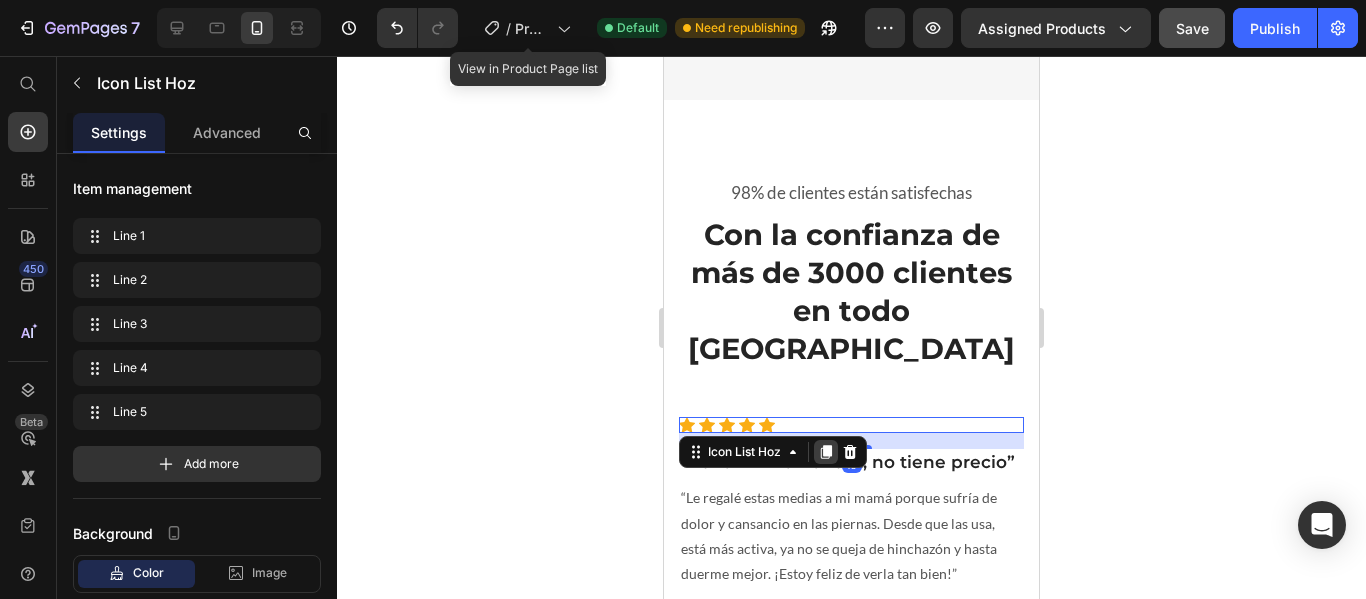 click 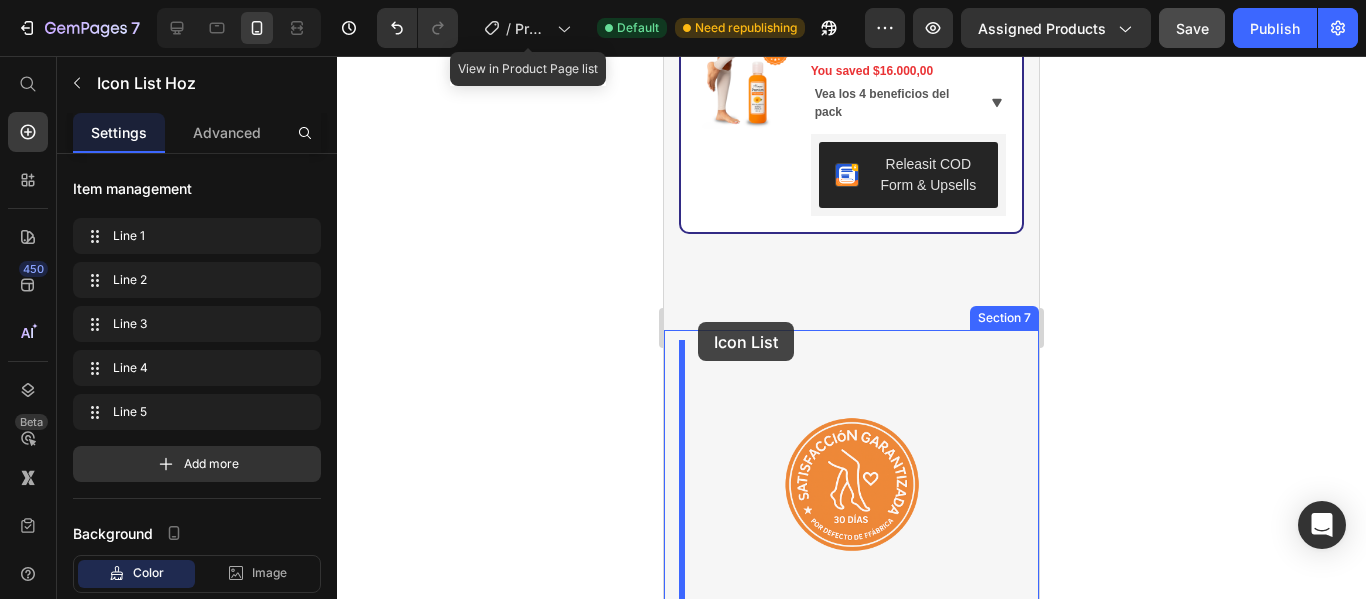 scroll, scrollTop: 7029, scrollLeft: 0, axis: vertical 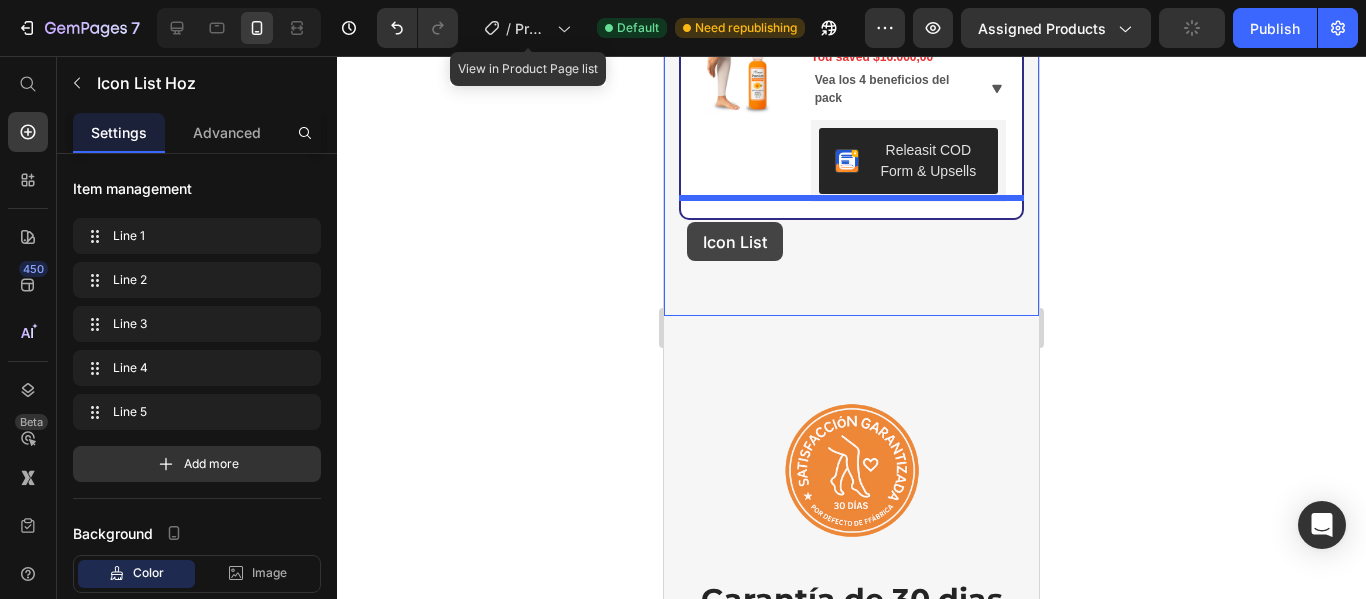 drag, startPoint x: 715, startPoint y: 445, endPoint x: 687, endPoint y: 222, distance: 224.75098 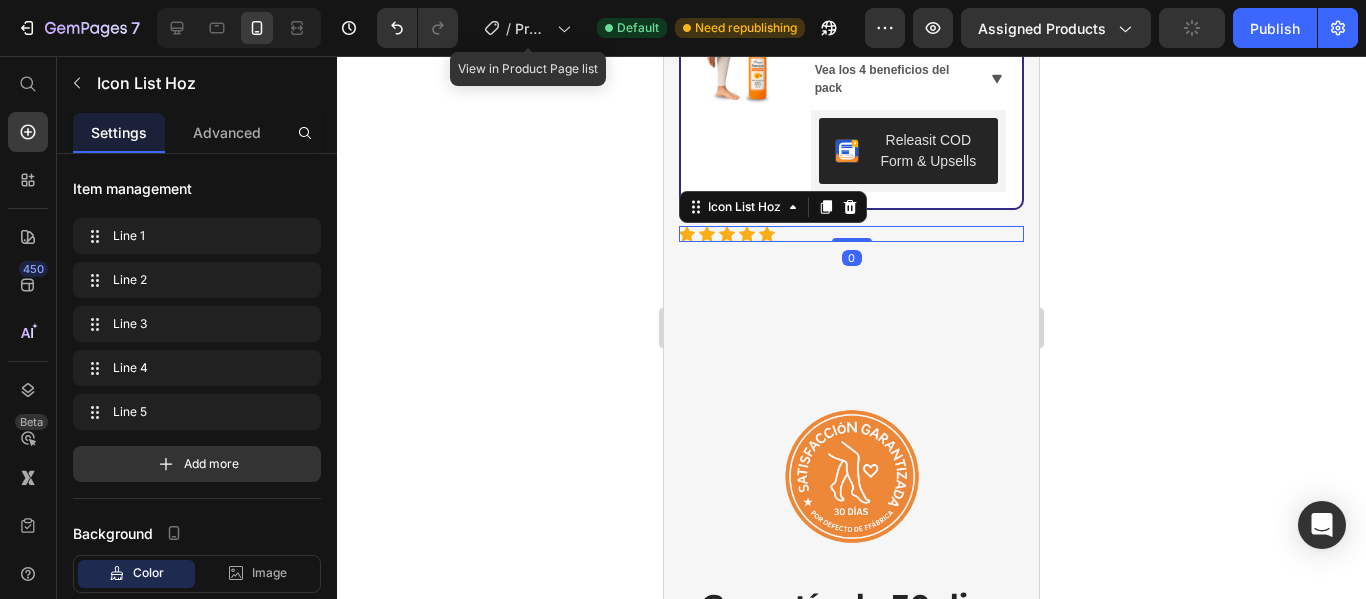 scroll, scrollTop: 7020, scrollLeft: 0, axis: vertical 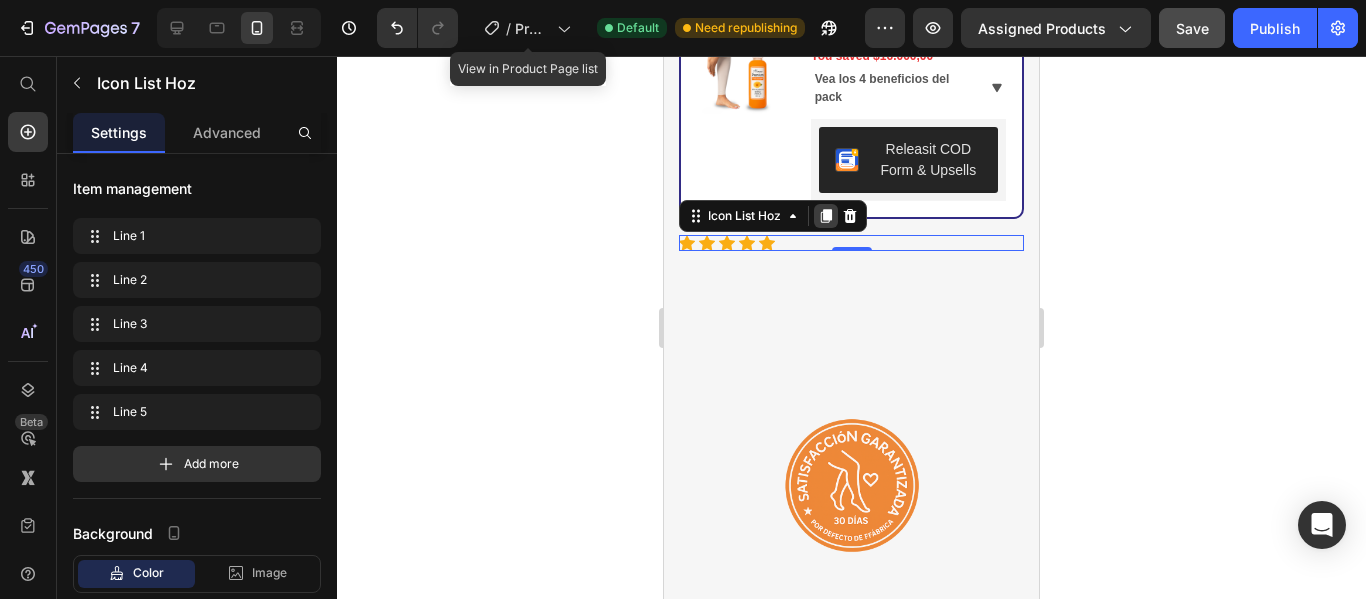 click 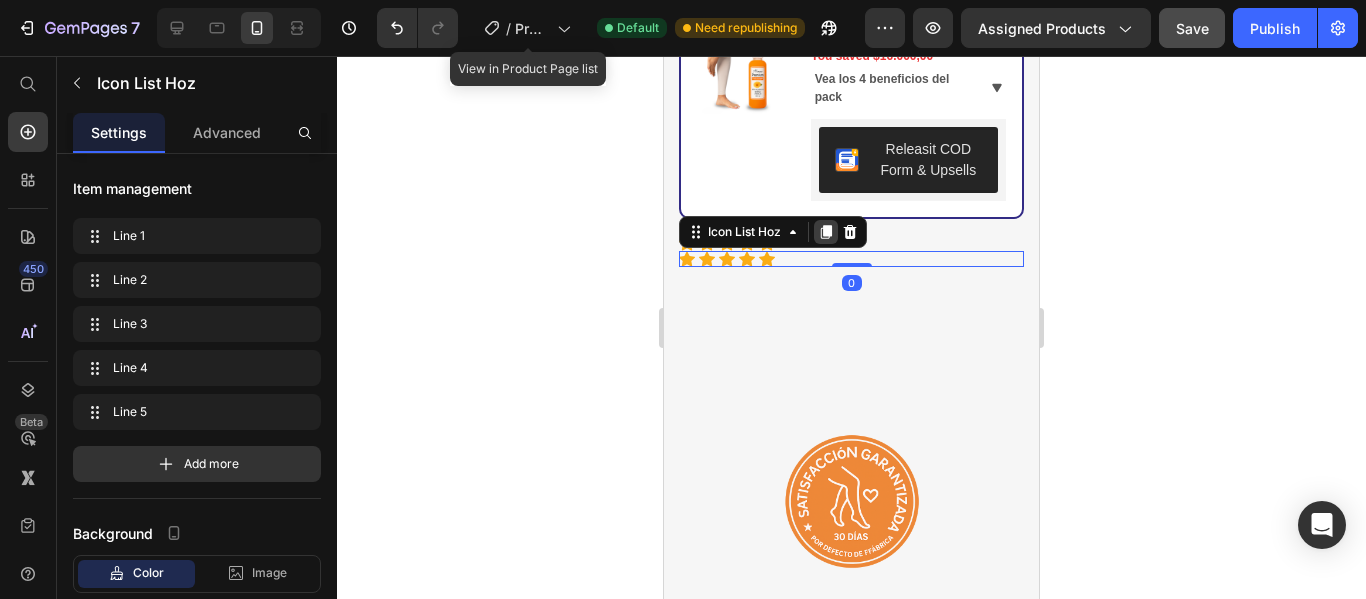 click 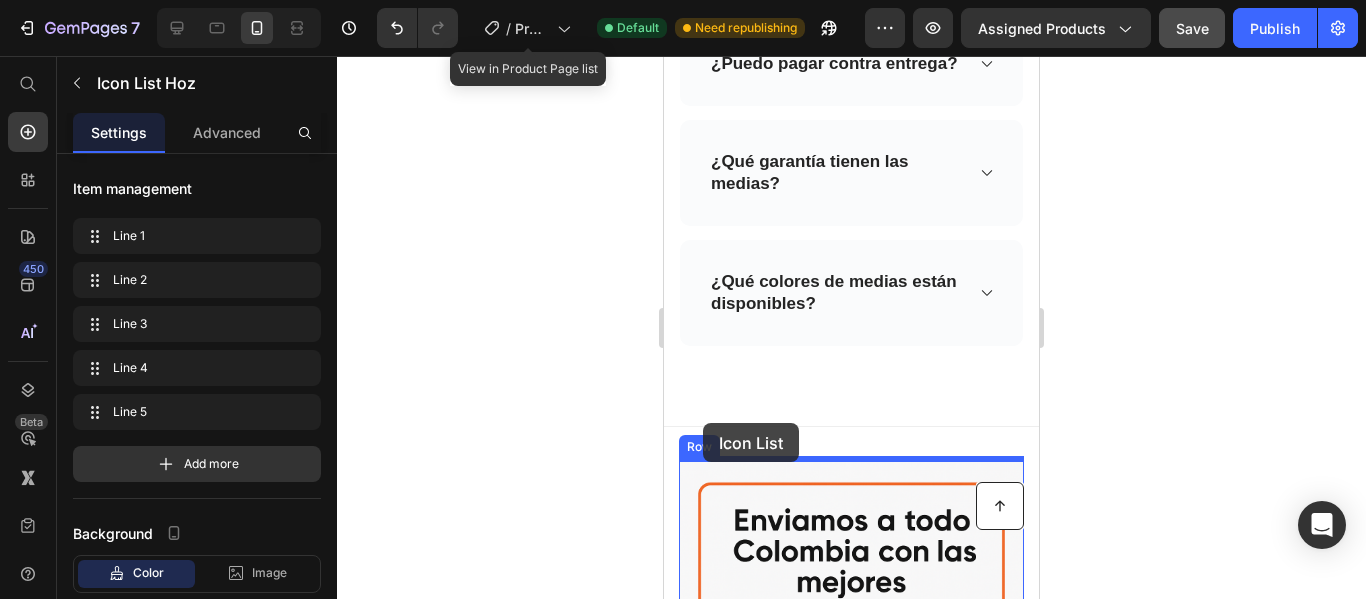 scroll, scrollTop: 8364, scrollLeft: 0, axis: vertical 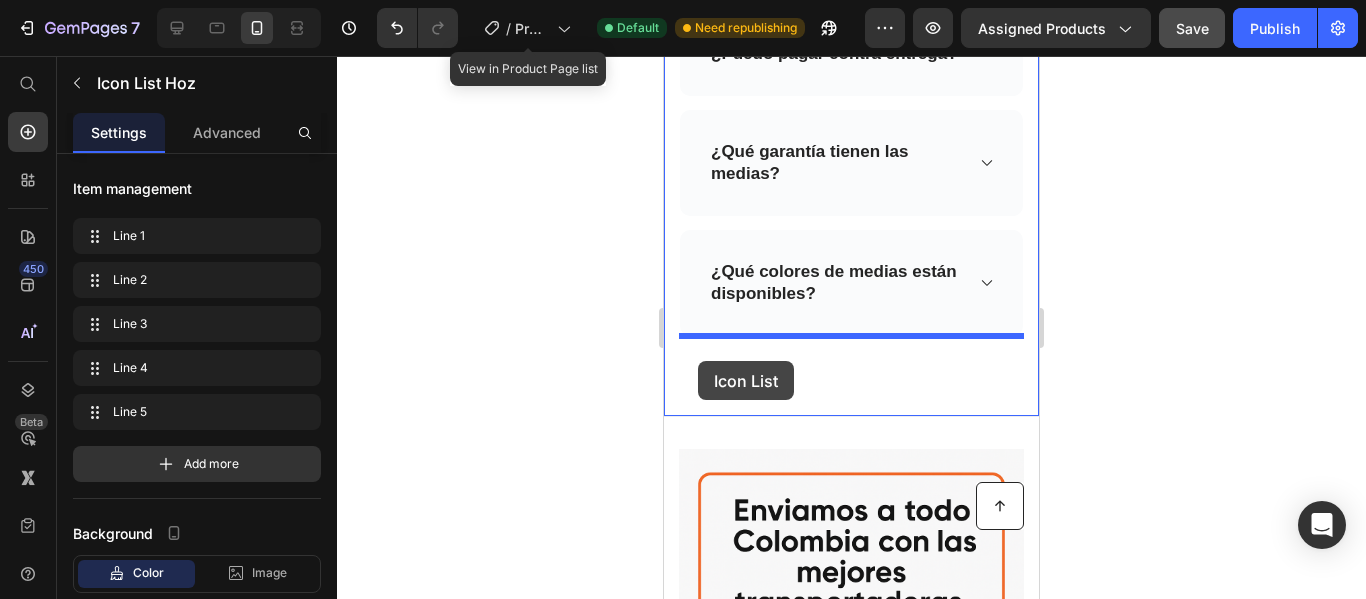 drag, startPoint x: 702, startPoint y: 210, endPoint x: 698, endPoint y: 361, distance: 151.05296 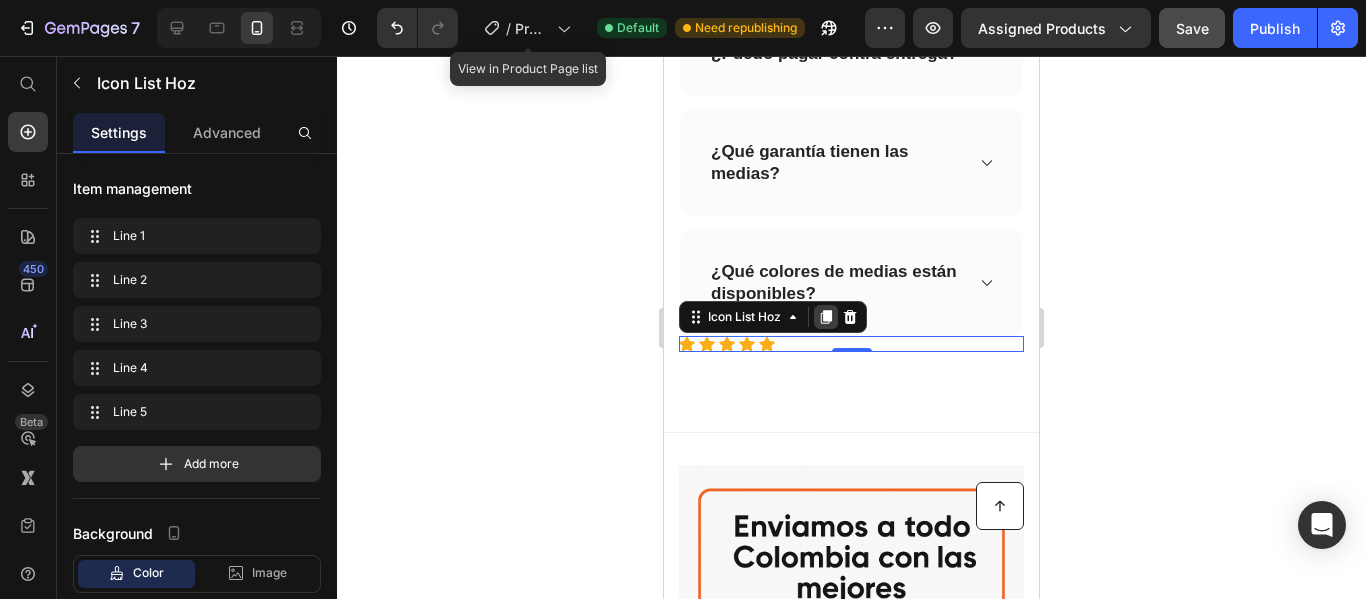 click 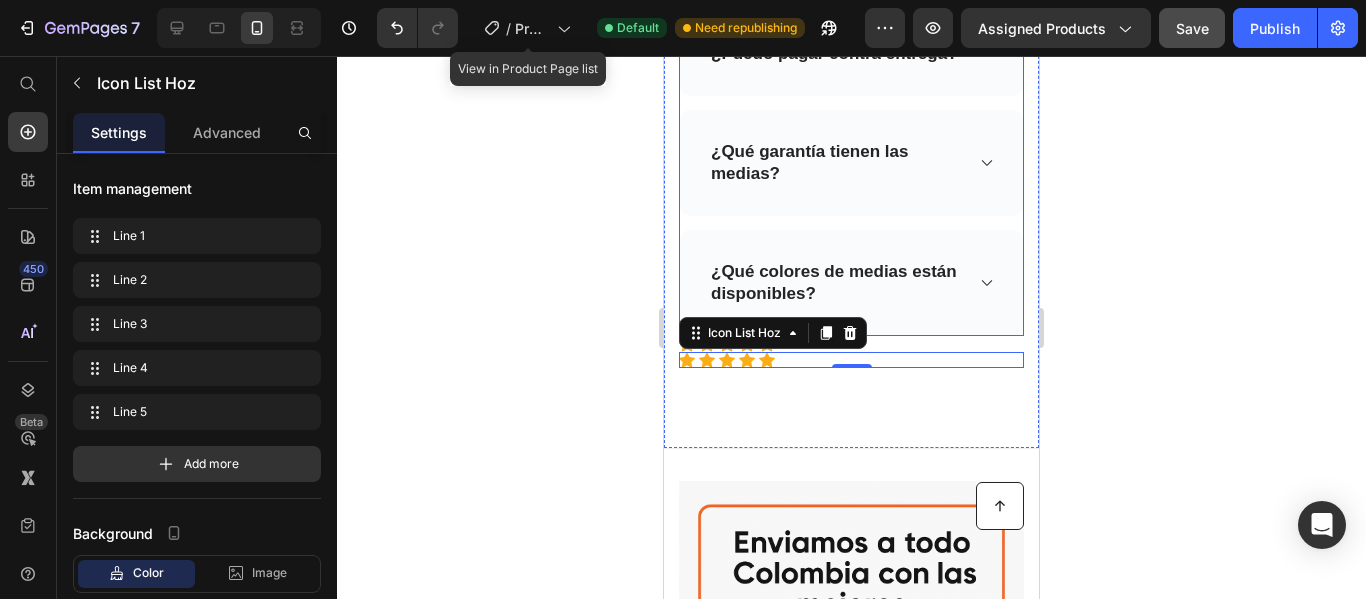 click 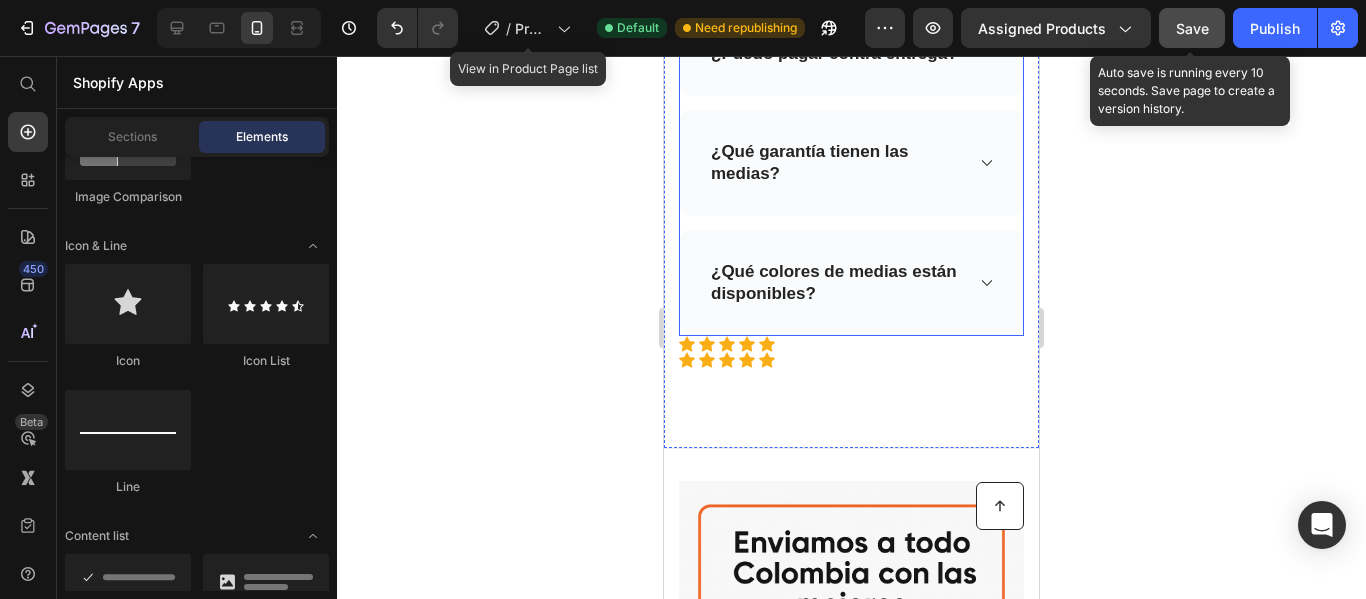 click on "Save" at bounding box center (1192, 28) 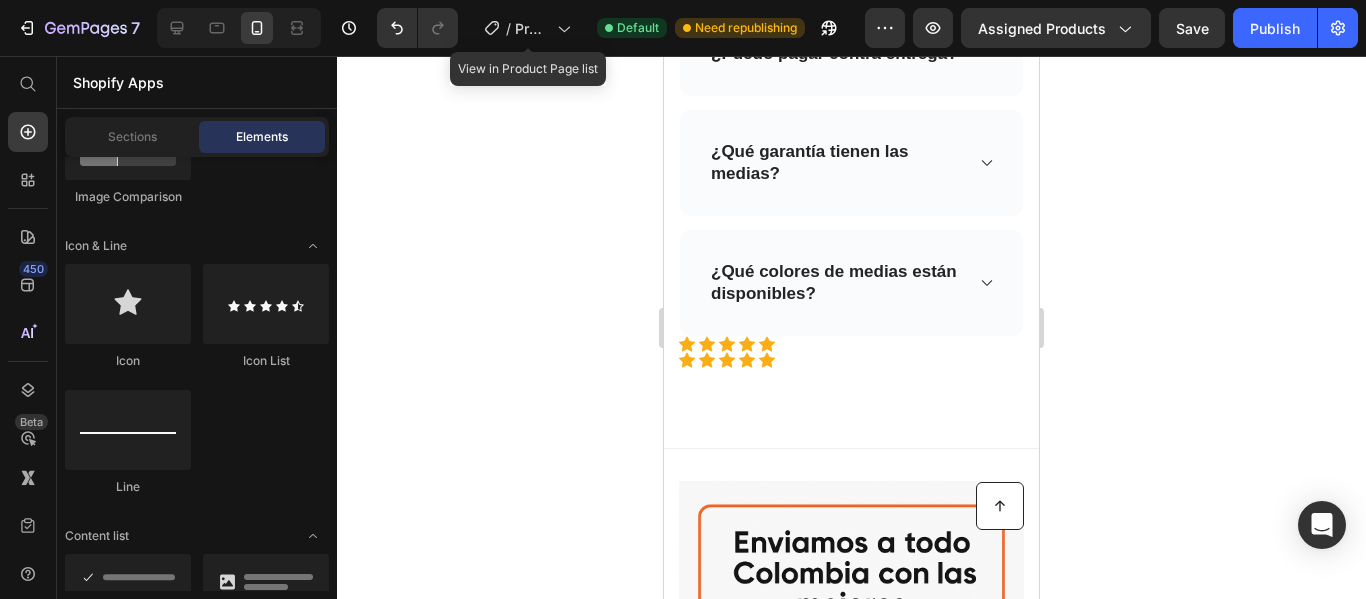 click 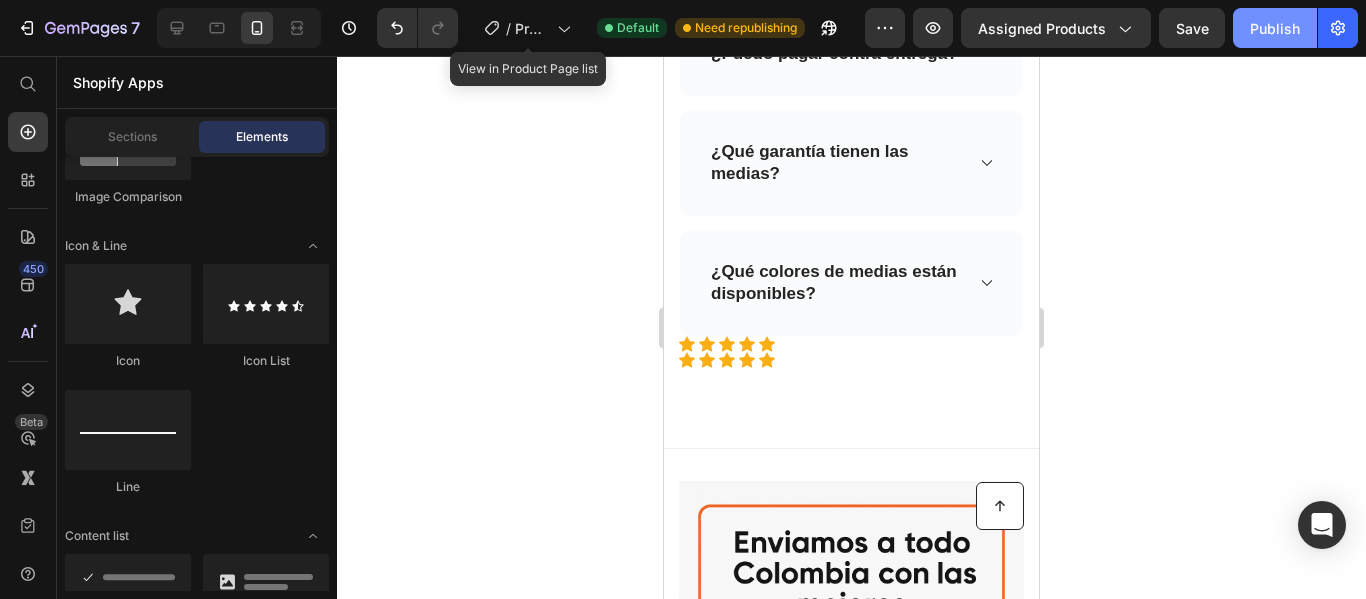 click on "Publish" at bounding box center [1275, 28] 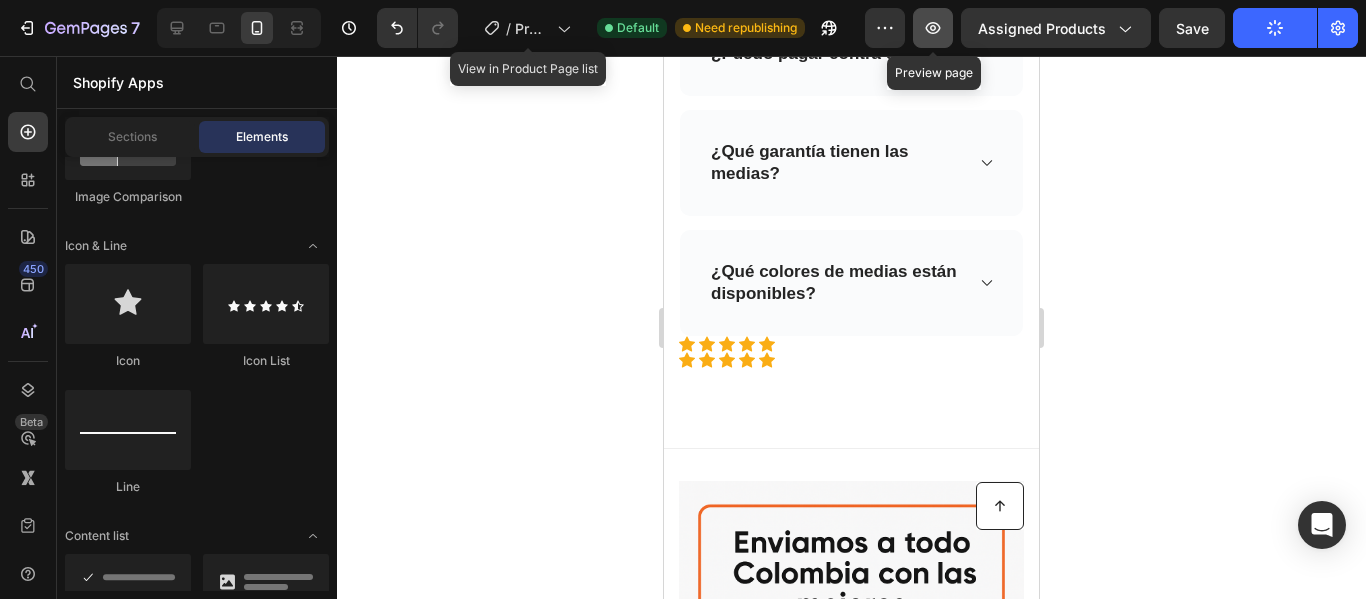 click 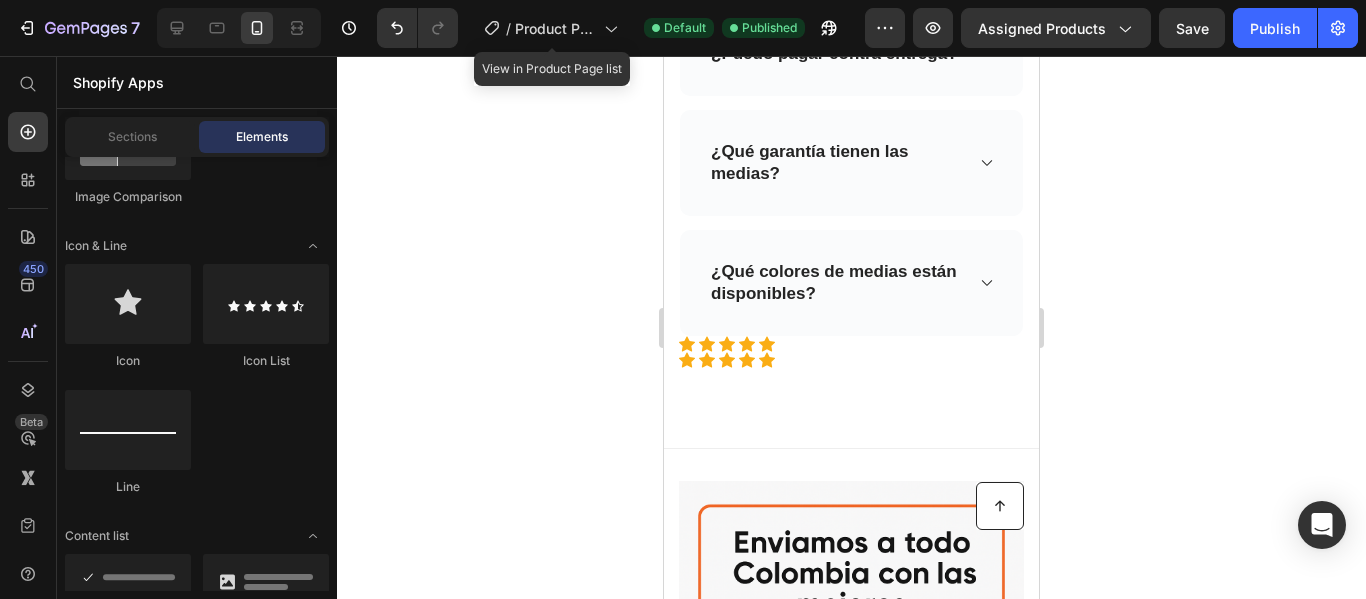 click 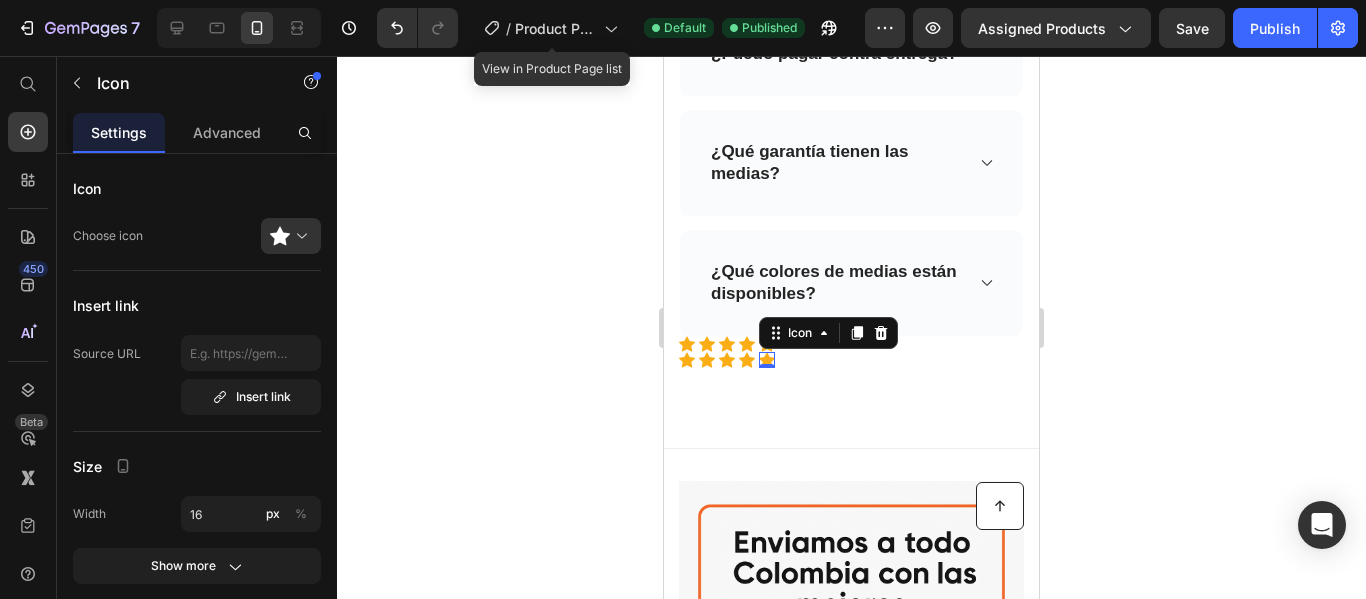 click 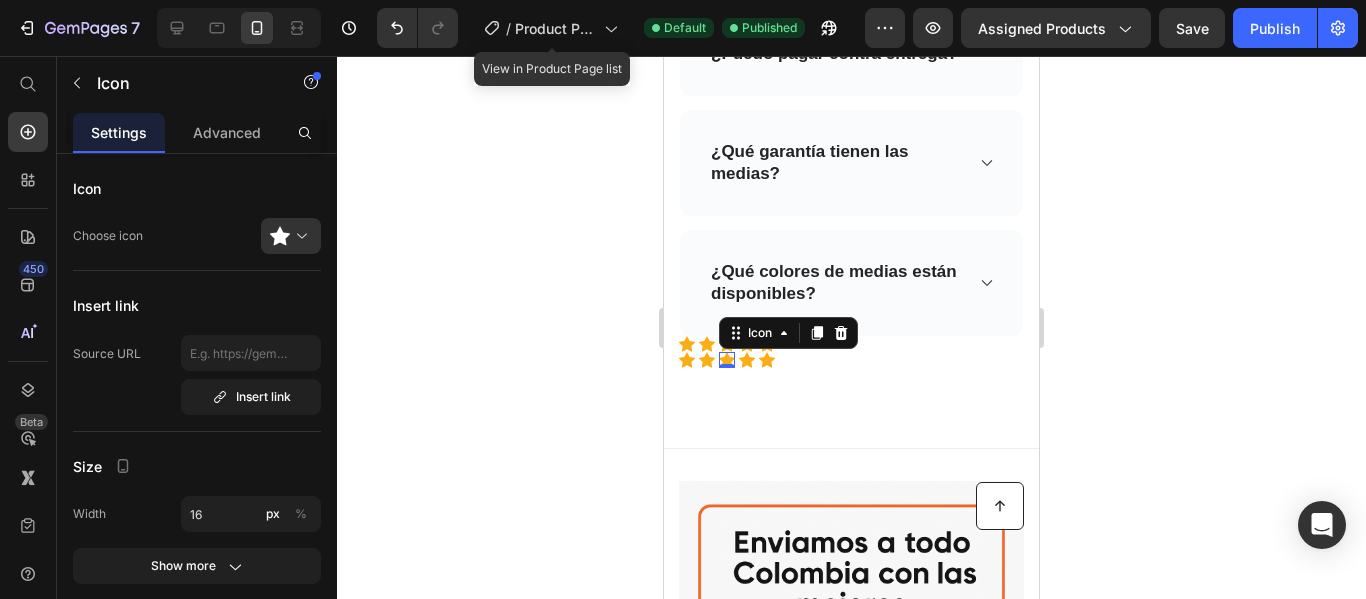 click 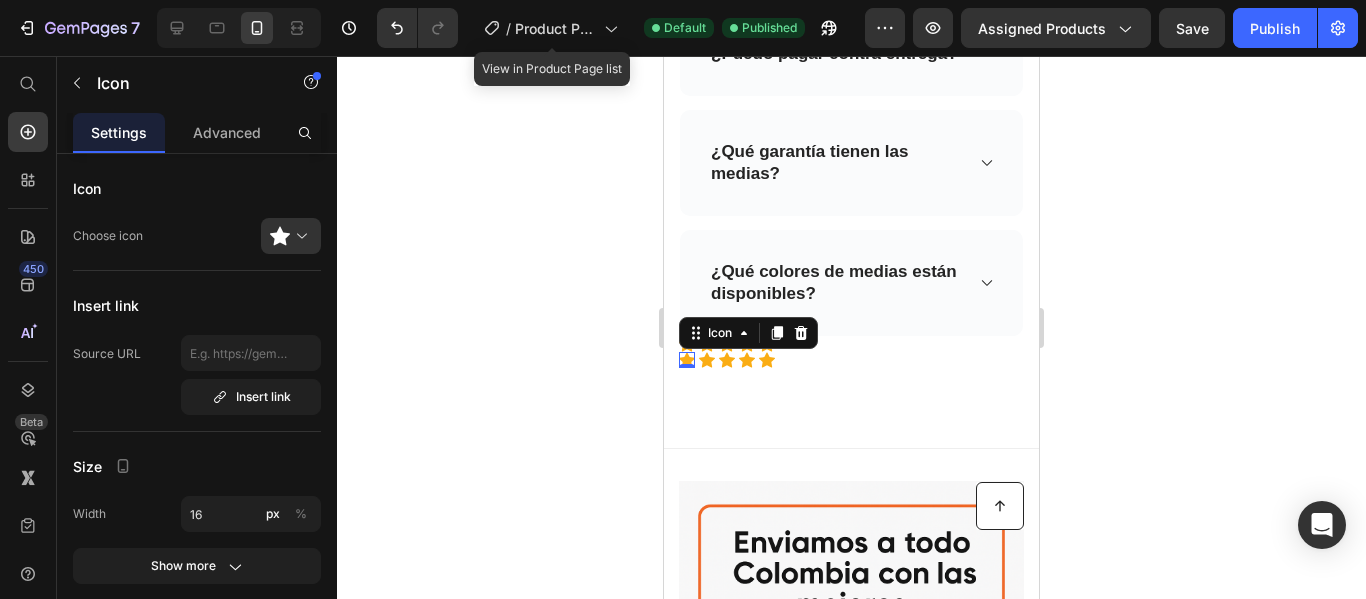 click on "Preguntas frecuentes Heading ¿Necesita ayuda para encontrar la respuesta a su pregunta? Consulte con nuestro servicio de atención al cliente en [EMAIL_ADDRESS][DOMAIN_NAME] Text block Row Row
¿Tienen envío gratis en [GEOGRAPHIC_DATA]? ¡Sí! El envío es gratis a todo el país Text block Row
¿Puedo pagar contra entrega?
¿Qué garantía tienen las medias?
¿Qué colores de medias están disponibles? Accordion                Icon                Icon                Icon                Icon                Icon Icon List Hoz                Icon   0                Icon                Icon                Icon                Icon Icon List Hoz                Icon 30 day money back guarantee Text block Icon List
Releasit COD Form & Upsells Releasit COD Form & Upsells Product Row Section 8" at bounding box center [851, 5] 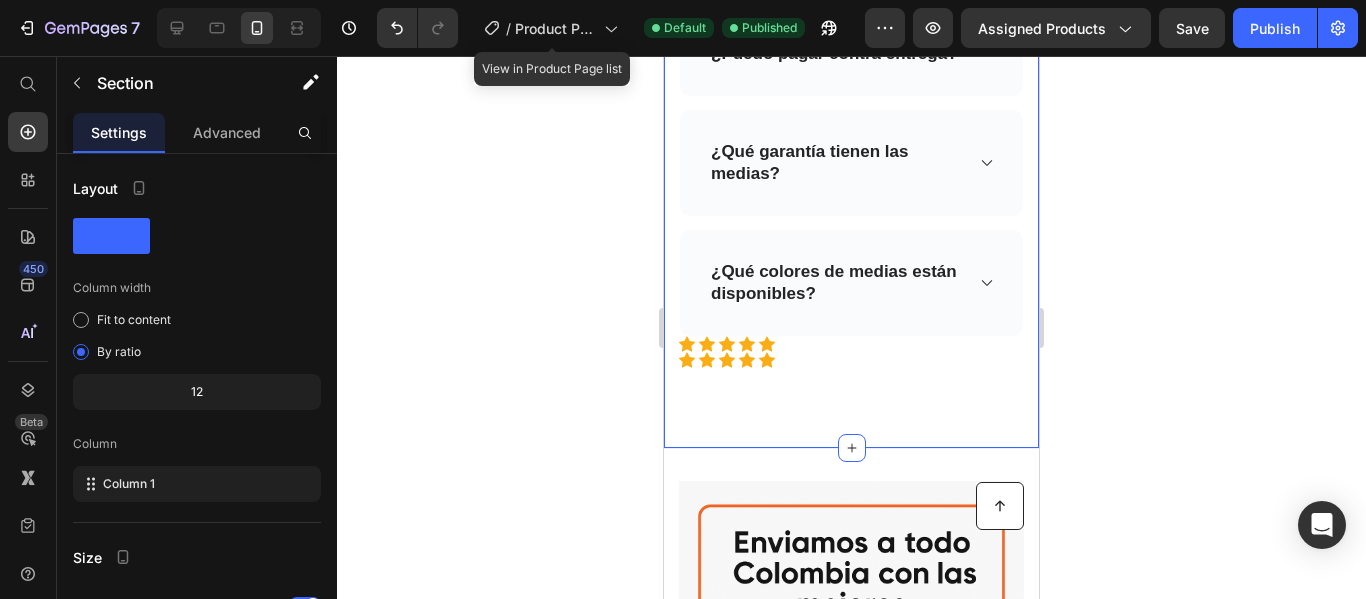 click on "Icon                Icon                Icon                Icon                Icon" at bounding box center (851, 360) 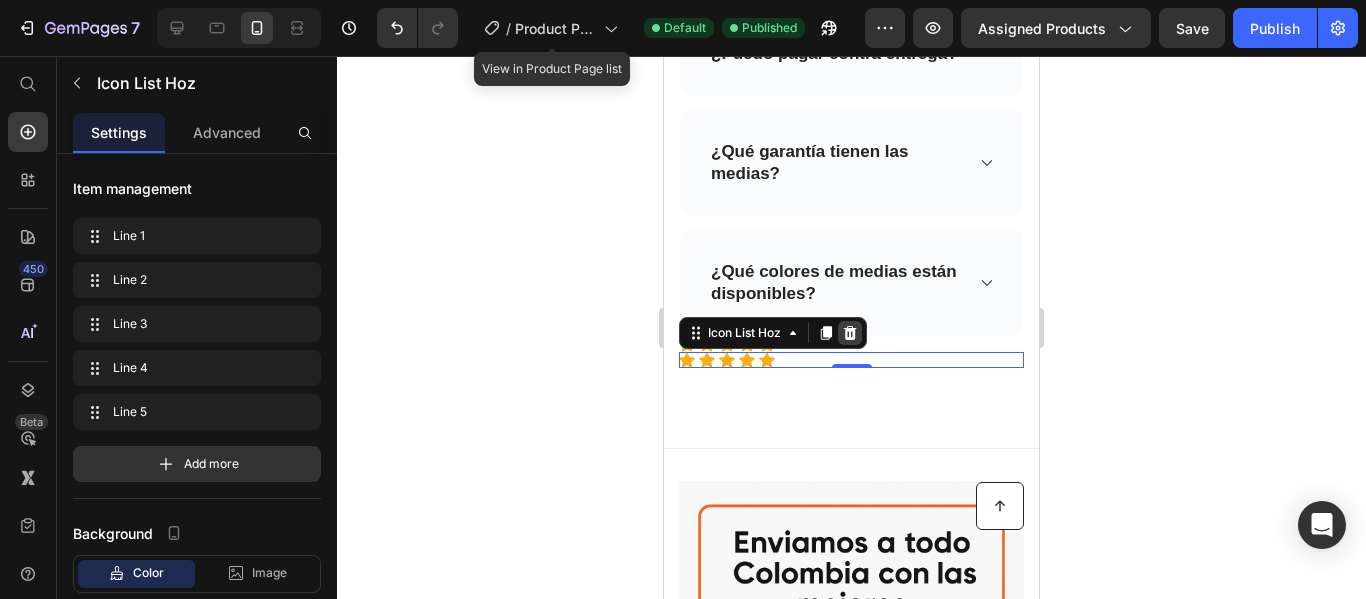 click 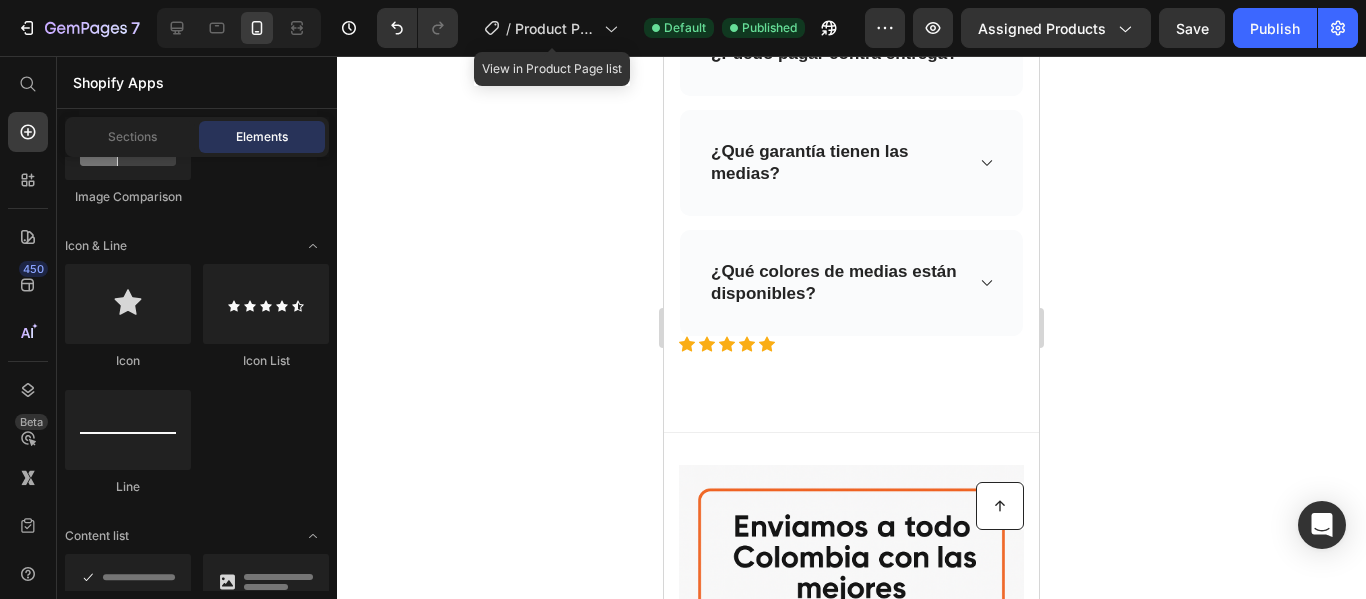 click on "Save" at bounding box center [1192, 28] 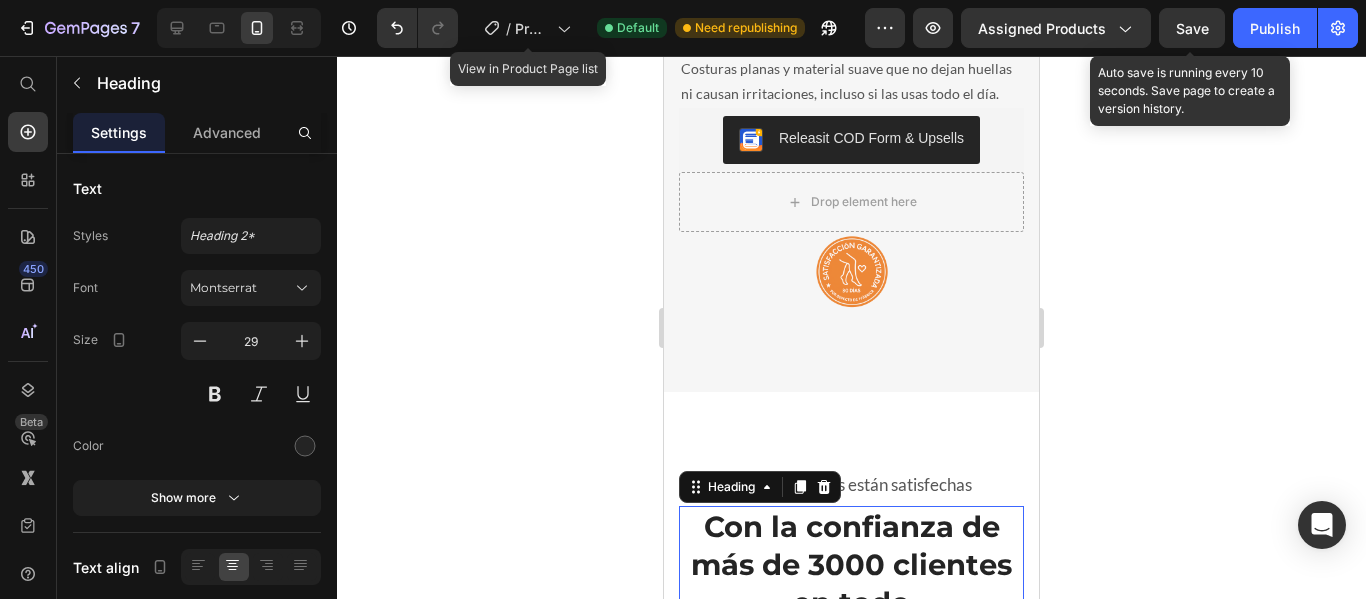 scroll, scrollTop: 5611, scrollLeft: 0, axis: vertical 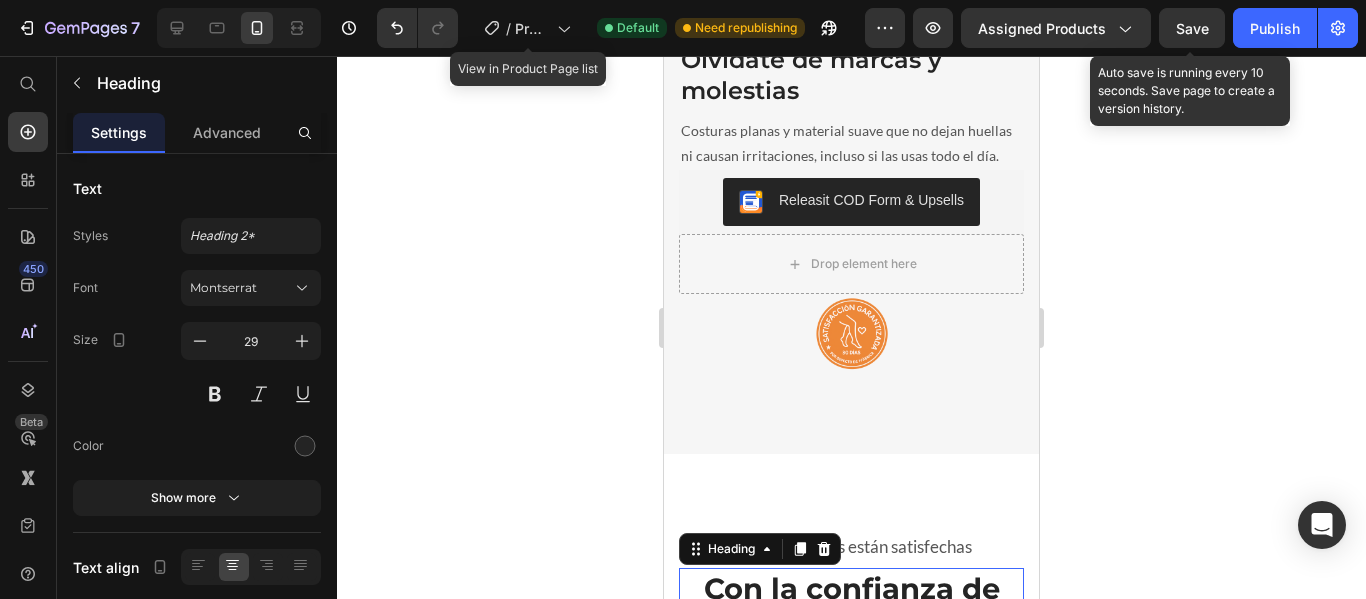 click at bounding box center [851, 334] 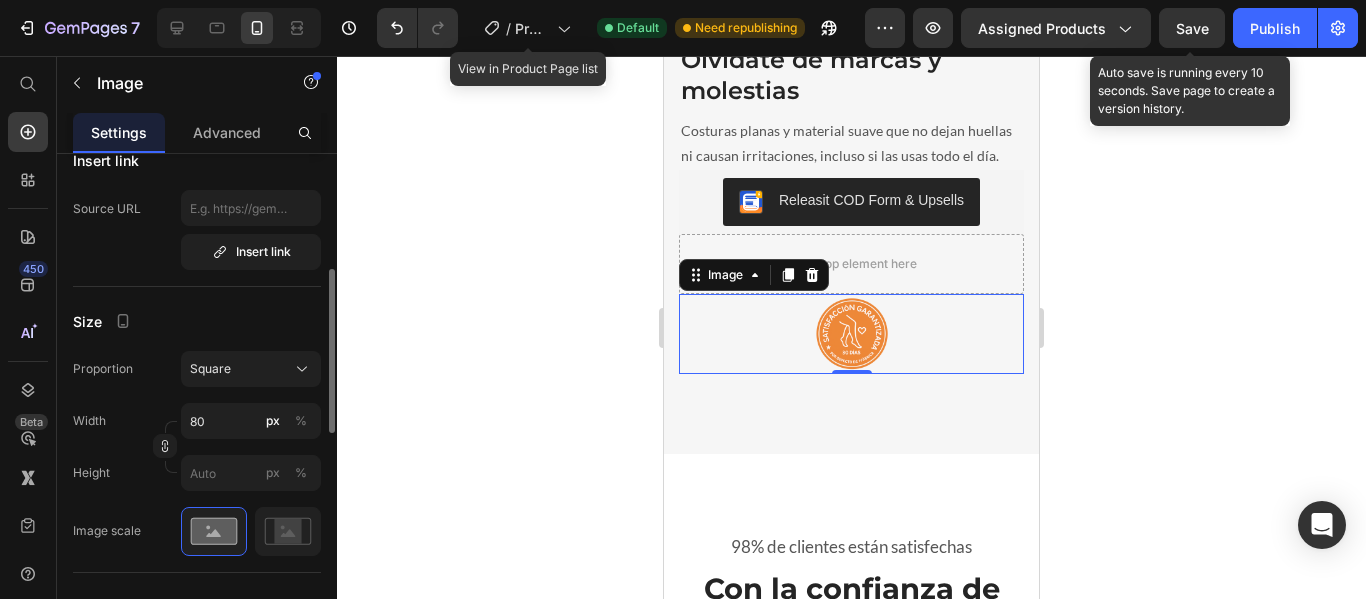 scroll, scrollTop: 426, scrollLeft: 0, axis: vertical 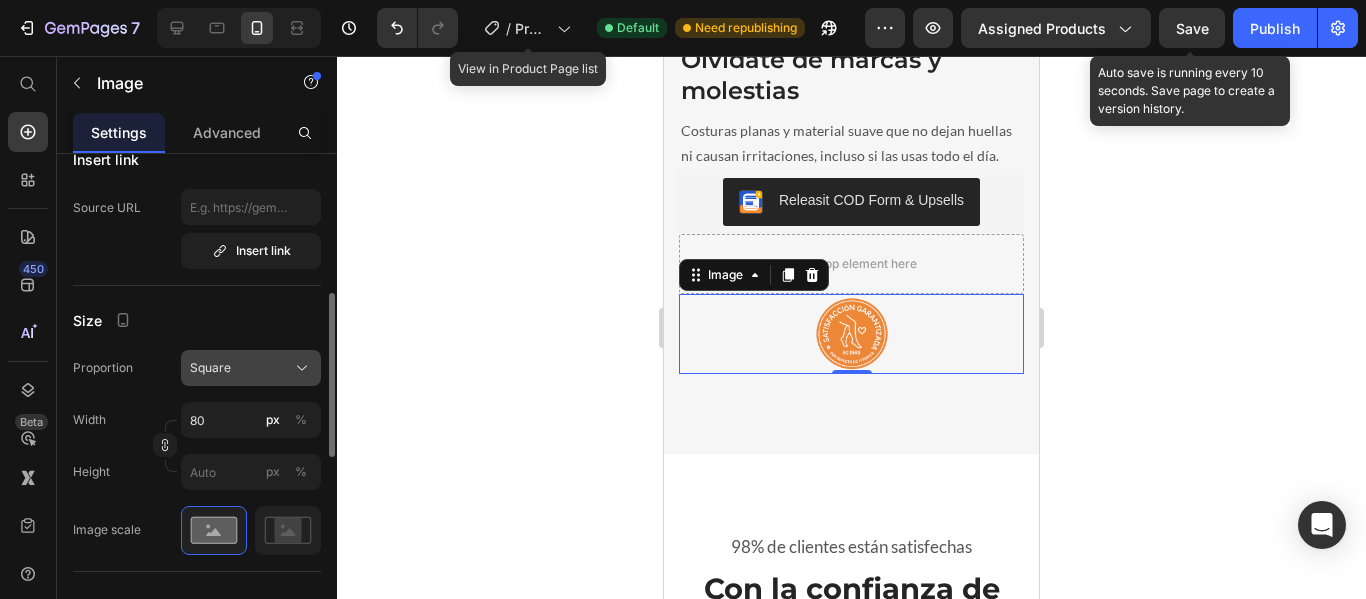 click on "Square" 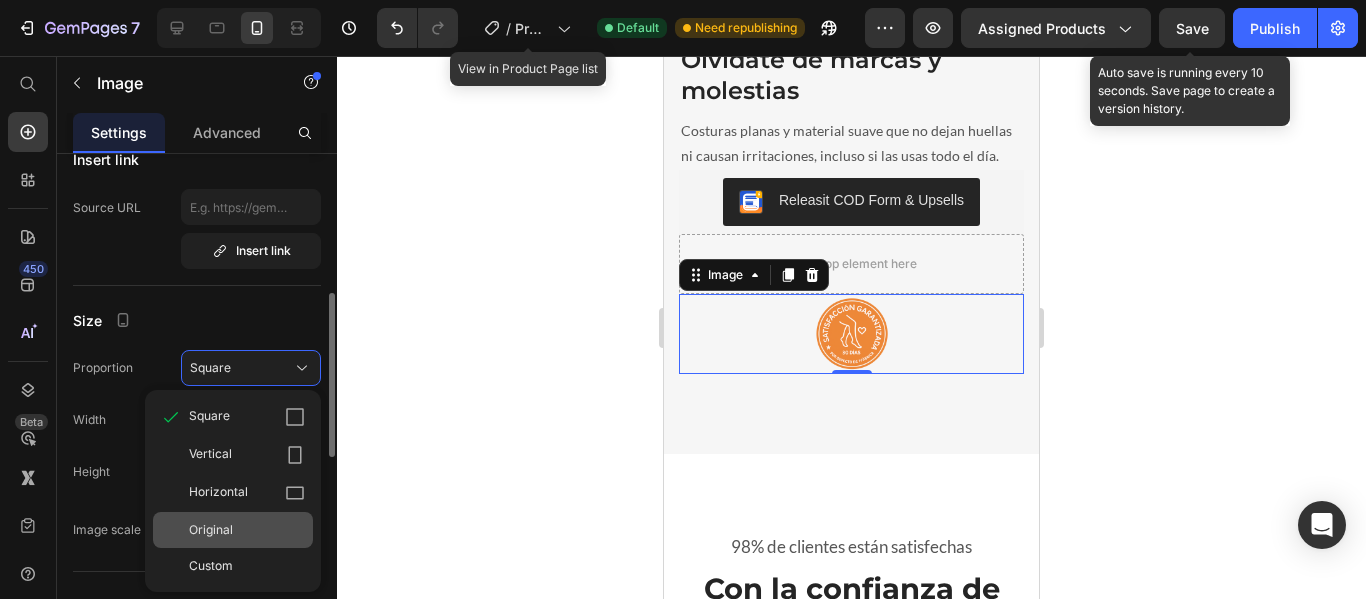 click on "Original" at bounding box center [247, 530] 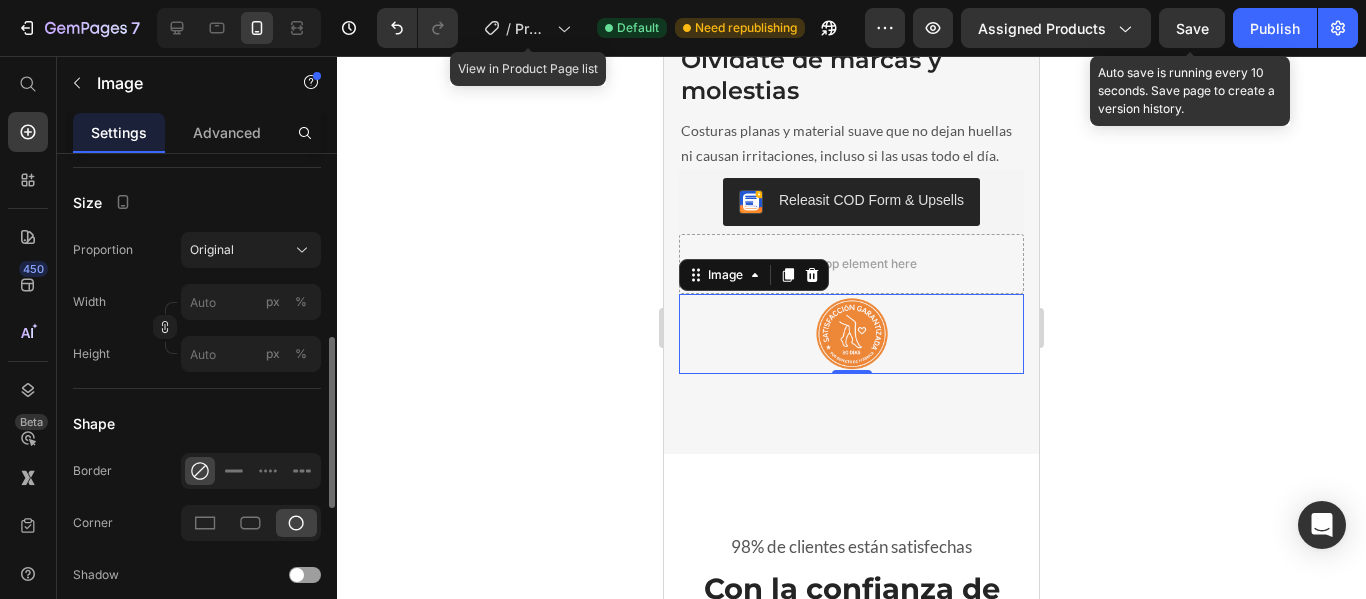 scroll, scrollTop: 553, scrollLeft: 0, axis: vertical 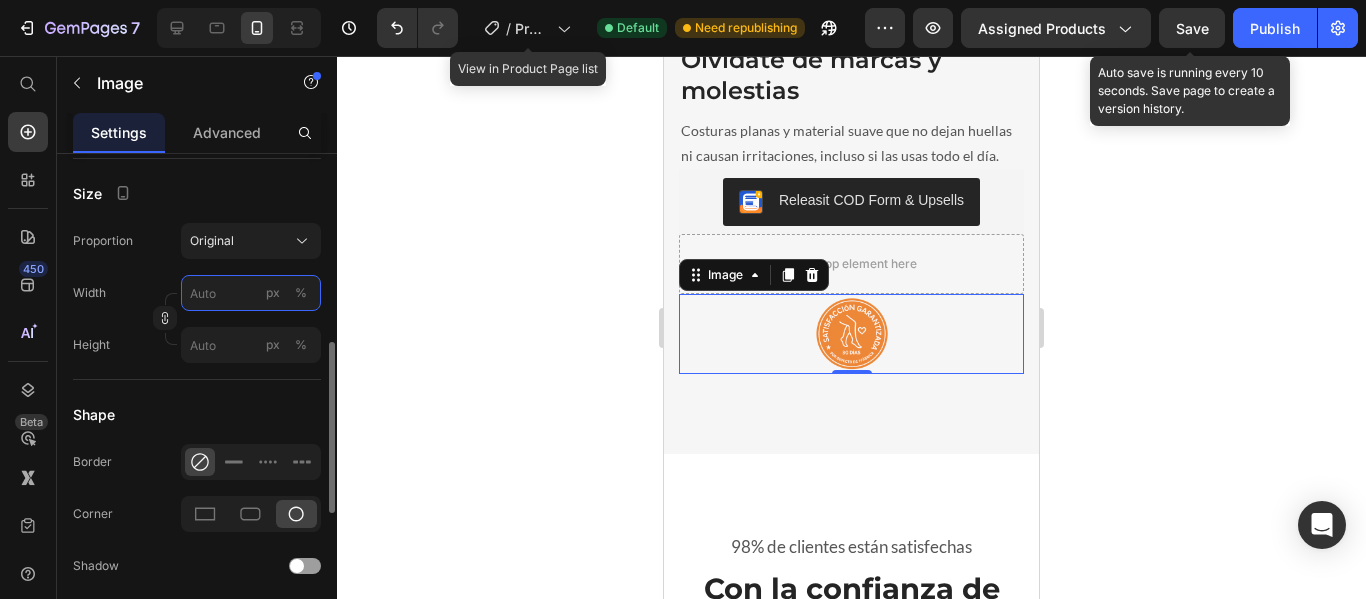 click on "px %" at bounding box center [251, 293] 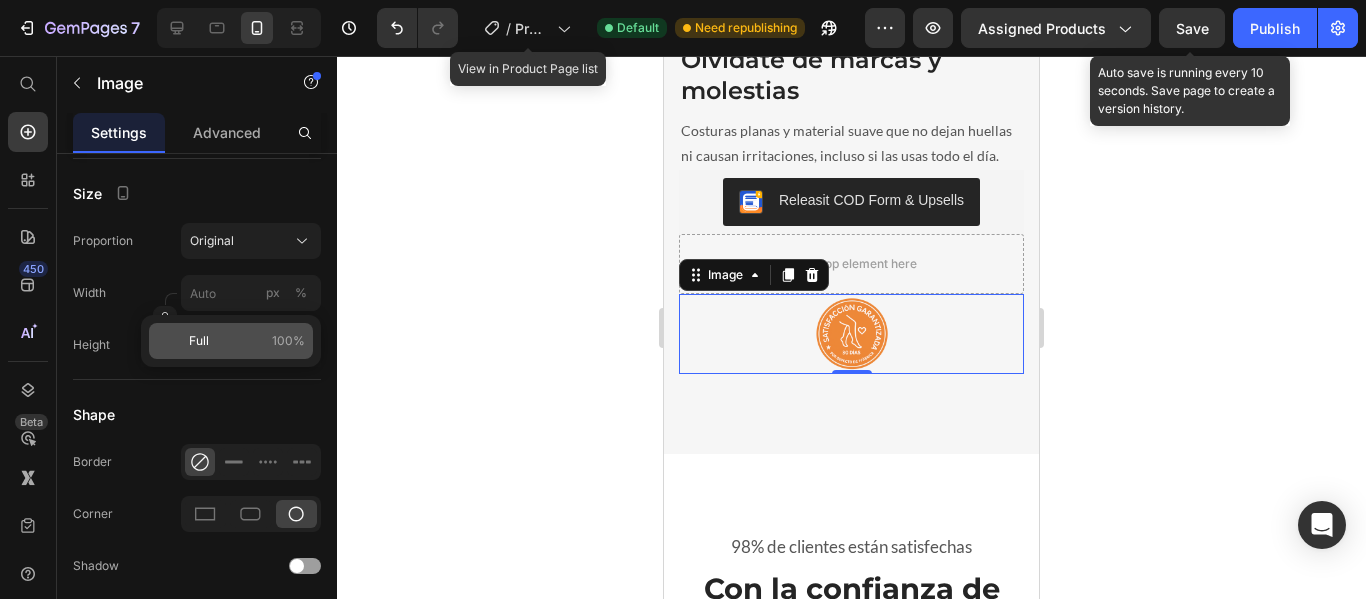click on "100%" at bounding box center [288, 341] 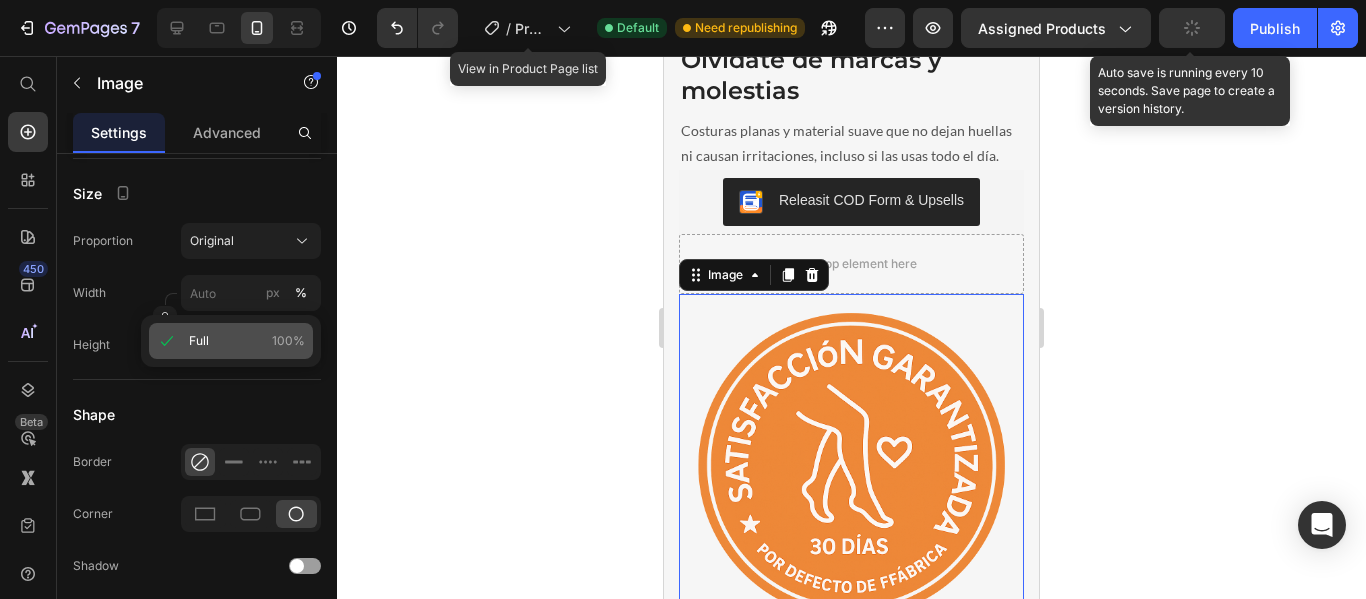 type on "100" 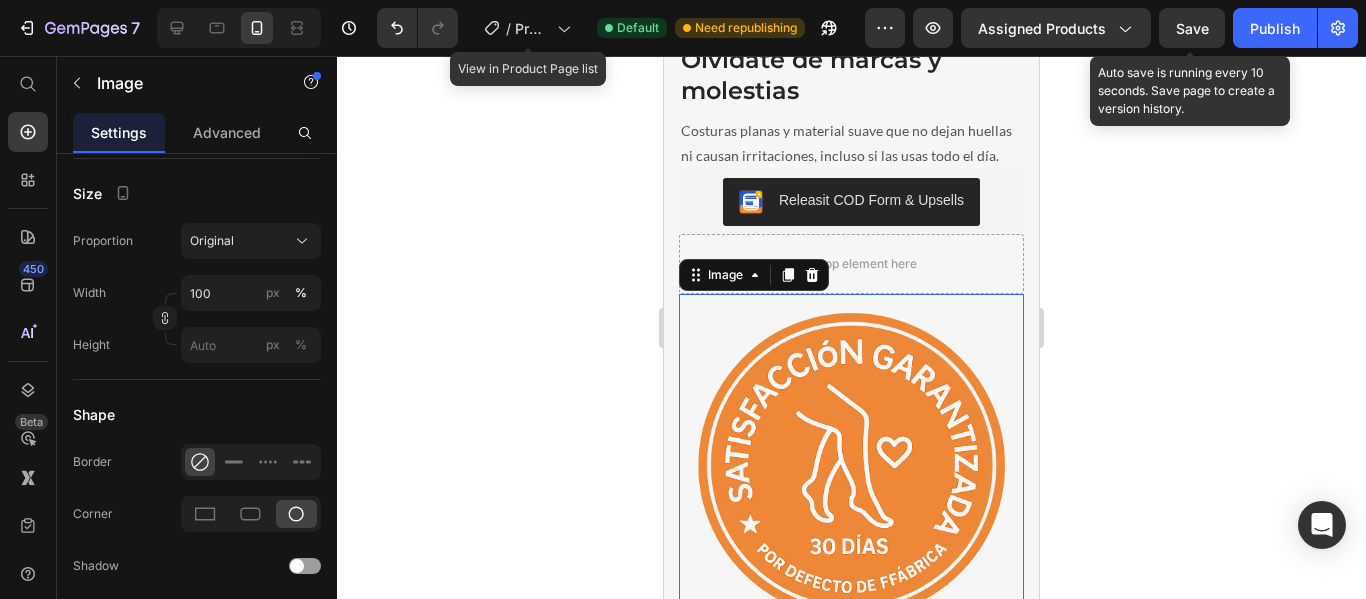 click 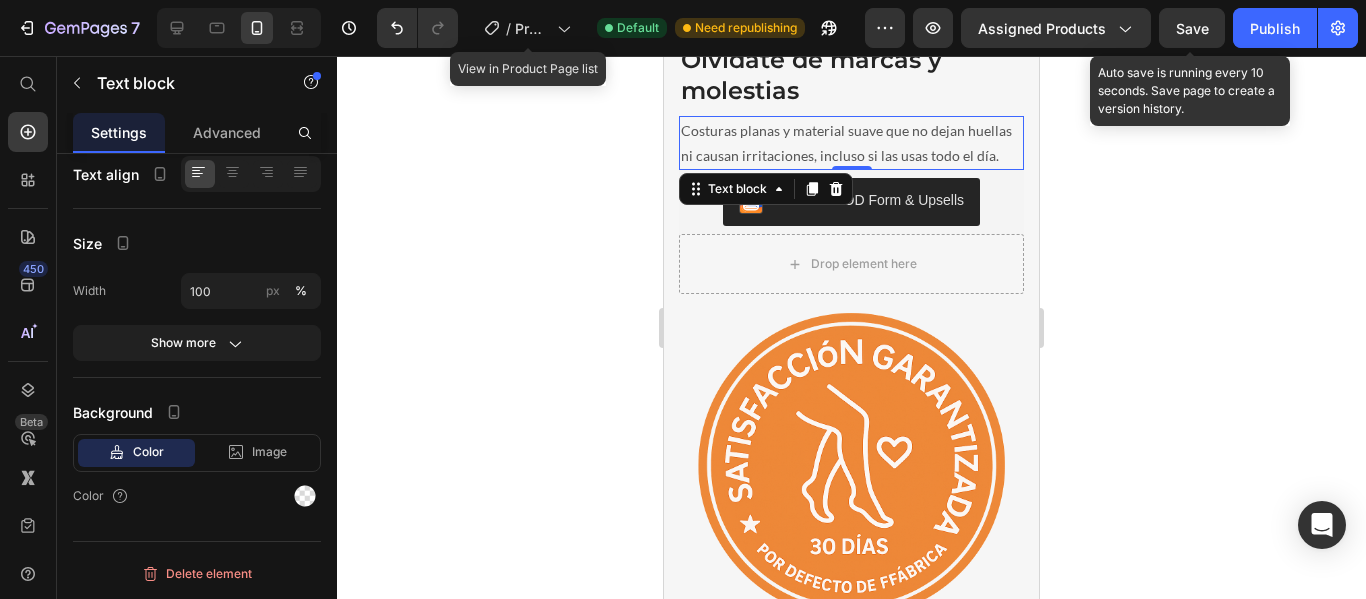 scroll, scrollTop: 0, scrollLeft: 0, axis: both 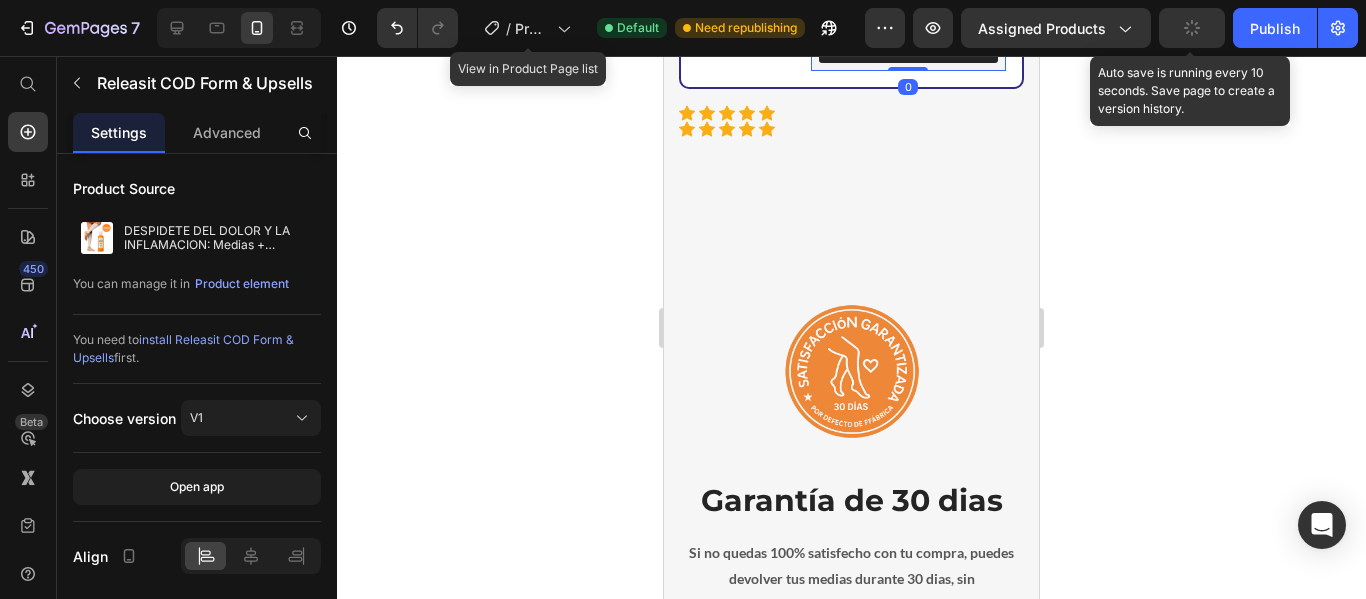 click at bounding box center (851, 372) 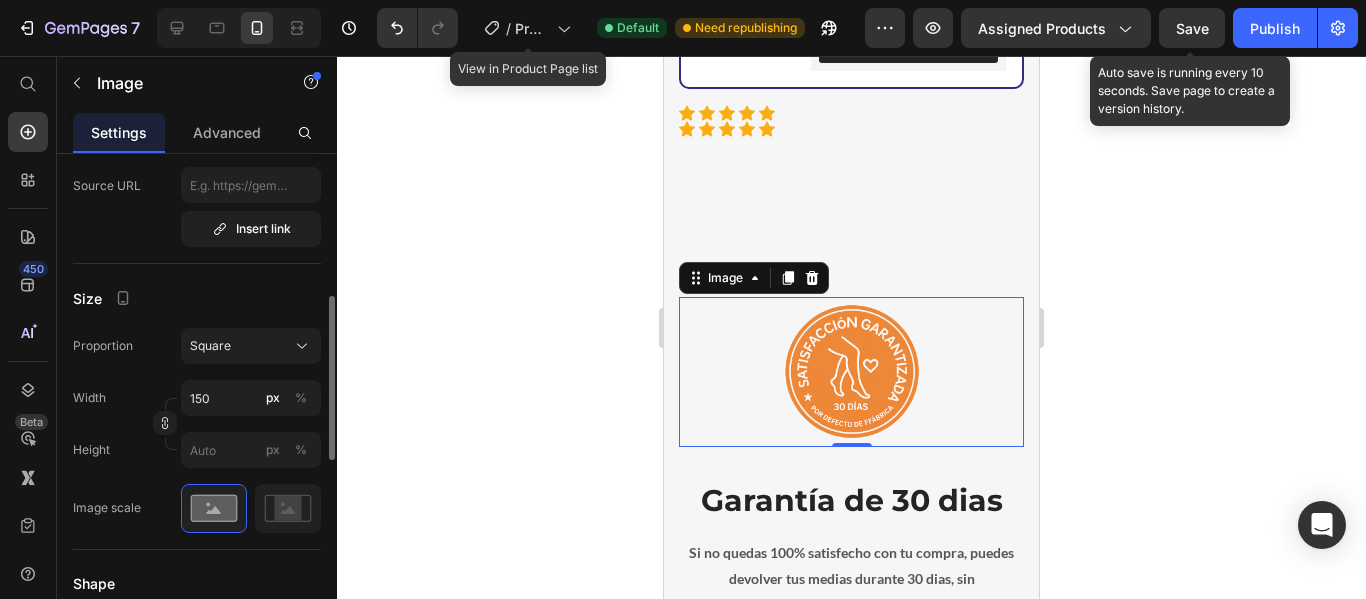 scroll, scrollTop: 452, scrollLeft: 0, axis: vertical 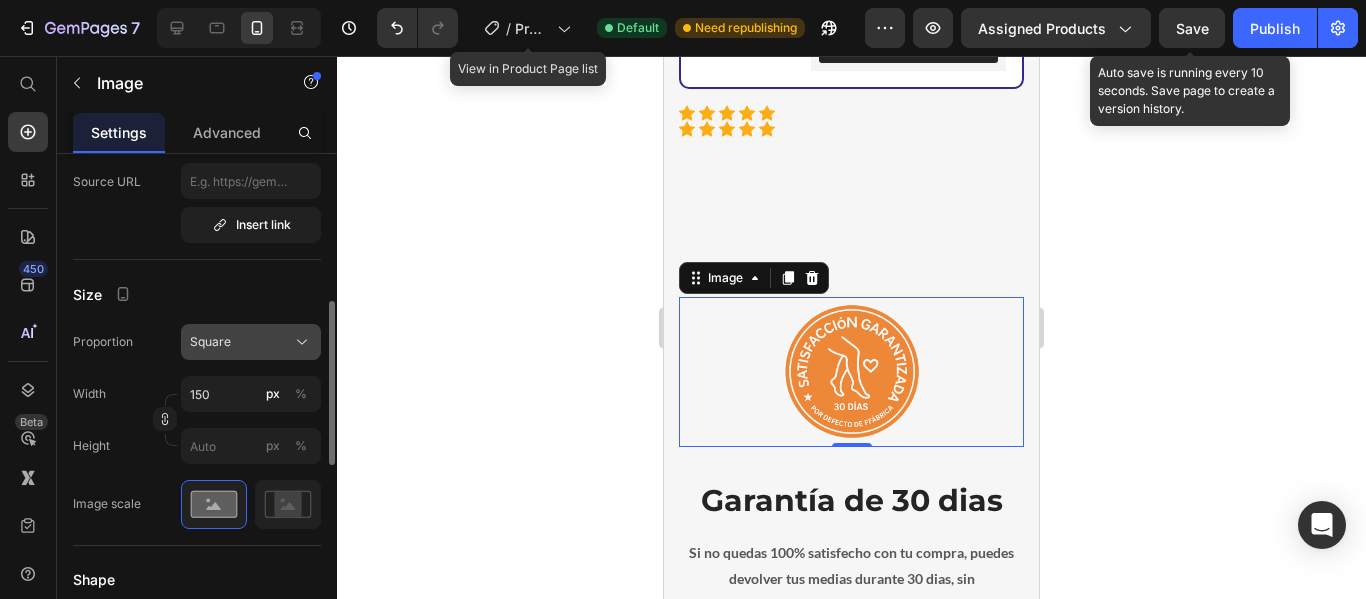 click on "Square" 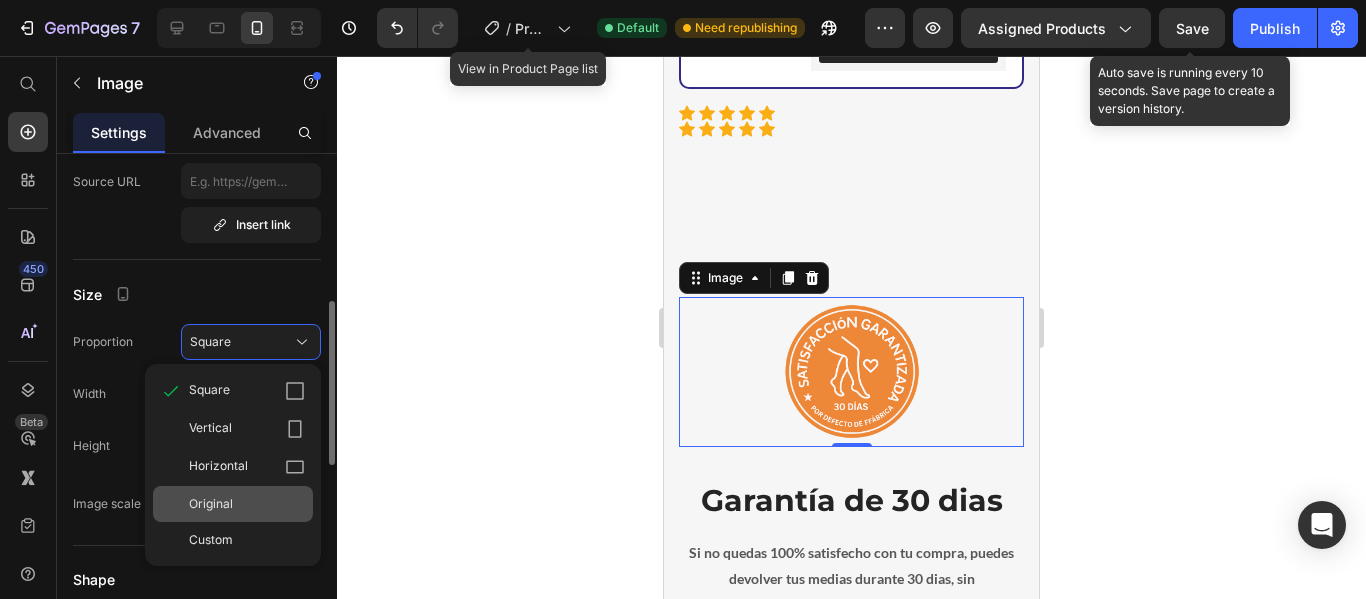 click on "Original" at bounding box center (247, 504) 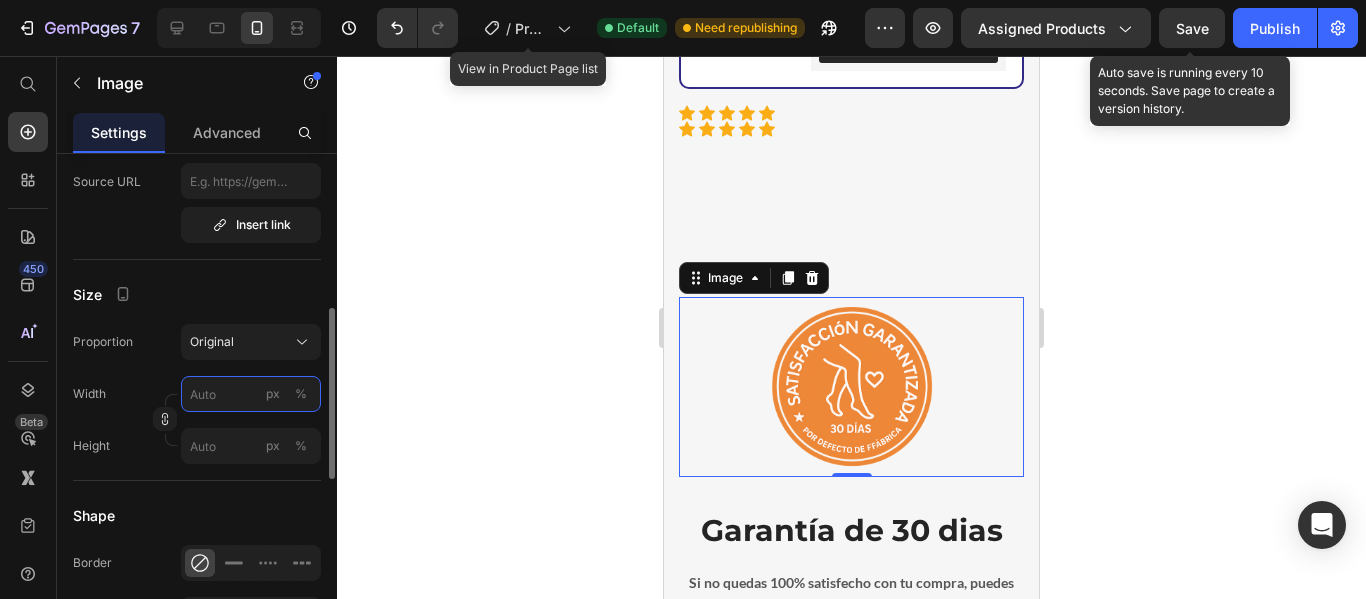 click on "px %" at bounding box center (251, 394) 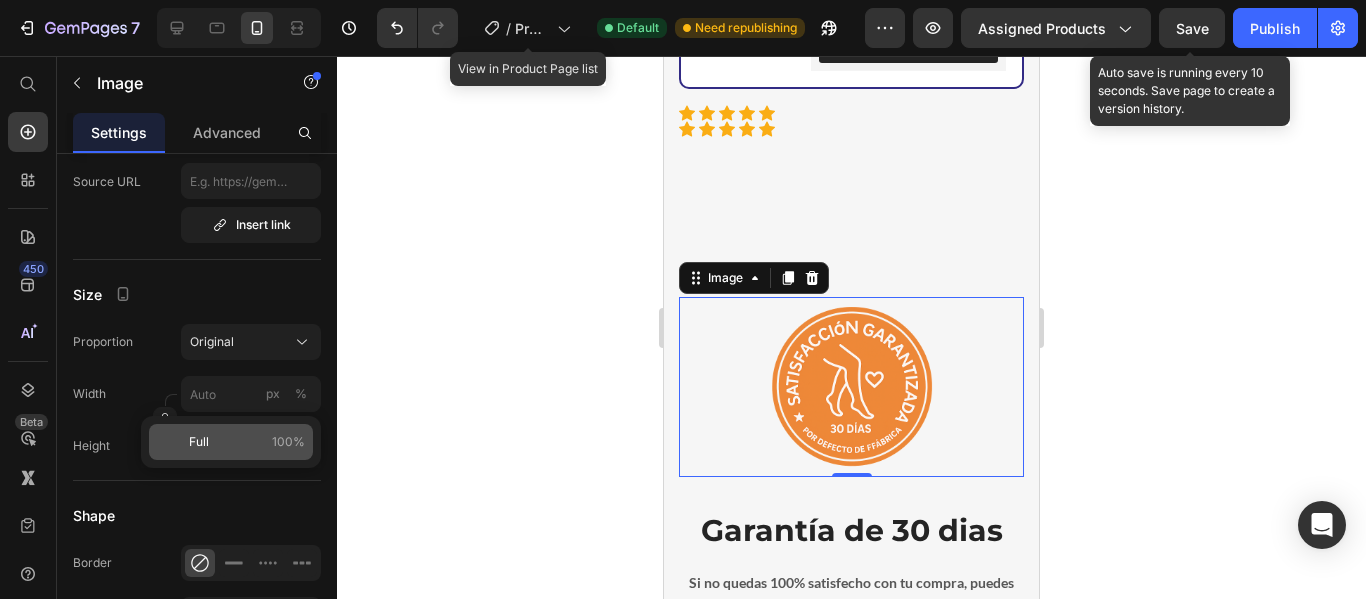 click on "Full 100%" 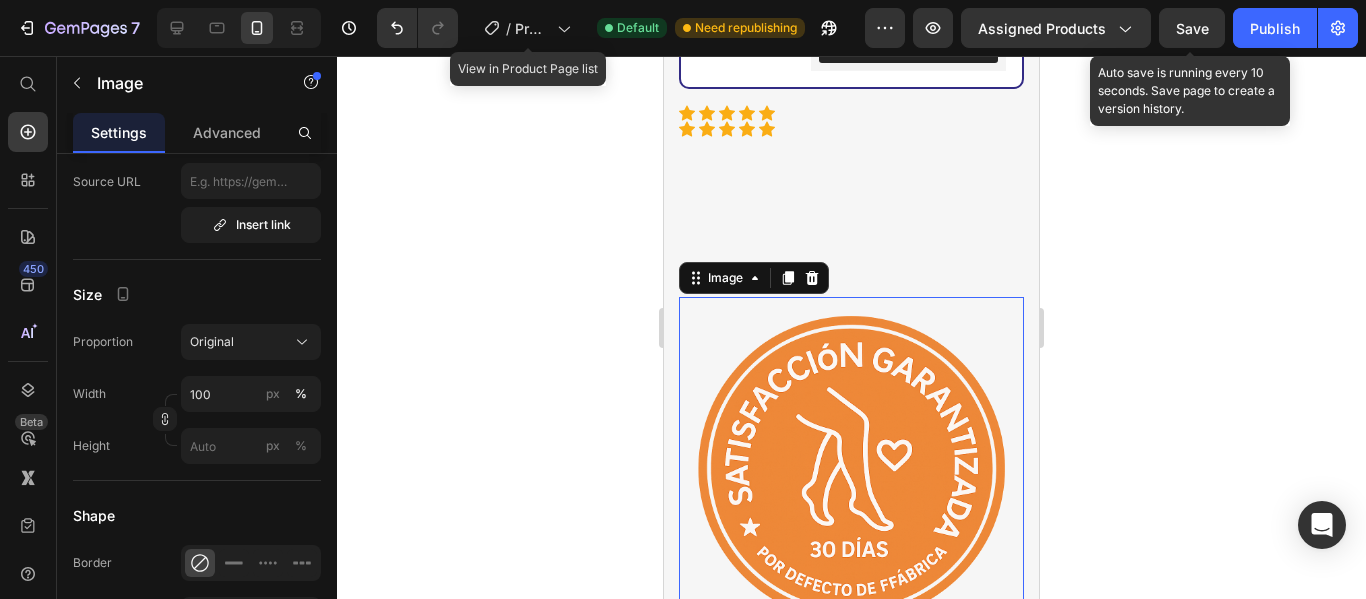 click 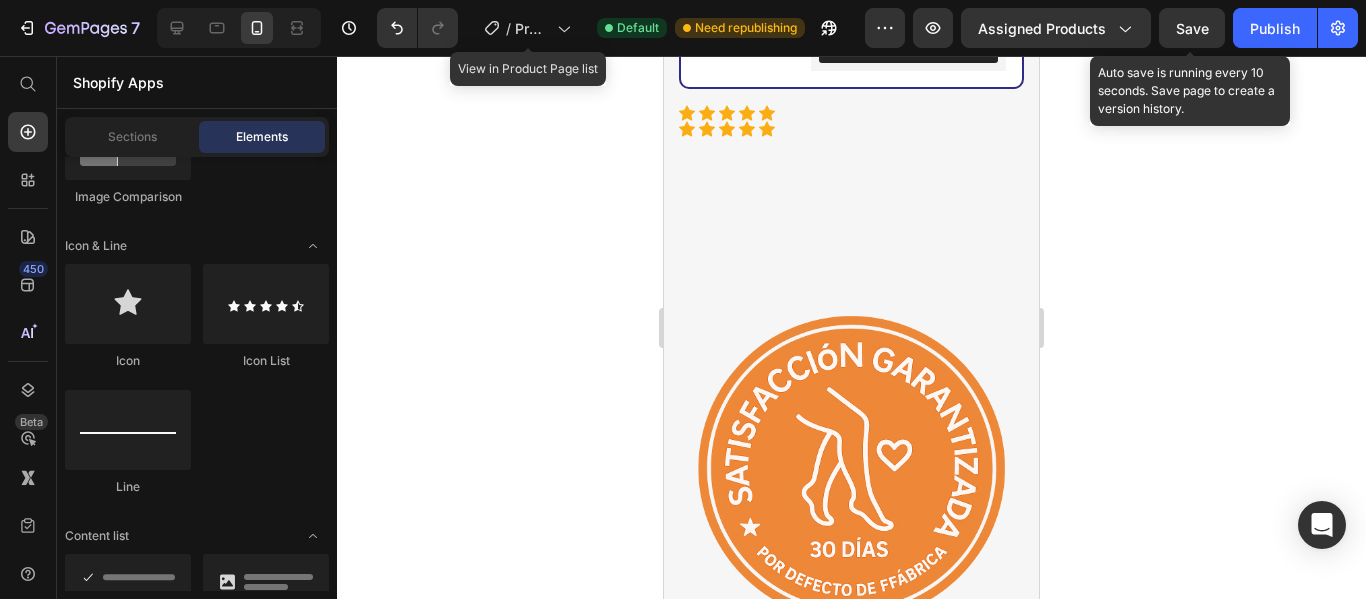 click on "Save" at bounding box center (1192, 28) 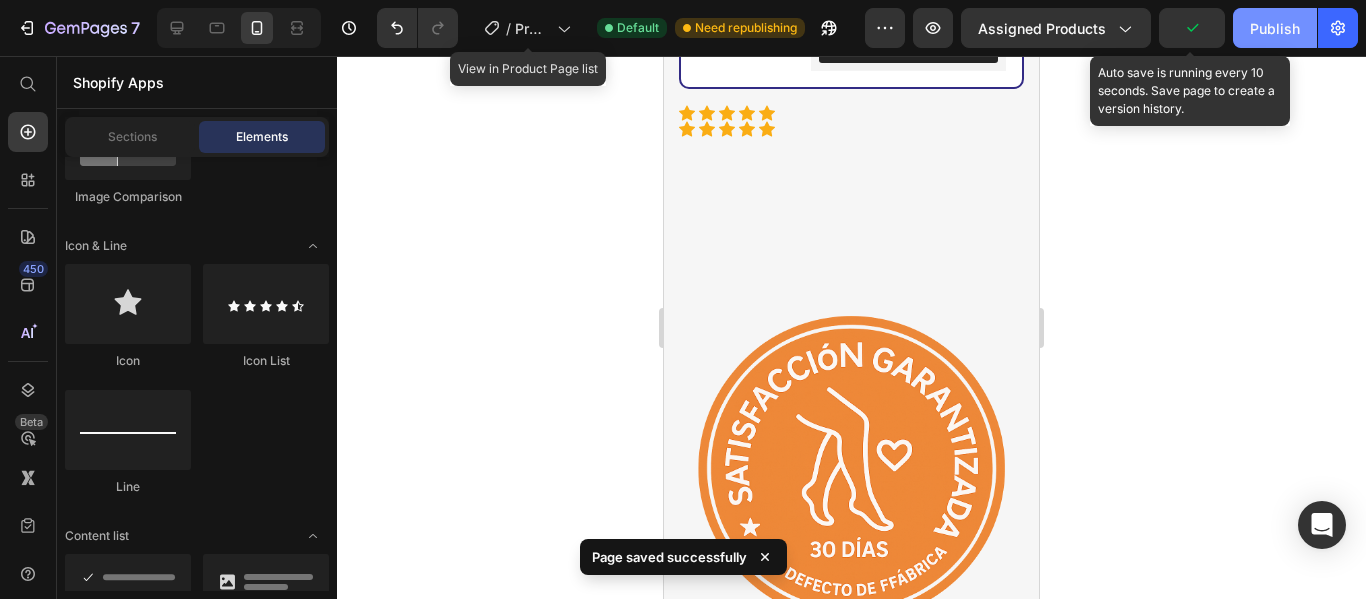 click on "Publish" 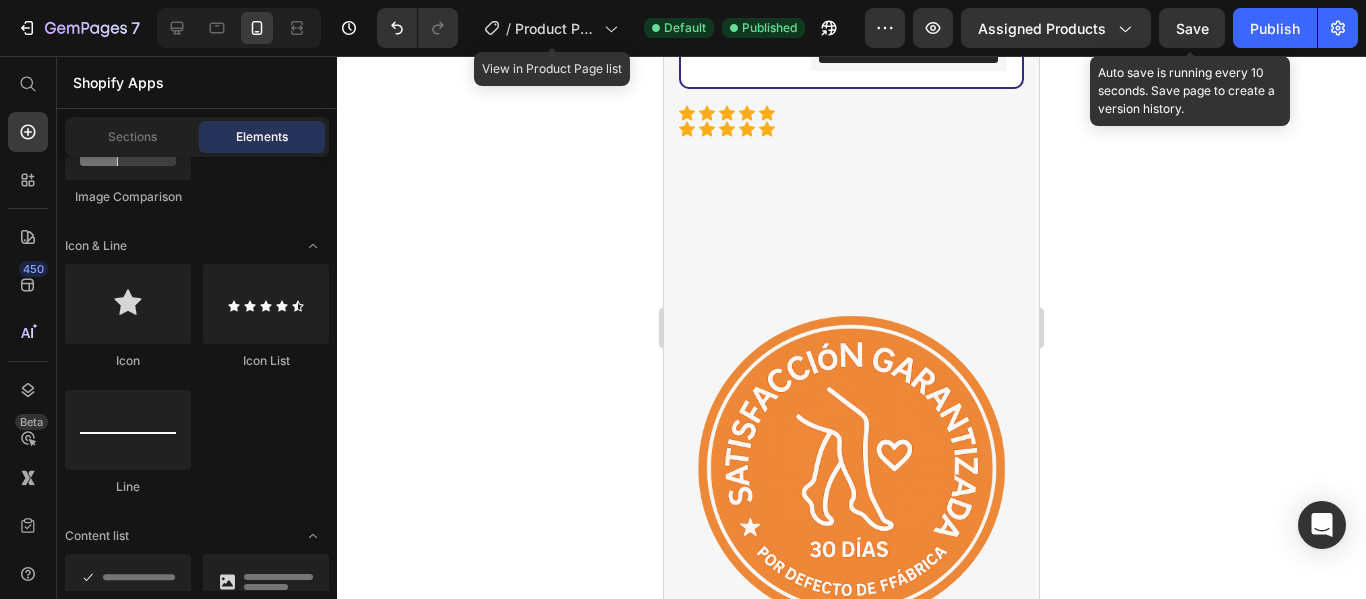 click on "Compre mejor  & ahorre más Heading MEJOR VALOR Text block 00 00 30 24 CountDown Timer Row                Title Line (P) Images & Gallery $74.000,00 (P) Price $90.000,00 (P) Price Row You saved $16.000,00 Product Badge
Vea los 4 beneficios del pack Accordion Releasit COD Form & Upsells Releasit COD Form & Upsells Product Row                Icon                Icon                Icon                Icon                Icon Icon List Hoz                Icon                Icon                Icon                Icon                Icon Icon List Hoz Section 5" at bounding box center (851, -74) 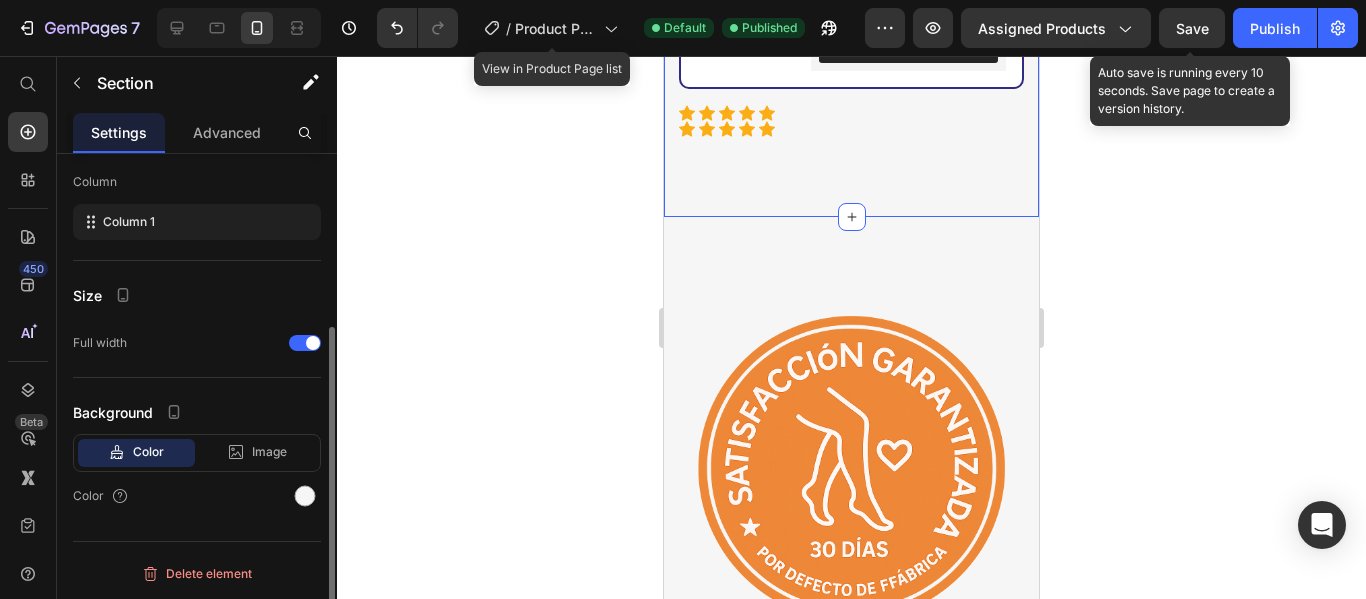 scroll, scrollTop: 0, scrollLeft: 0, axis: both 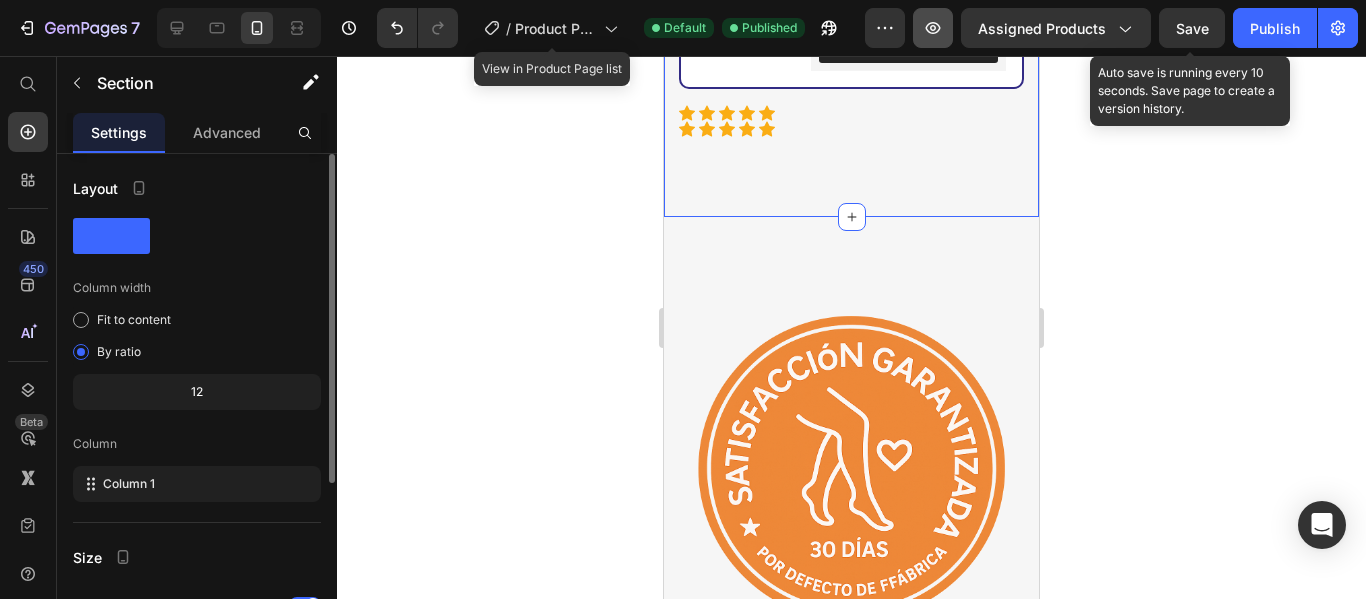 click 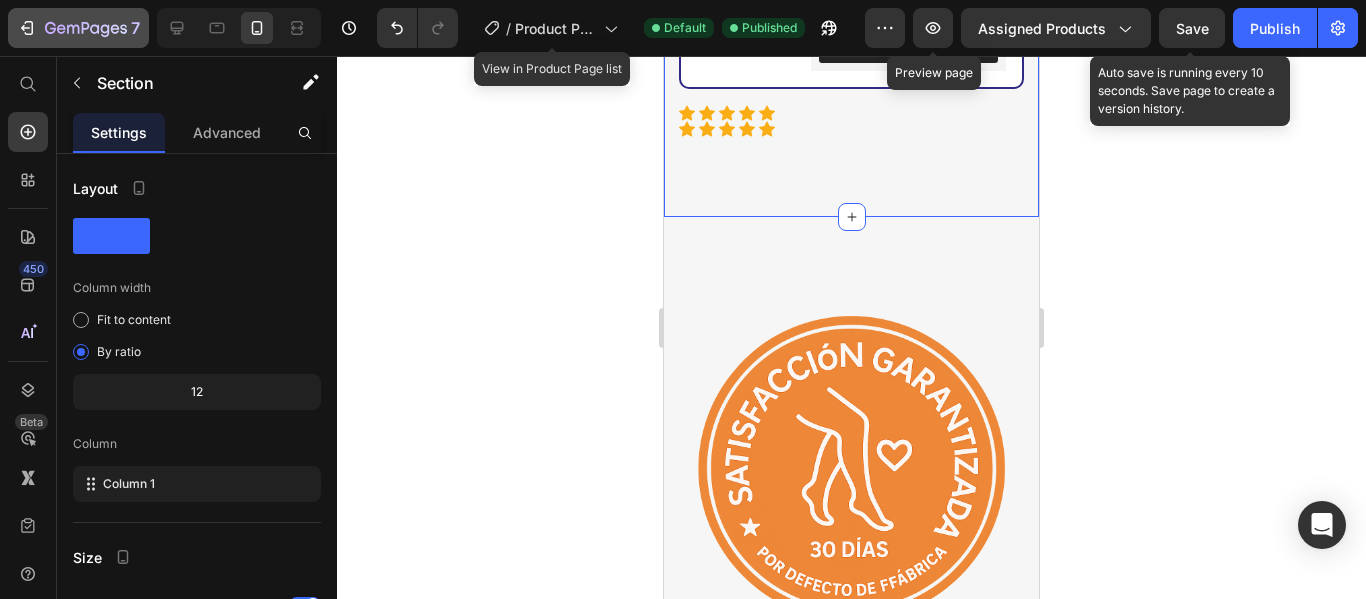 click on "7" 